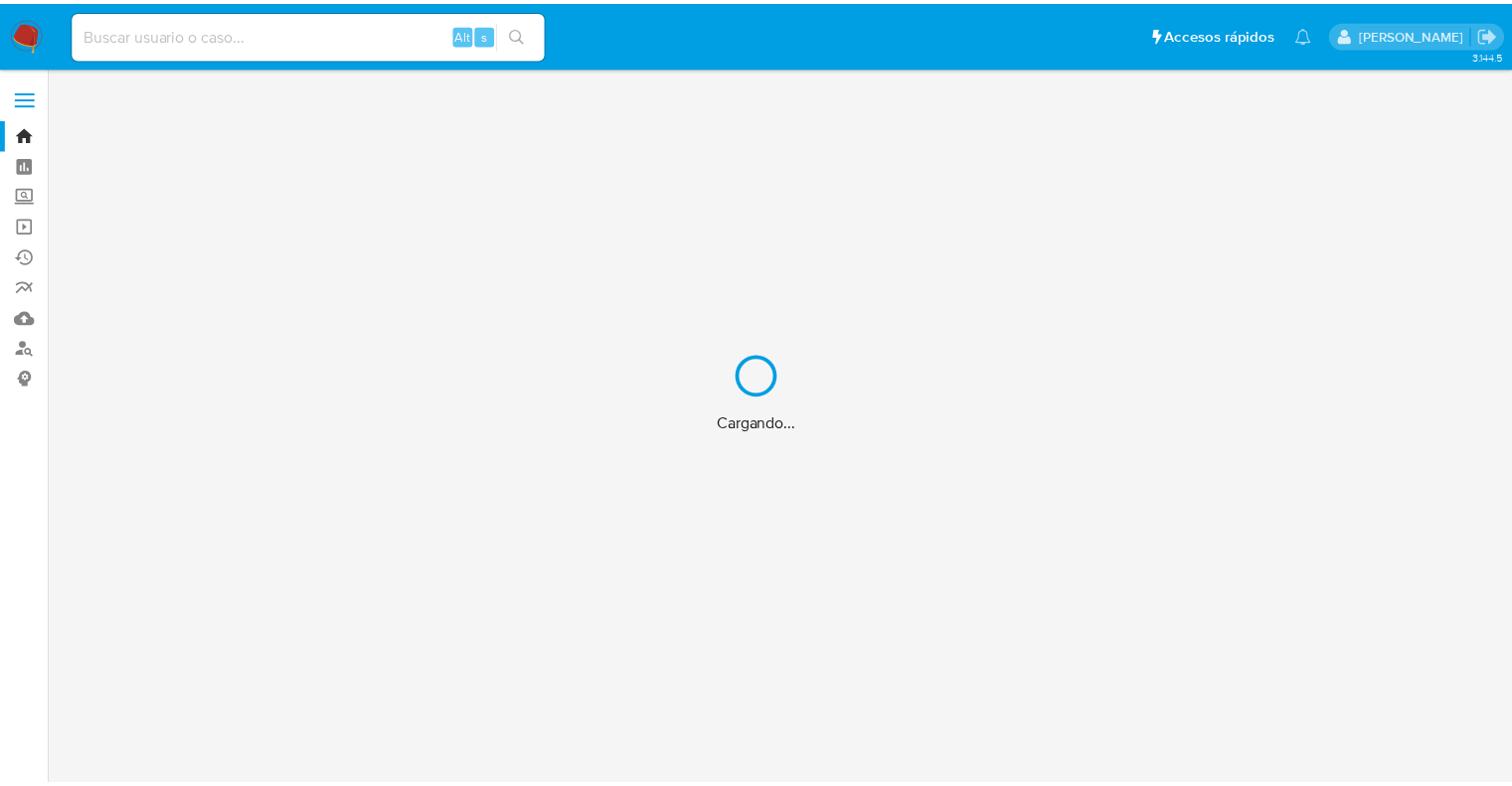 scroll, scrollTop: 0, scrollLeft: 0, axis: both 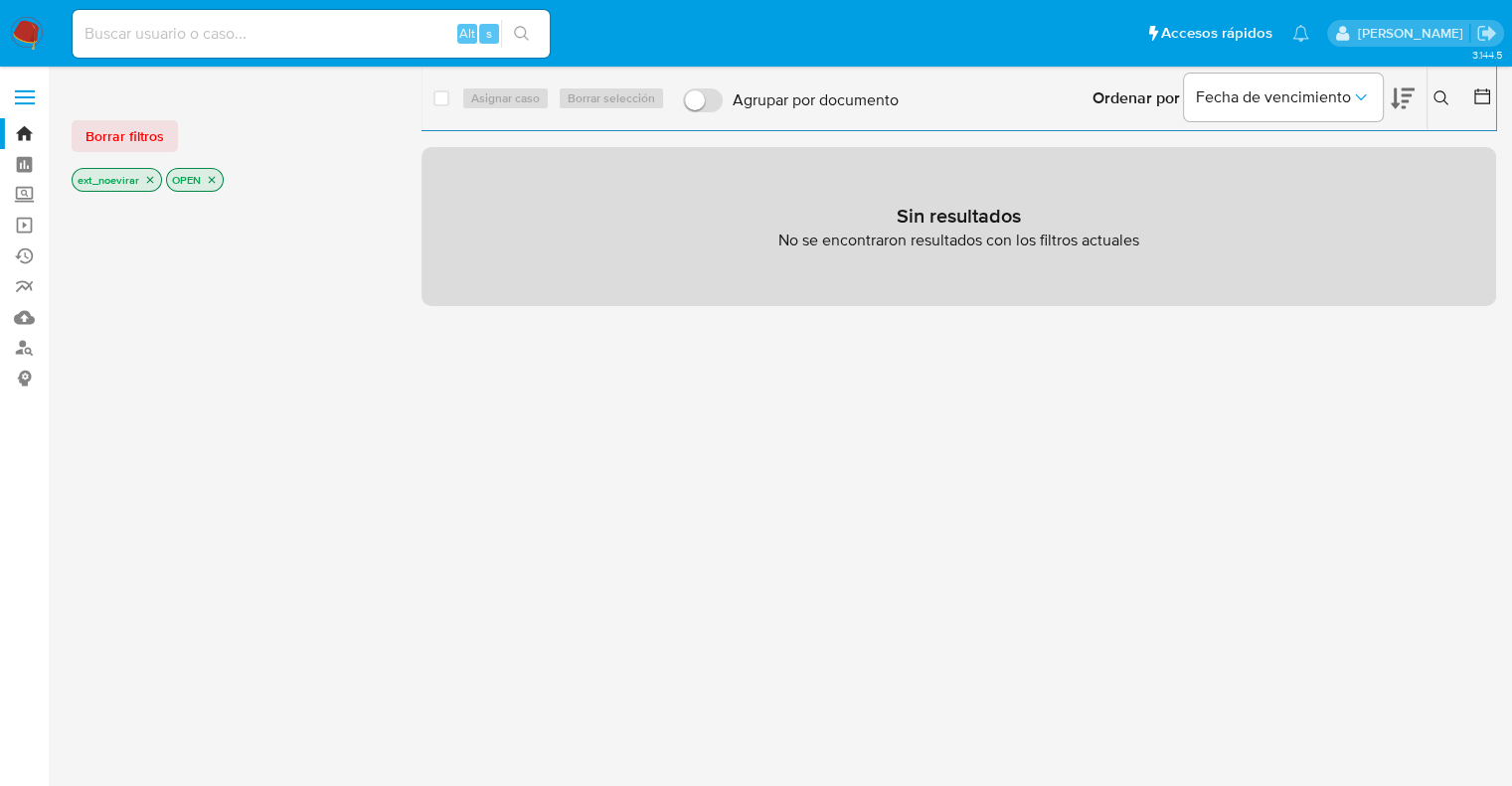 click on "Borrar filtros" at bounding box center [124, 136] 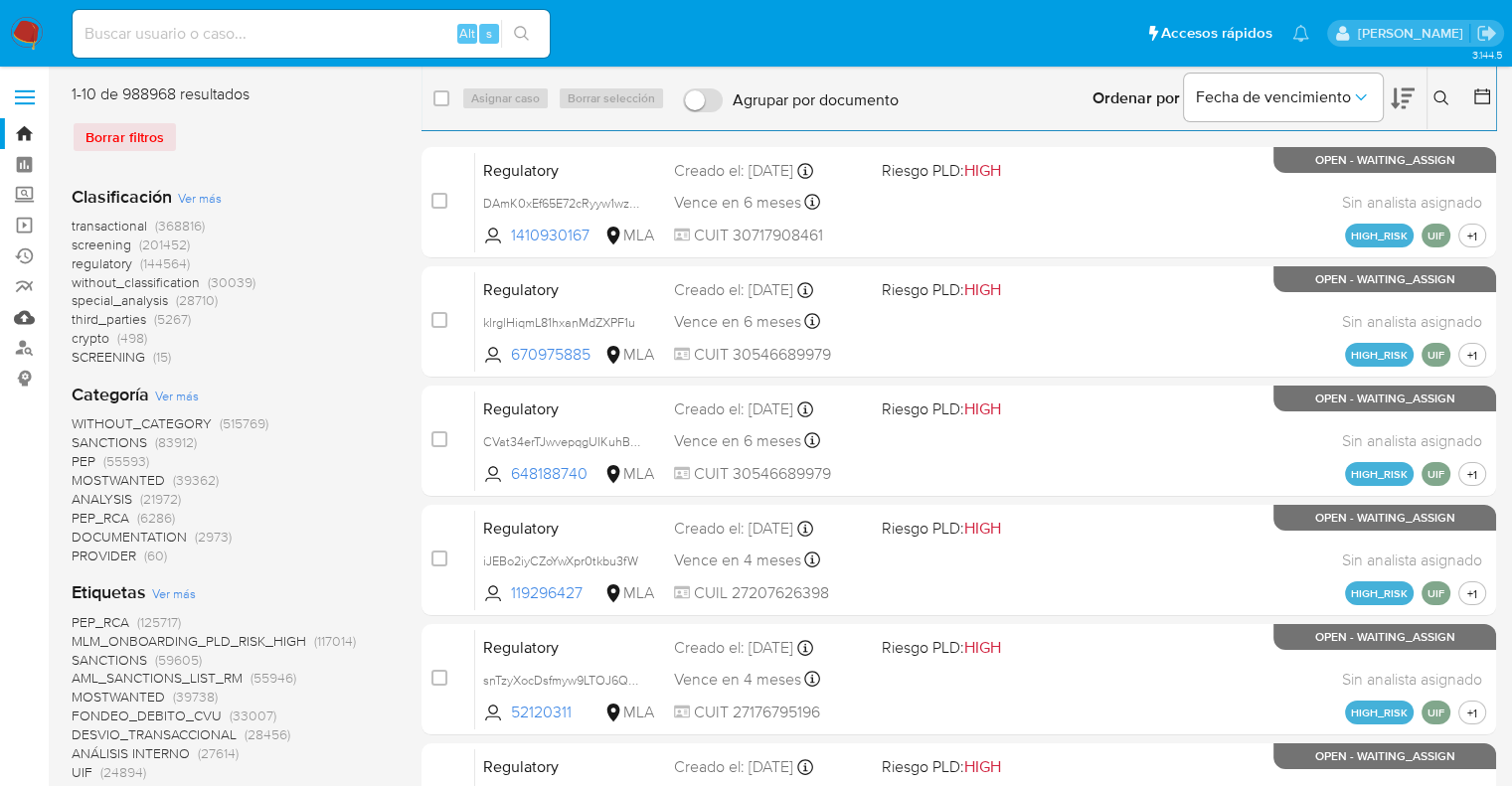click on "Mulan" at bounding box center (118, 317) 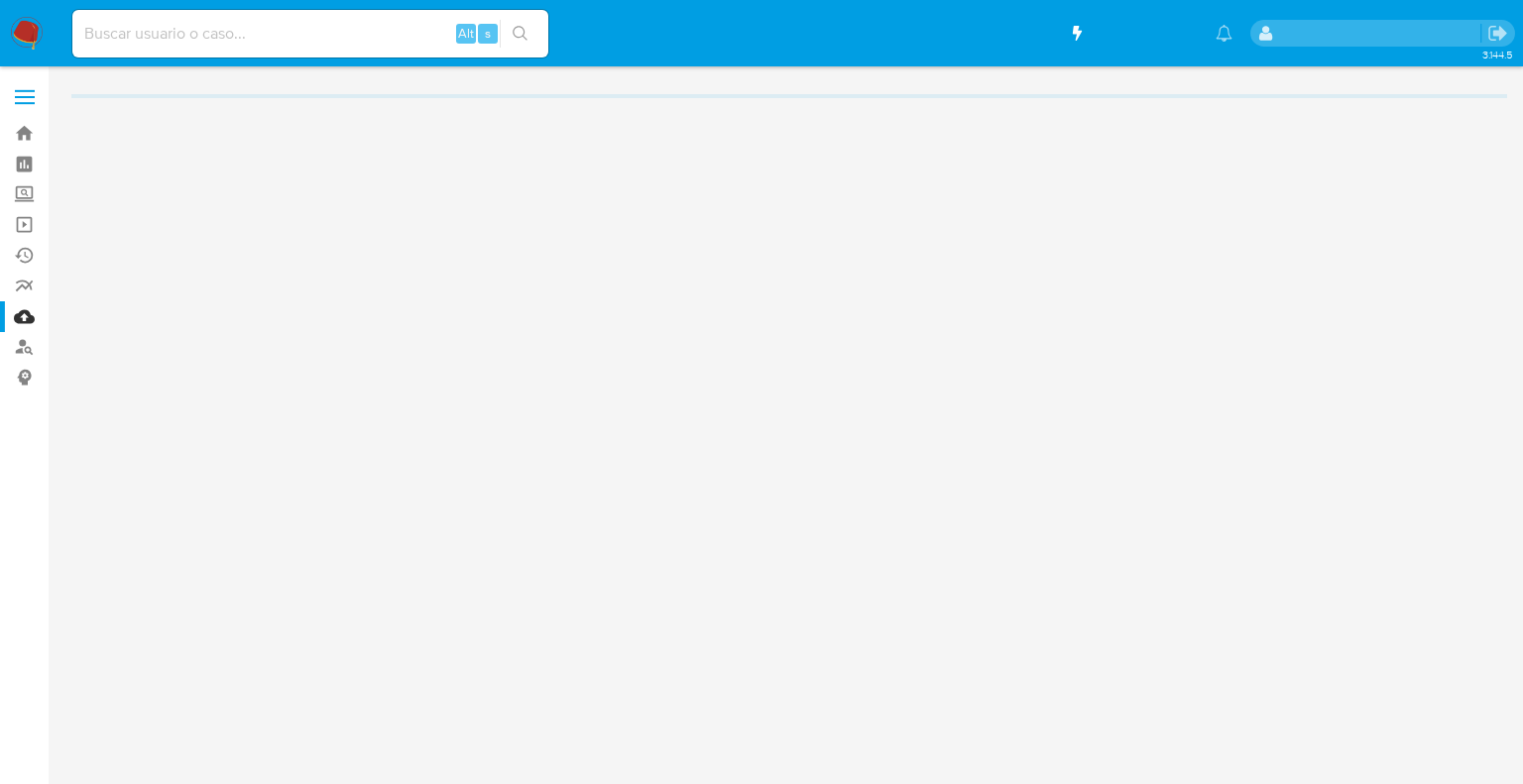 scroll, scrollTop: 0, scrollLeft: 0, axis: both 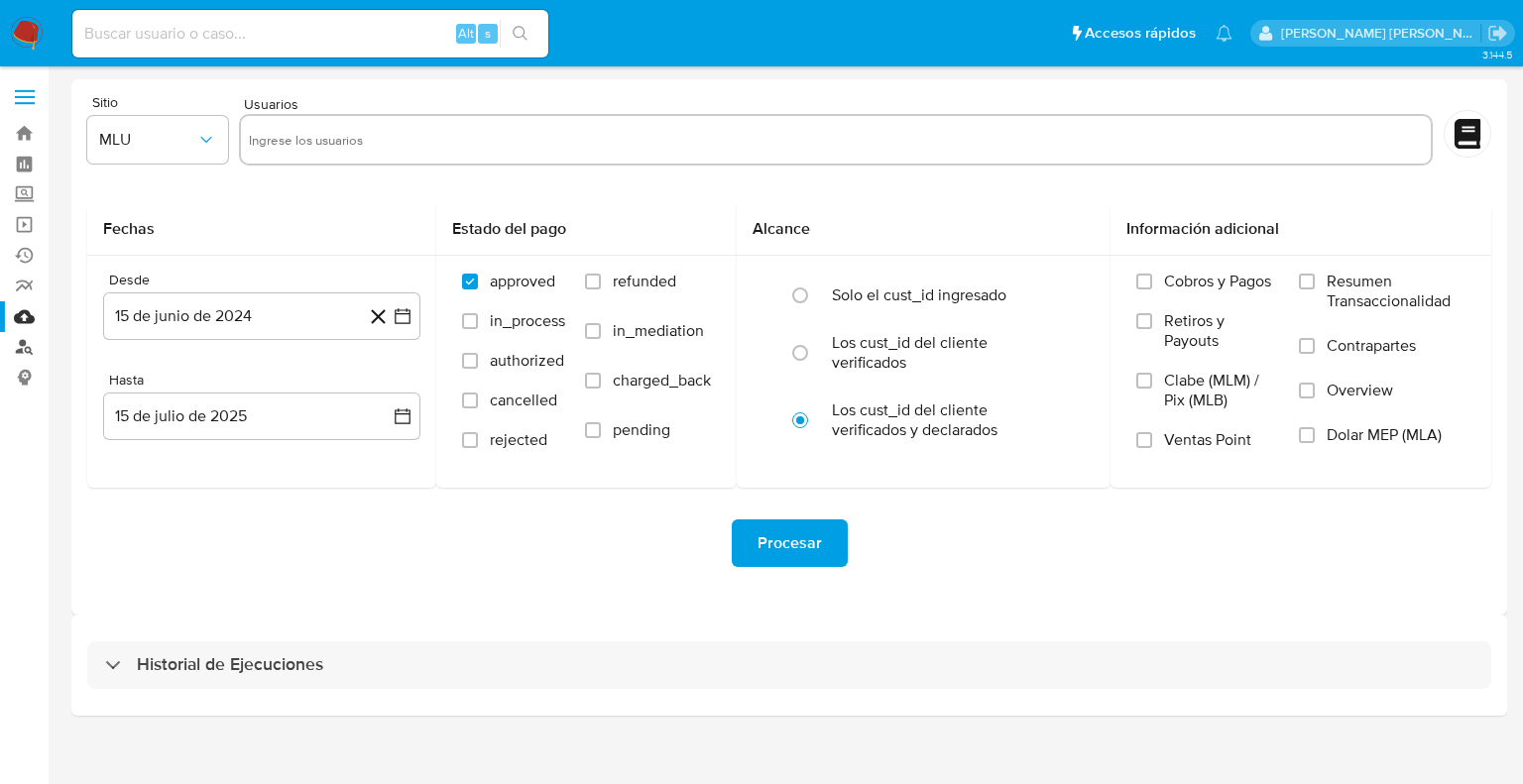 click on "Buscador de personas" at bounding box center (118, 347) 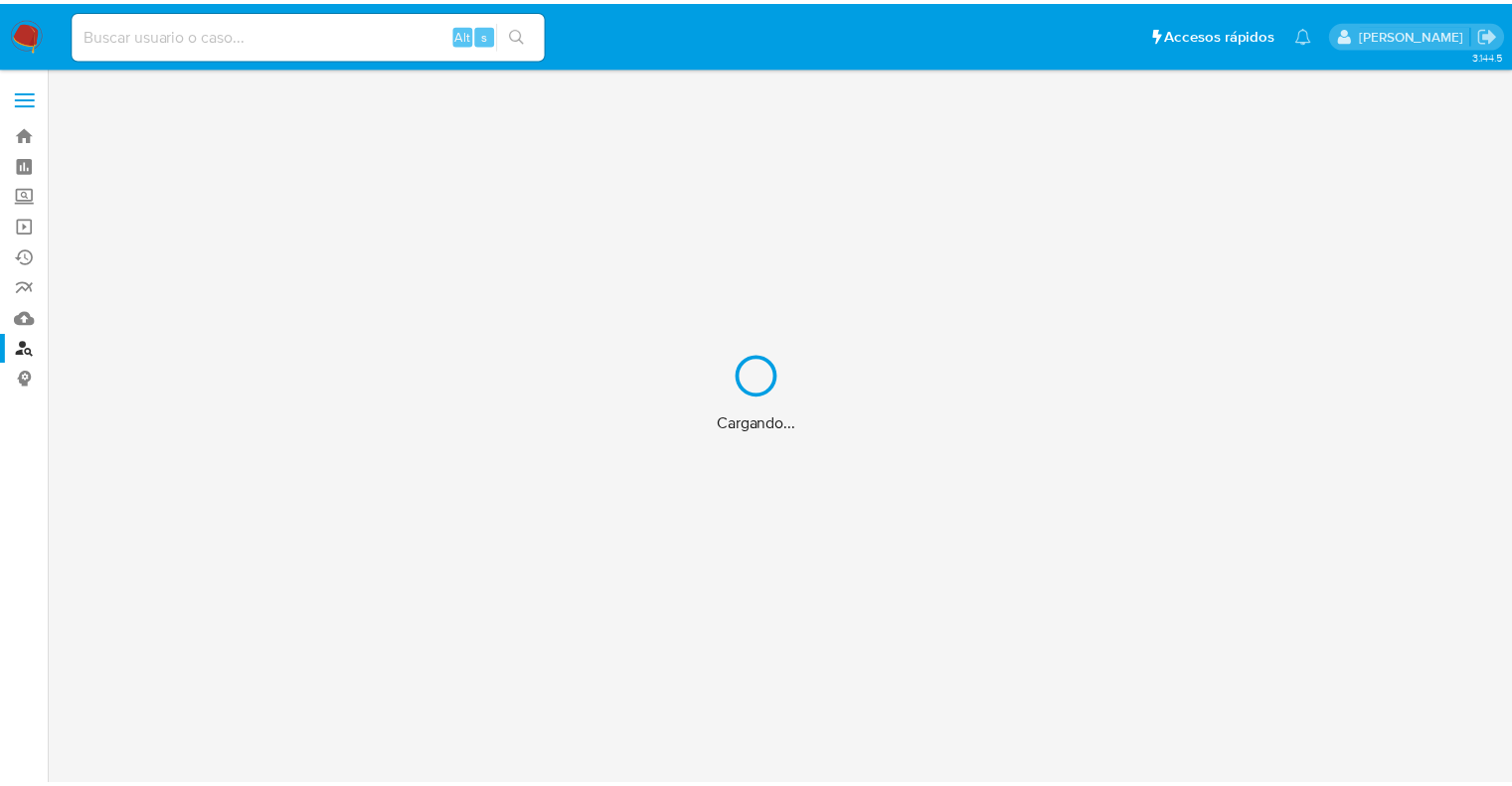 scroll, scrollTop: 0, scrollLeft: 0, axis: both 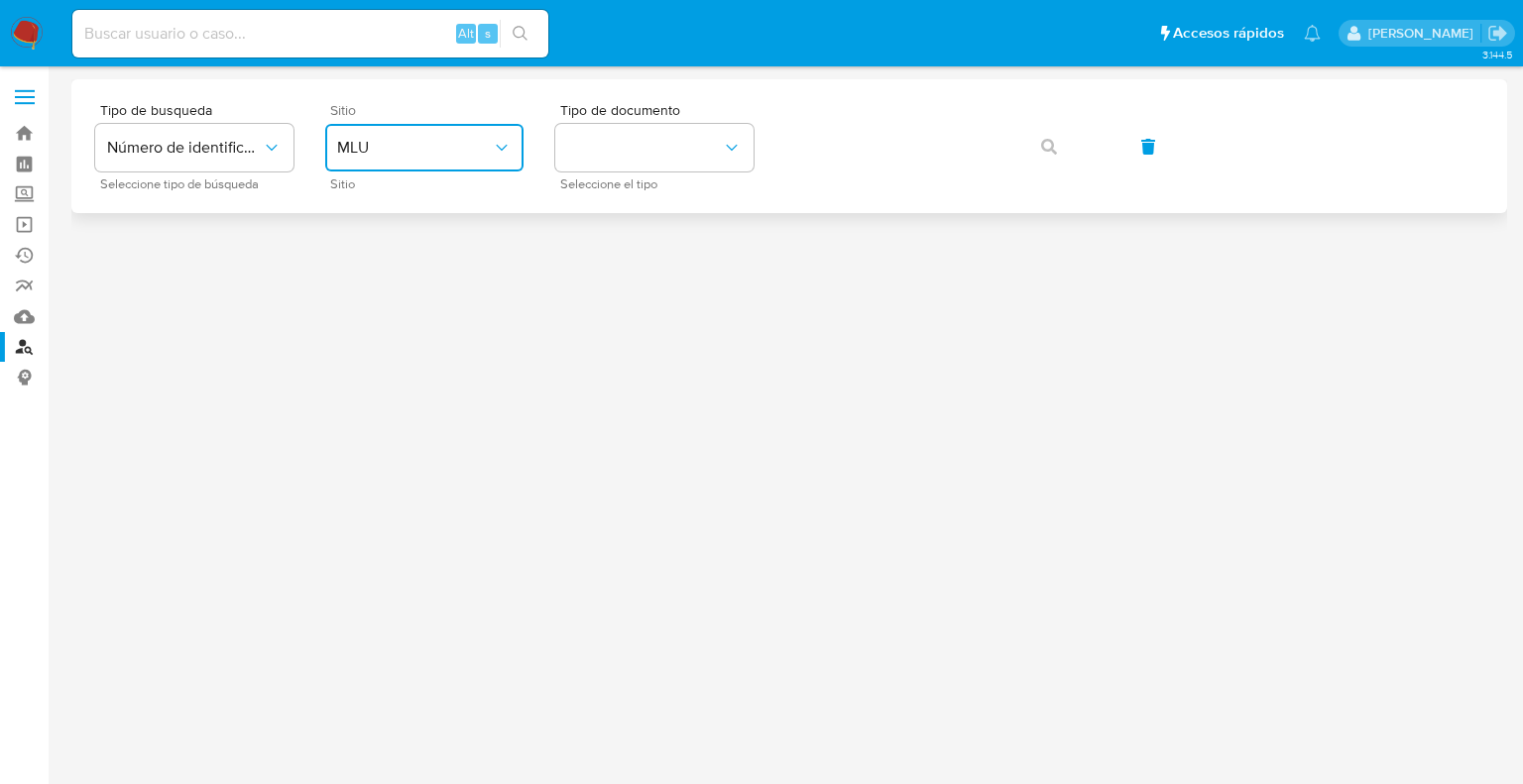 click on "MLU" at bounding box center (424, 148) 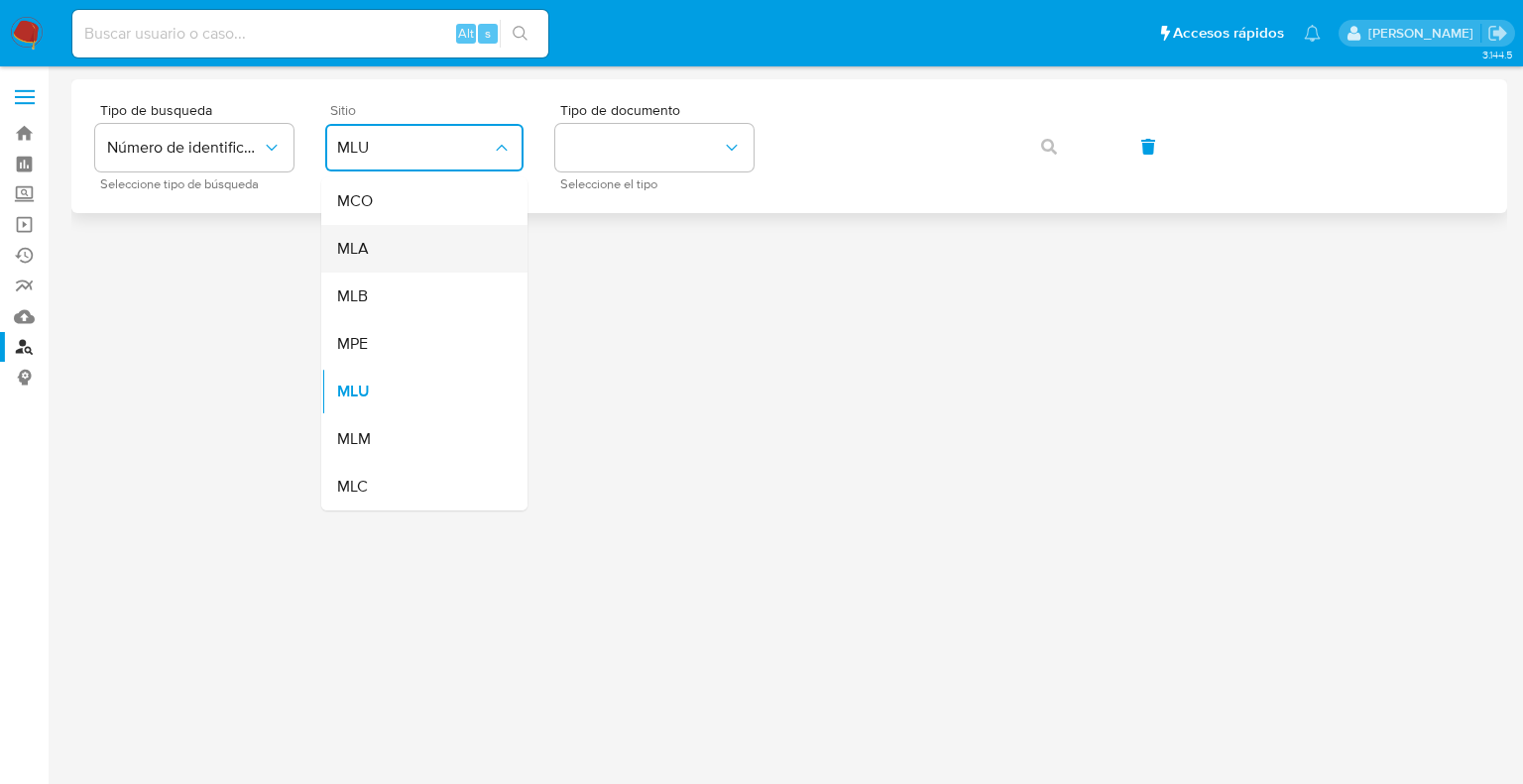 click on "MLA" at bounding box center (353, 249) 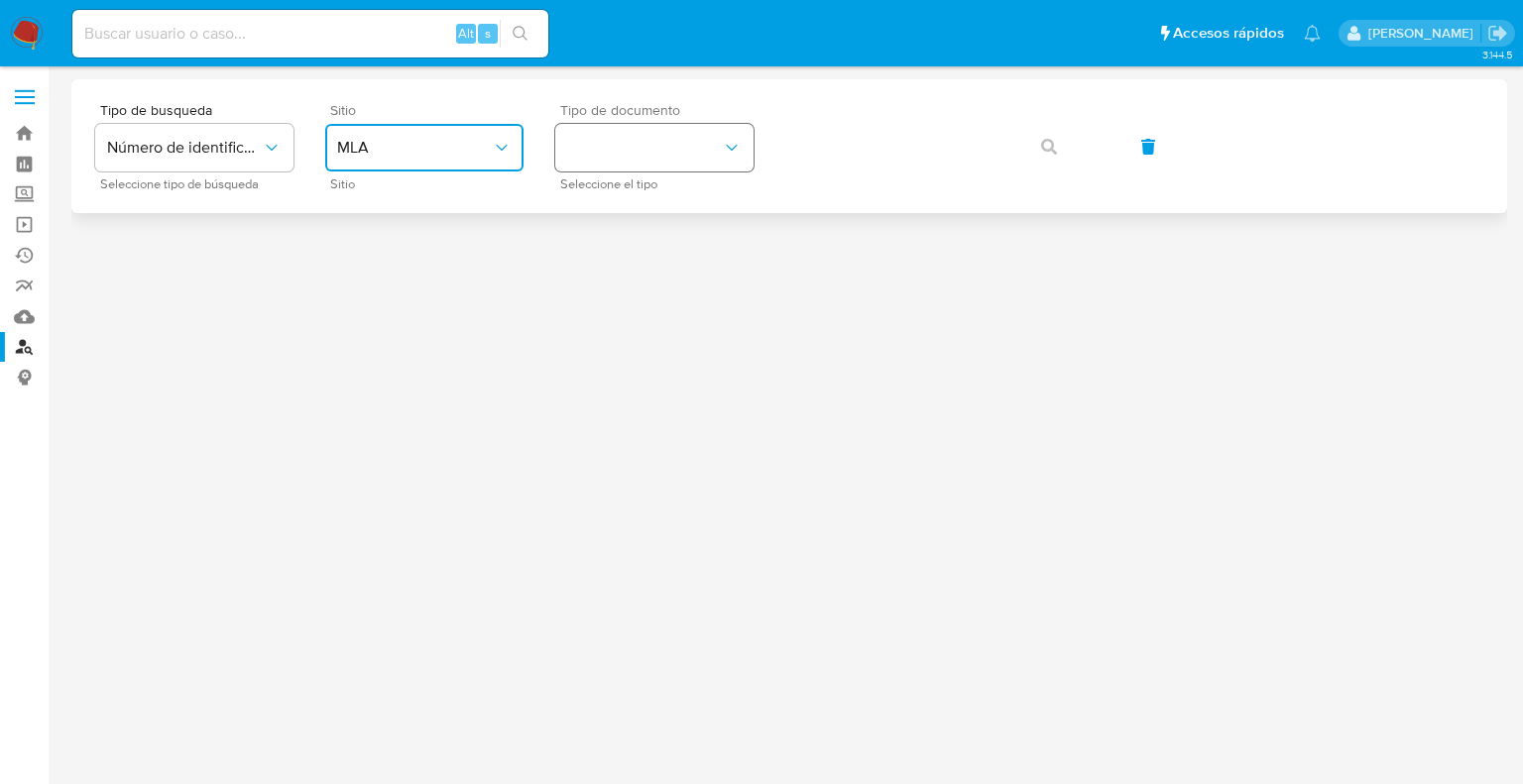 click at bounding box center [654, 148] 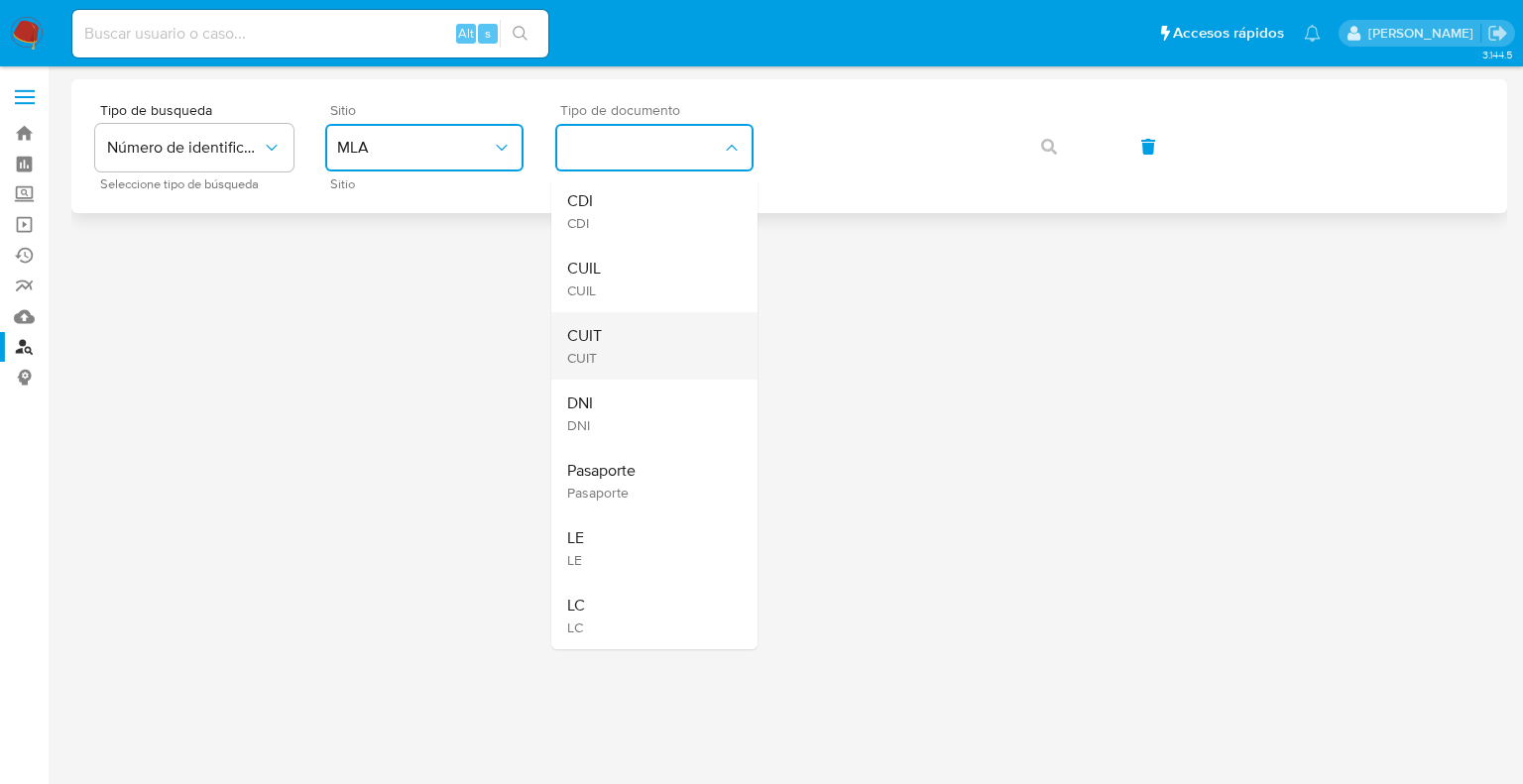 click on "CUIT CUIT" at bounding box center (648, 346) 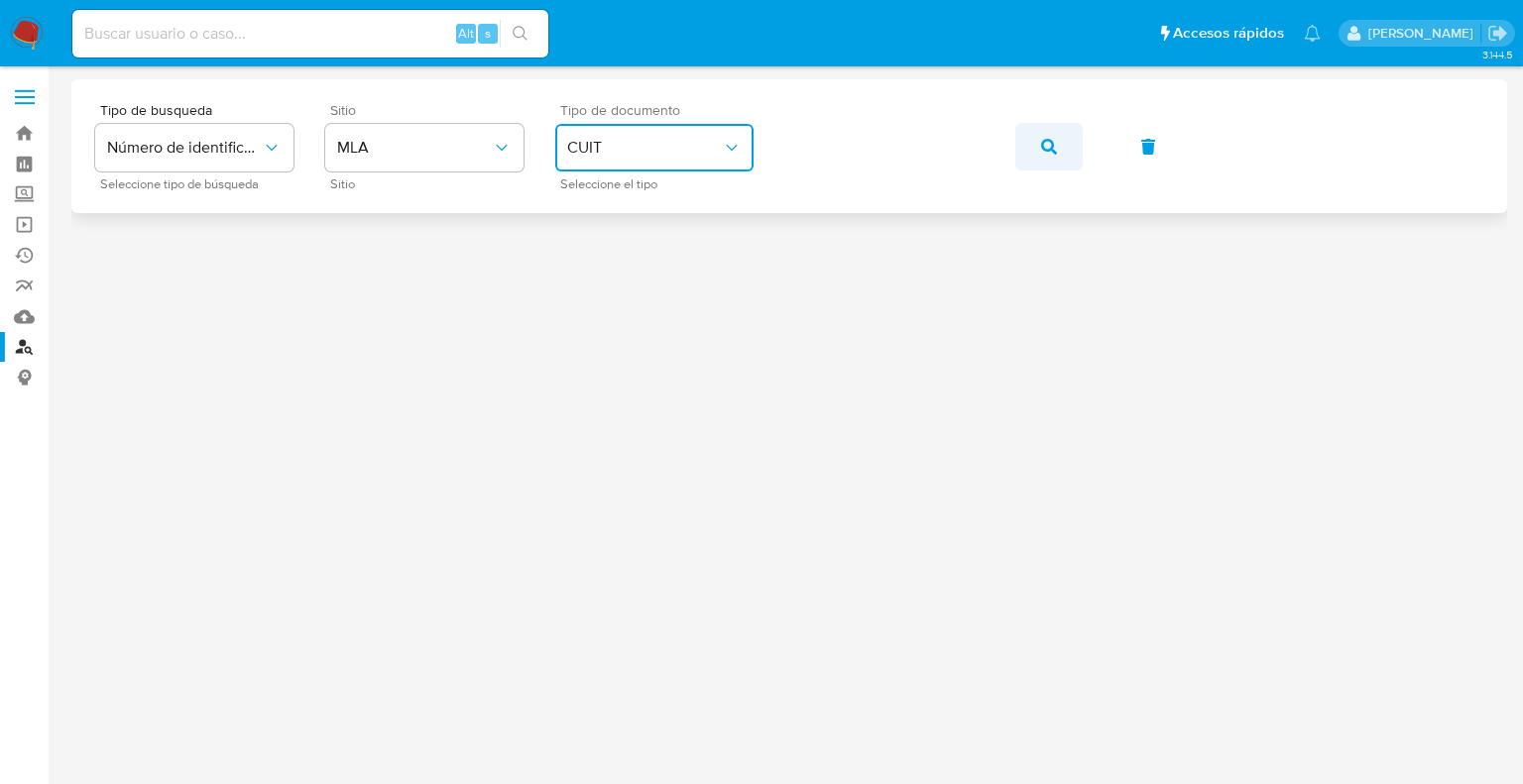 click at bounding box center (1049, 147) 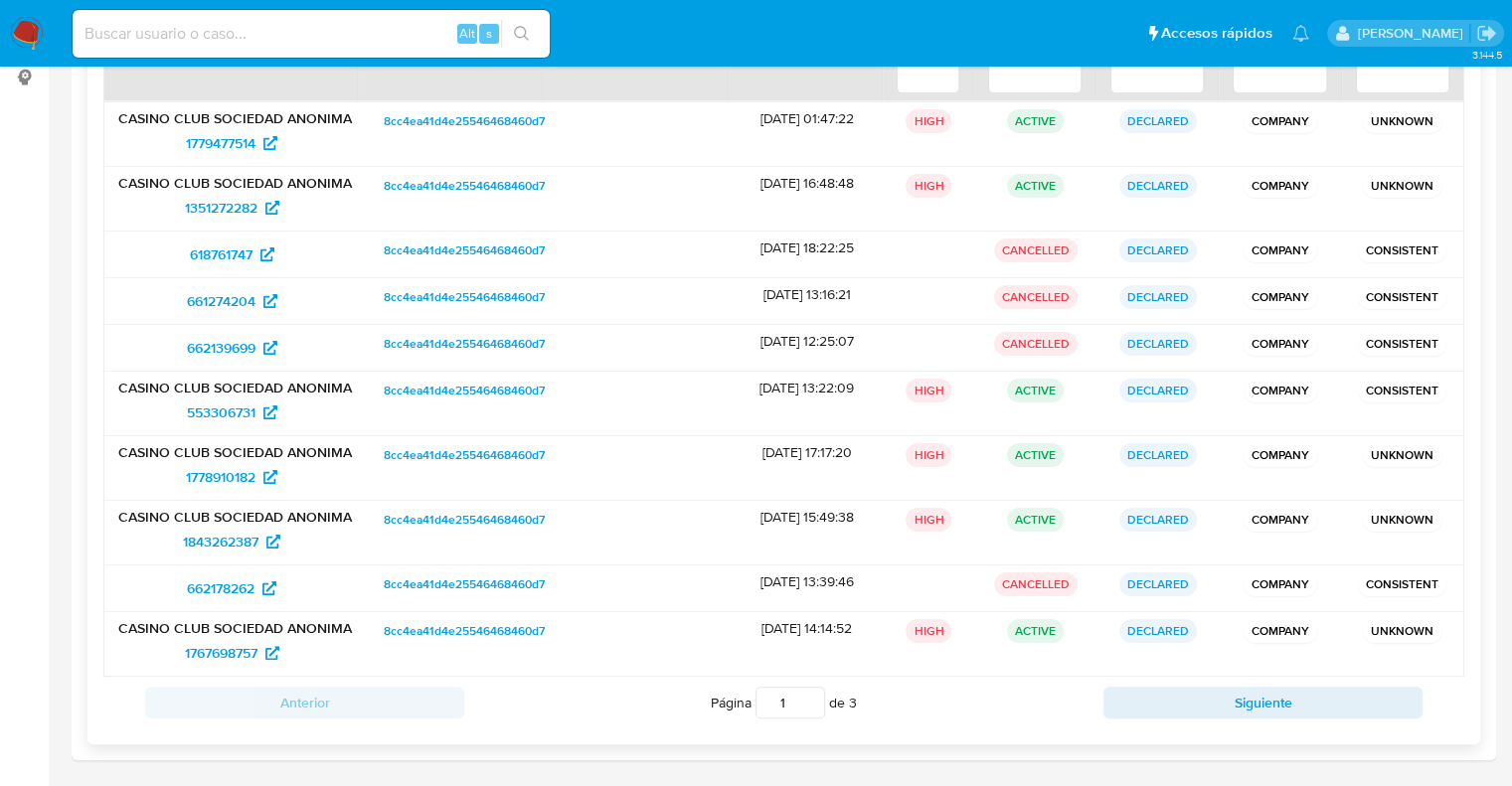 scroll, scrollTop: 202, scrollLeft: 0, axis: vertical 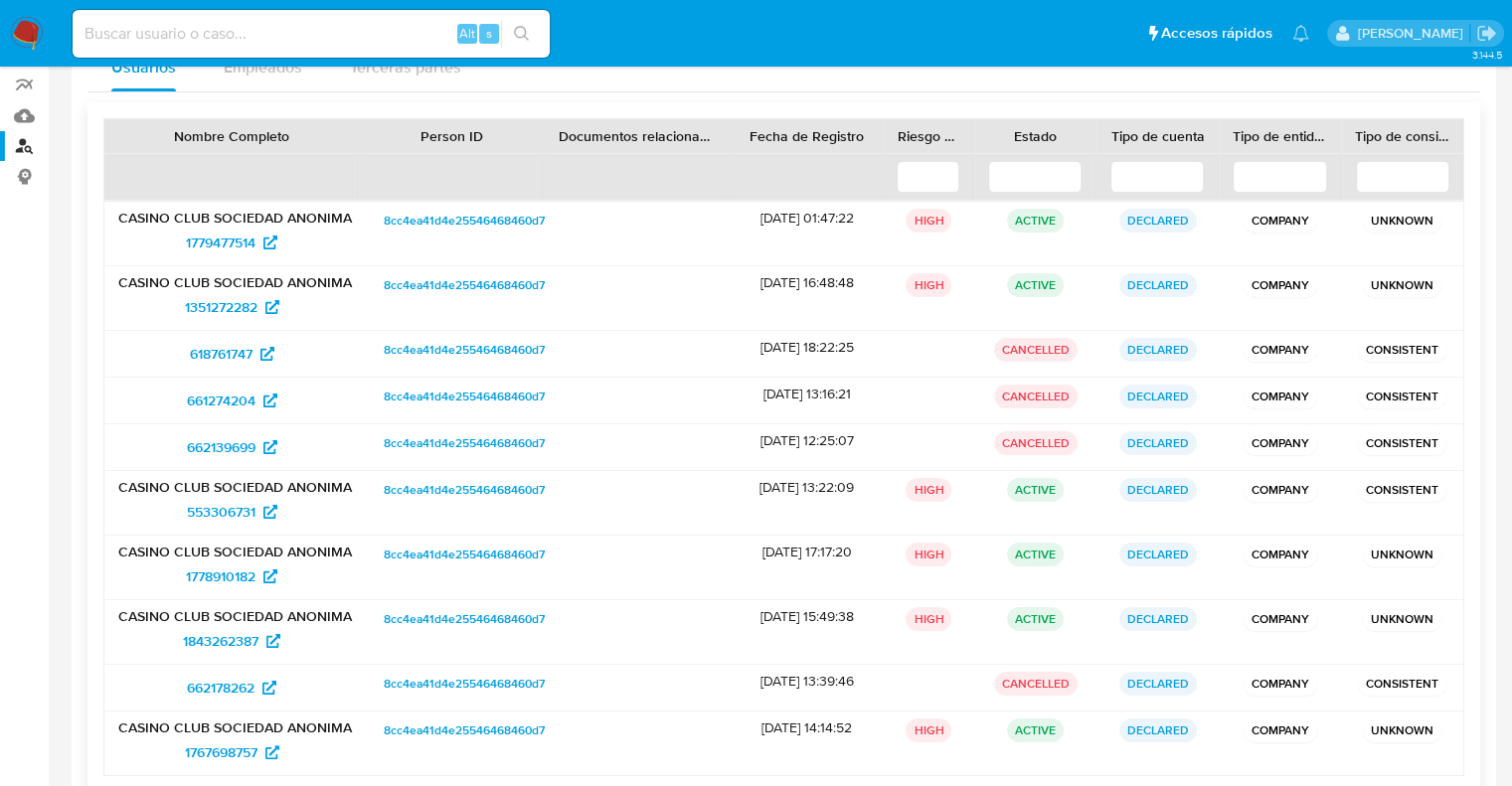 click at bounding box center (1157, 177) 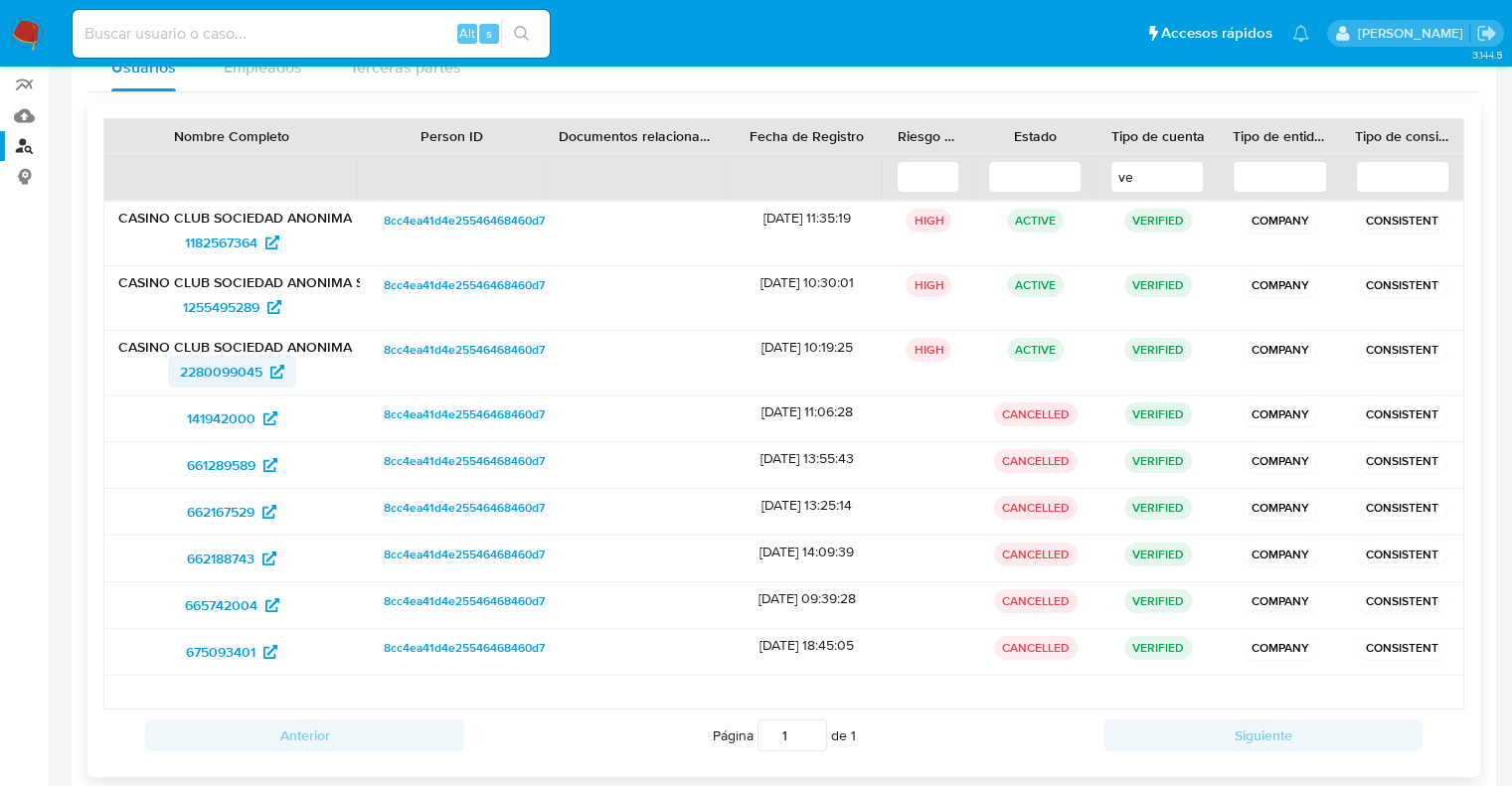 type on "ve" 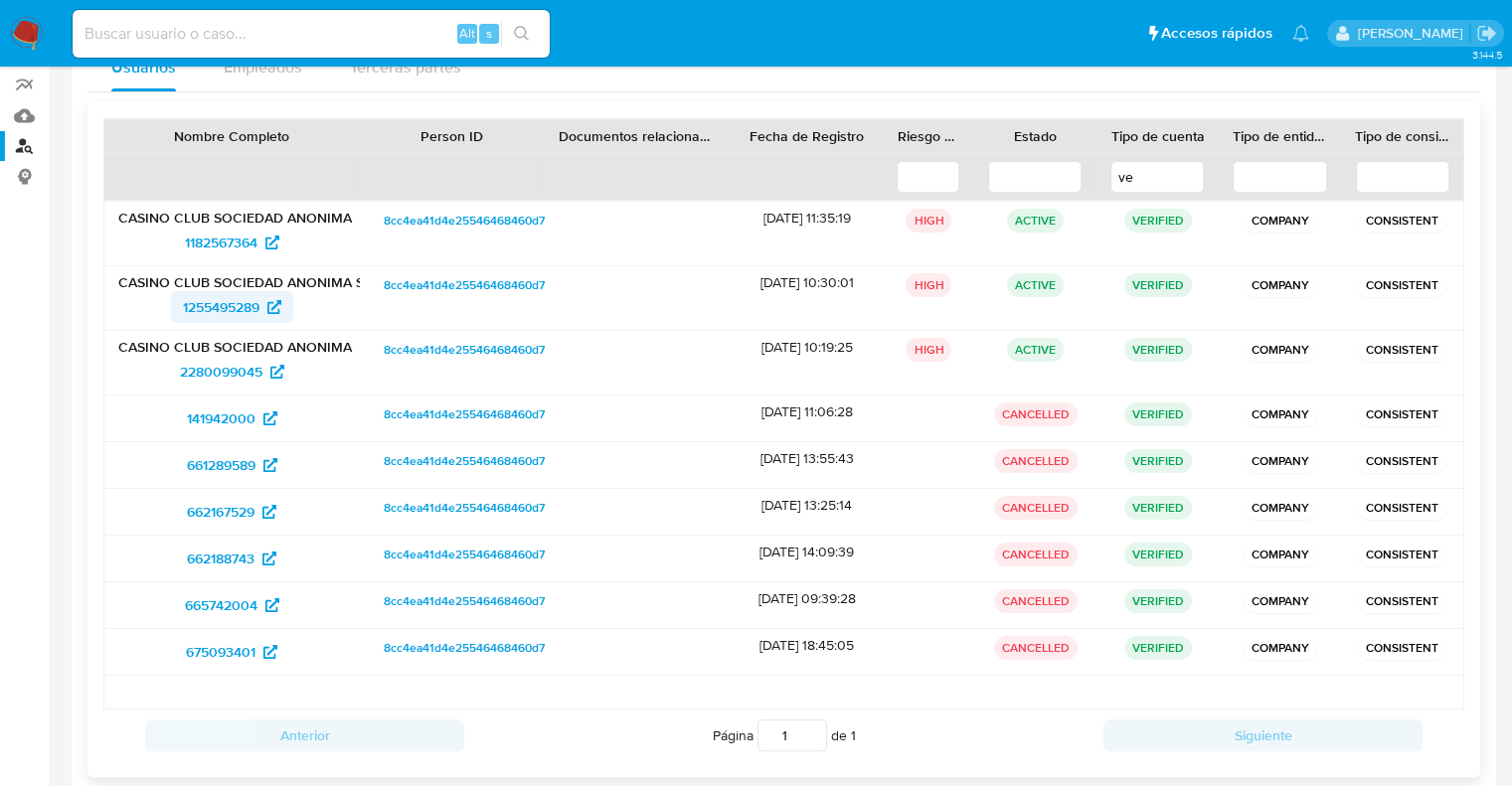 click on "1255495289" at bounding box center [221, 307] 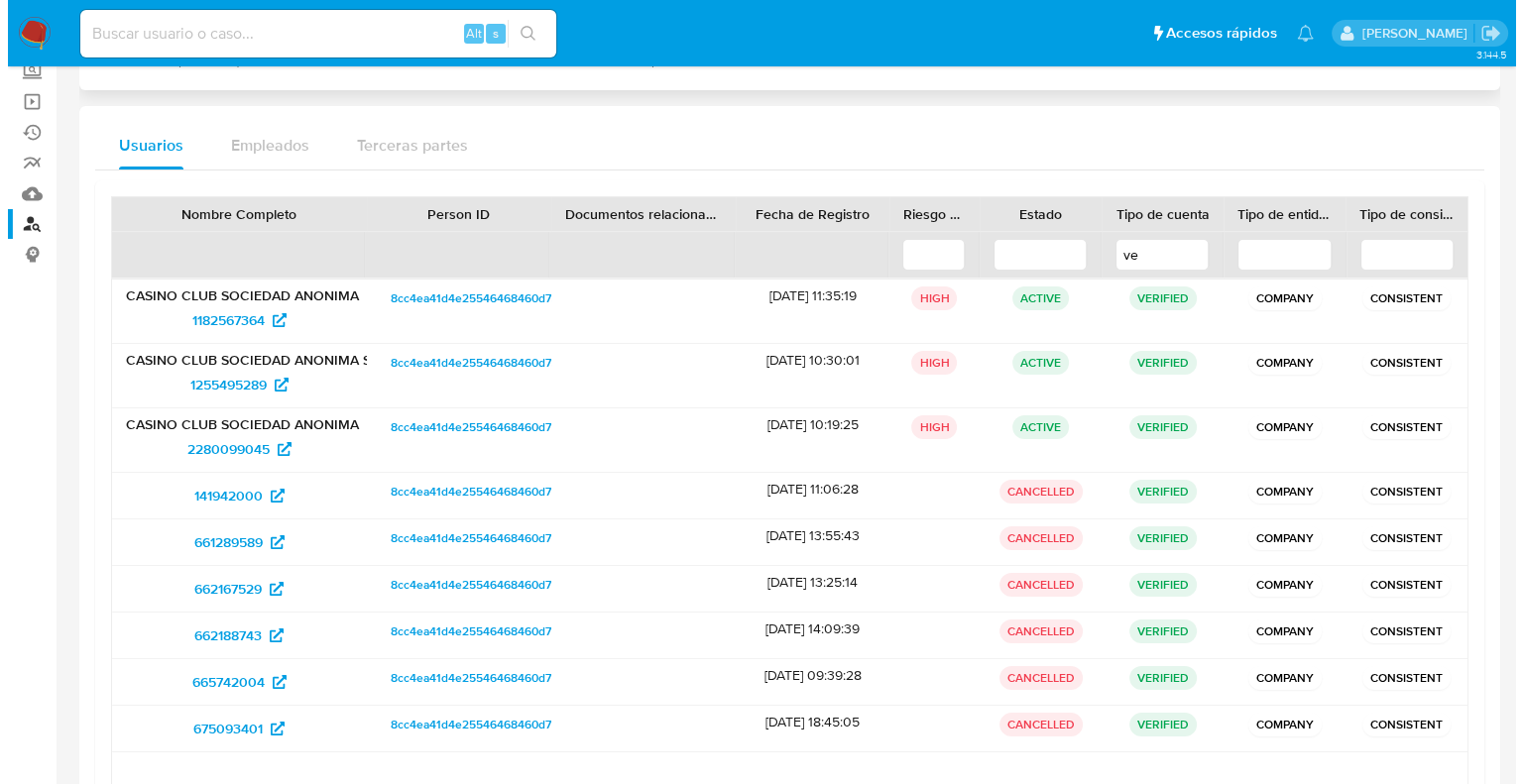 scroll, scrollTop: 0, scrollLeft: 0, axis: both 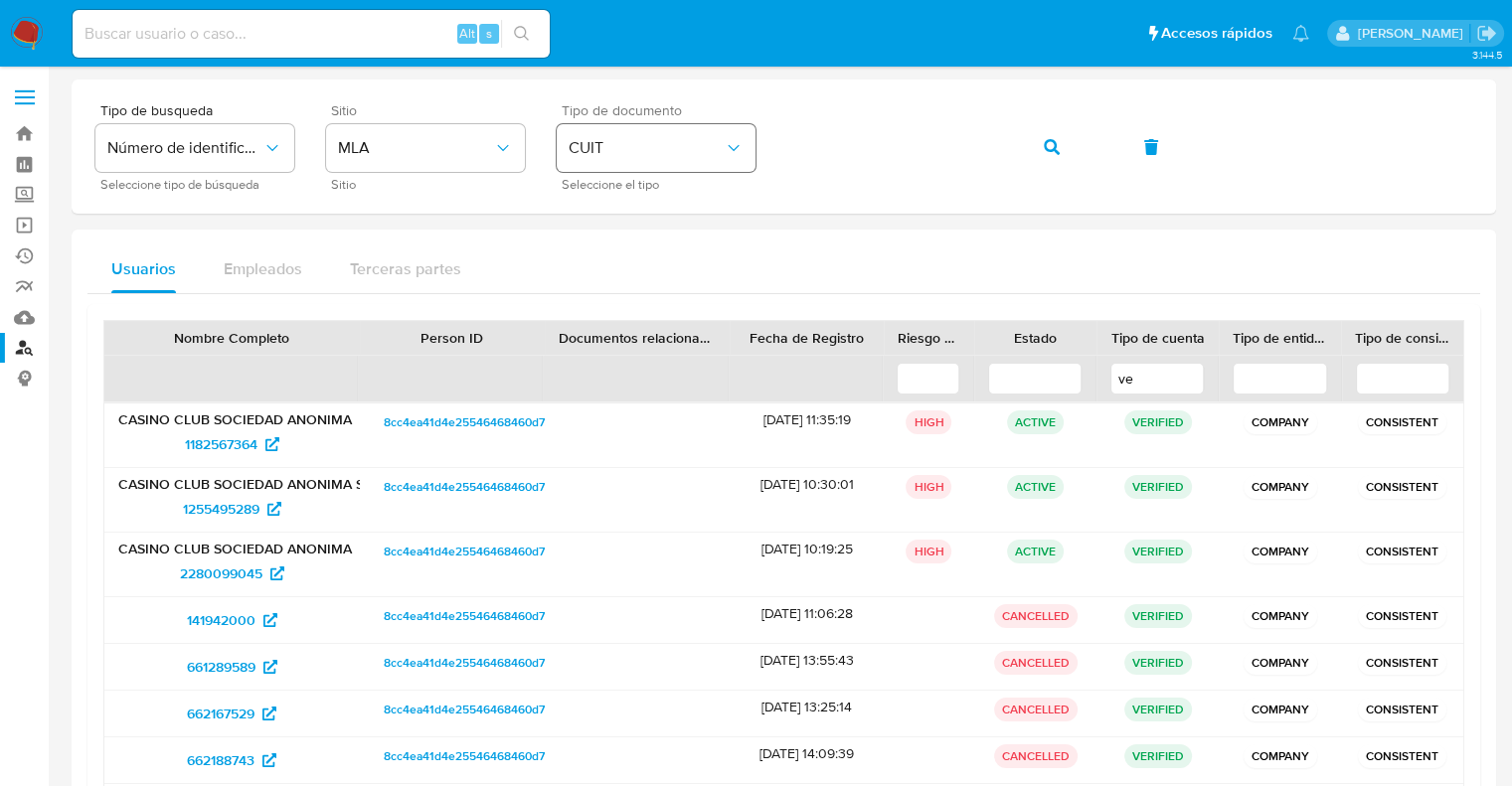 click on "Tipo de busqueda Número de identificación Seleccione tipo de búsqueda Sitio MLA Sitio Tipo de documento CUIT Seleccione el tipo" at bounding box center [783, 146] 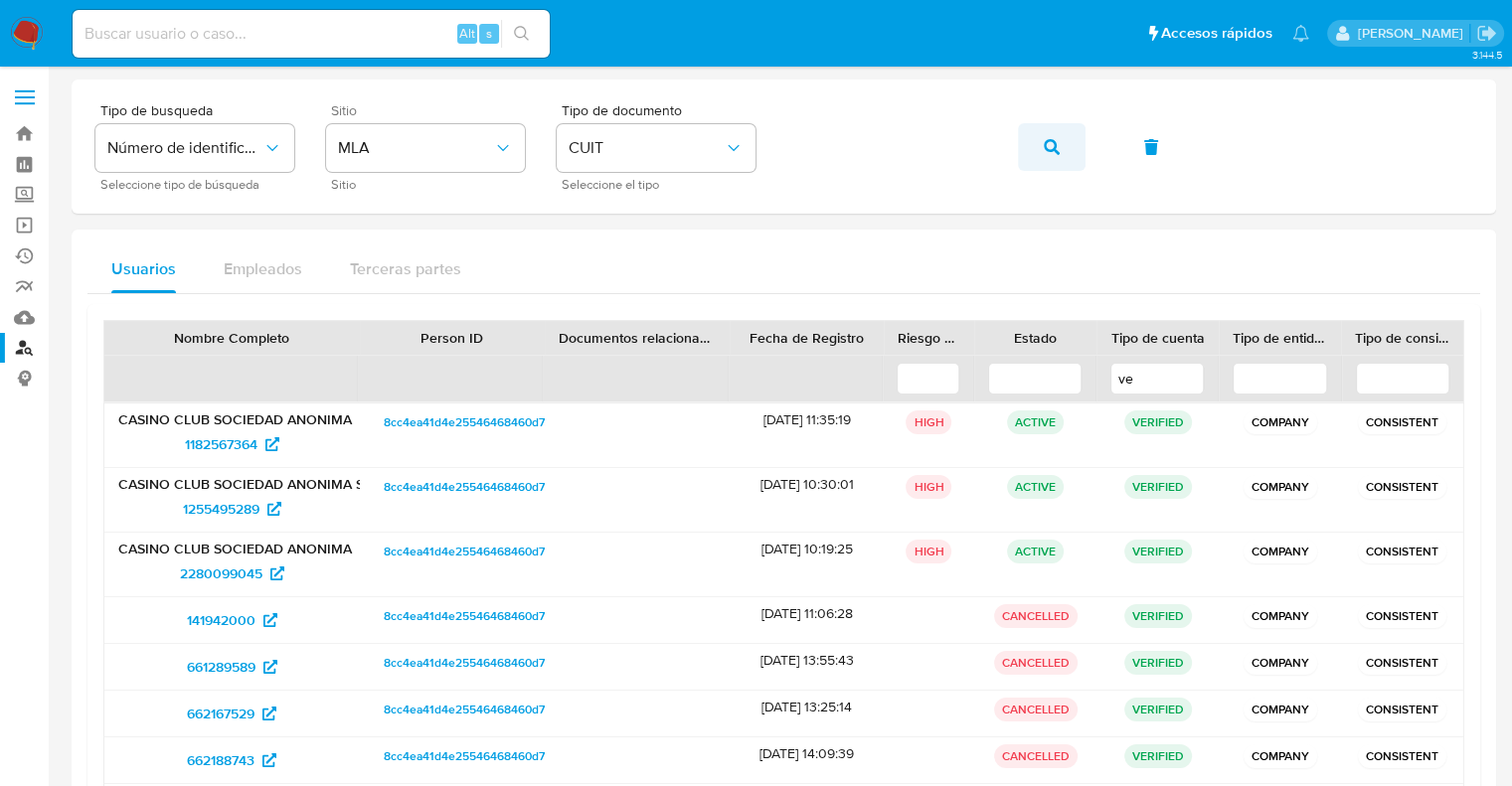 click 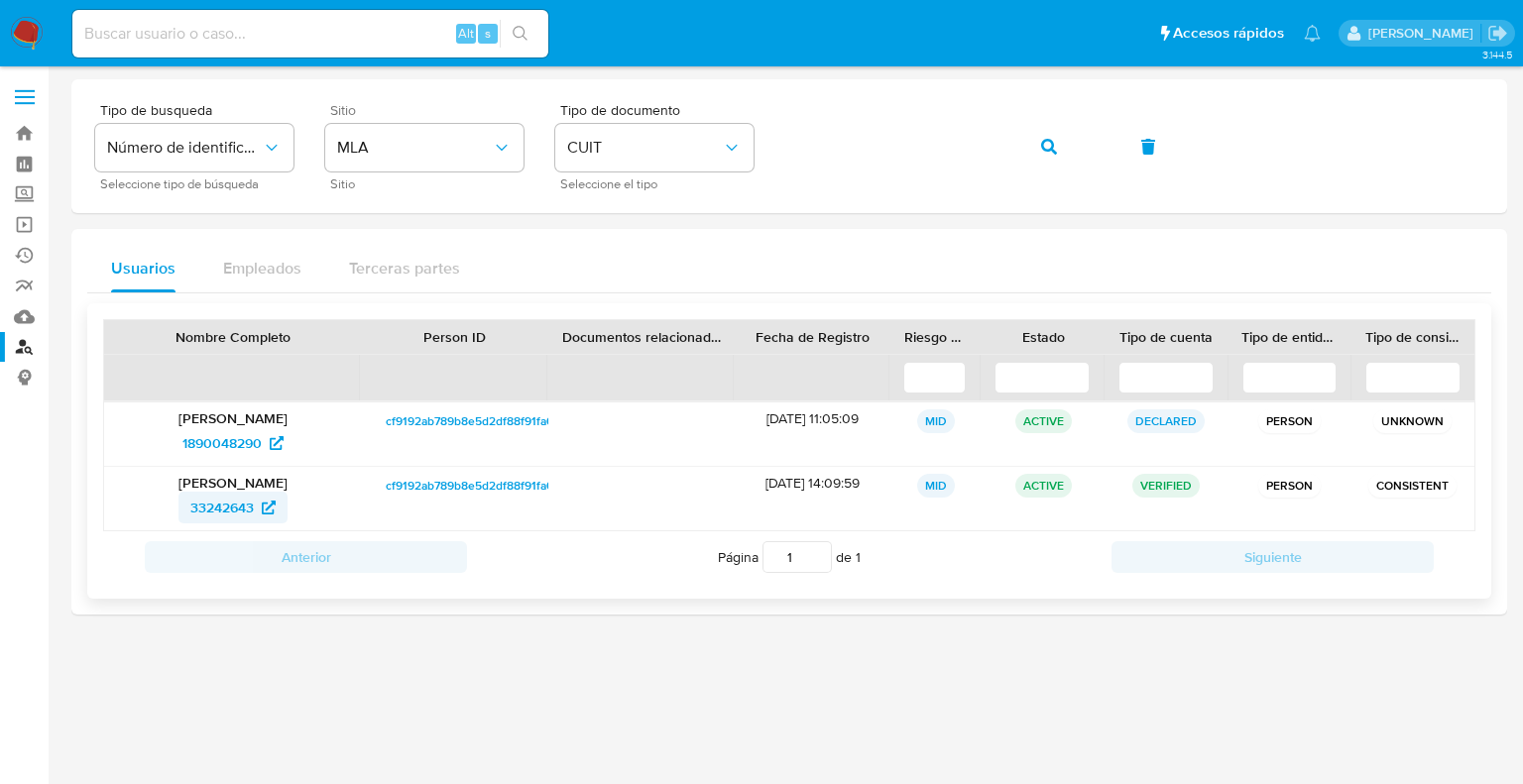 drag, startPoint x: 175, startPoint y: 512, endPoint x: 254, endPoint y: 510, distance: 79.025312 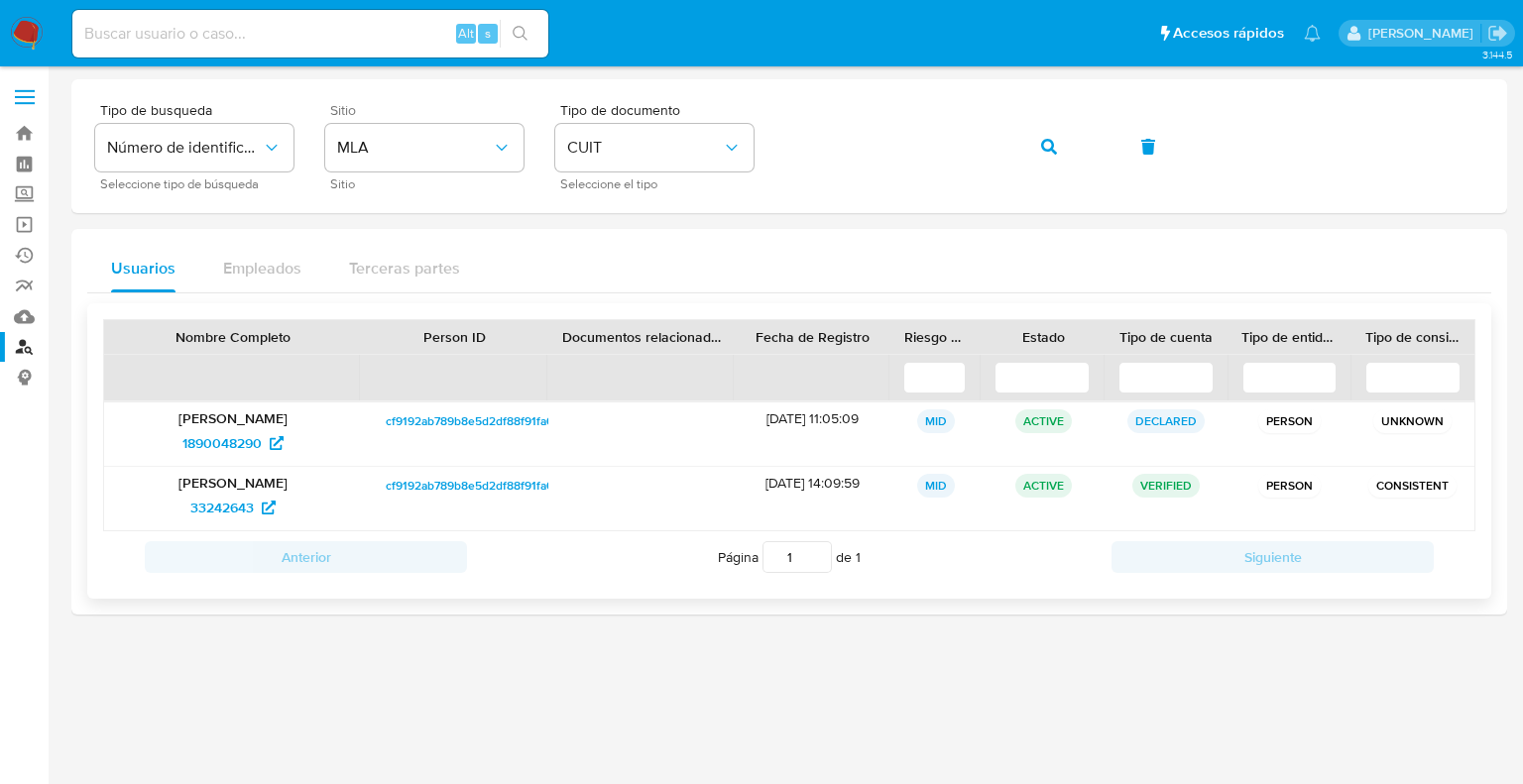 drag, startPoint x: 736, startPoint y: 488, endPoint x: 820, endPoint y: 483, distance: 84.148678 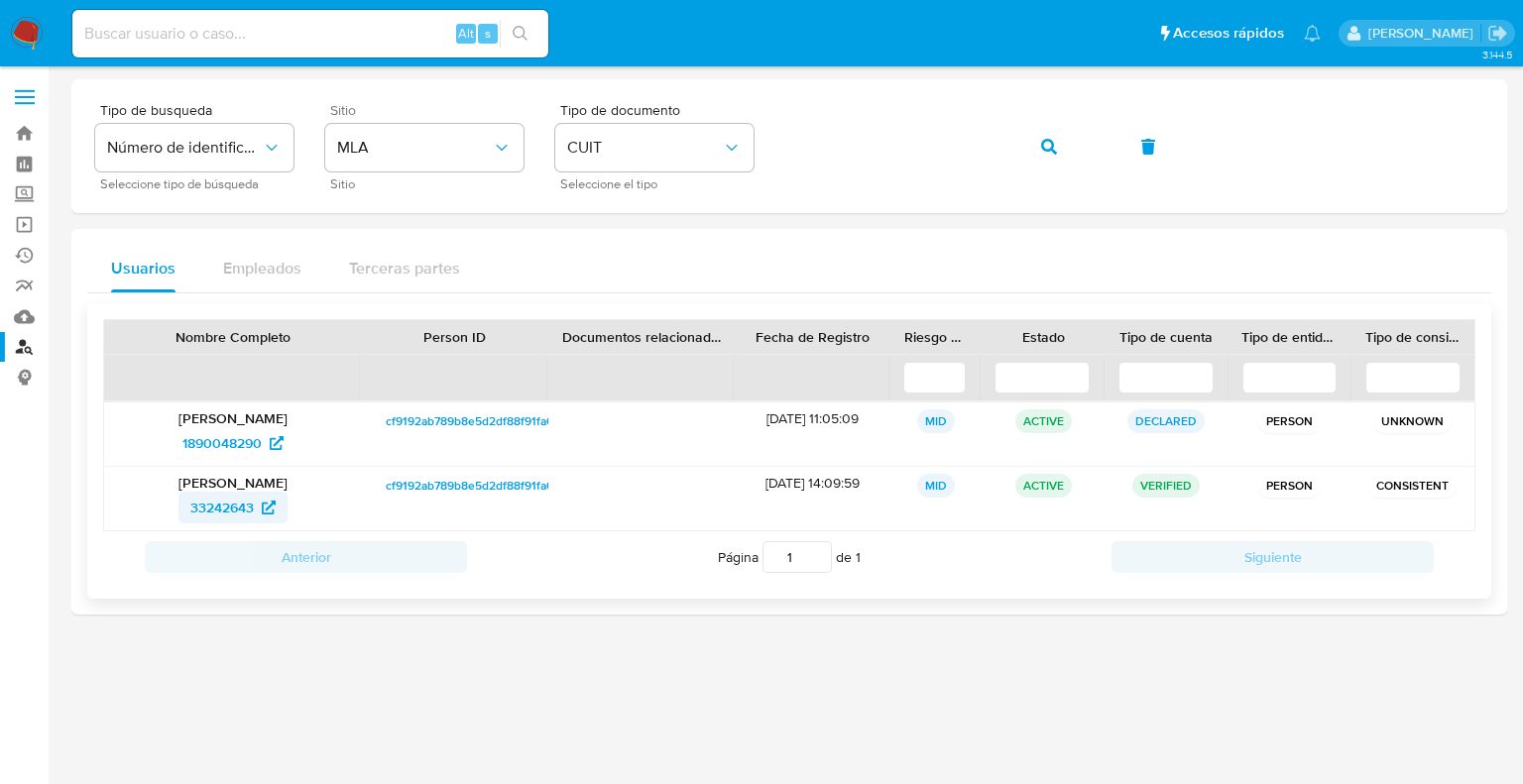 click on "33242643" at bounding box center (222, 507) 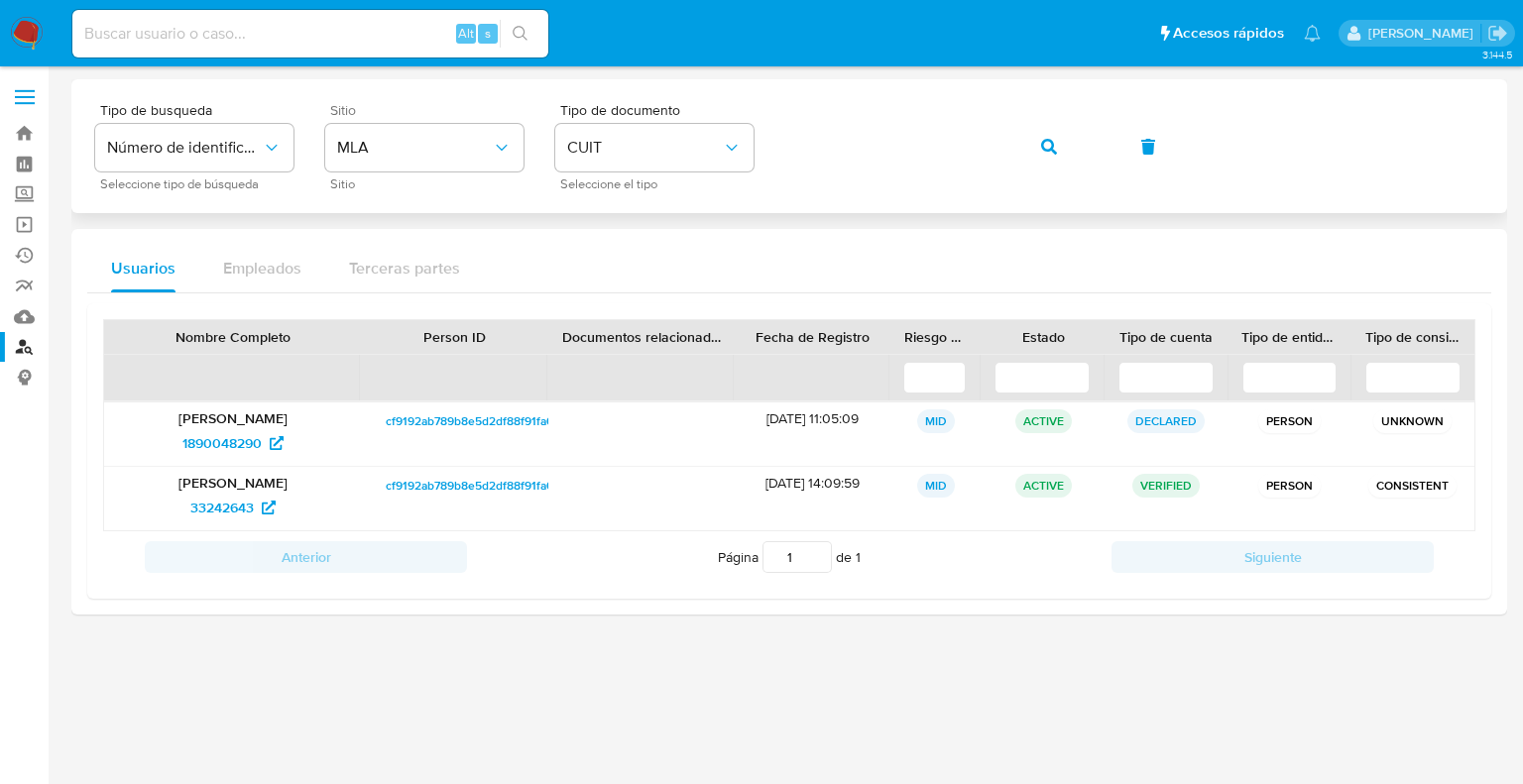 click on "Tipo de busqueda Número de identificación Seleccione tipo de búsqueda Sitio MLA Sitio Tipo de documento CUIT Seleccione el tipo" at bounding box center [789, 146] 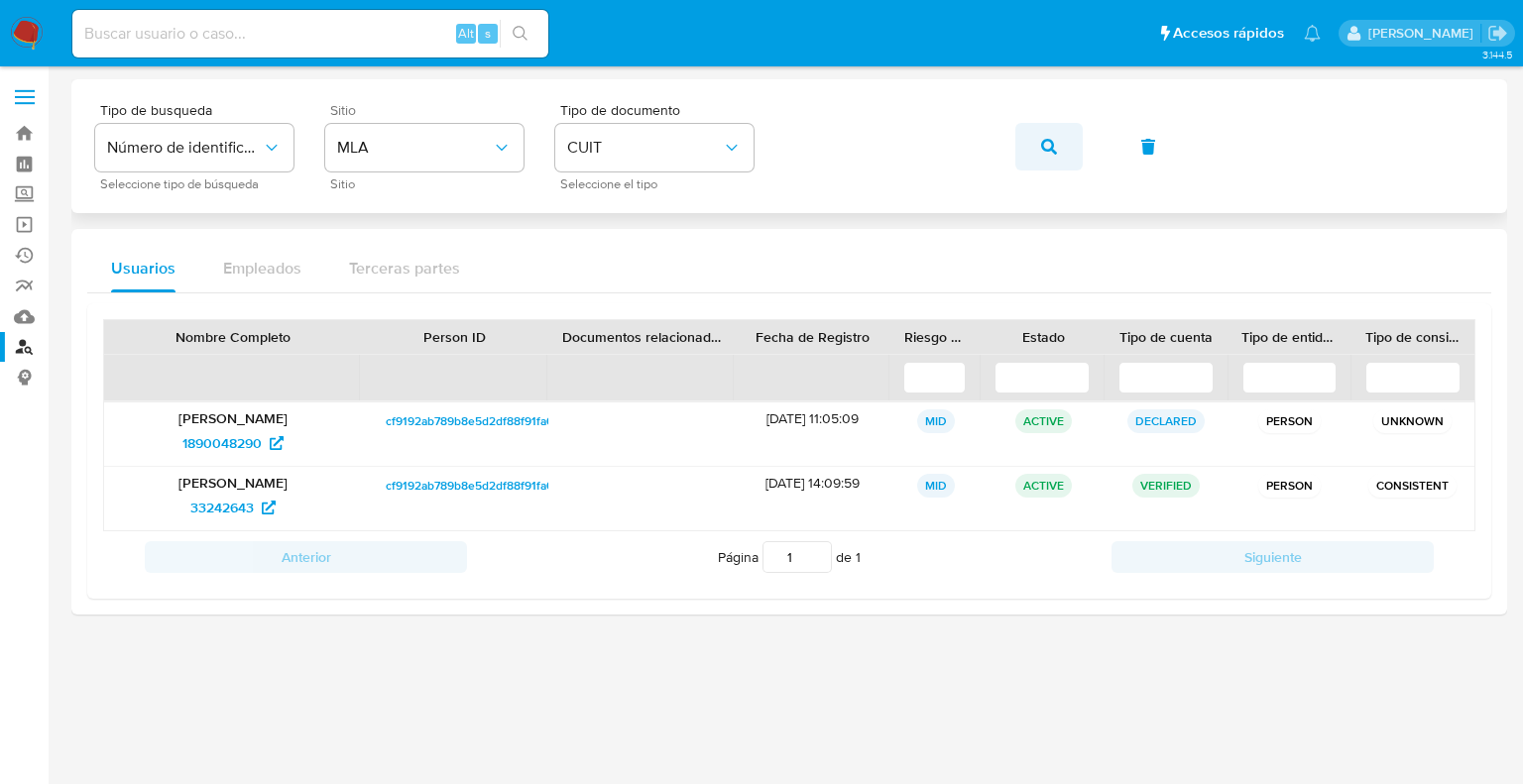 click 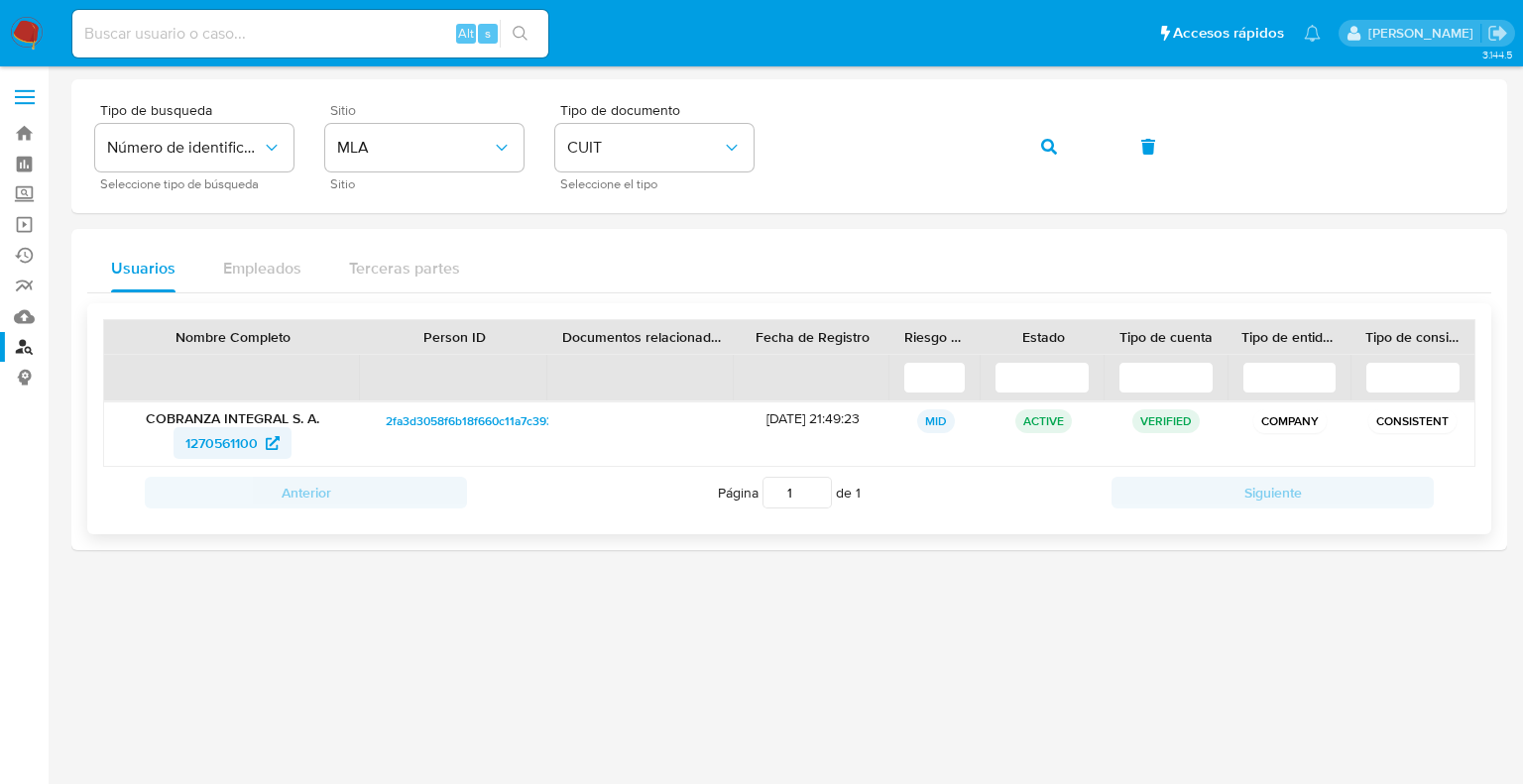 drag, startPoint x: 172, startPoint y: 454, endPoint x: 263, endPoint y: 439, distance: 92.227978 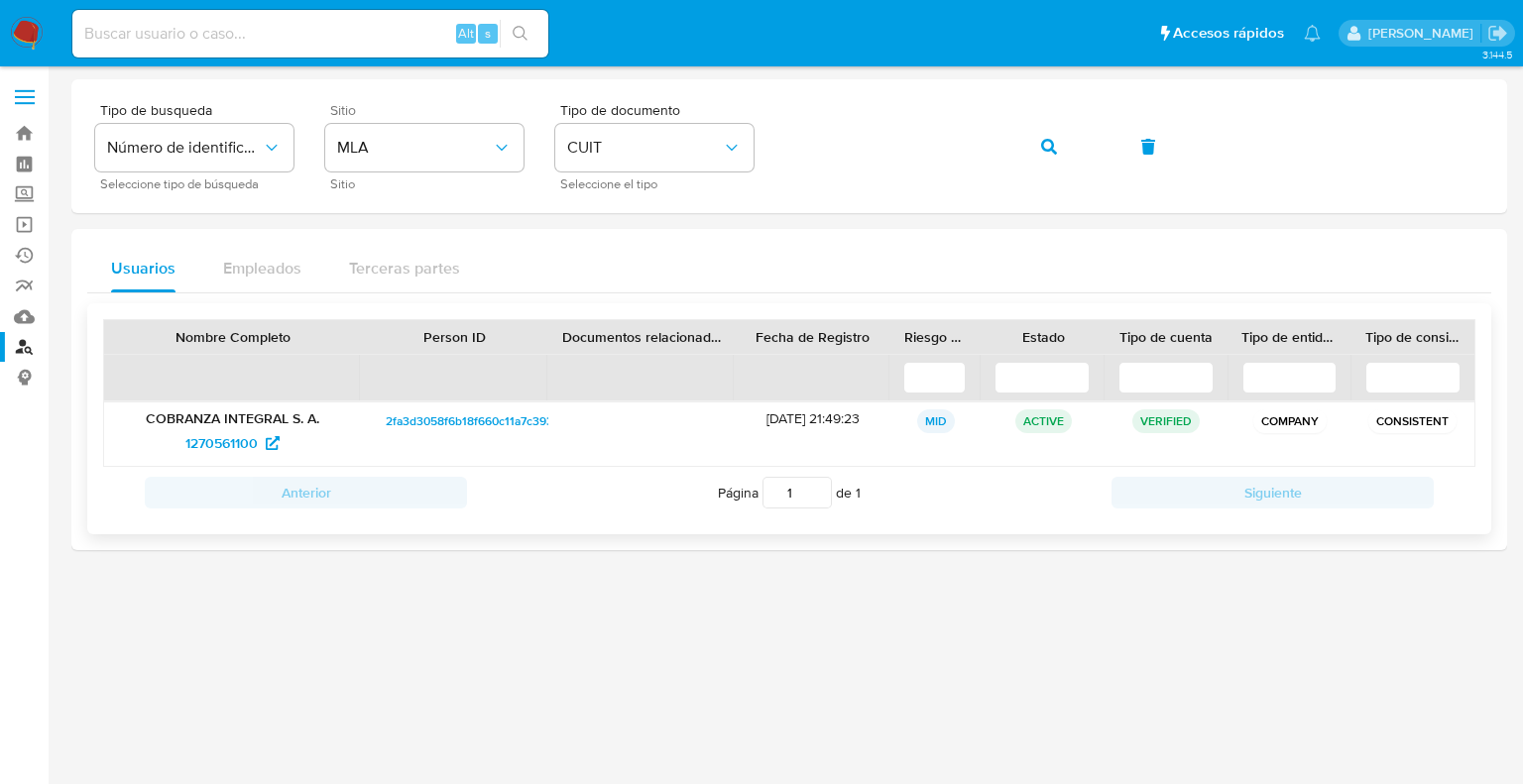 drag, startPoint x: 761, startPoint y: 421, endPoint x: 818, endPoint y: 416, distance: 57.21888 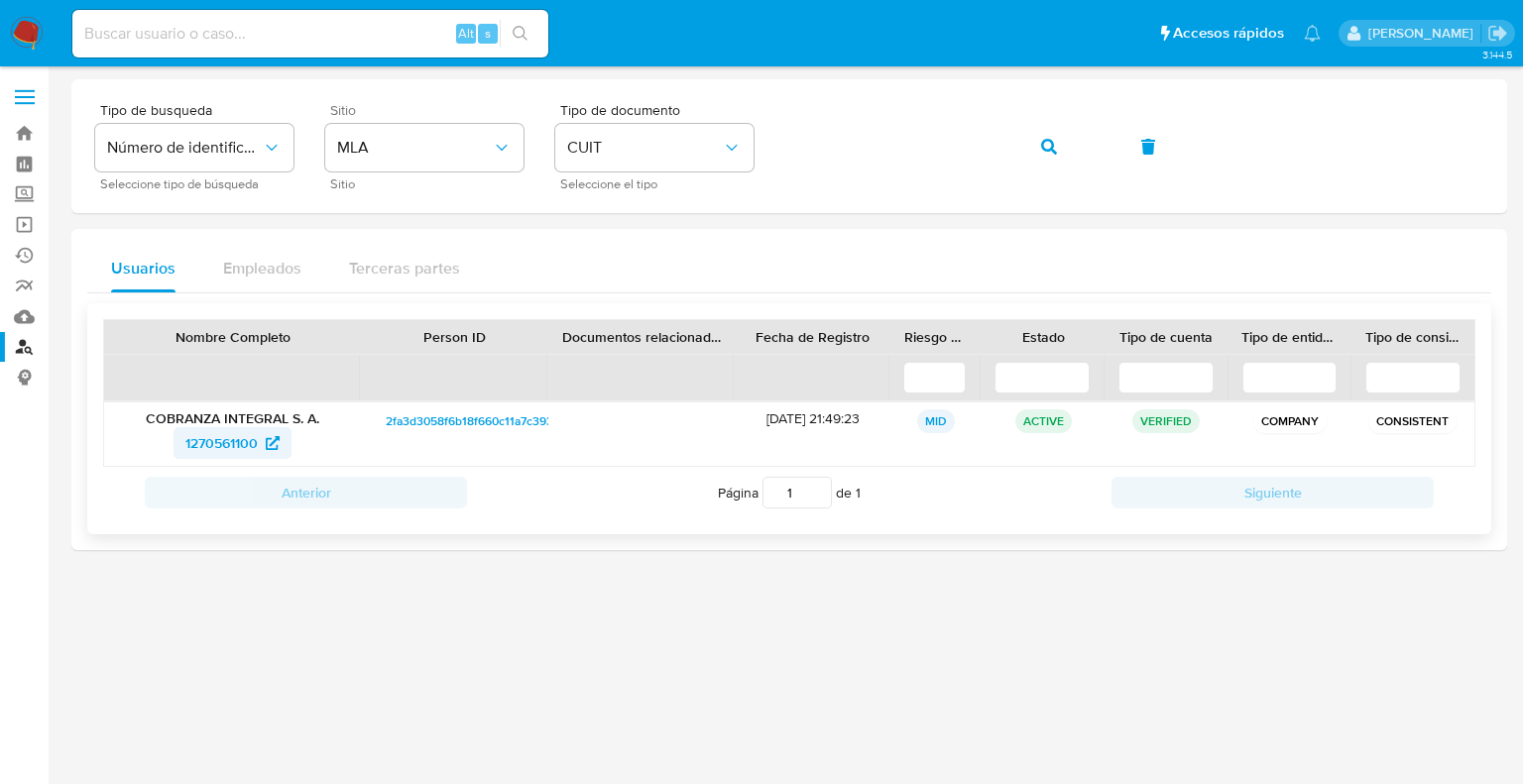 click on "1270561100" at bounding box center [221, 443] 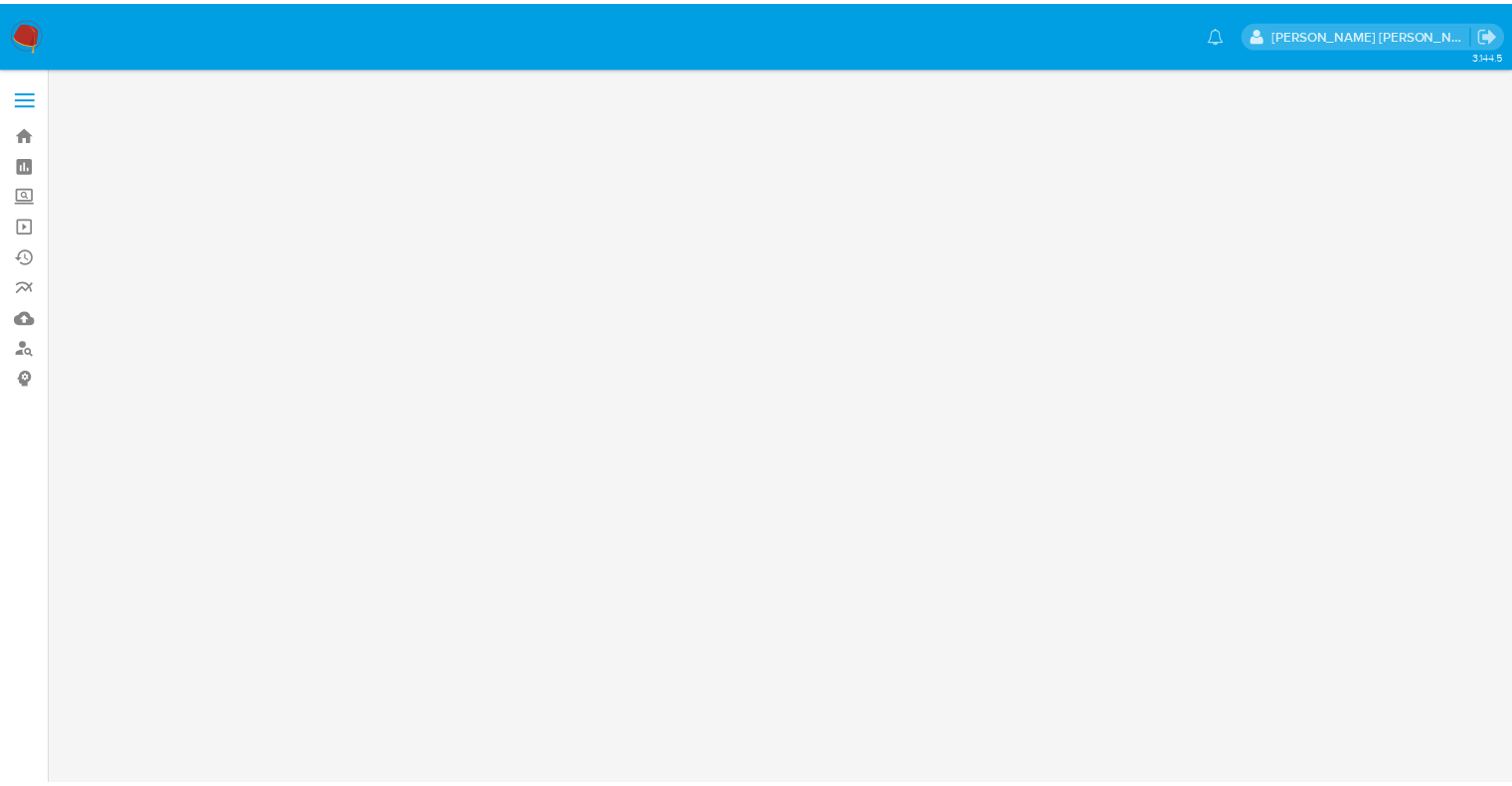 scroll, scrollTop: 0, scrollLeft: 0, axis: both 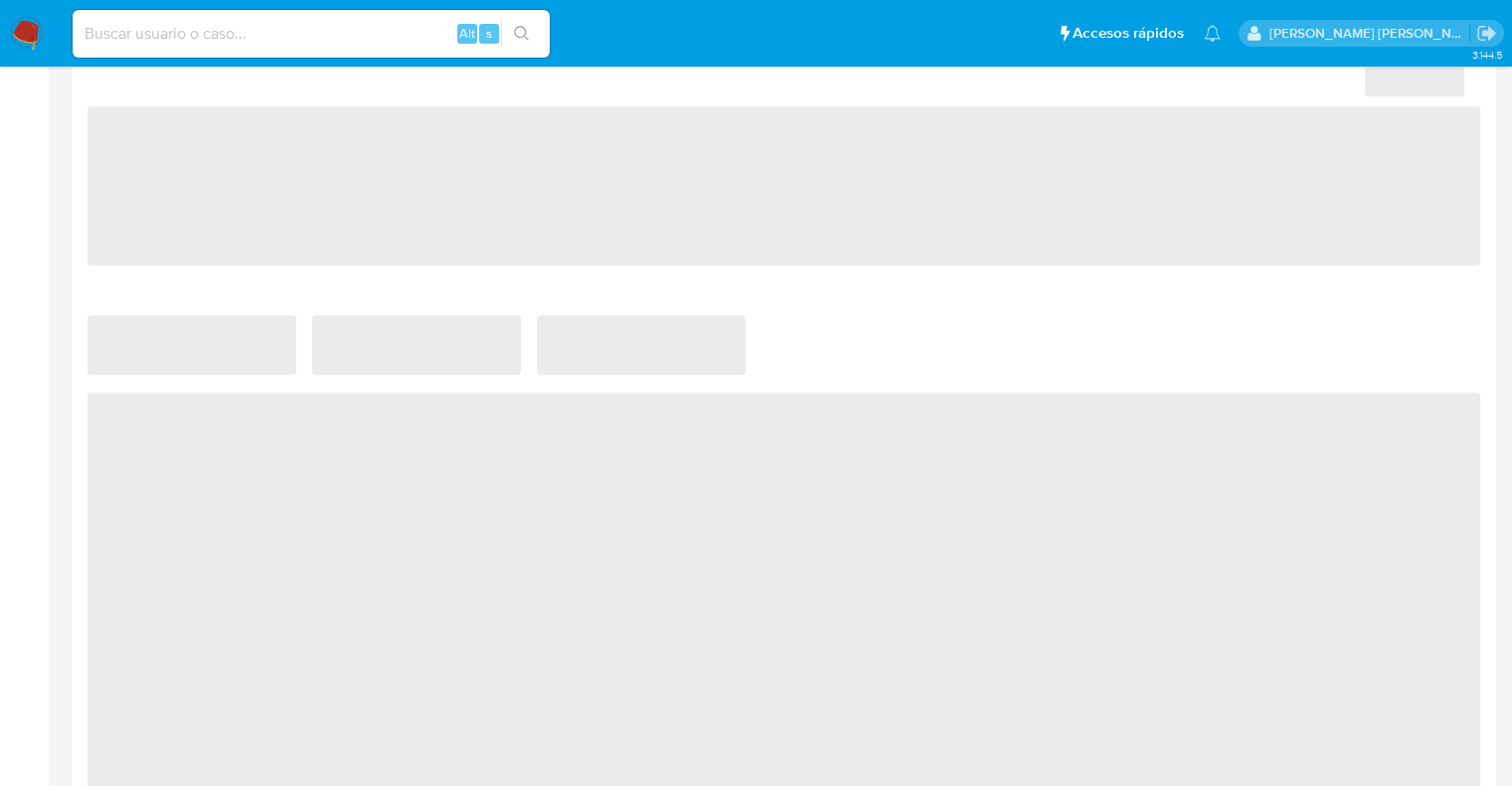 select on "10" 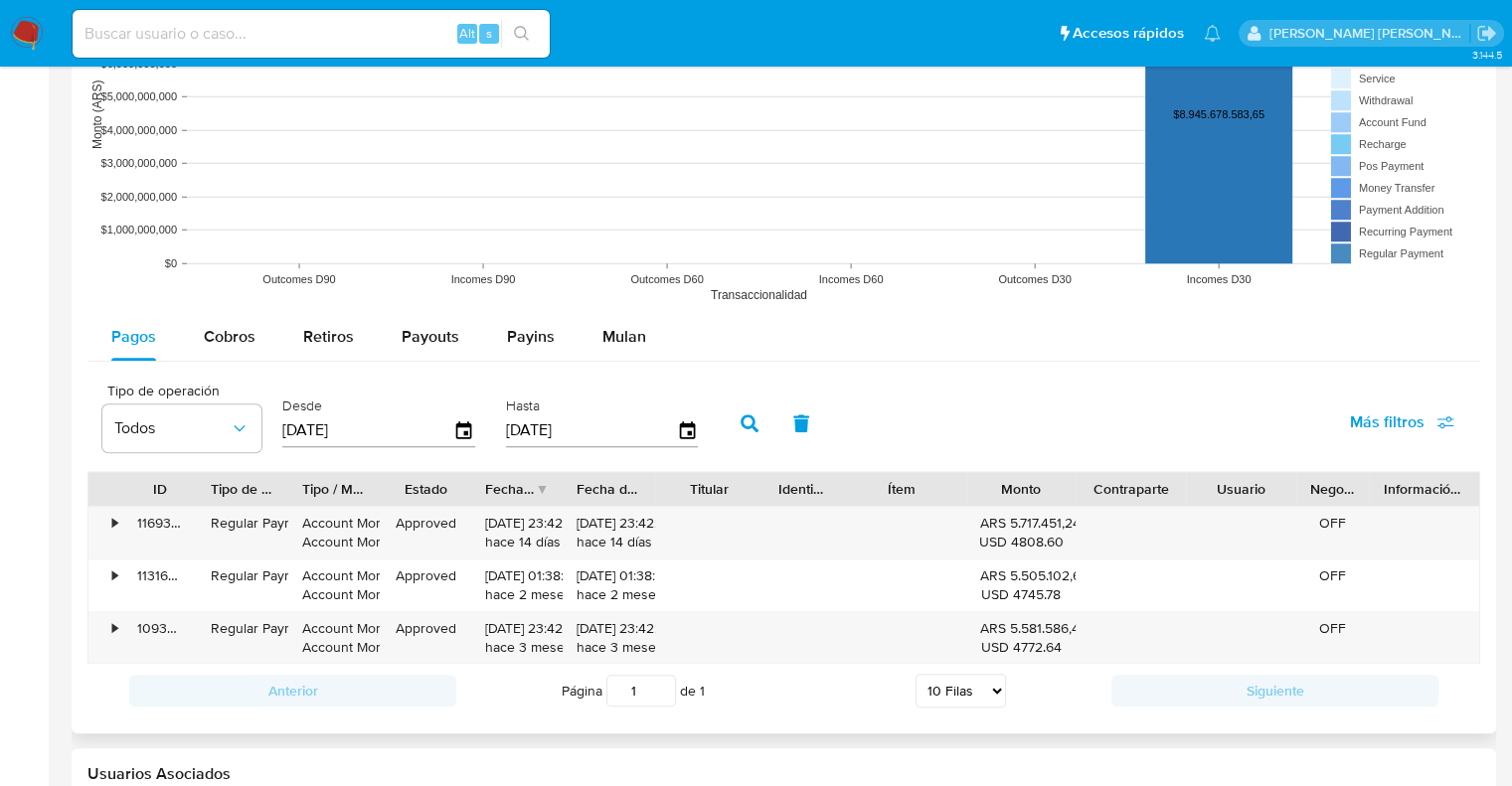 scroll, scrollTop: 1689, scrollLeft: 0, axis: vertical 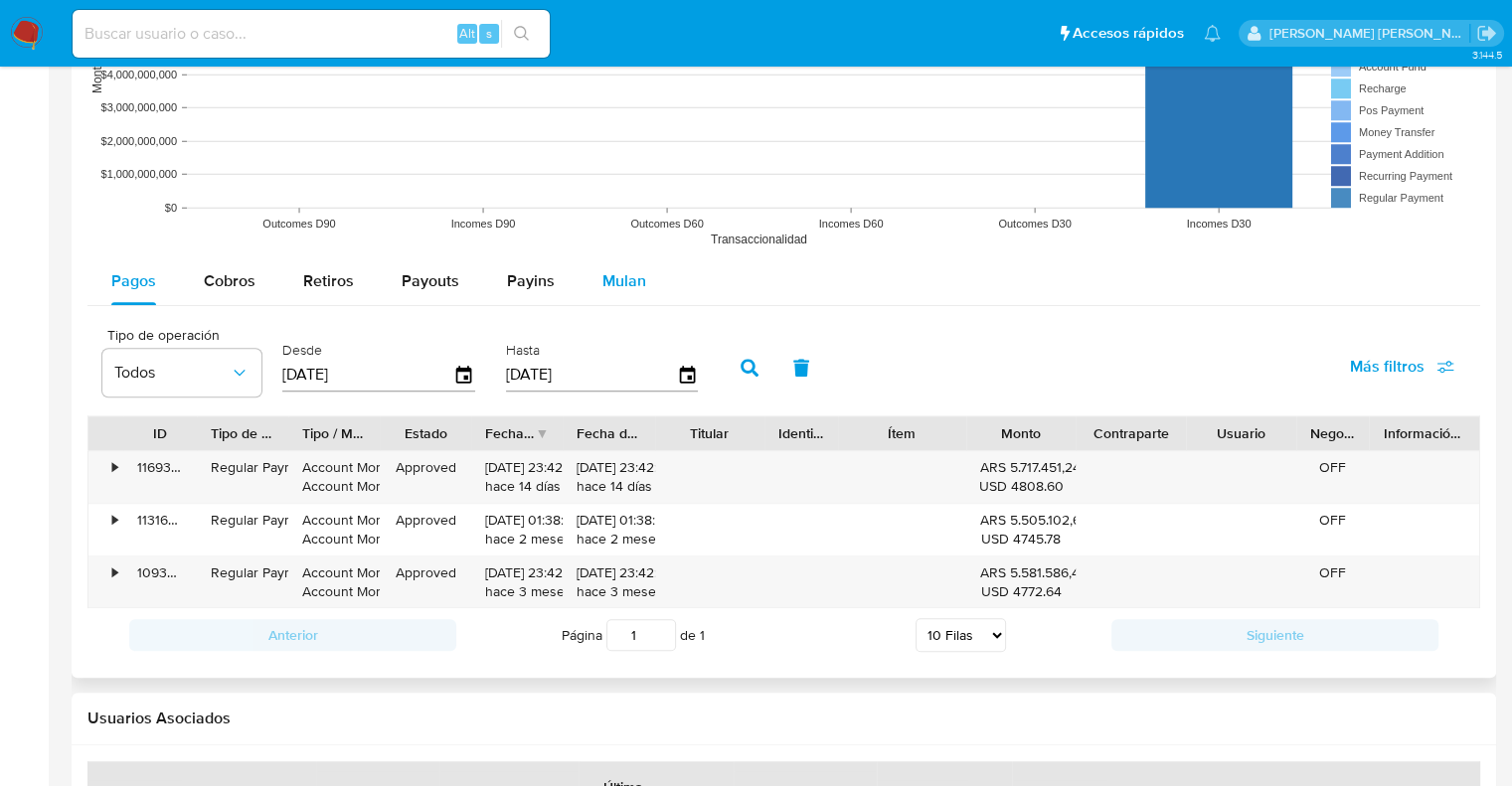 click on "Mulan" at bounding box center (624, 280) 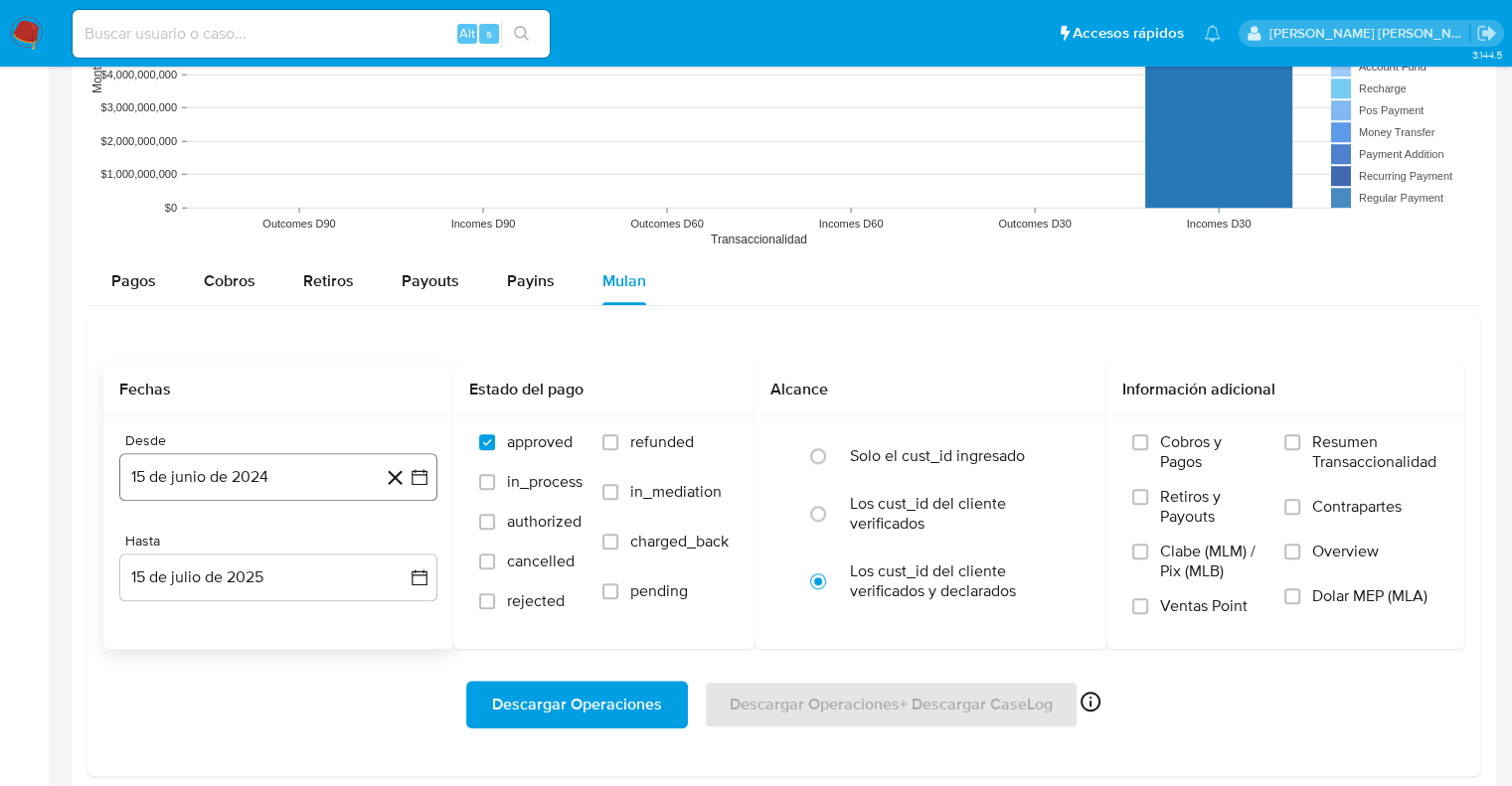 click 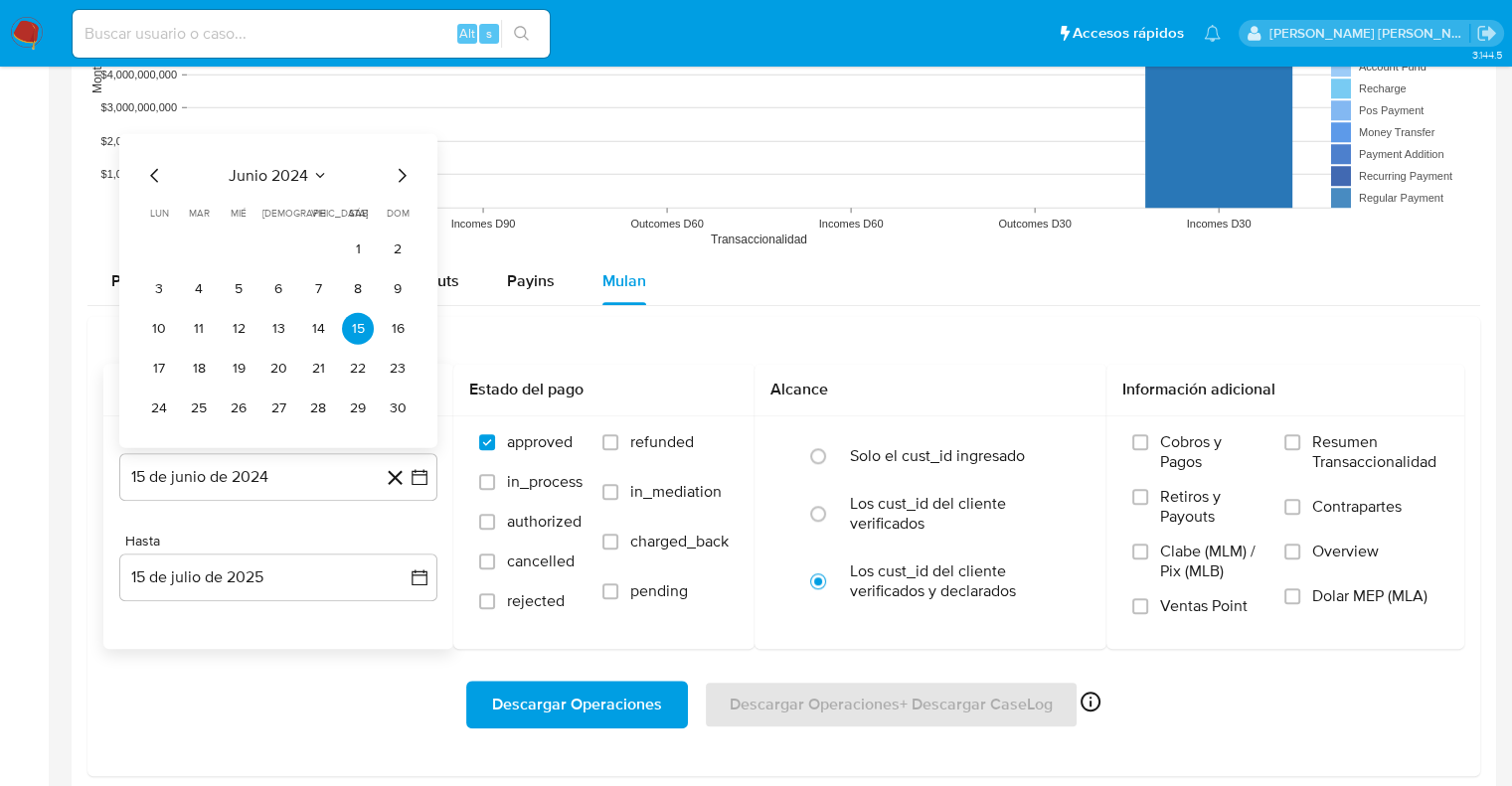 click 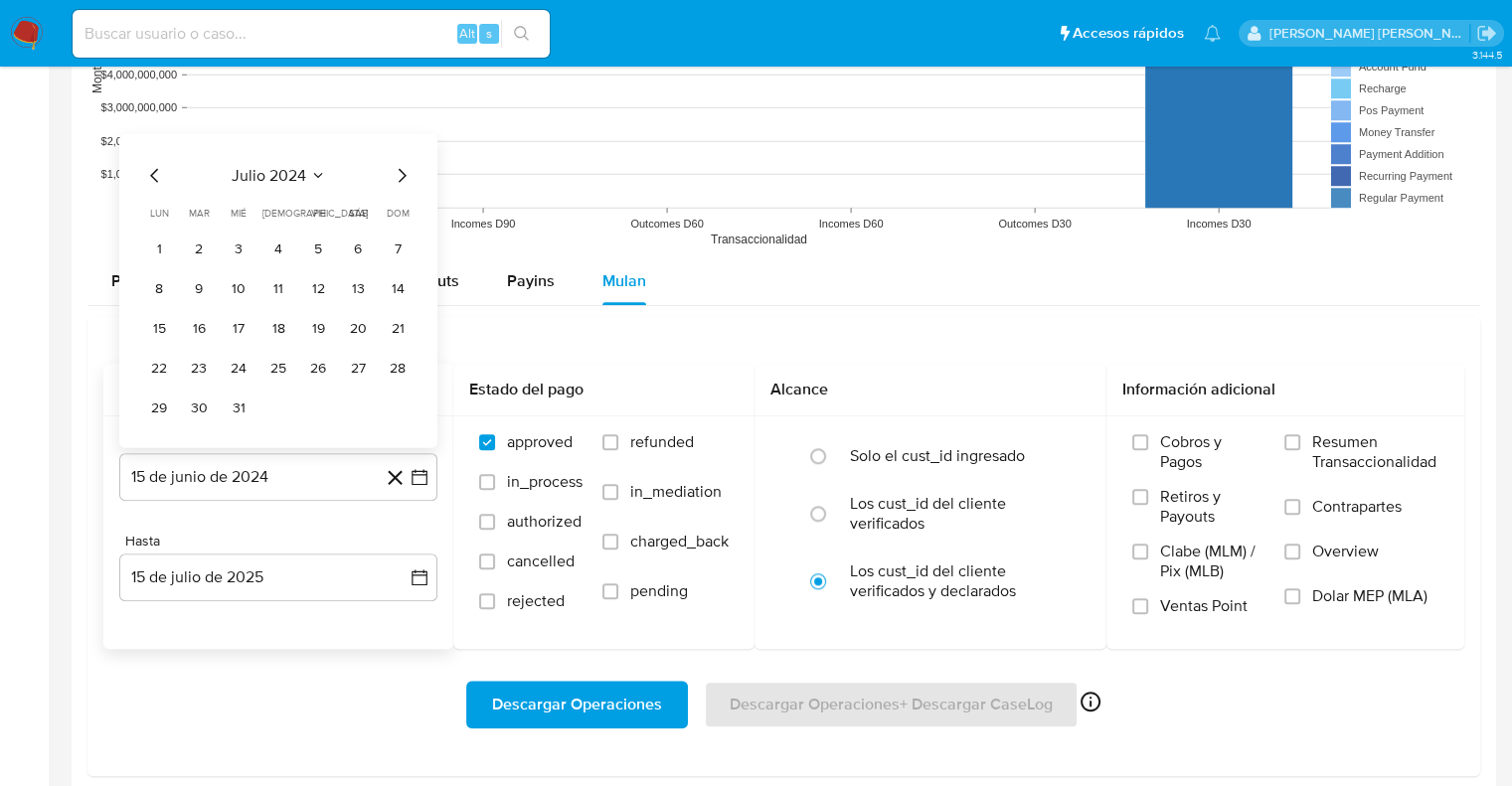 click 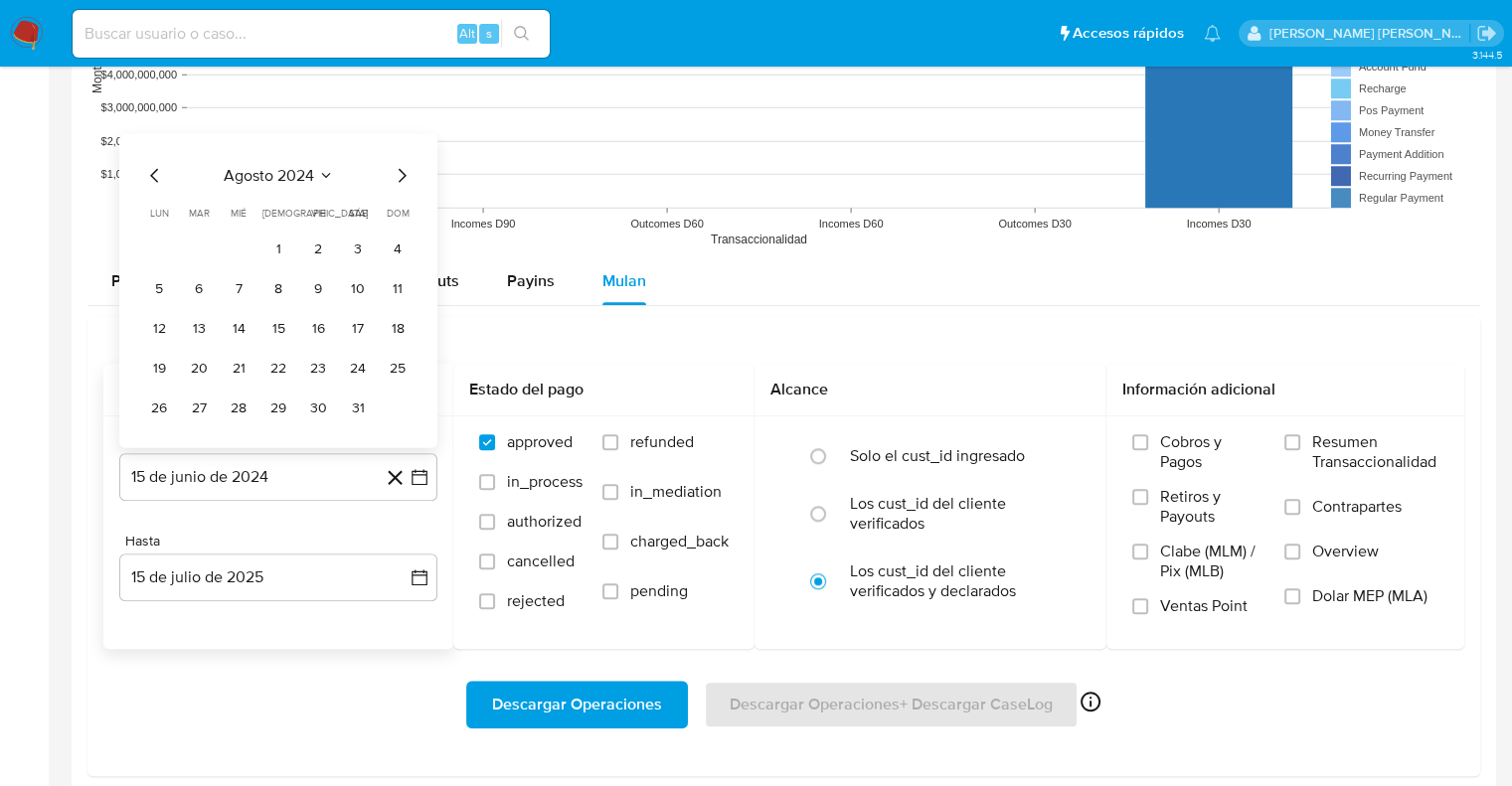 click 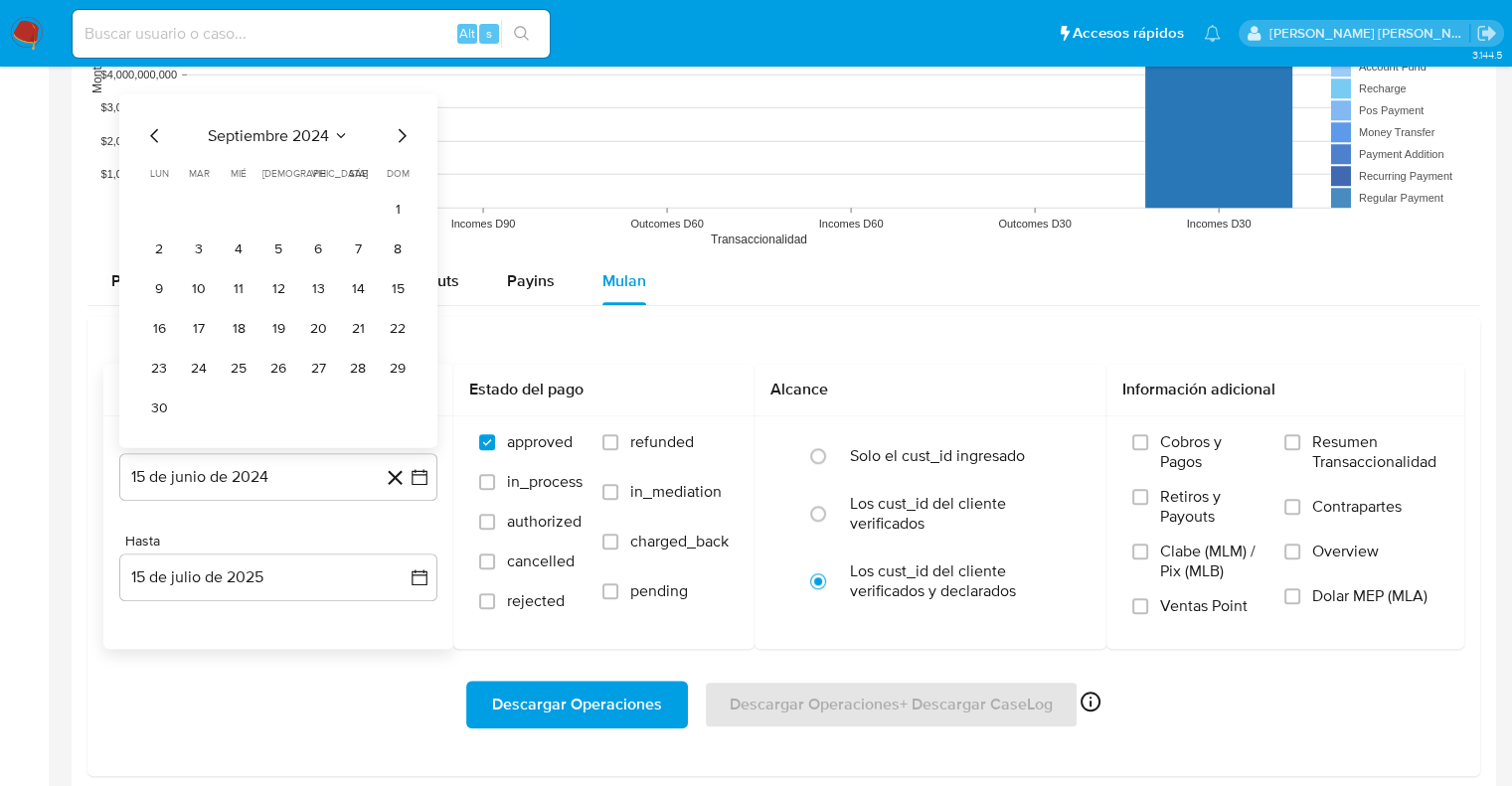 click on "lun lunes mar martes mié miércoles jue jueves vie viernes sáb sábado dom domingo 1 2 3 4 5 6 7 8 9 10 11 12 13 14 15 16 17 18 19 20 21 22 23 24 25 26 27 28 29 30" at bounding box center (278, 294) 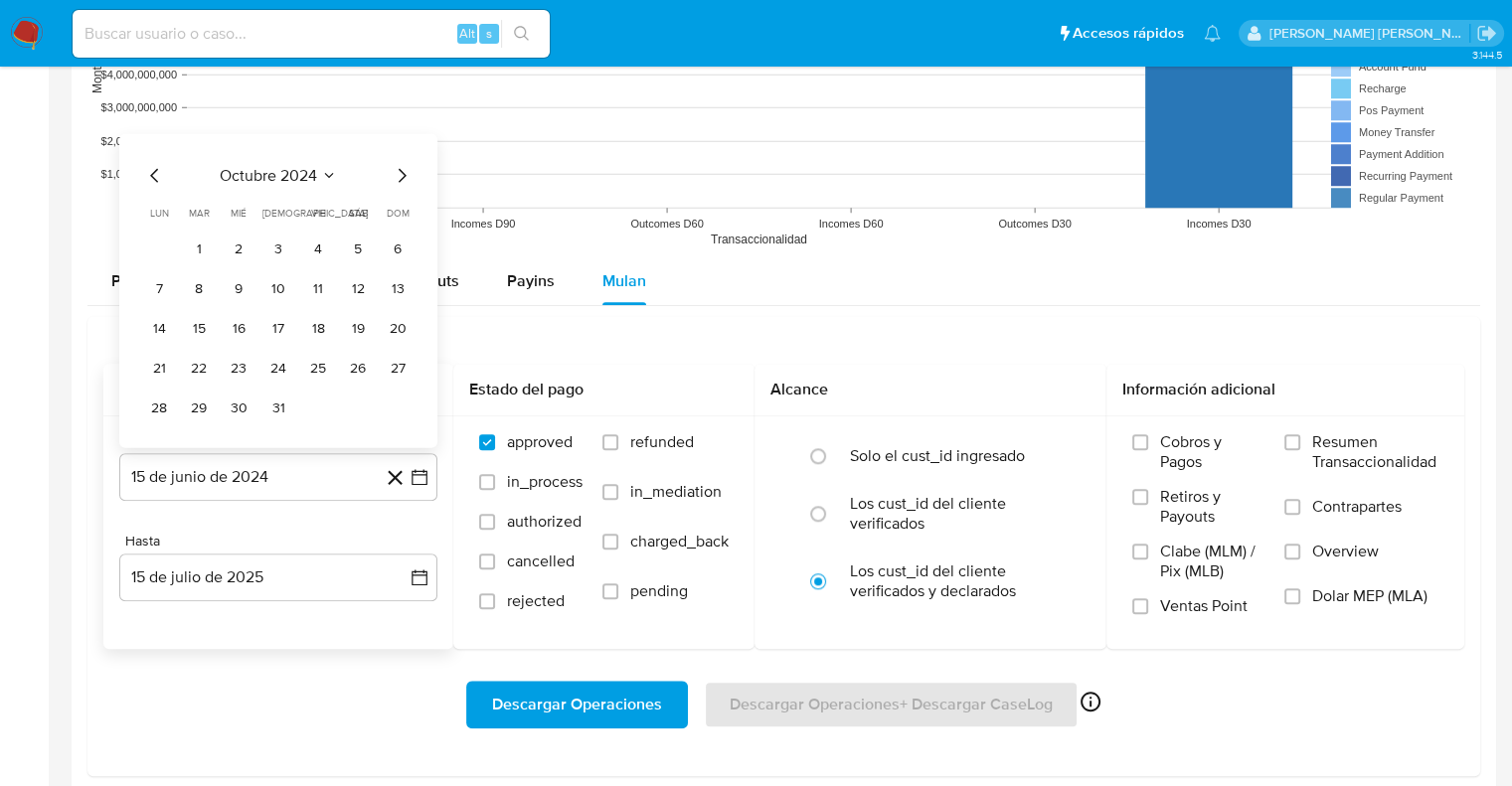 click on "octubre 2024 octubre 2024 lun lunes mar martes mié miércoles jue jueves vie viernes sáb sábado dom domingo 1 2 3 4 5 6 7 8 9 10 11 12 13 14 15 16 17 18 19 20 21 22 23 24 25 26 27 28 29 30 31" at bounding box center [278, 290] 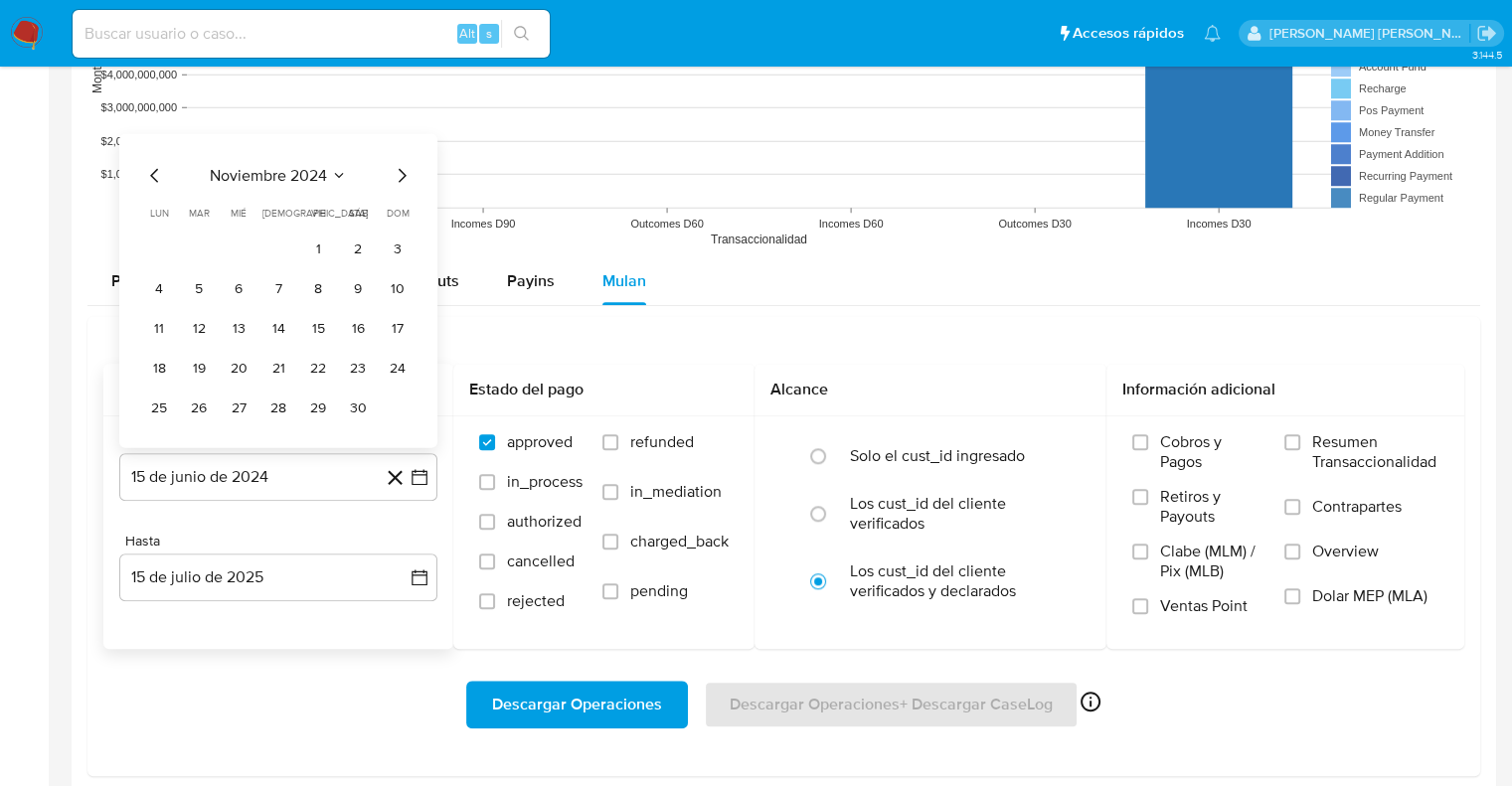 click 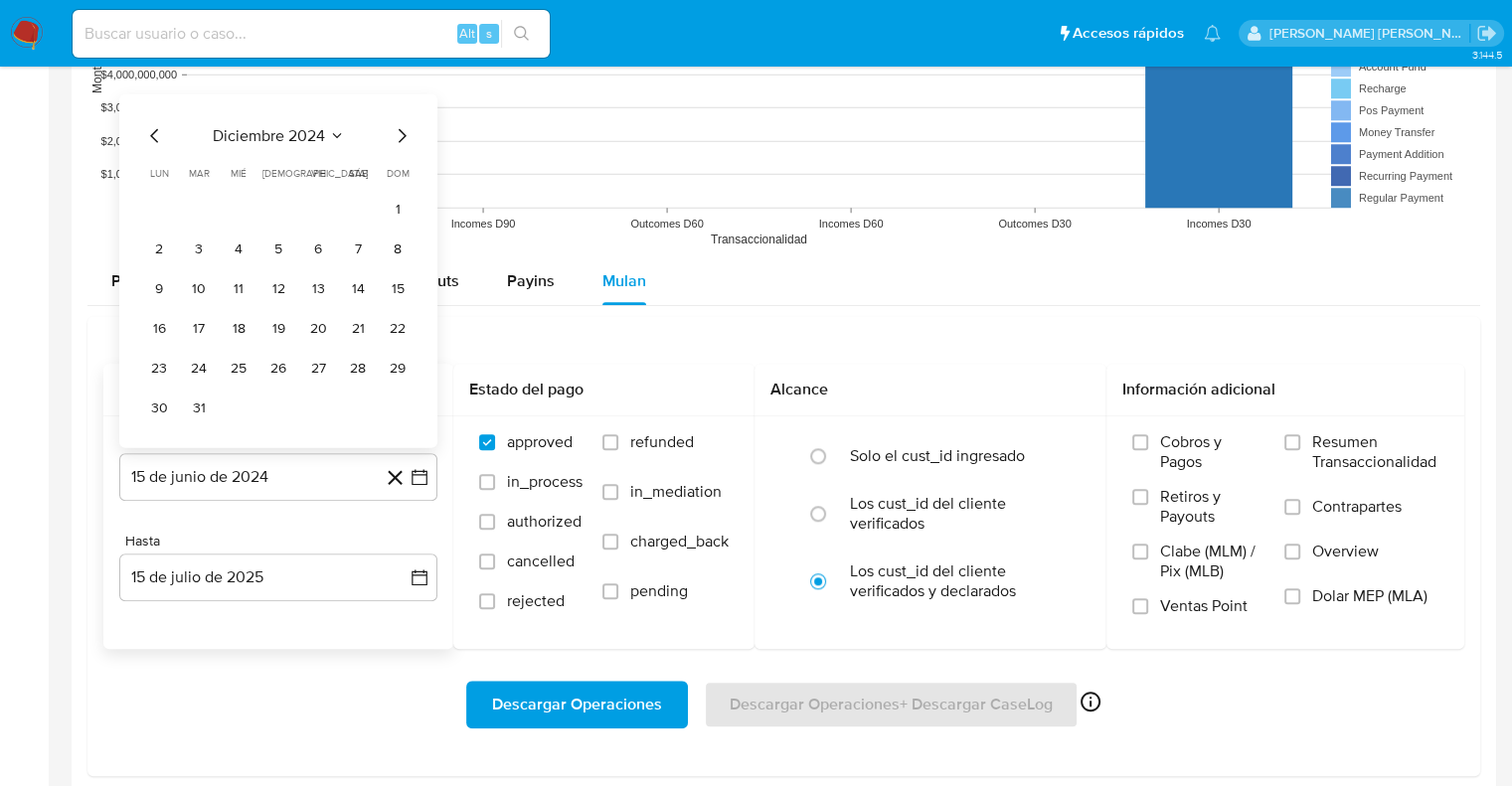 click on "dom" at bounding box center (398, 172) 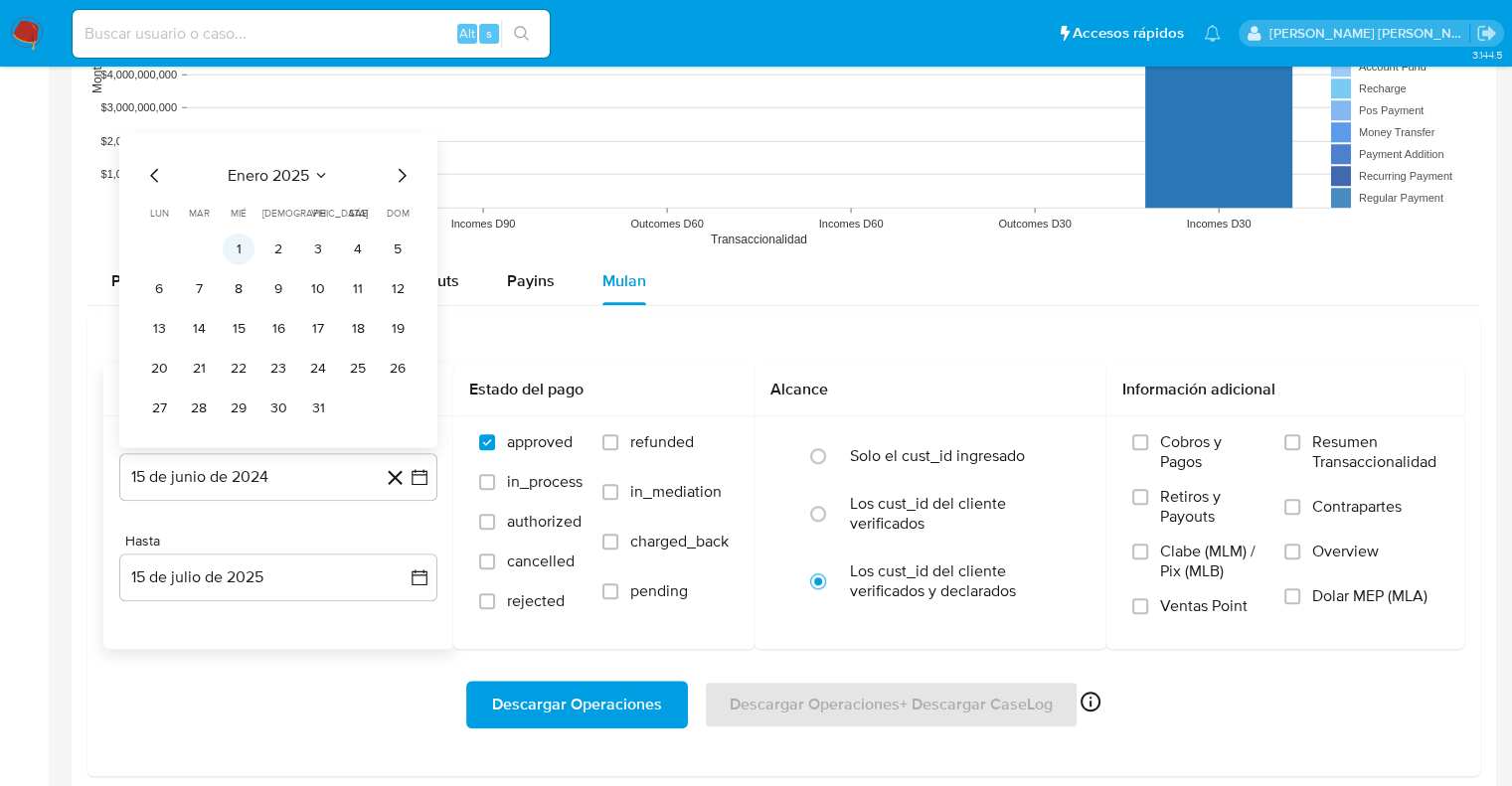 click on "1" at bounding box center [239, 248] 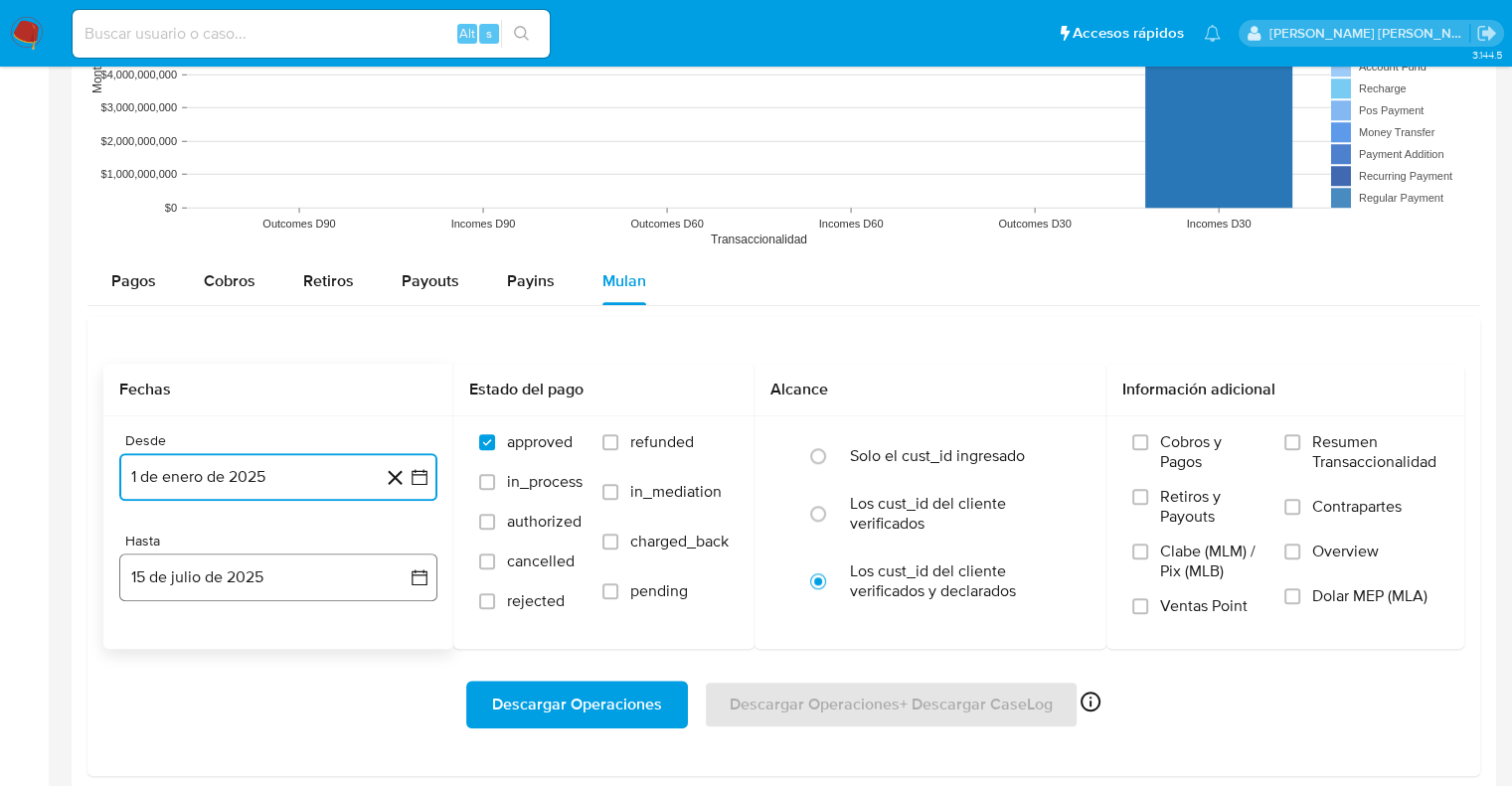 click 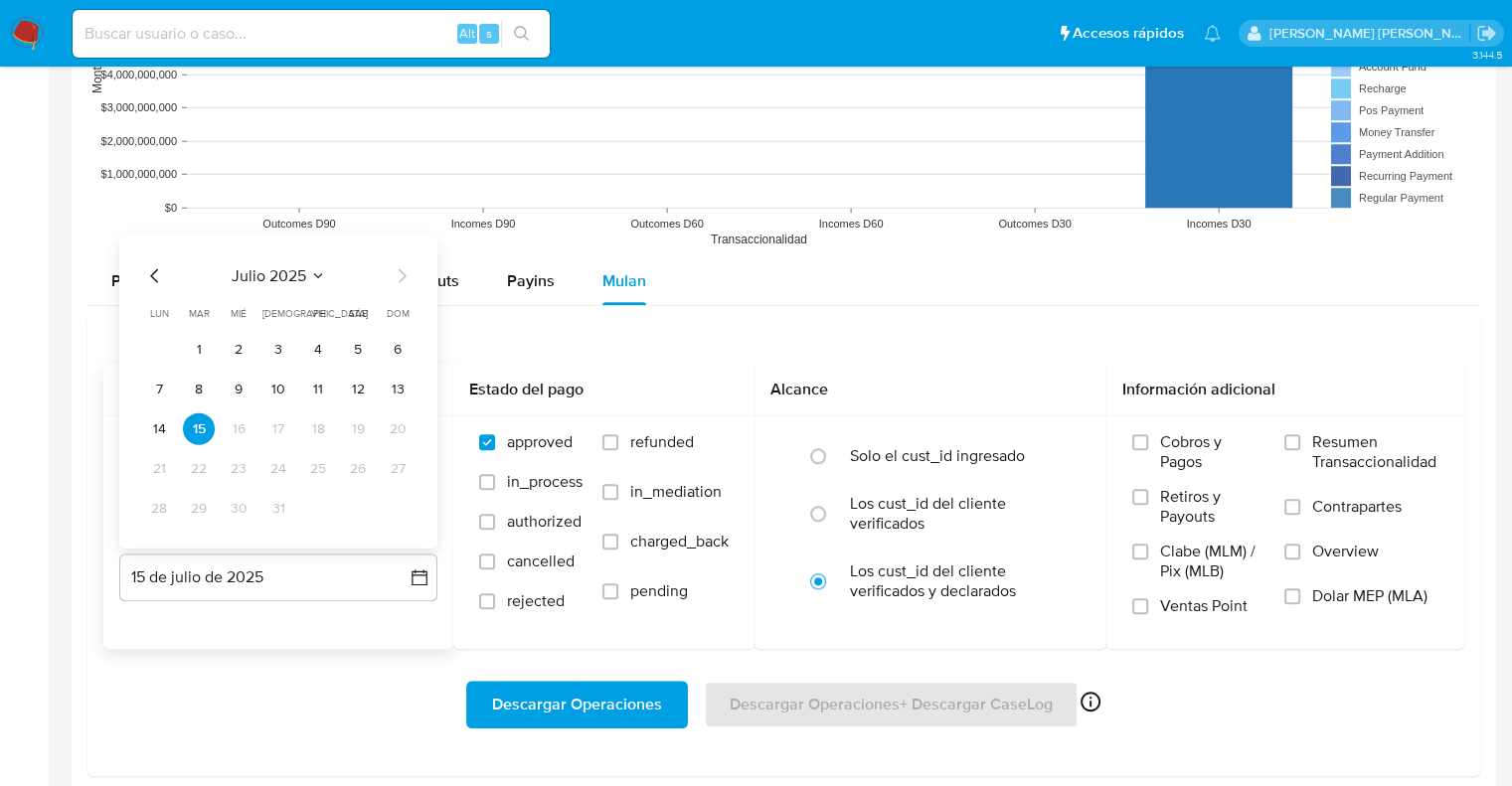 click 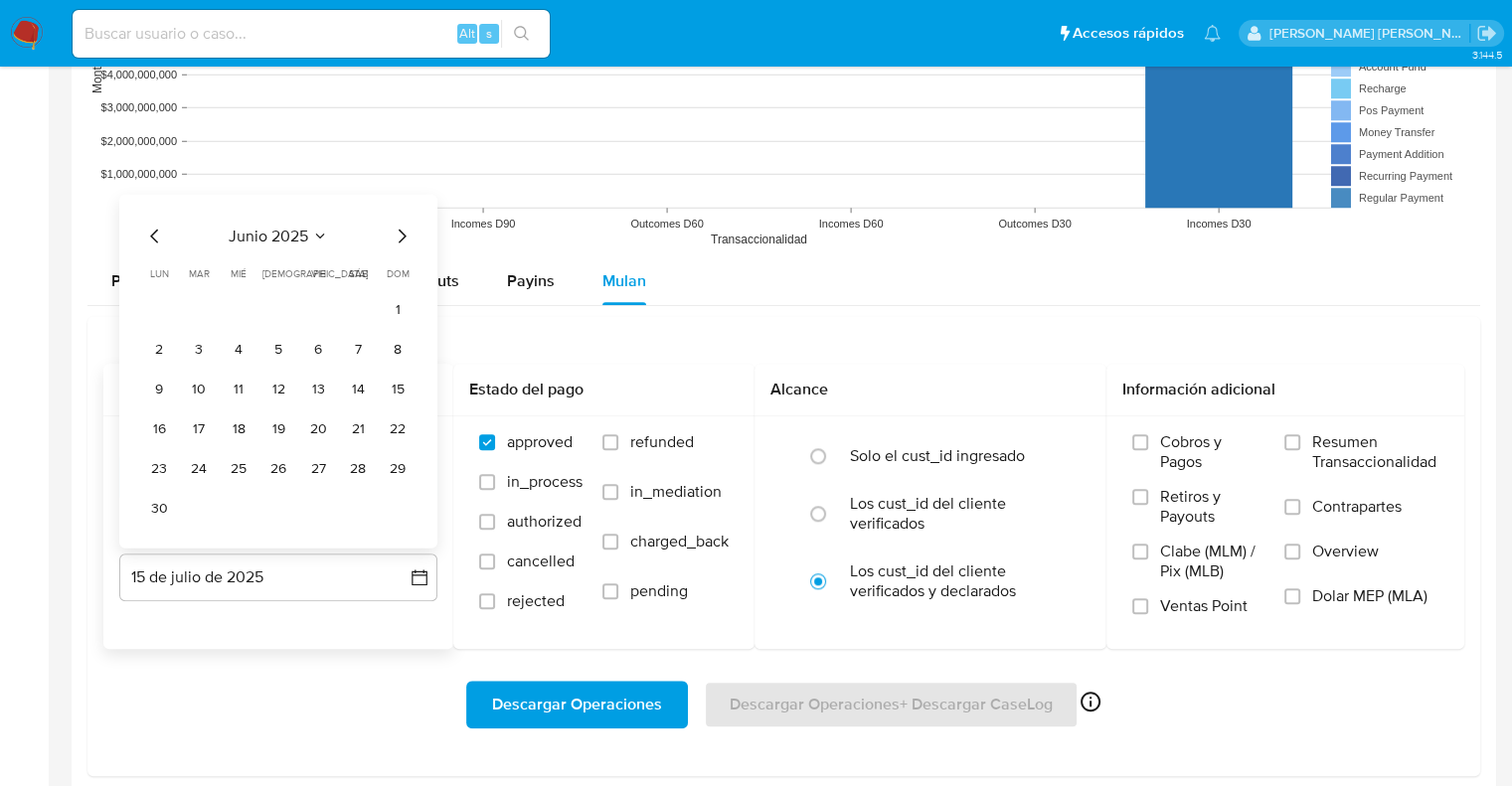 click on "30" at bounding box center [159, 508] 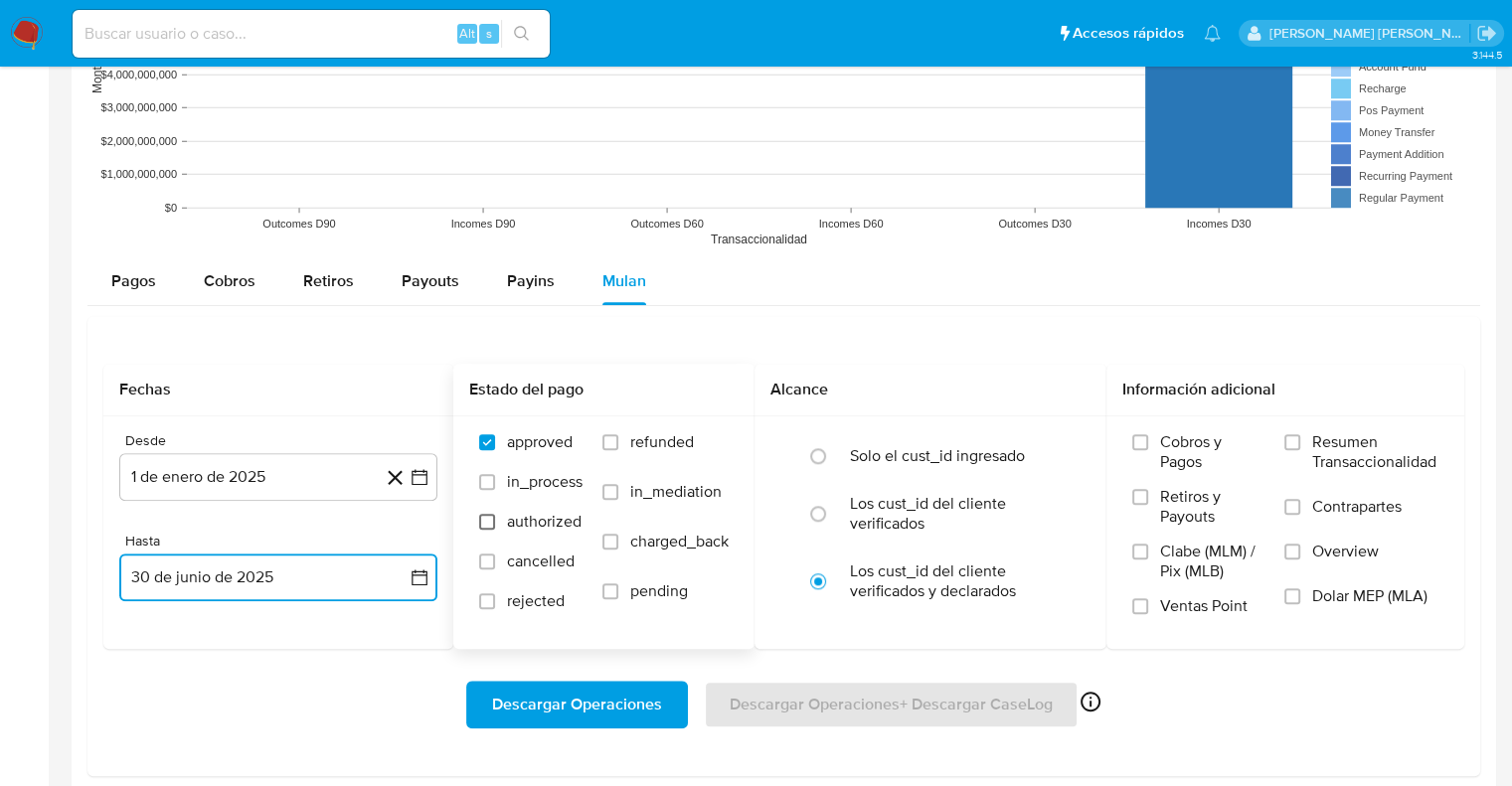 click on "authorized" at bounding box center [487, 522] 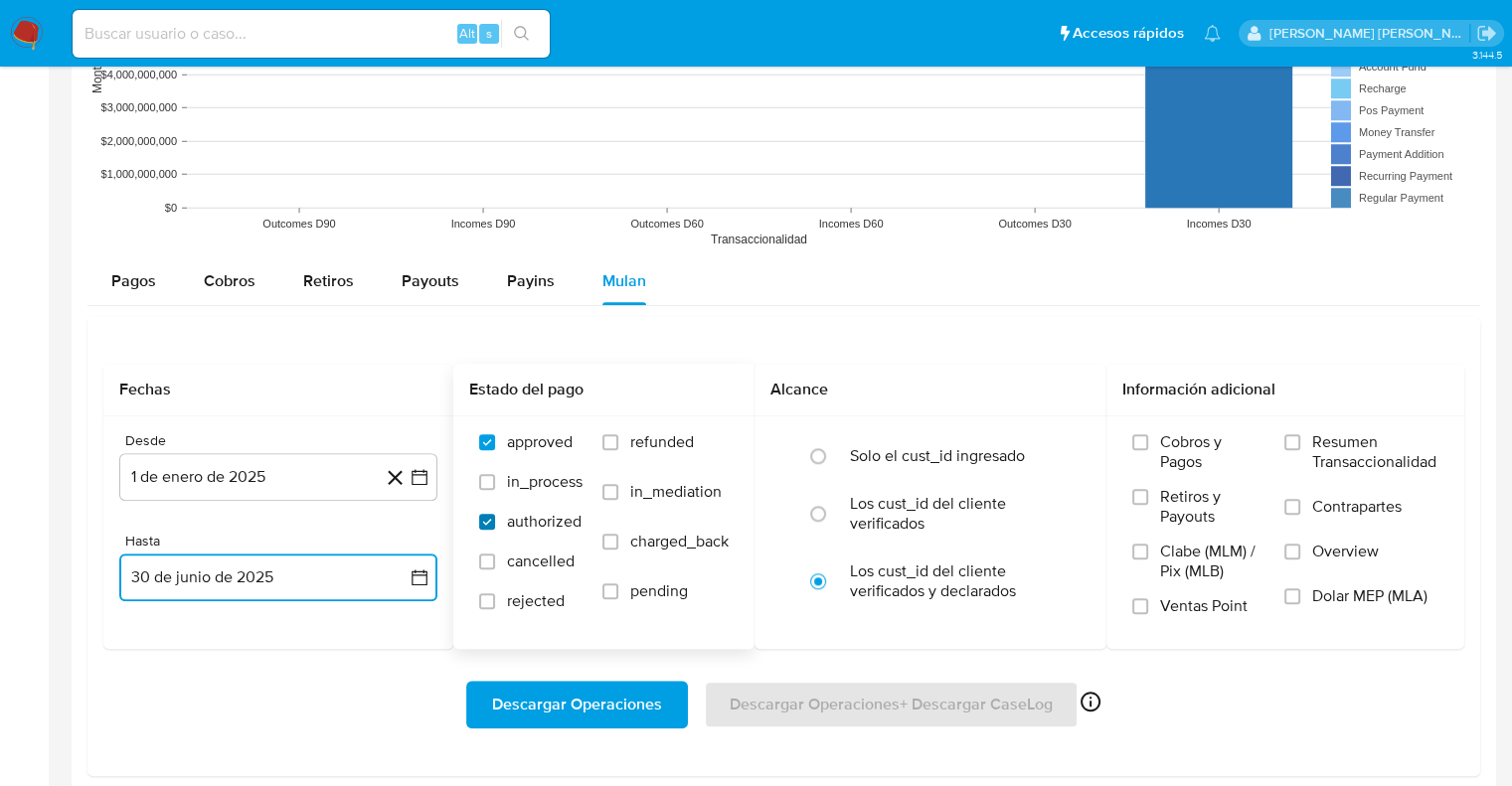 checkbox on "true" 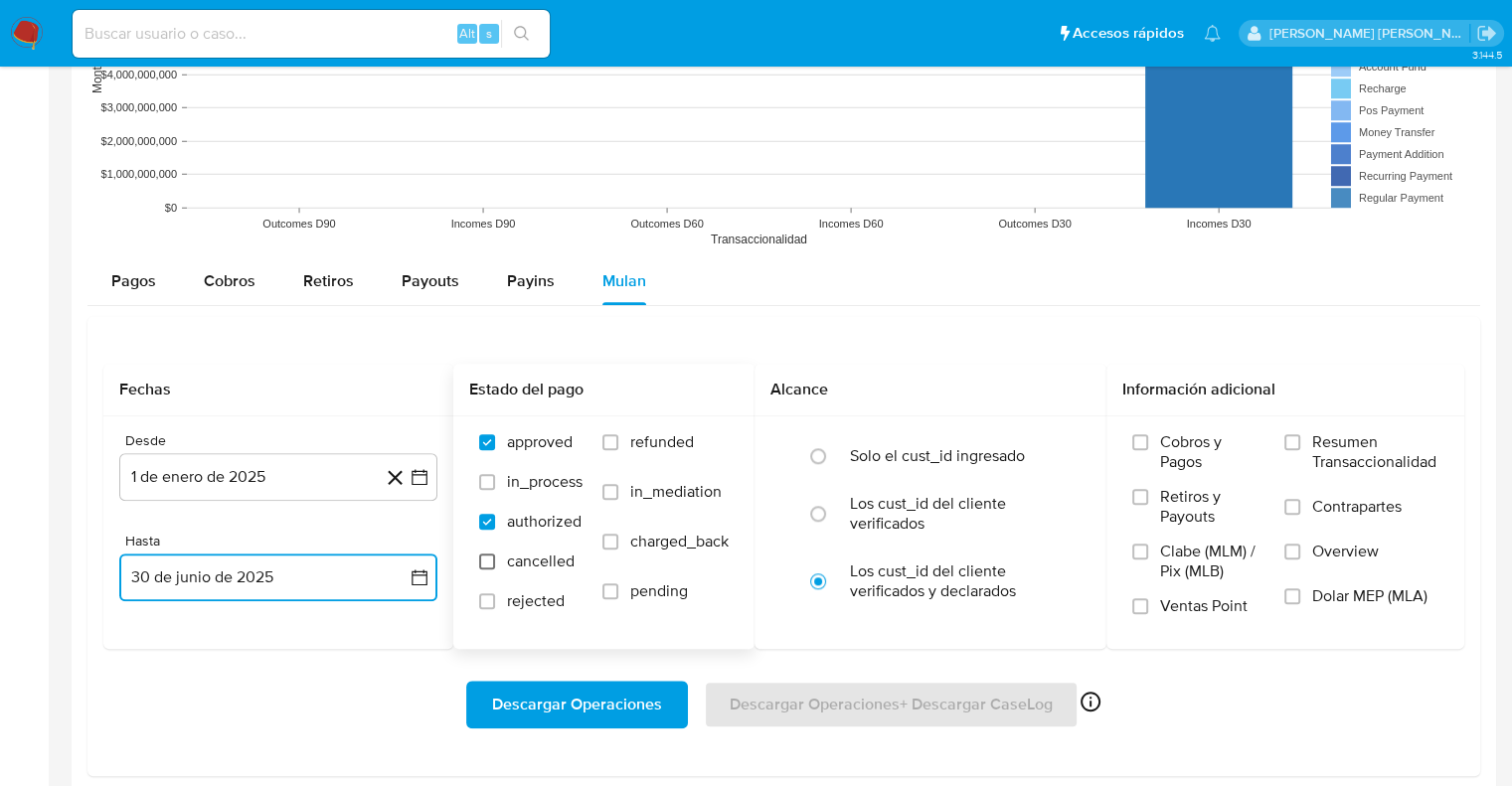 click on "cancelled" at bounding box center [487, 561] 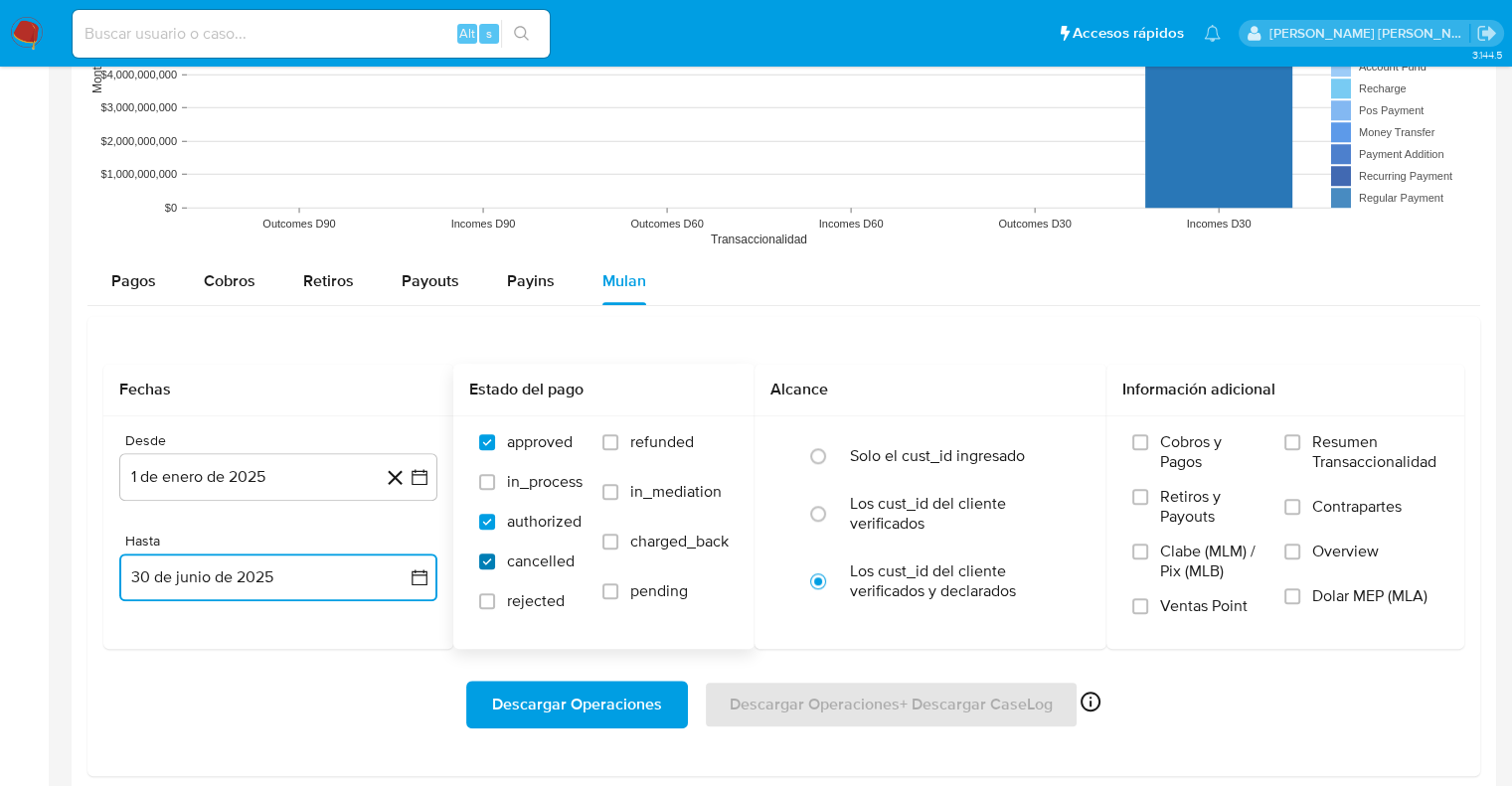 checkbox on "true" 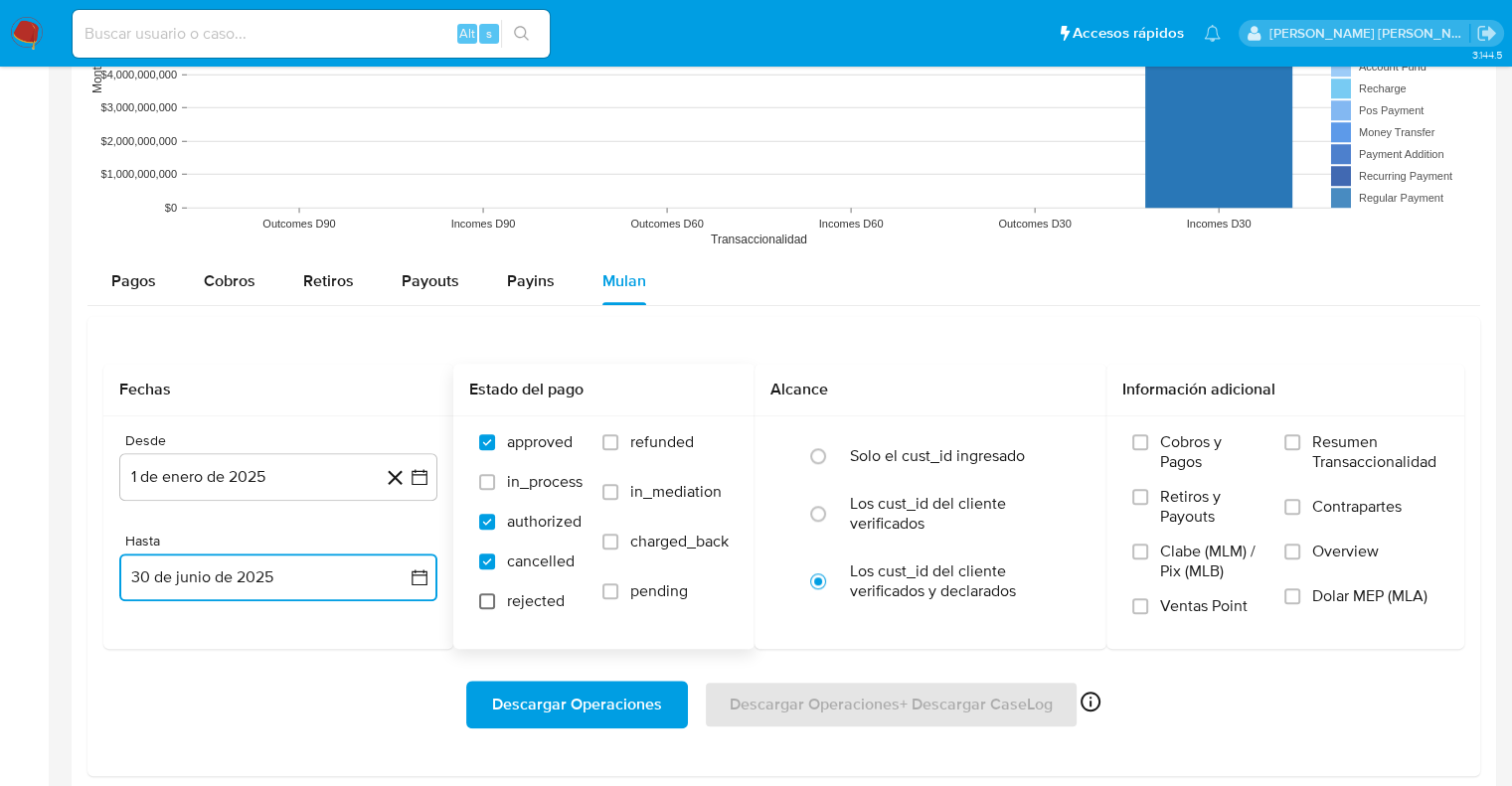 click on "rejected" at bounding box center (487, 601) 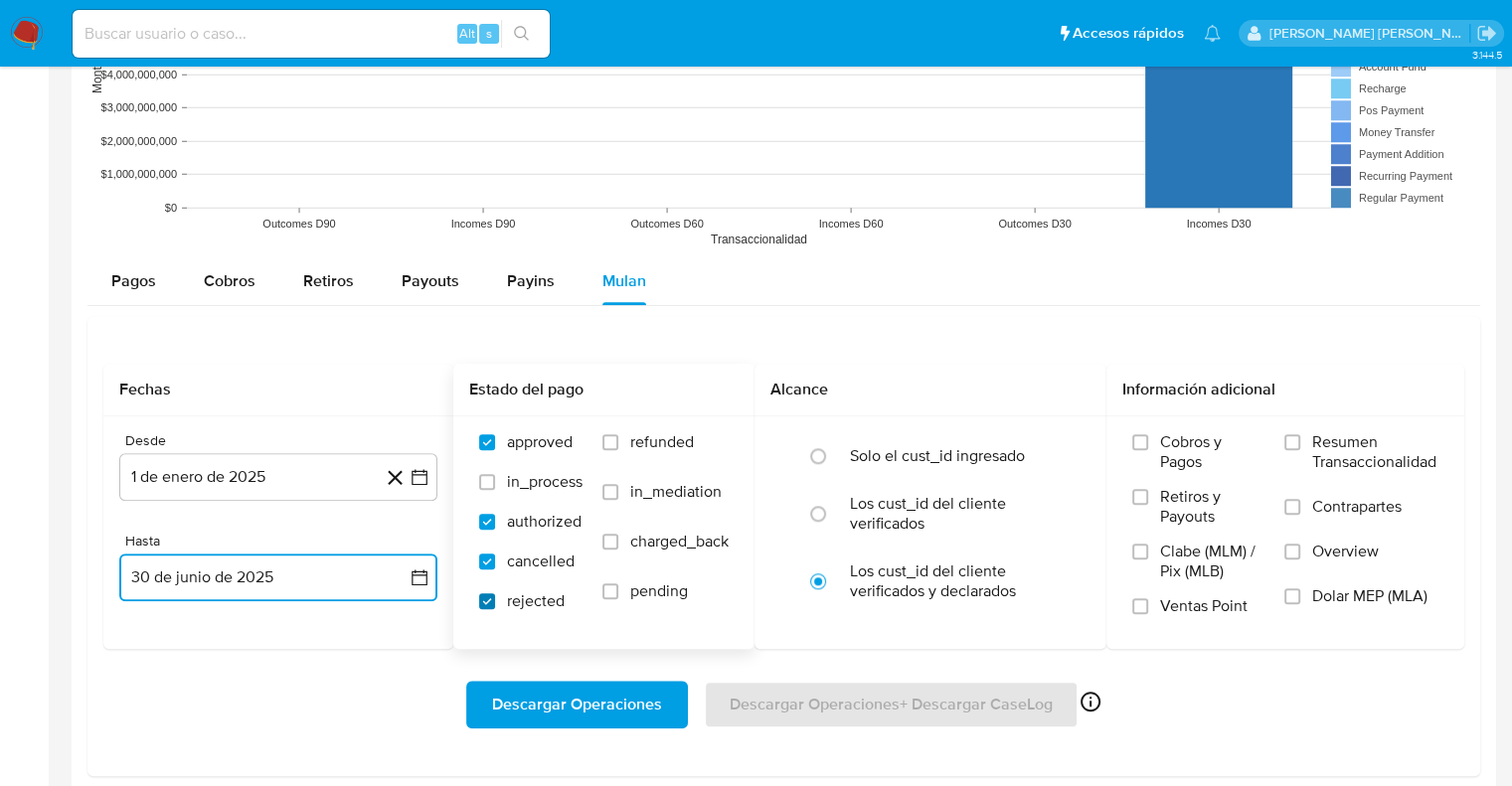 checkbox on "true" 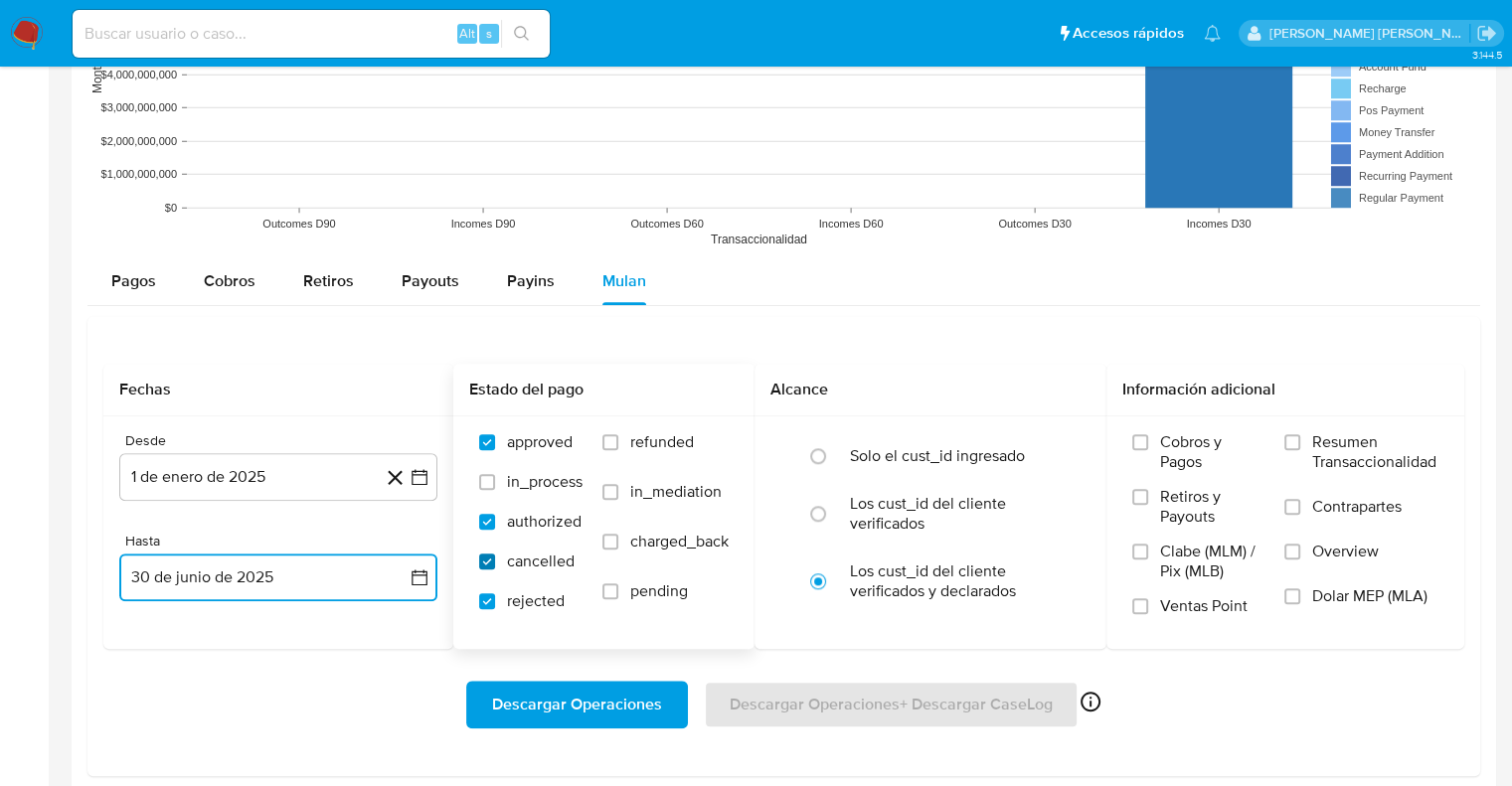 click on "cancelled" at bounding box center [487, 561] 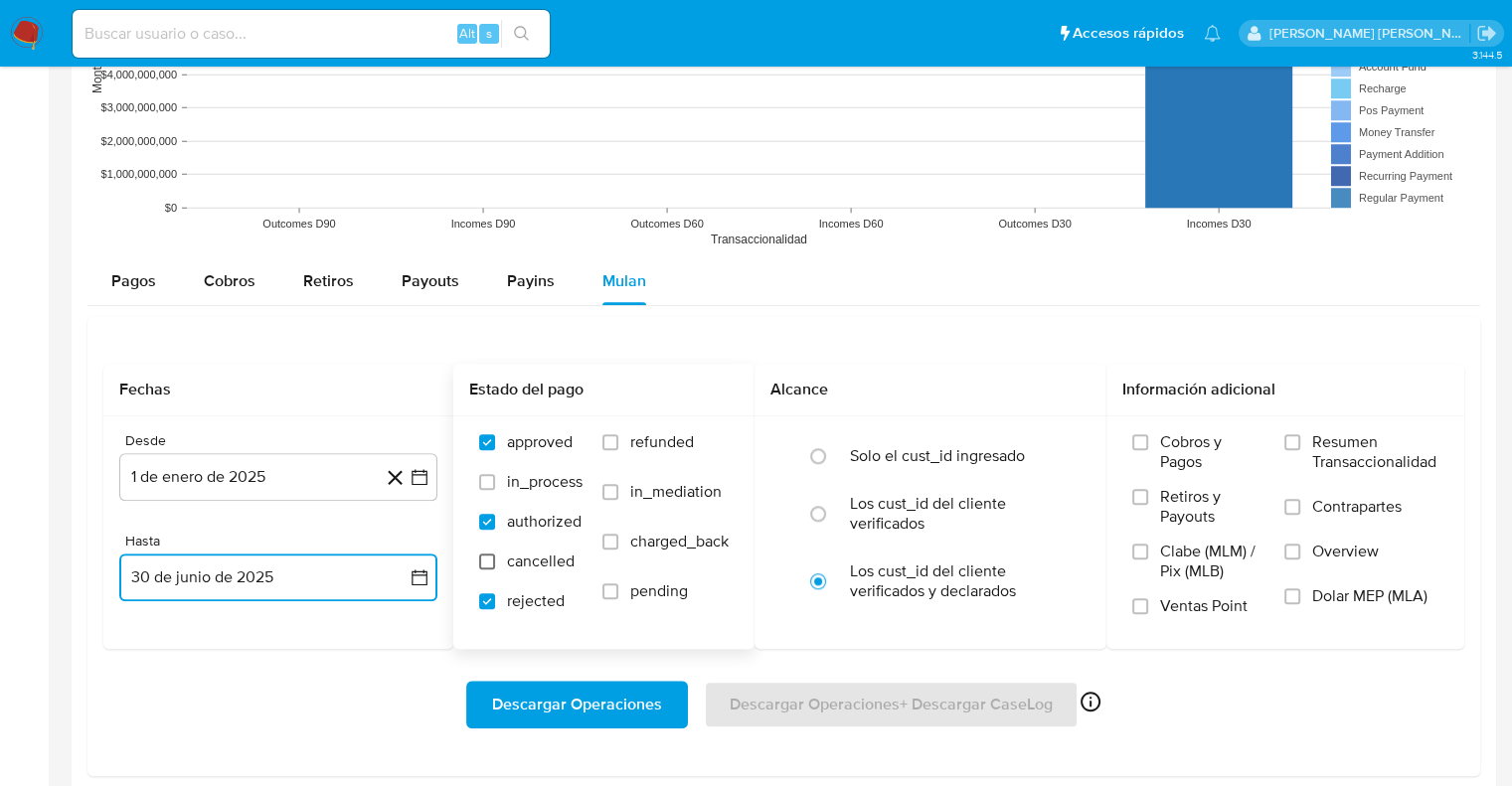 checkbox on "false" 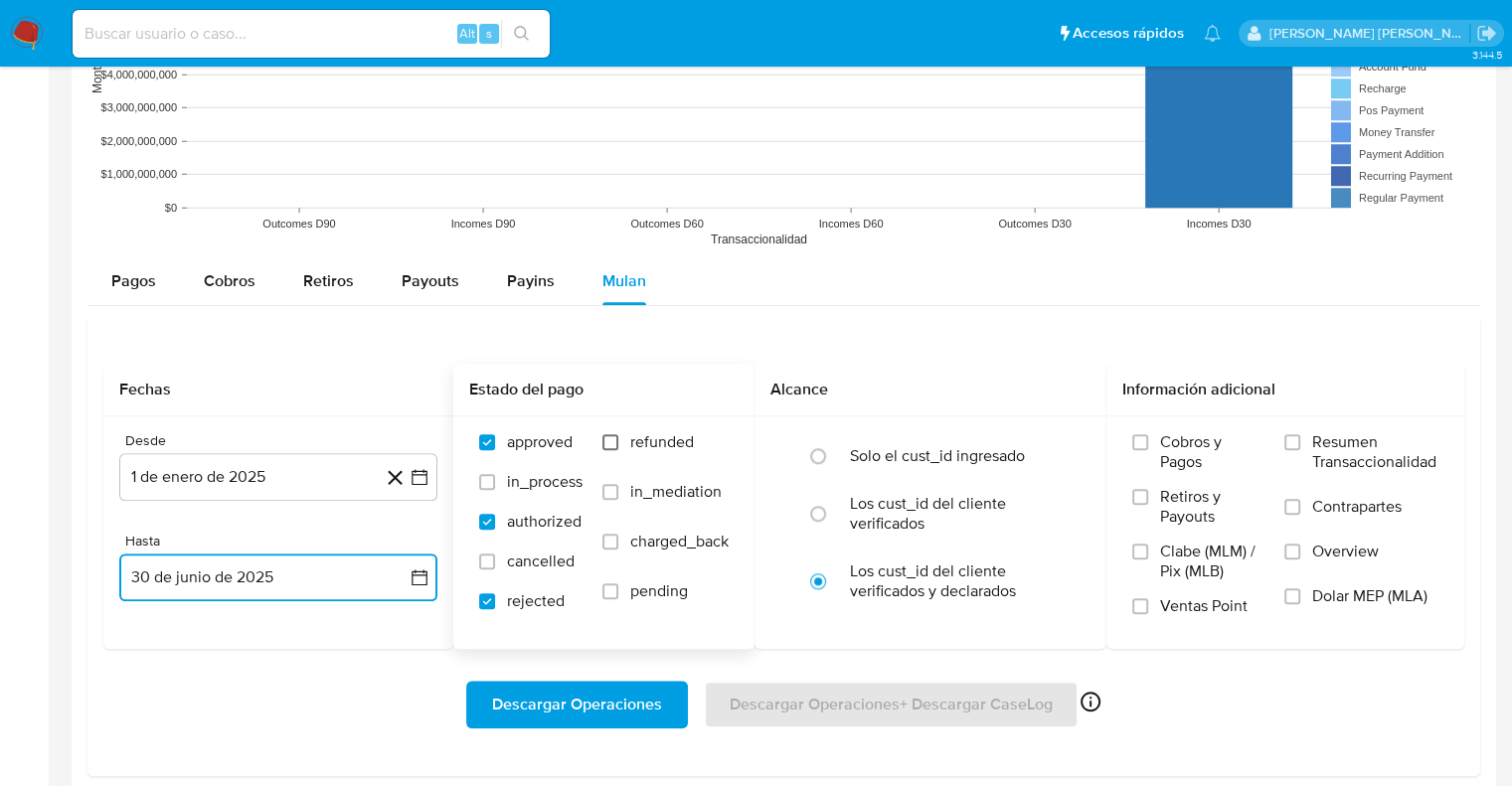 click on "refunded" at bounding box center (610, 442) 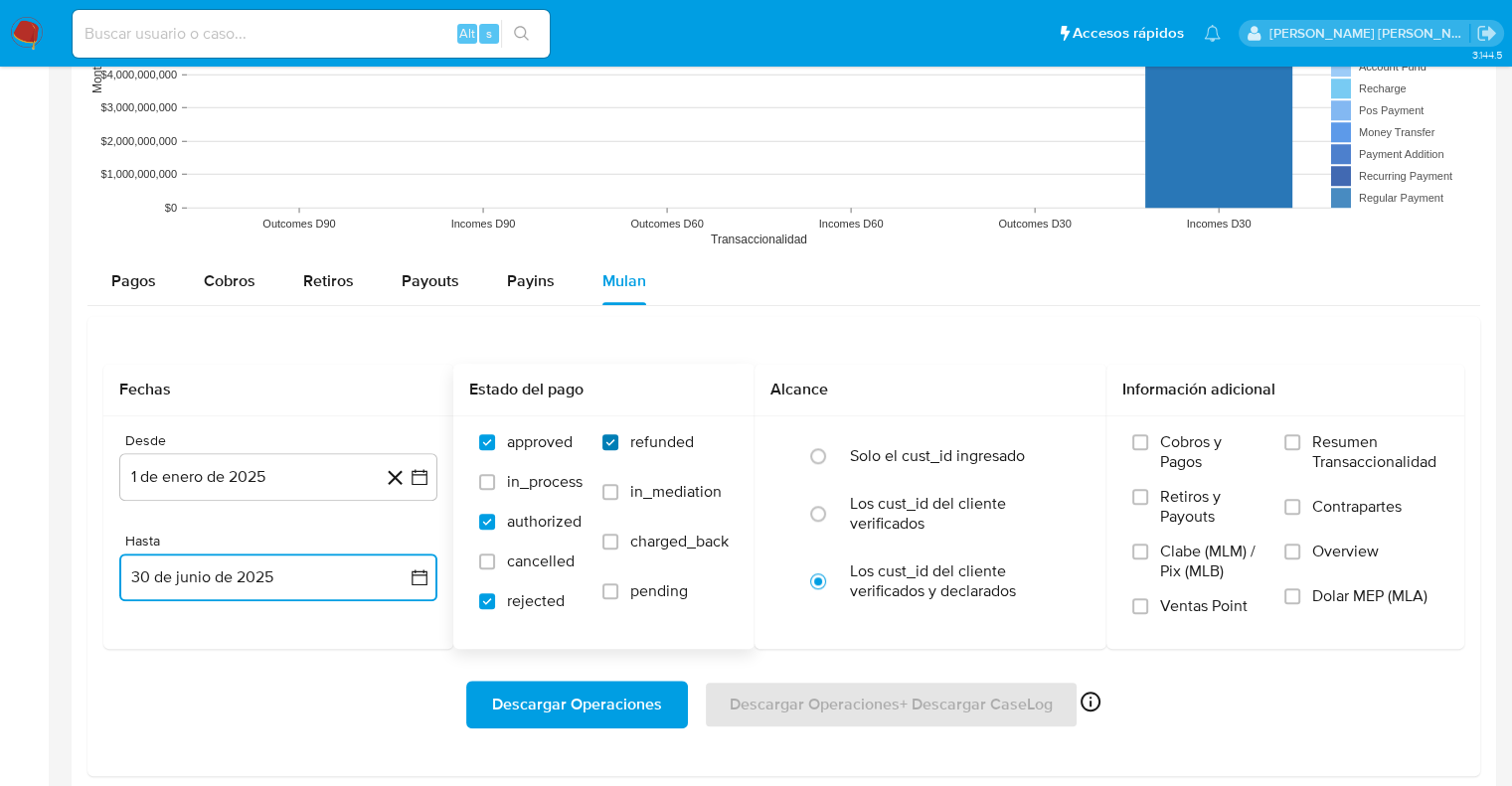 checkbox on "true" 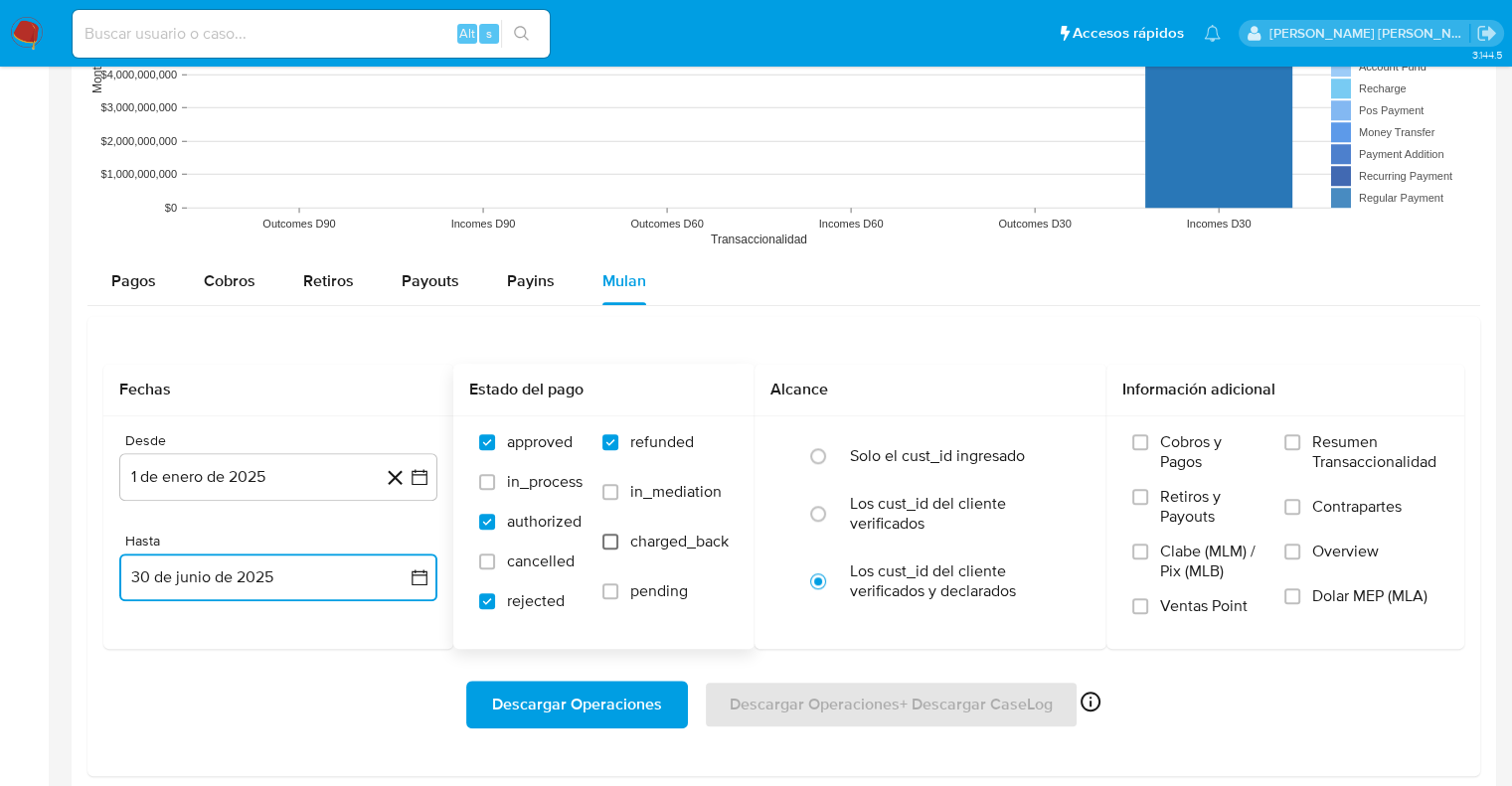 click on "charged_back" at bounding box center [610, 542] 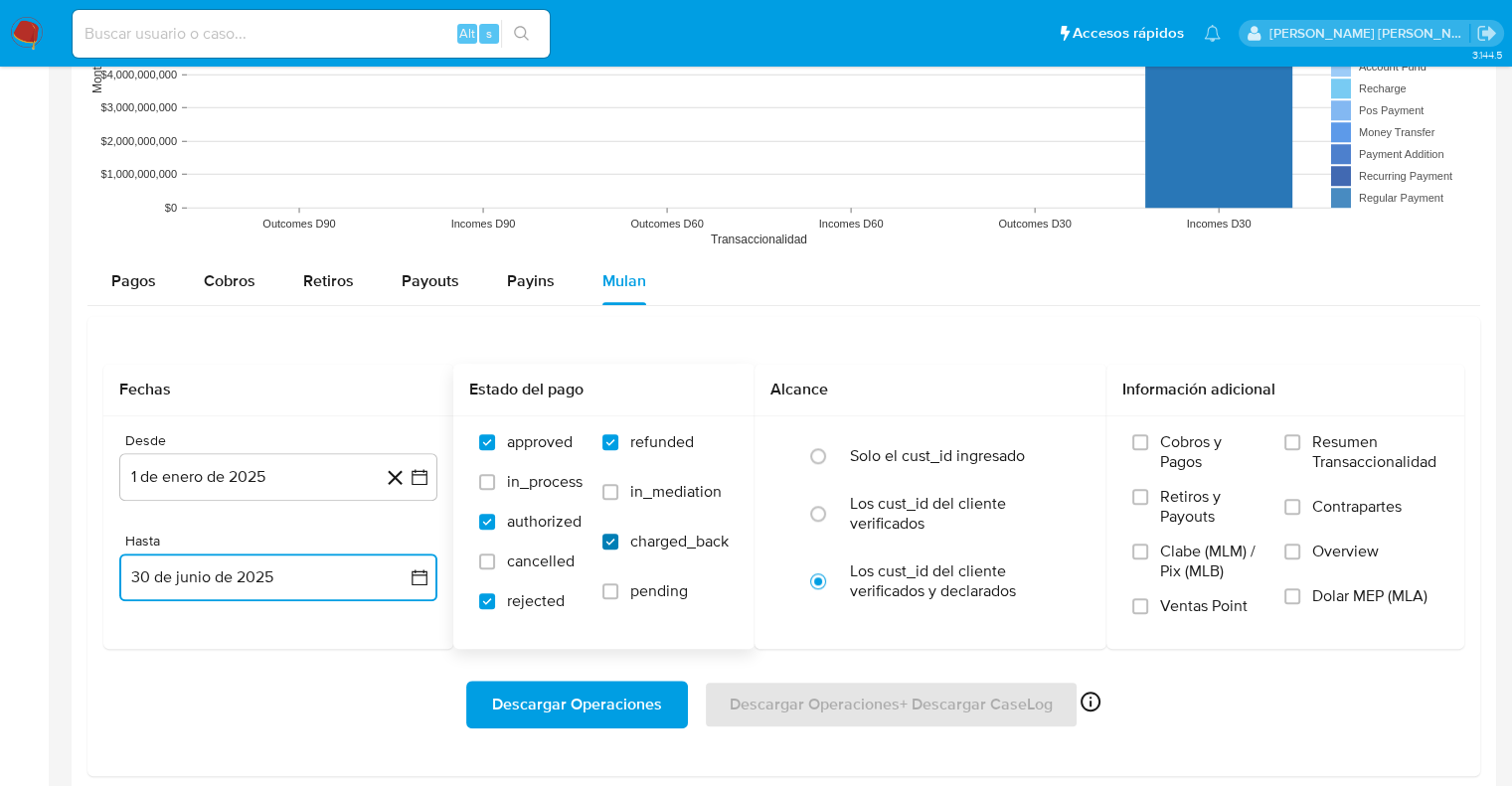 checkbox on "true" 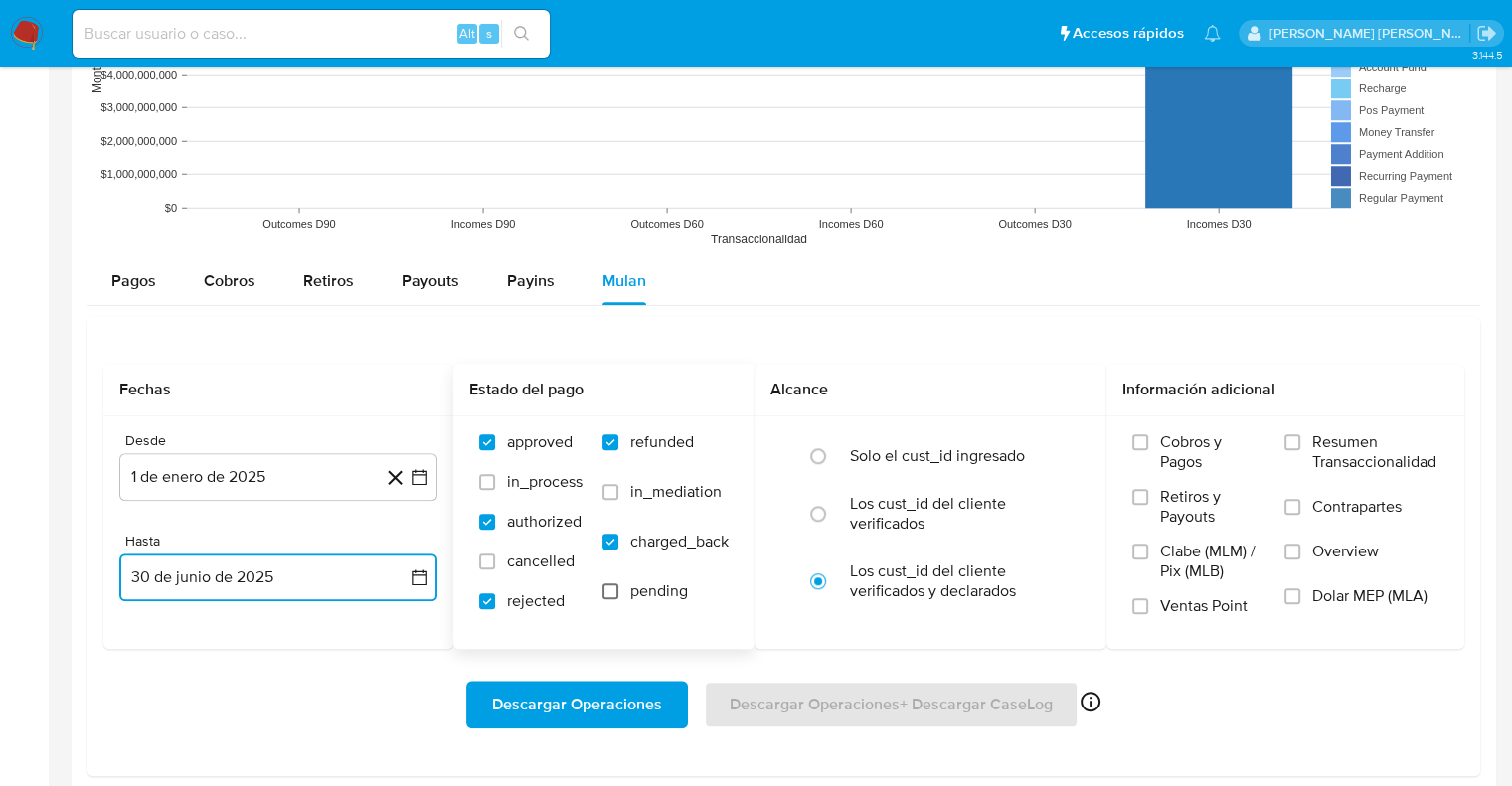 click on "pending" at bounding box center [610, 591] 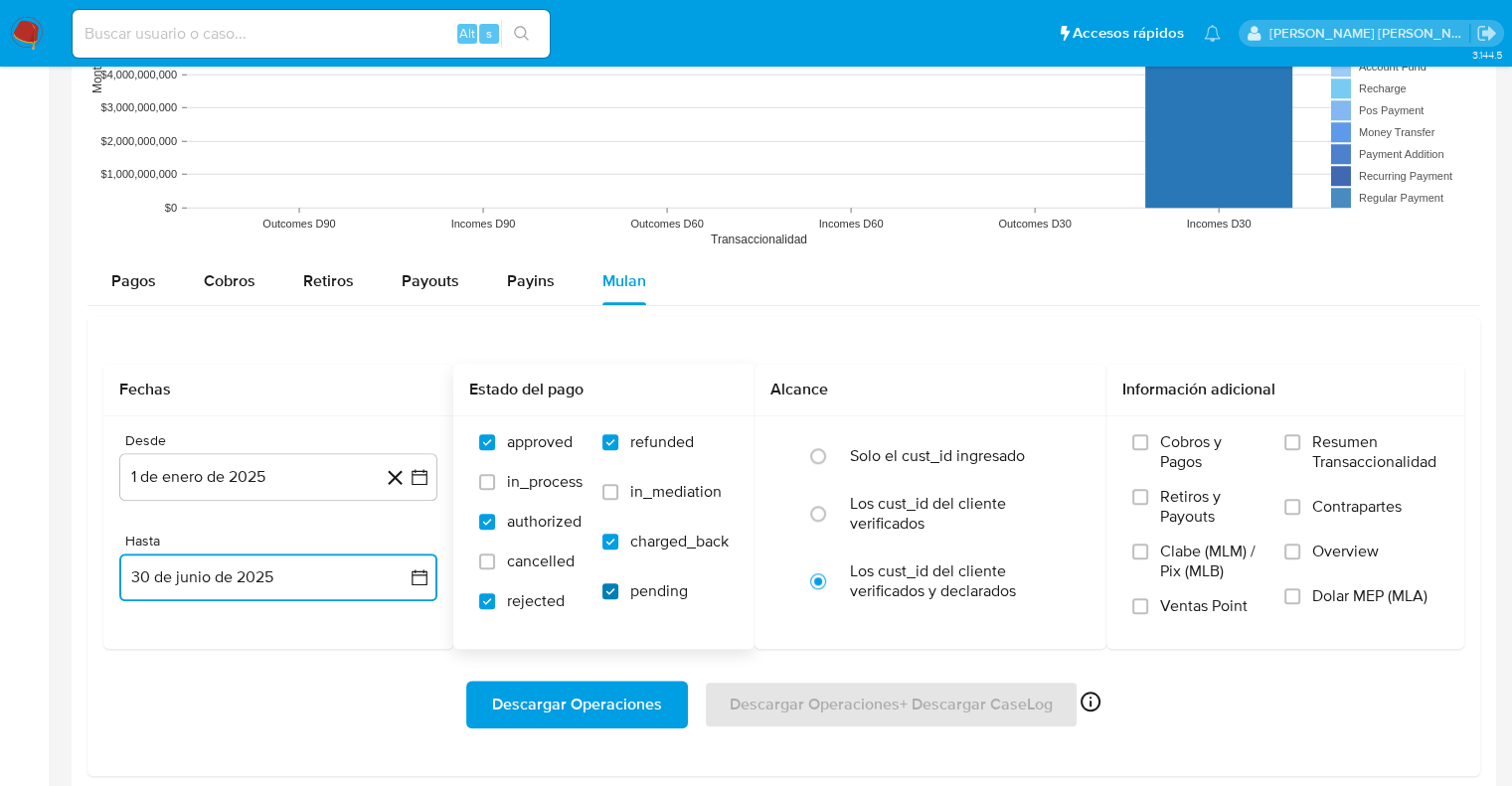 click on "pending" at bounding box center (610, 591) 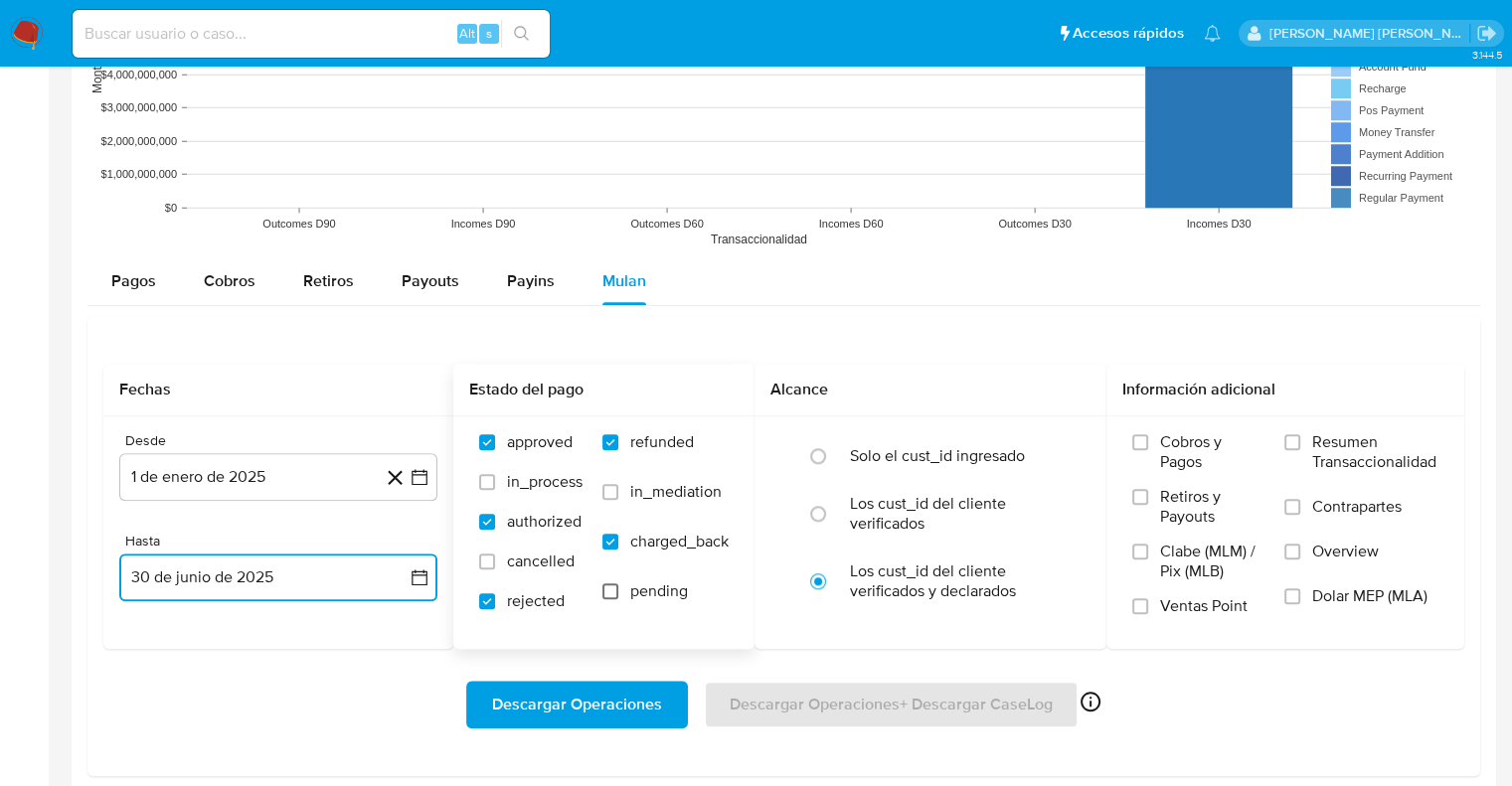 checkbox on "false" 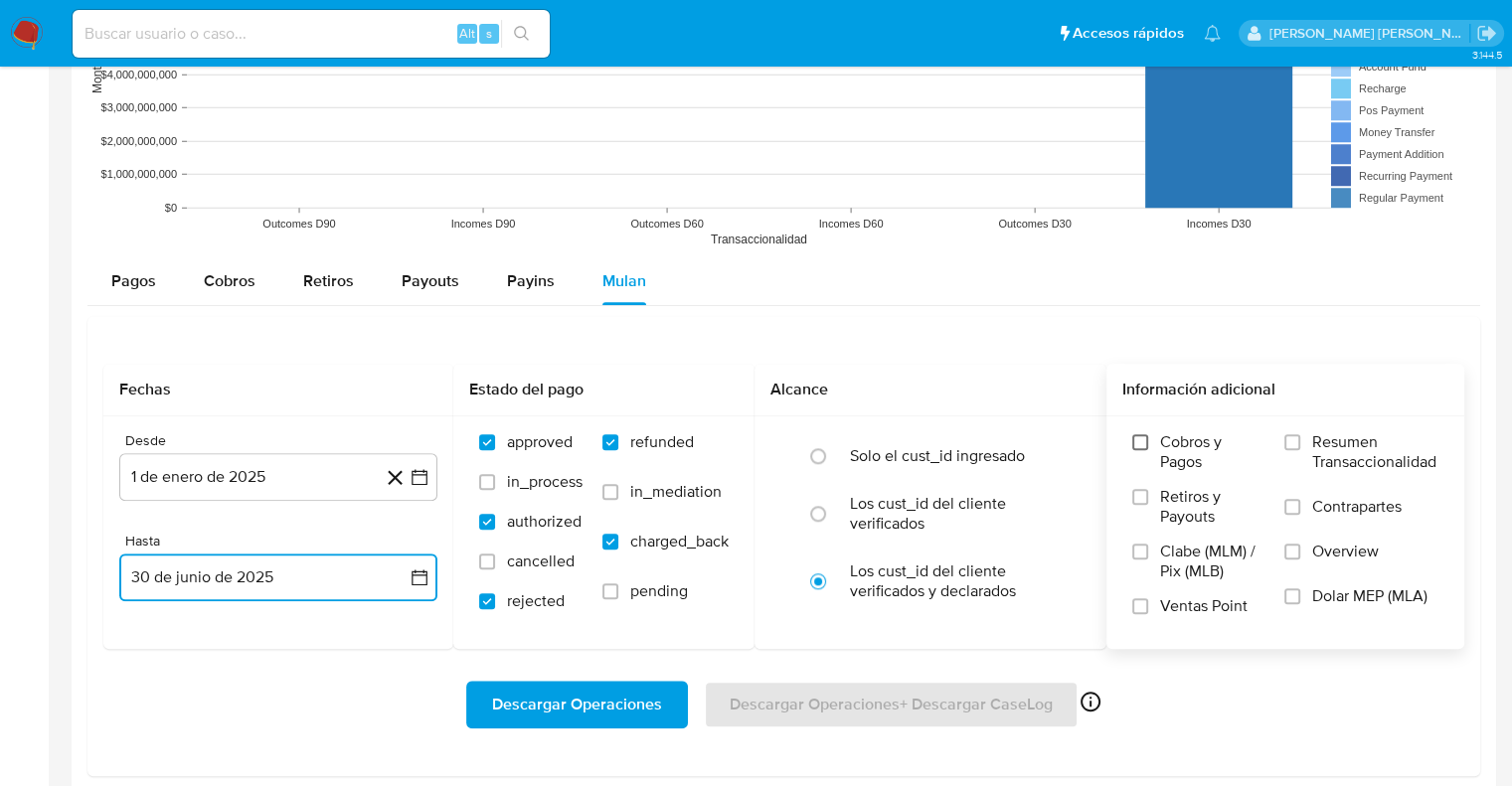 click on "Cobros y Pagos" at bounding box center (1140, 442) 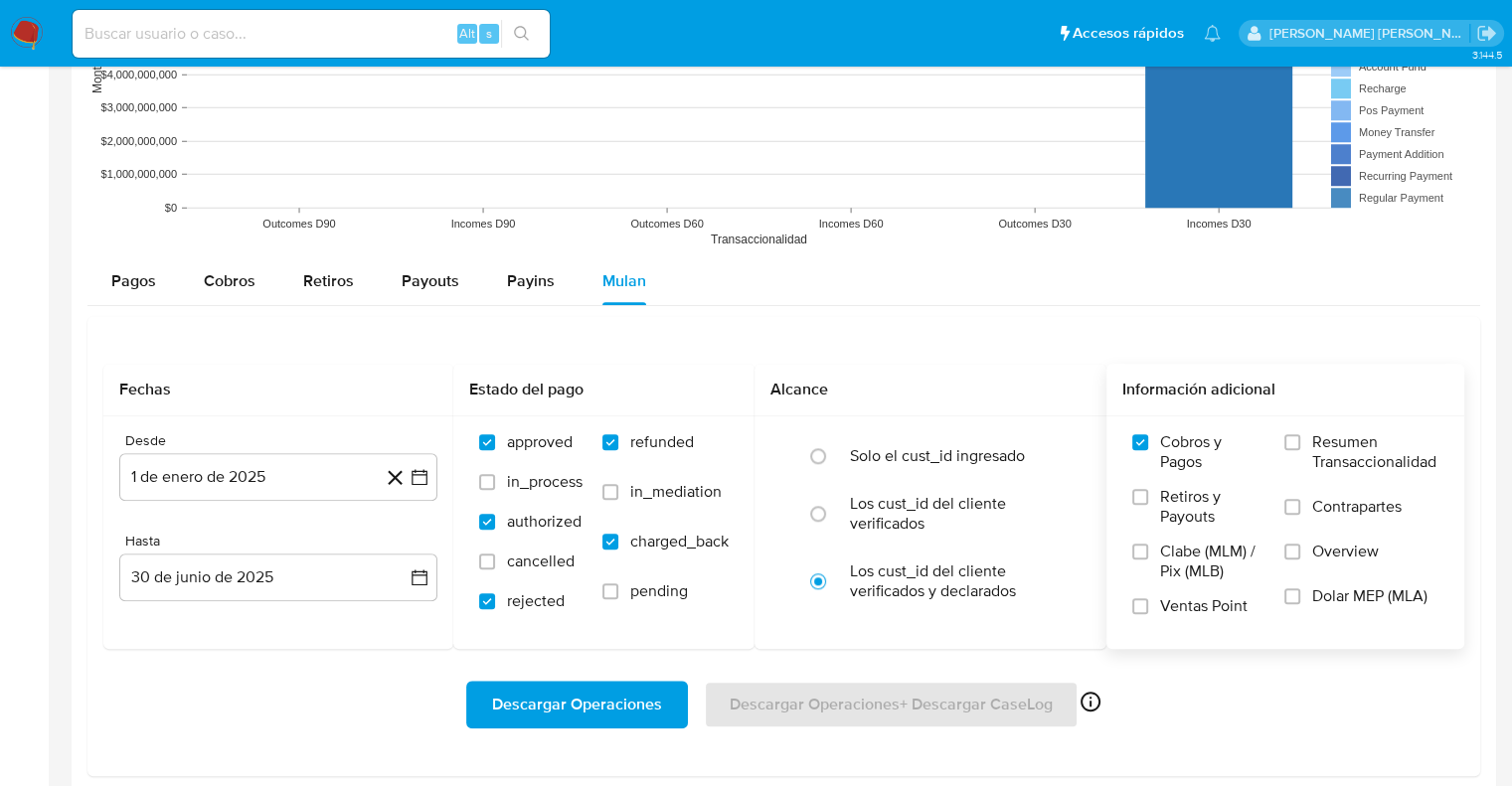 click on "Retiros y Payouts" at bounding box center [1140, 497] 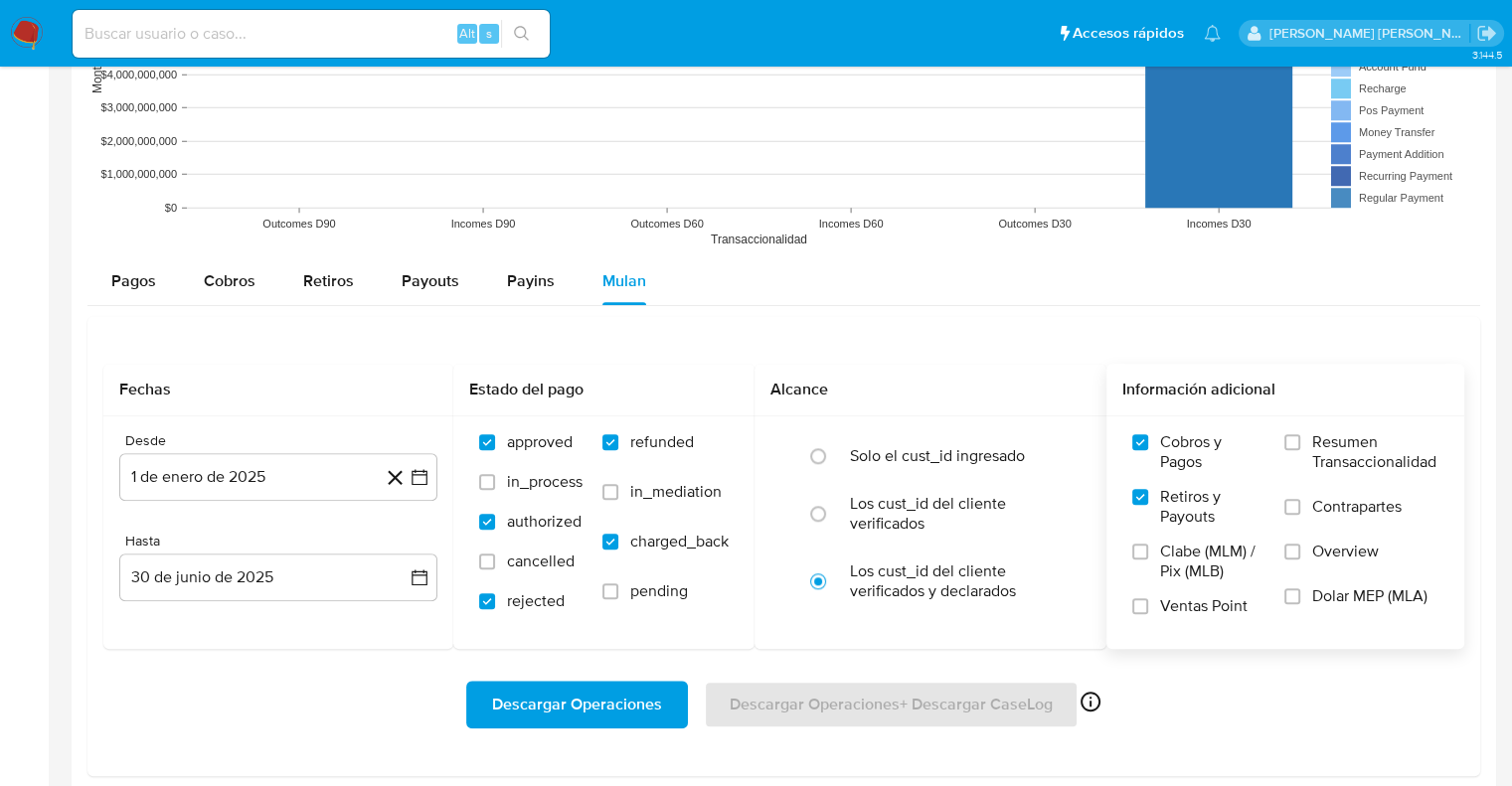 click on "Ventas Point" at bounding box center [1198, 613] 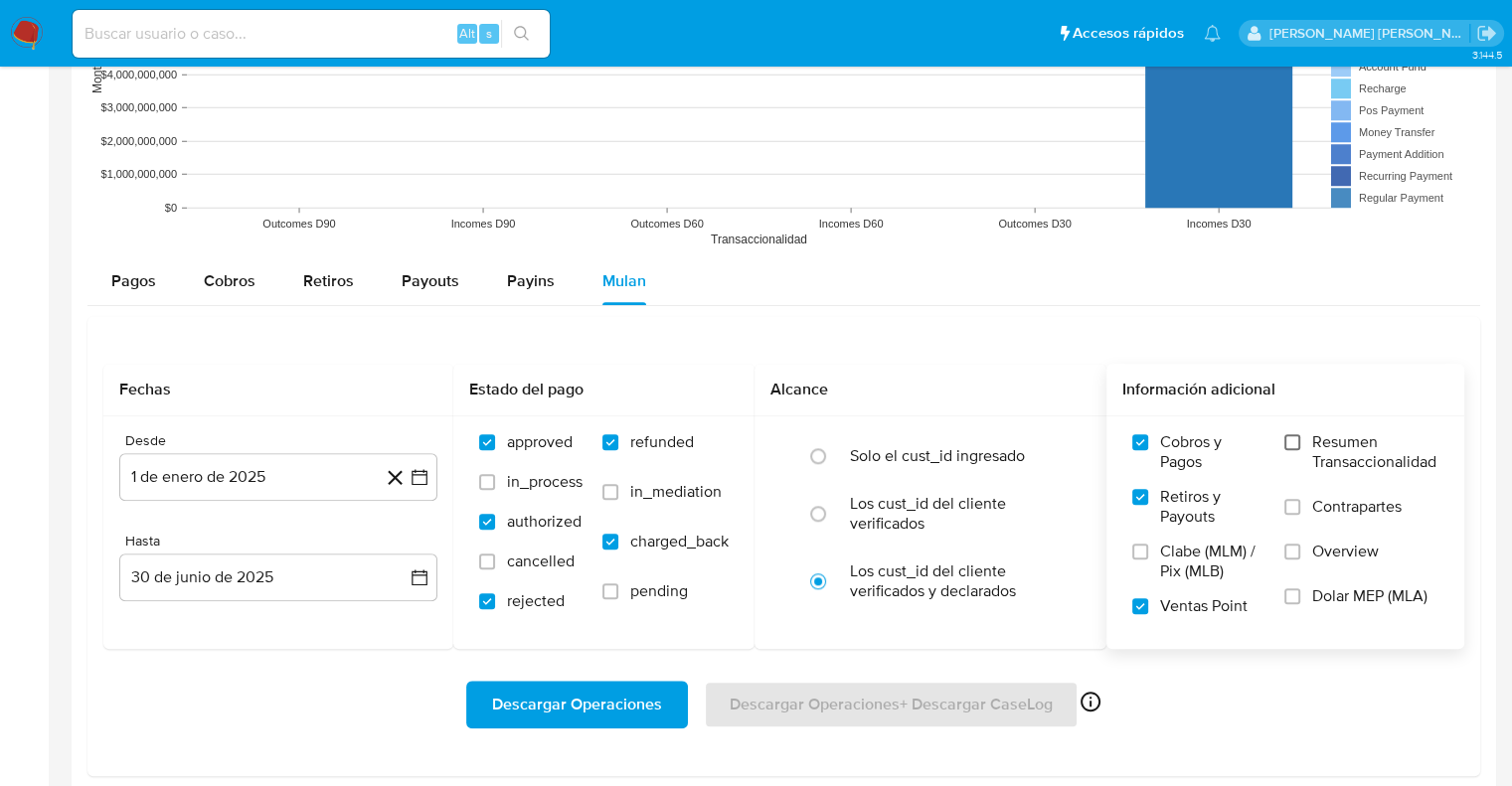 click on "Resumen Transaccionalidad" at bounding box center [1292, 442] 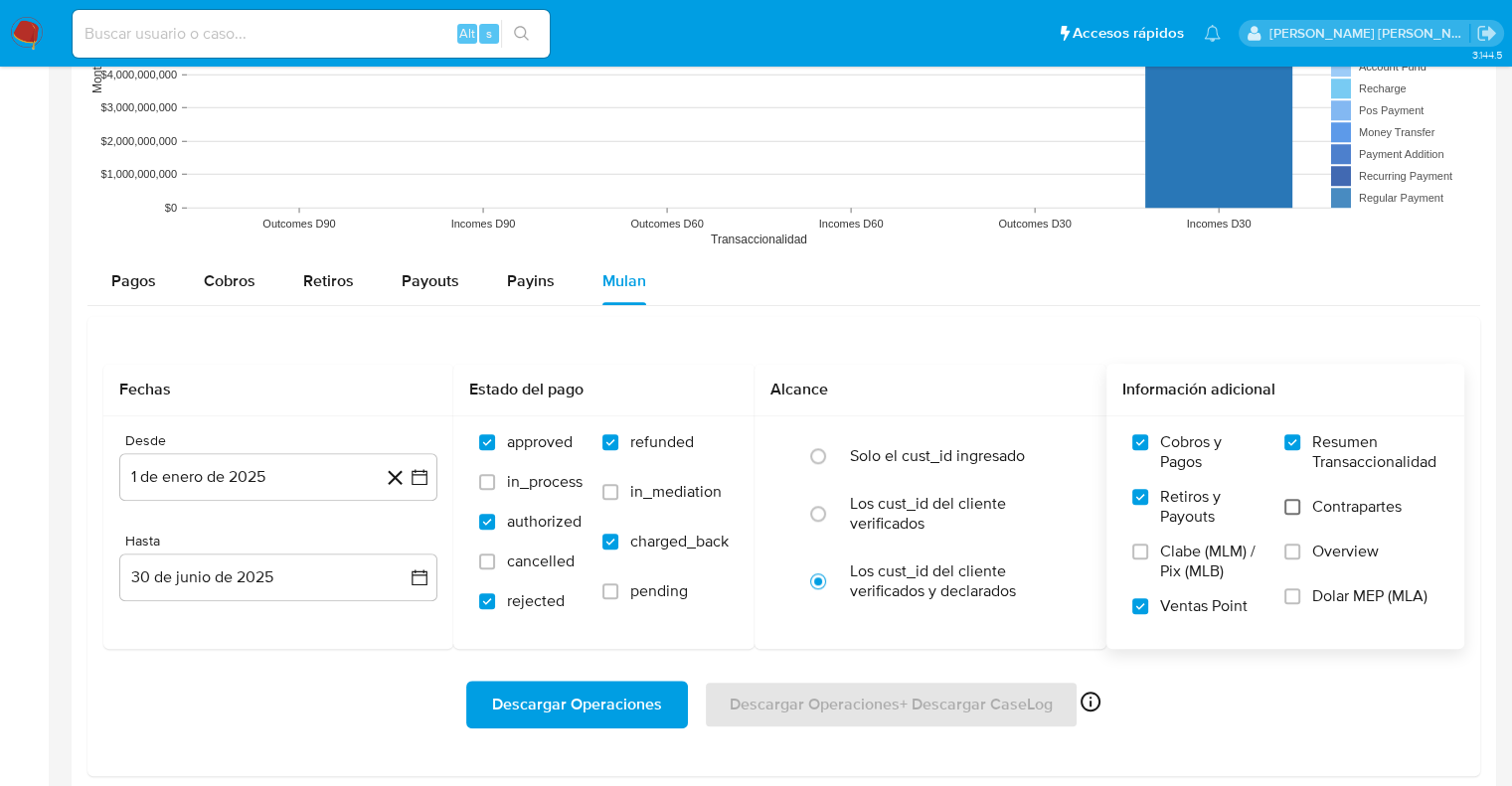 click on "Contrapartes" at bounding box center (1292, 507) 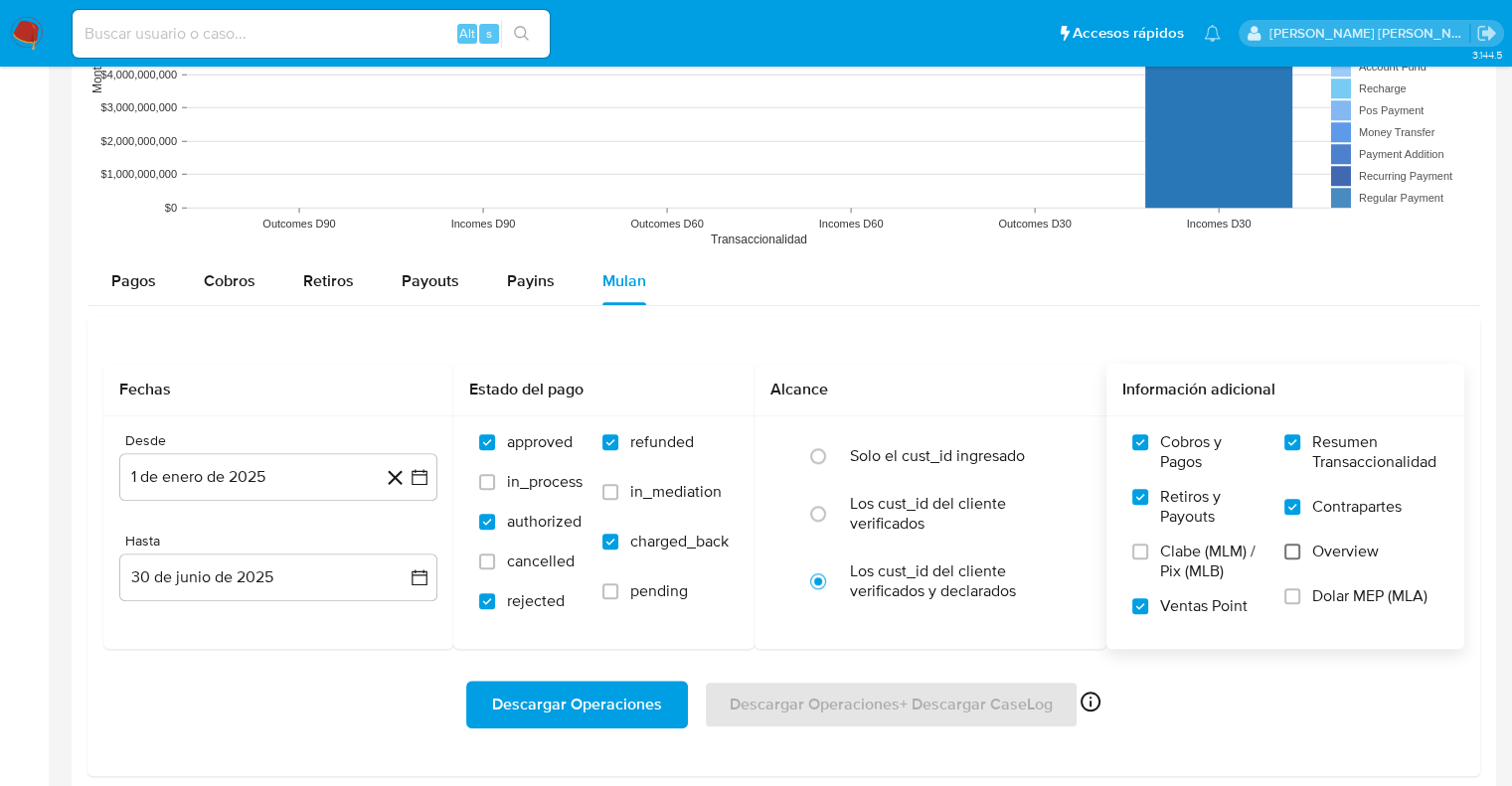 click on "Overview" at bounding box center [1292, 551] 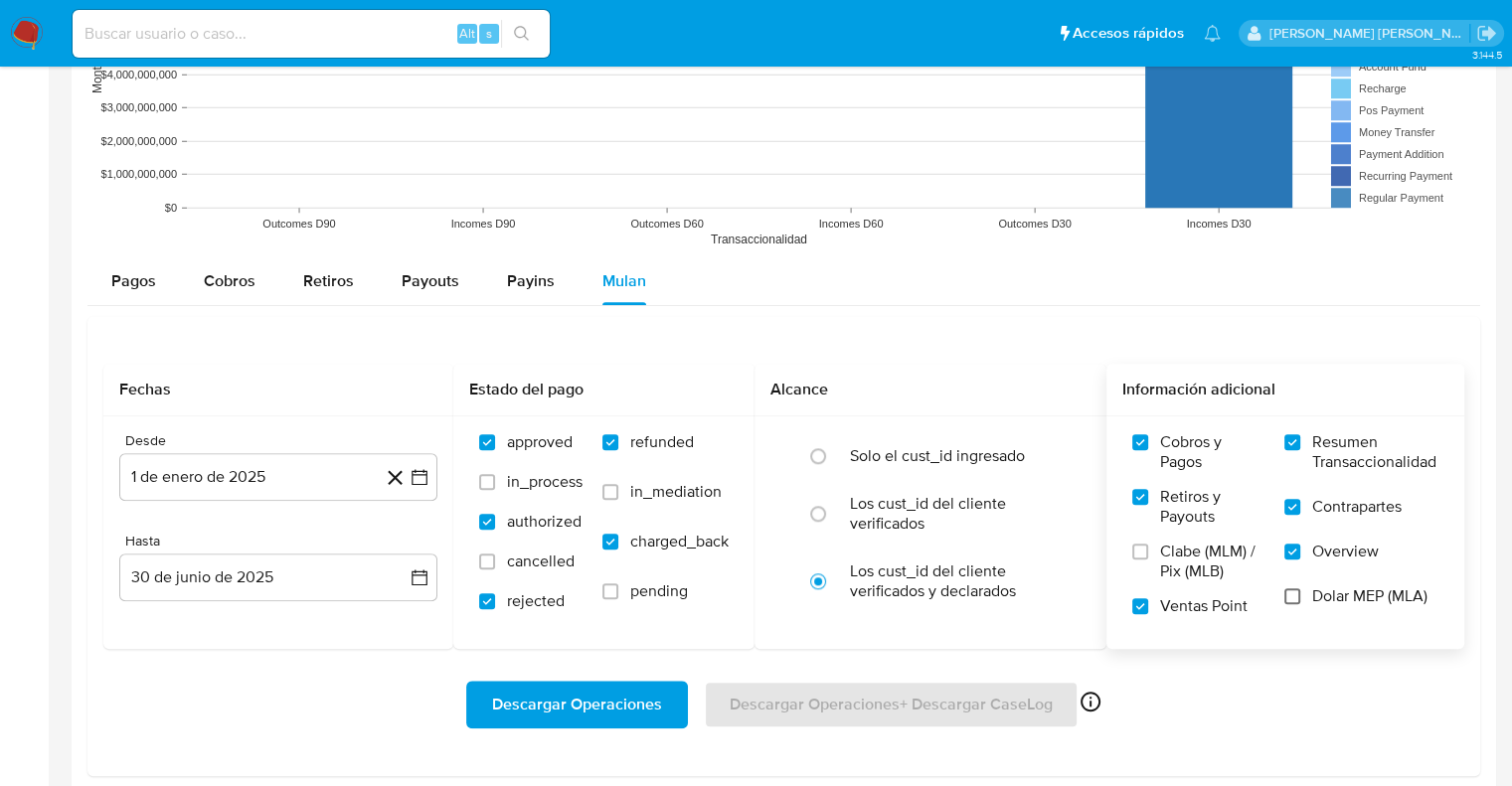 click on "Dolar MEP (MLA)" at bounding box center (1292, 596) 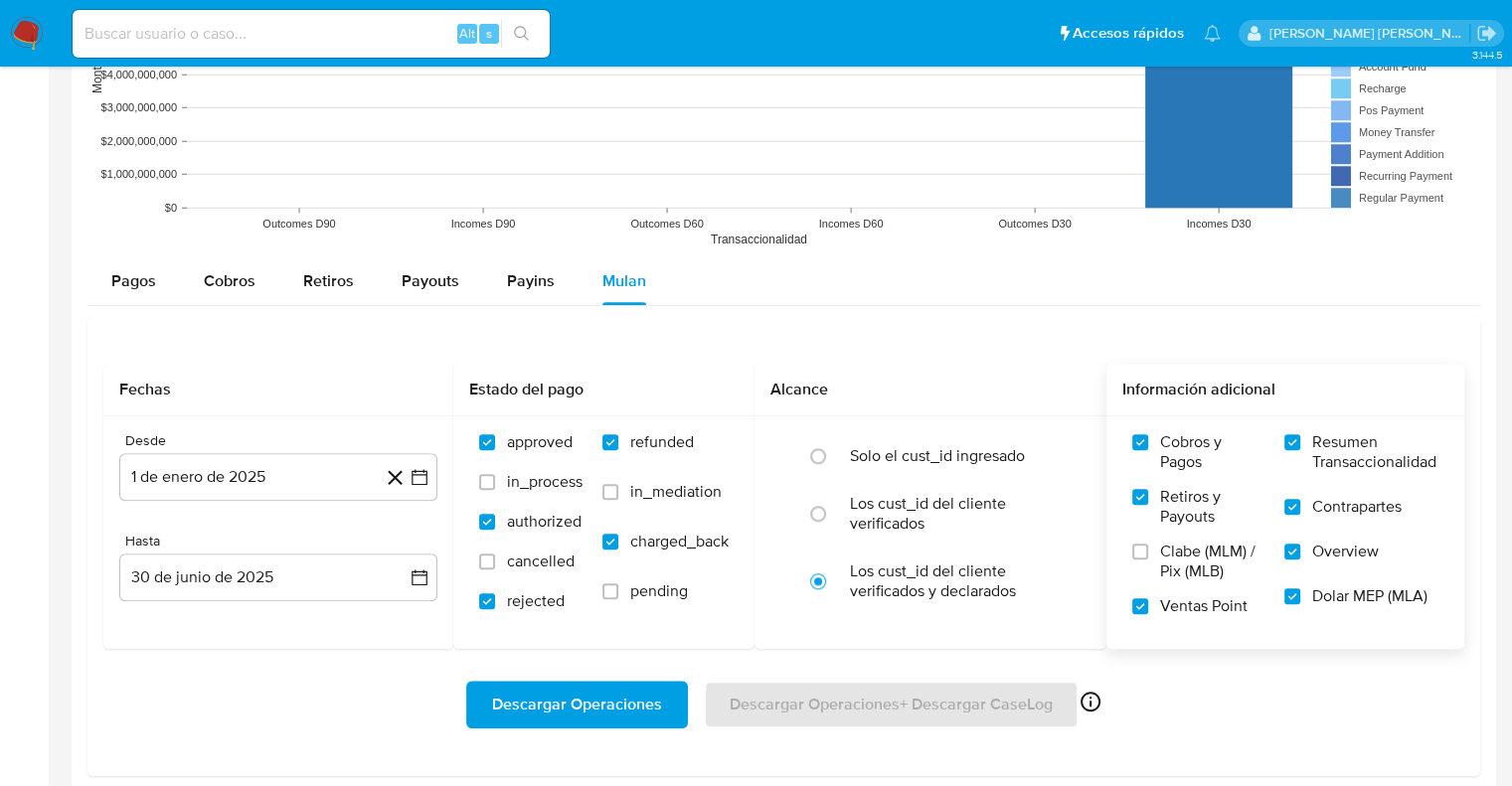 click on "Descargar Operaciones" at bounding box center (577, 705) 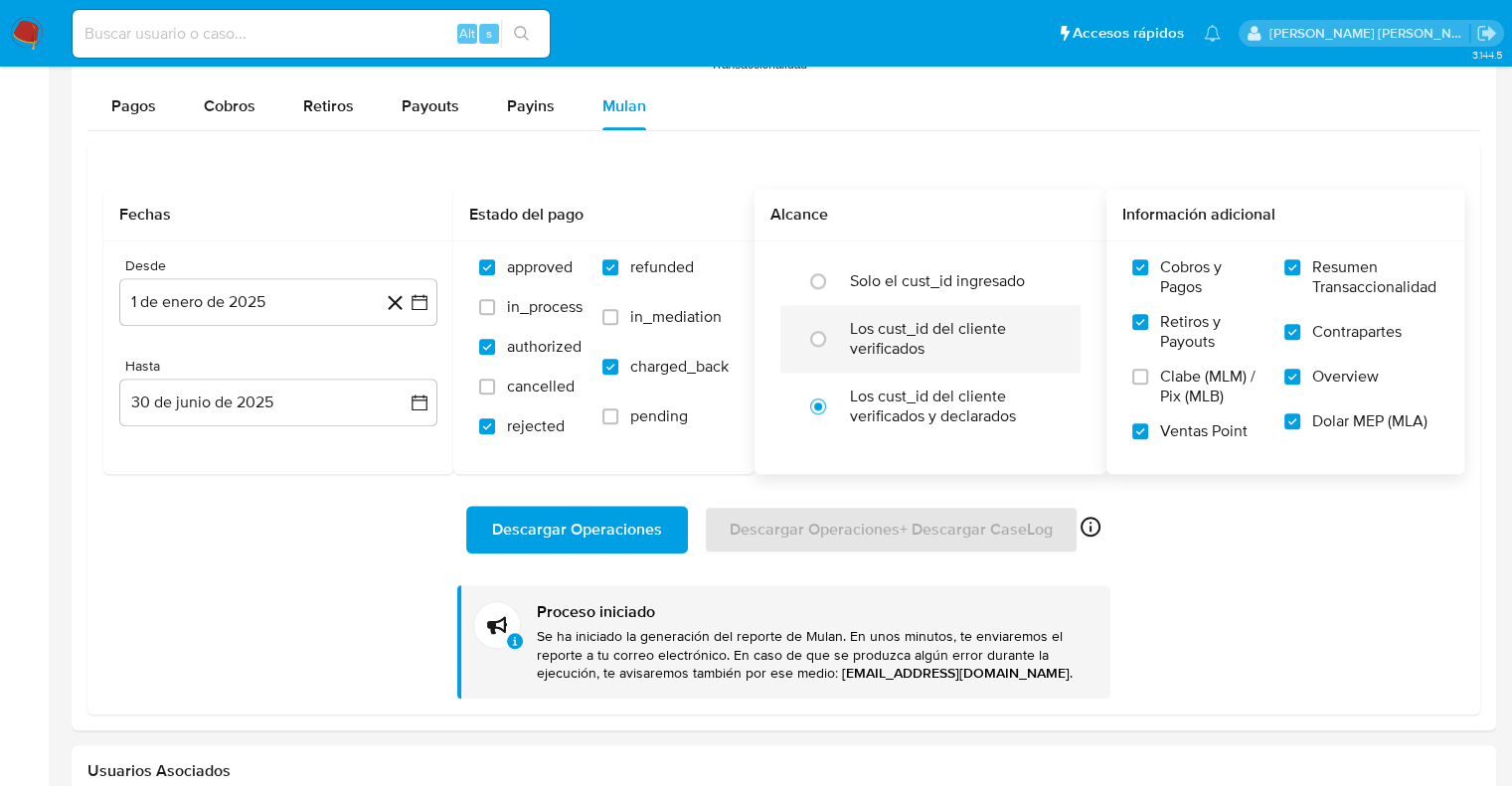 scroll, scrollTop: 1888, scrollLeft: 0, axis: vertical 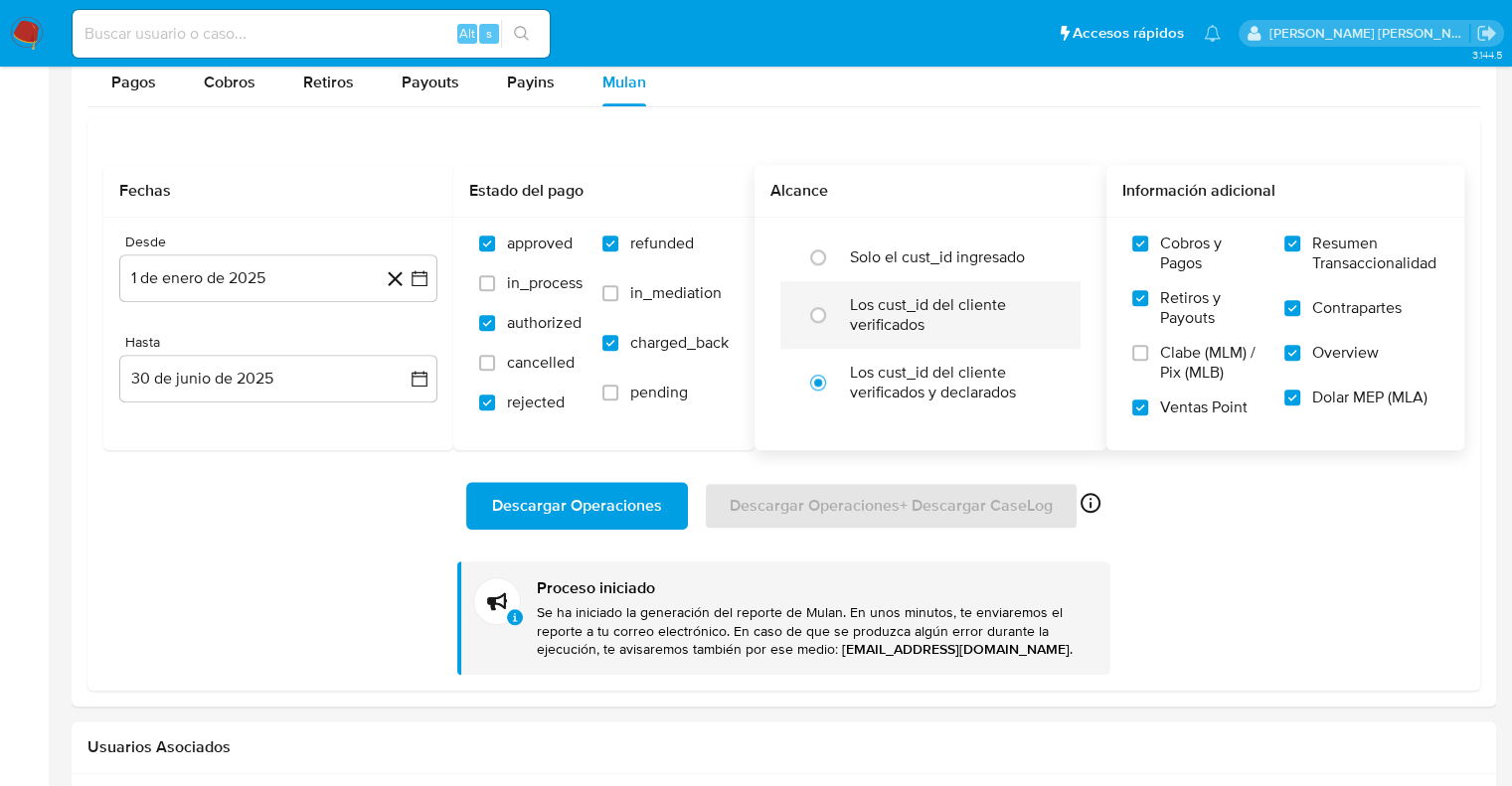 type 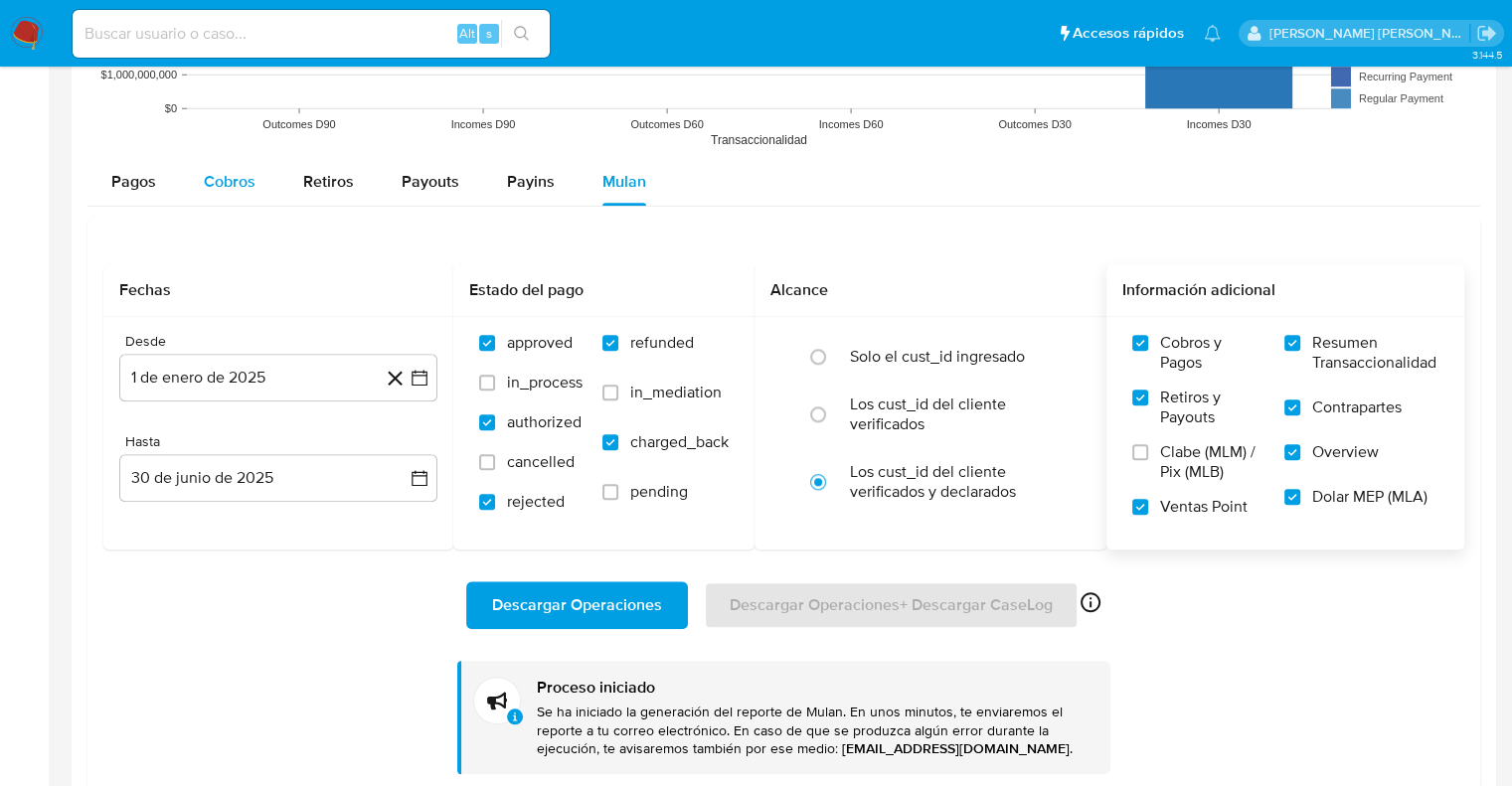 scroll, scrollTop: 1789, scrollLeft: 0, axis: vertical 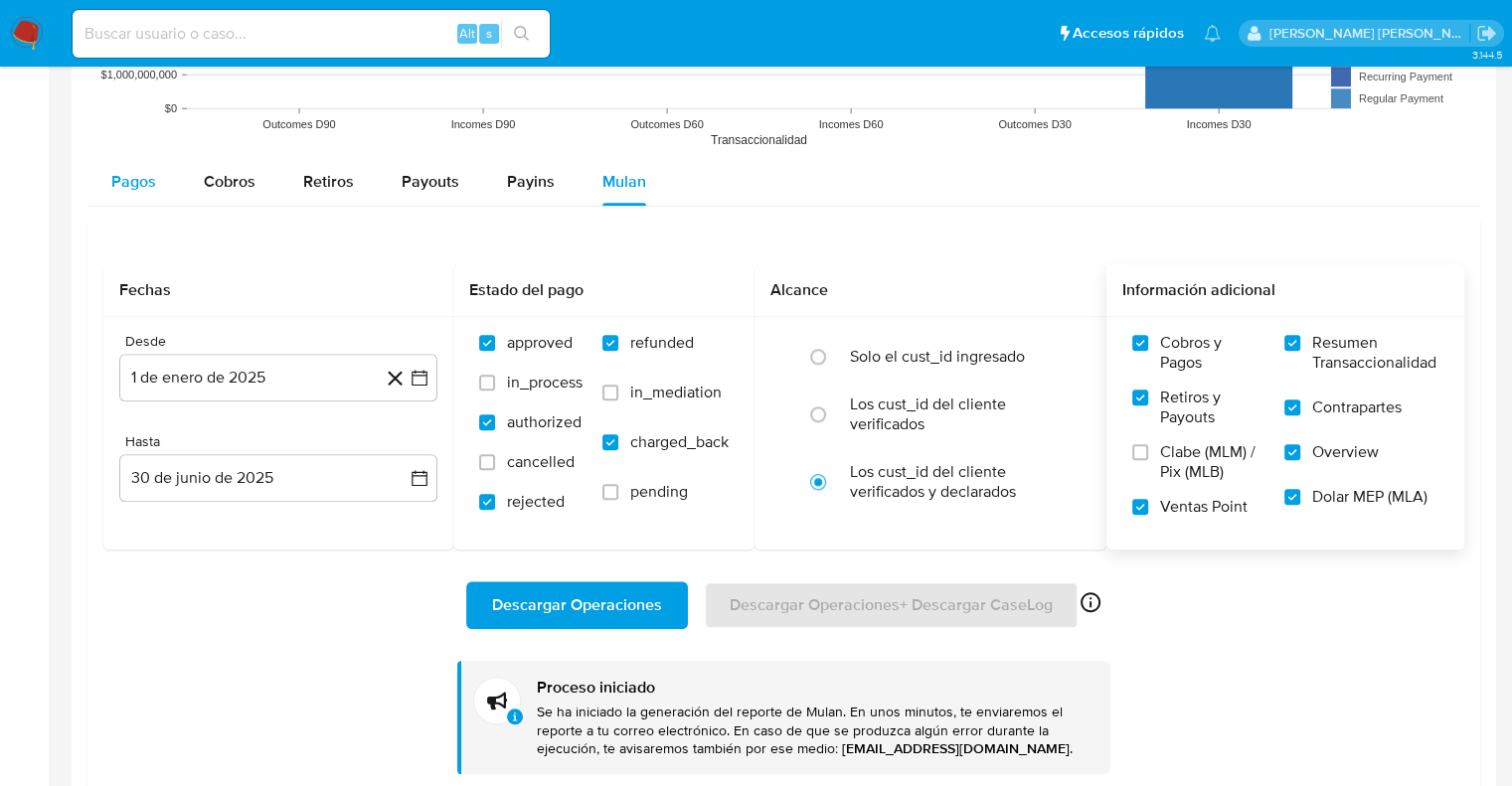 click on "Pagos" at bounding box center (133, 181) 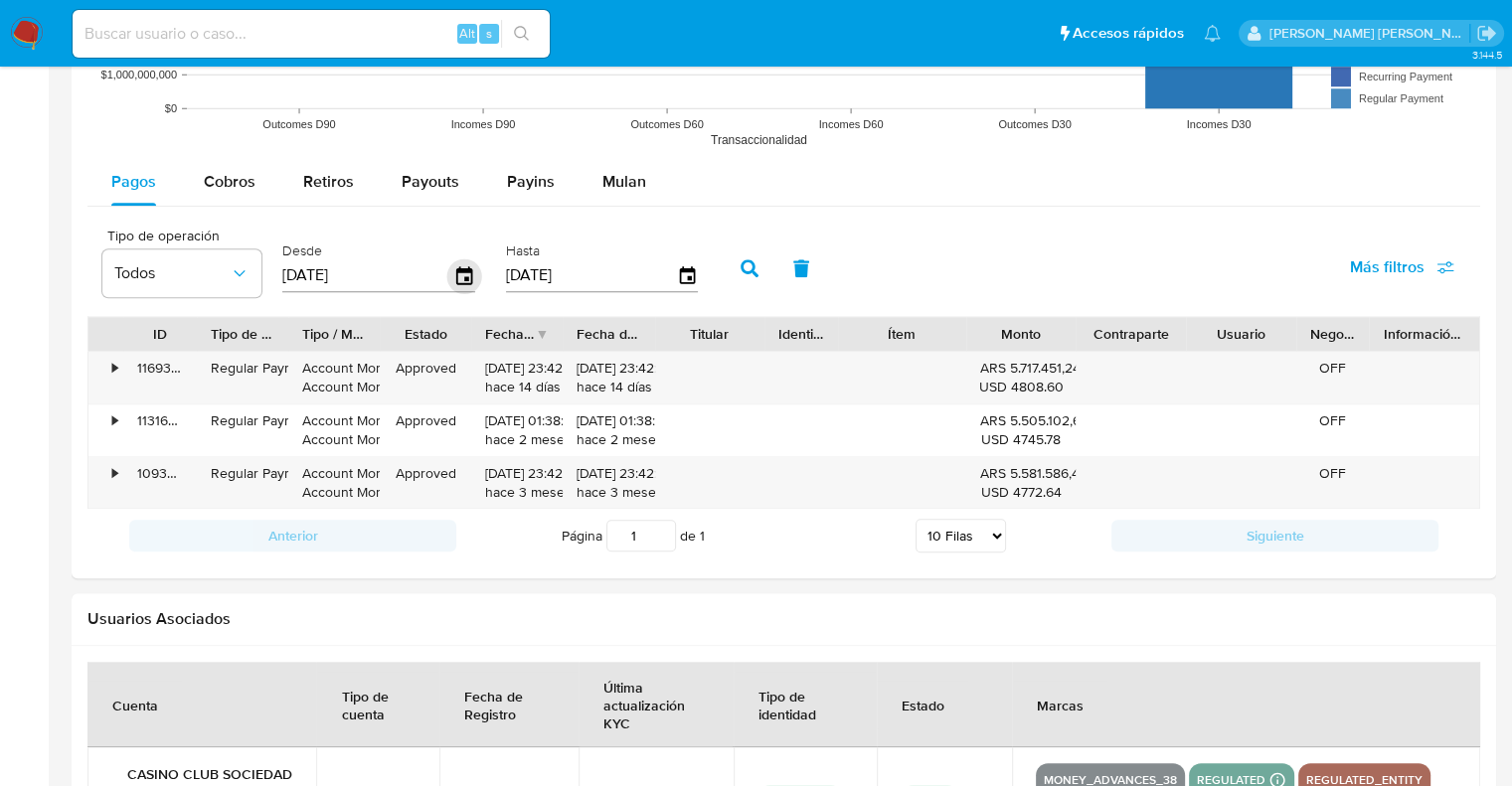 click 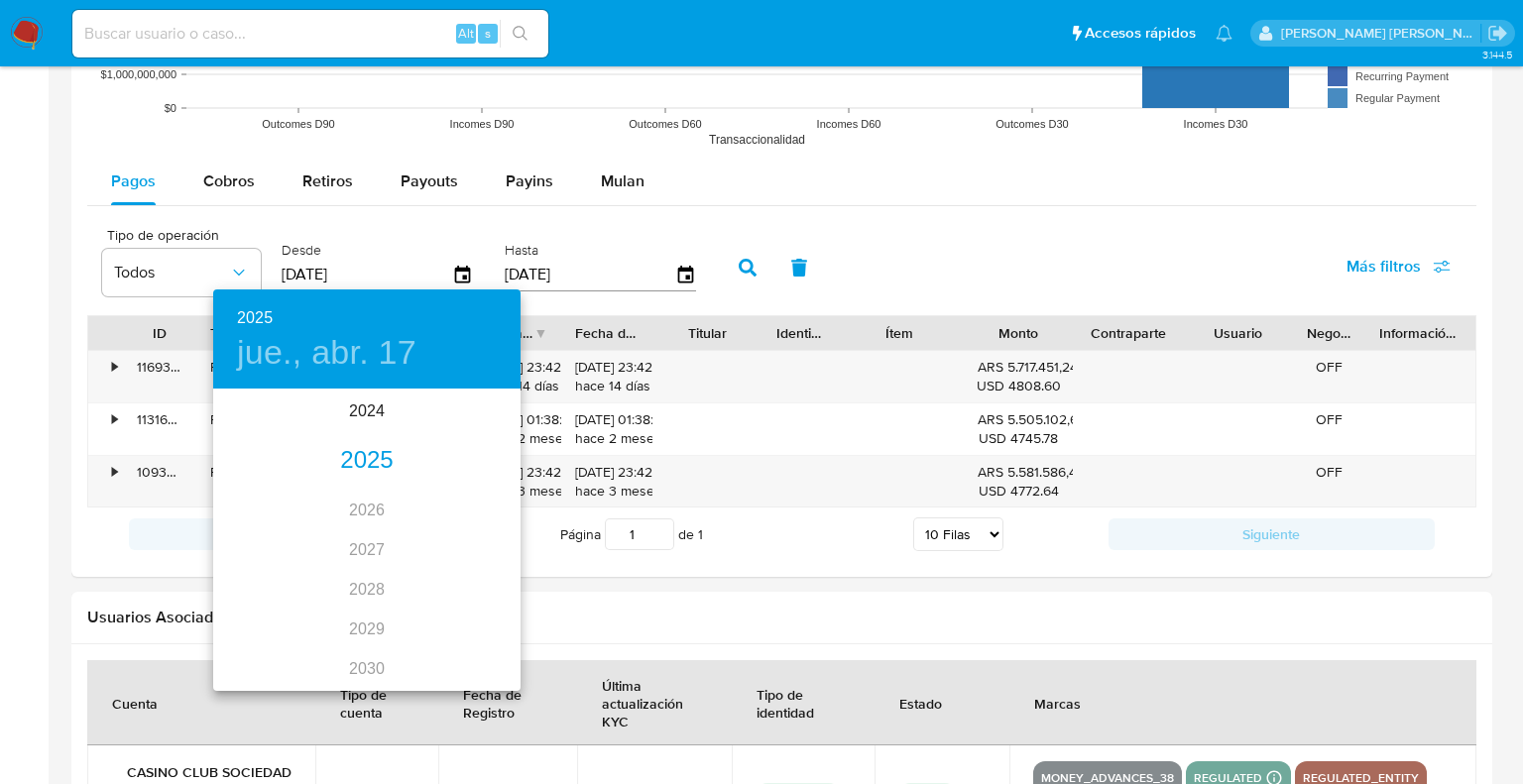 click on "2025" at bounding box center (367, 461) 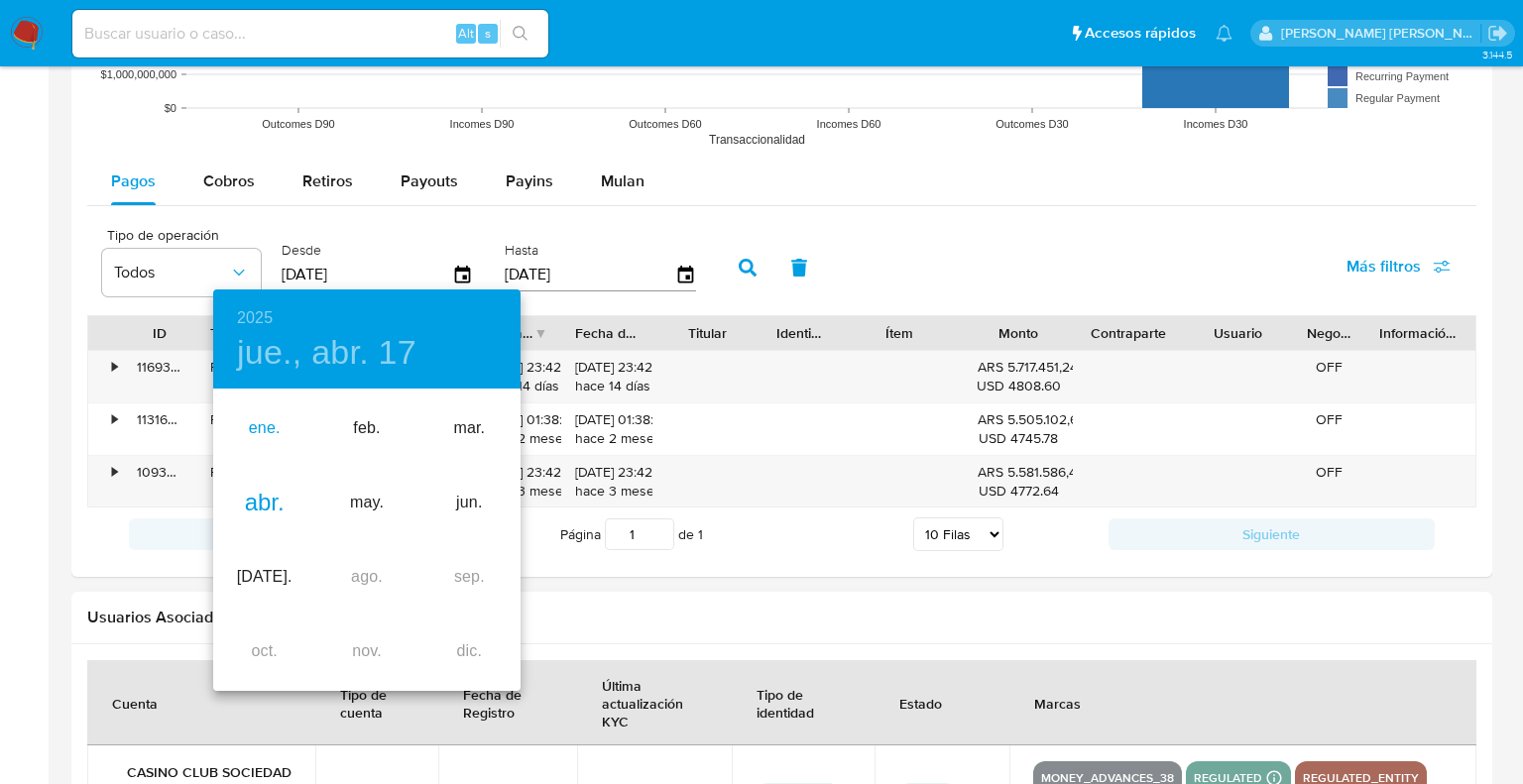click on "ene." at bounding box center (264, 428) 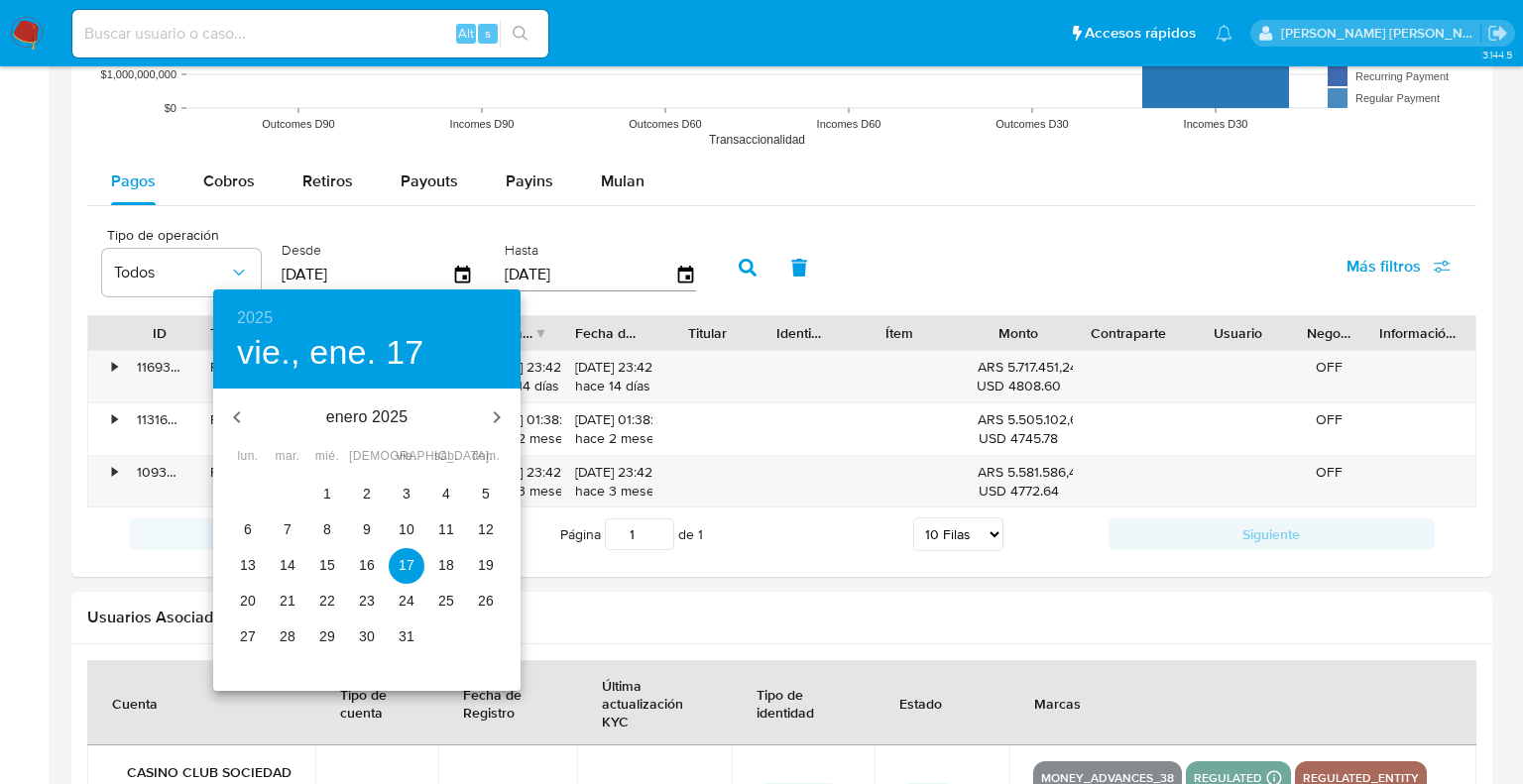 click on "1" at bounding box center [327, 494] 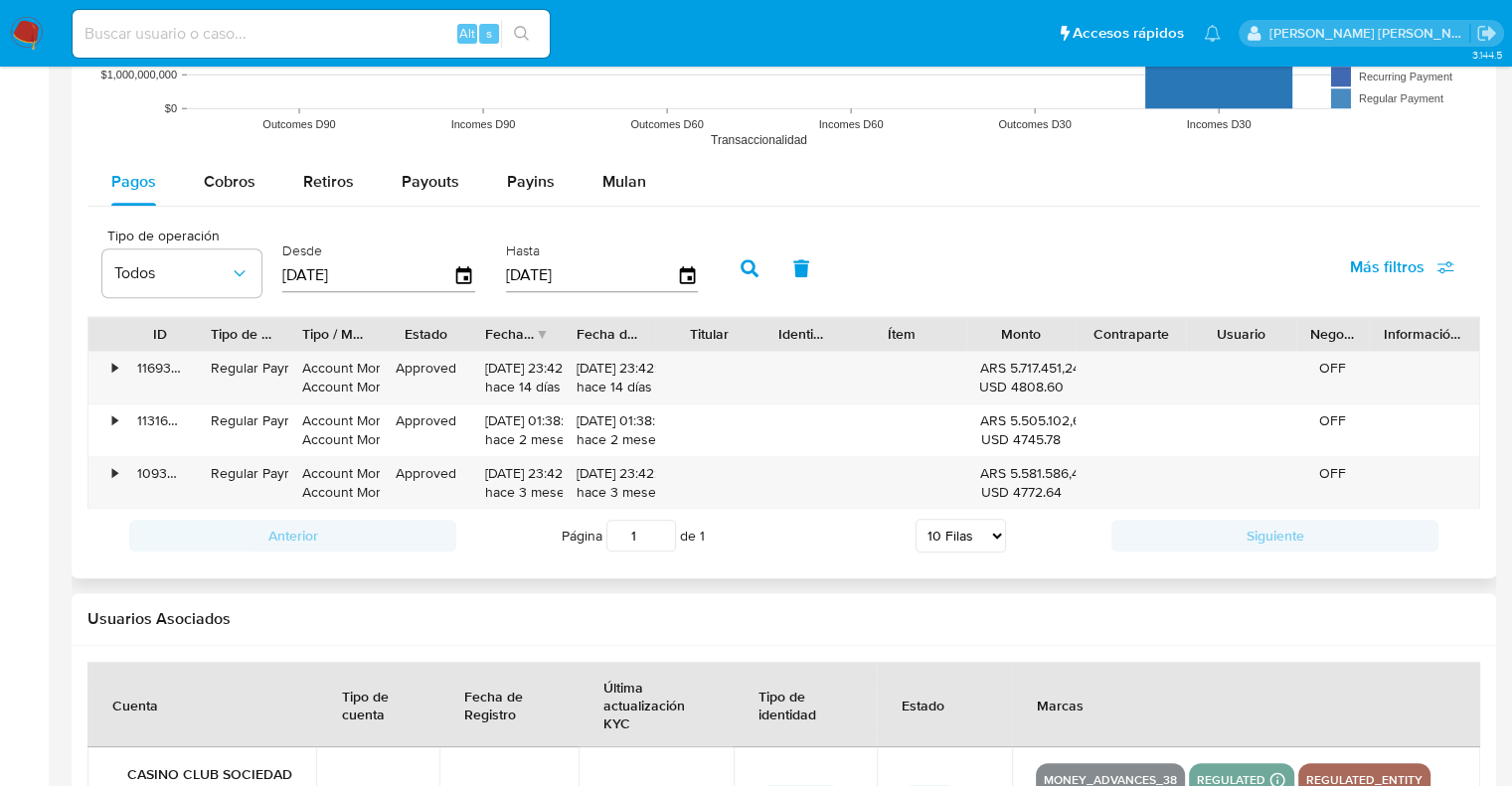 click at bounding box center [750, 268] 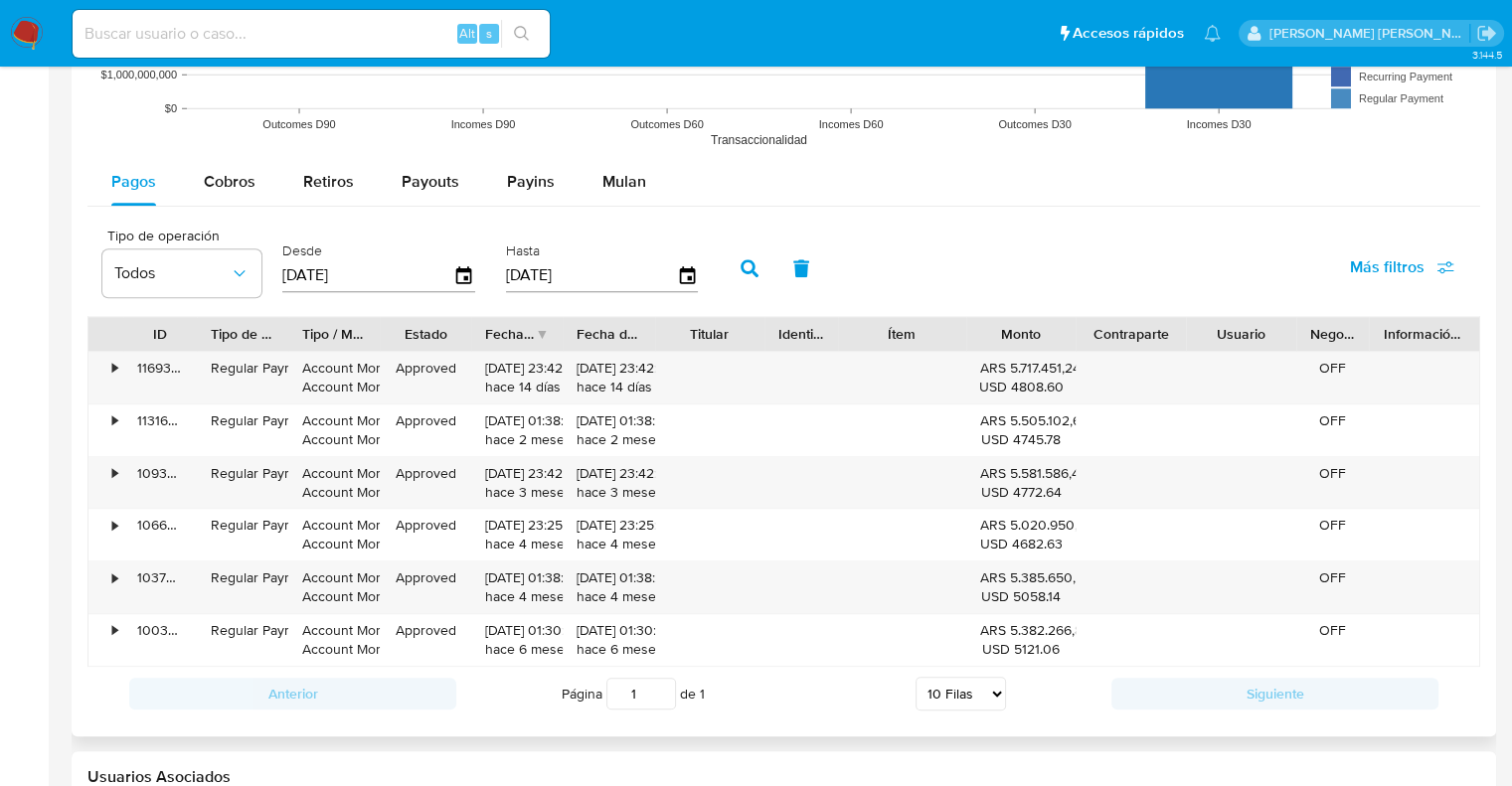 click on "5   Filas 10   Filas 20   Filas 25   Filas 50   Filas 100   Filas" at bounding box center (960, 694) 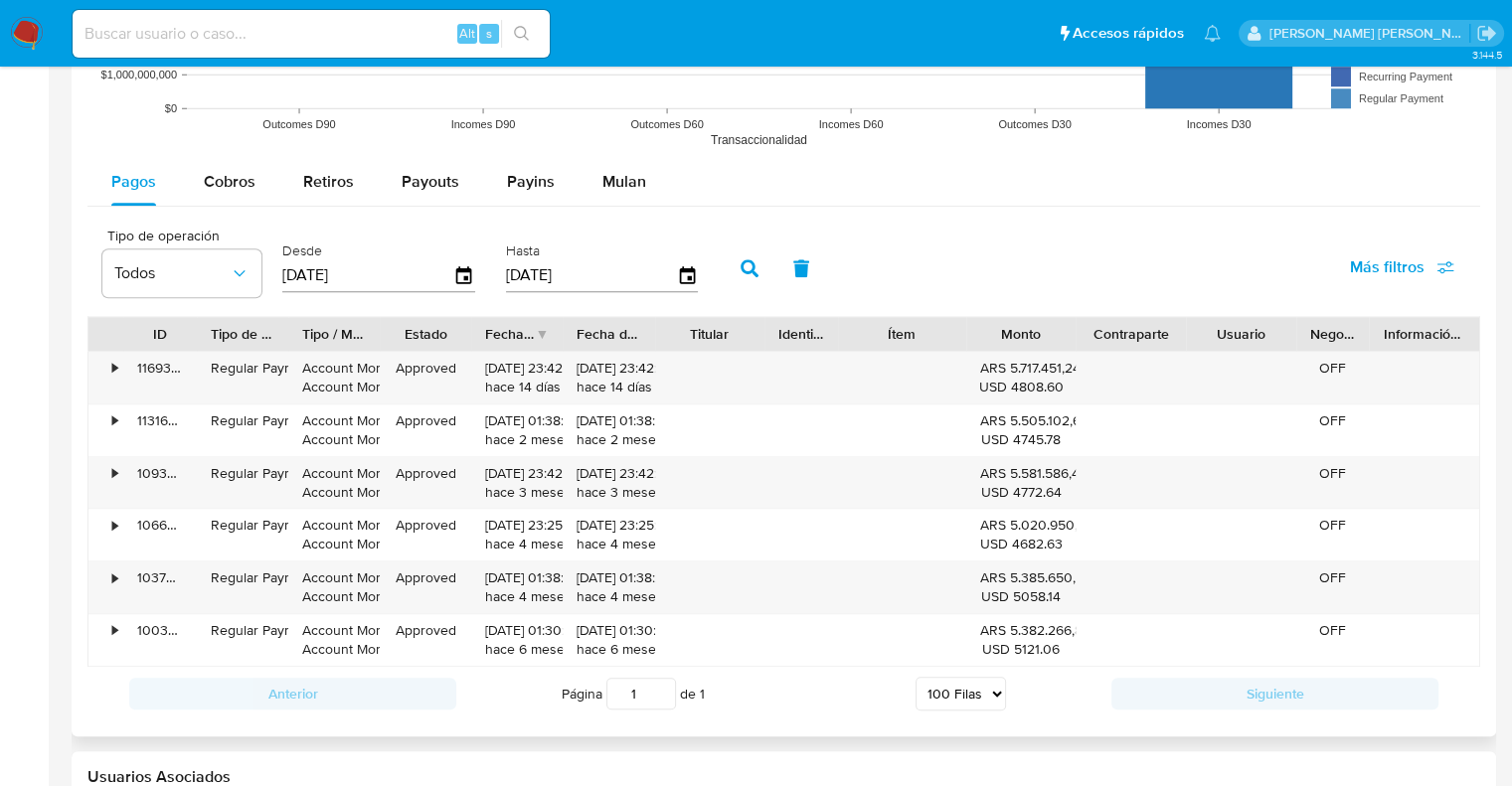 click on "5   Filas 10   Filas 20   Filas 25   Filas 50   Filas 100   Filas" at bounding box center (960, 694) 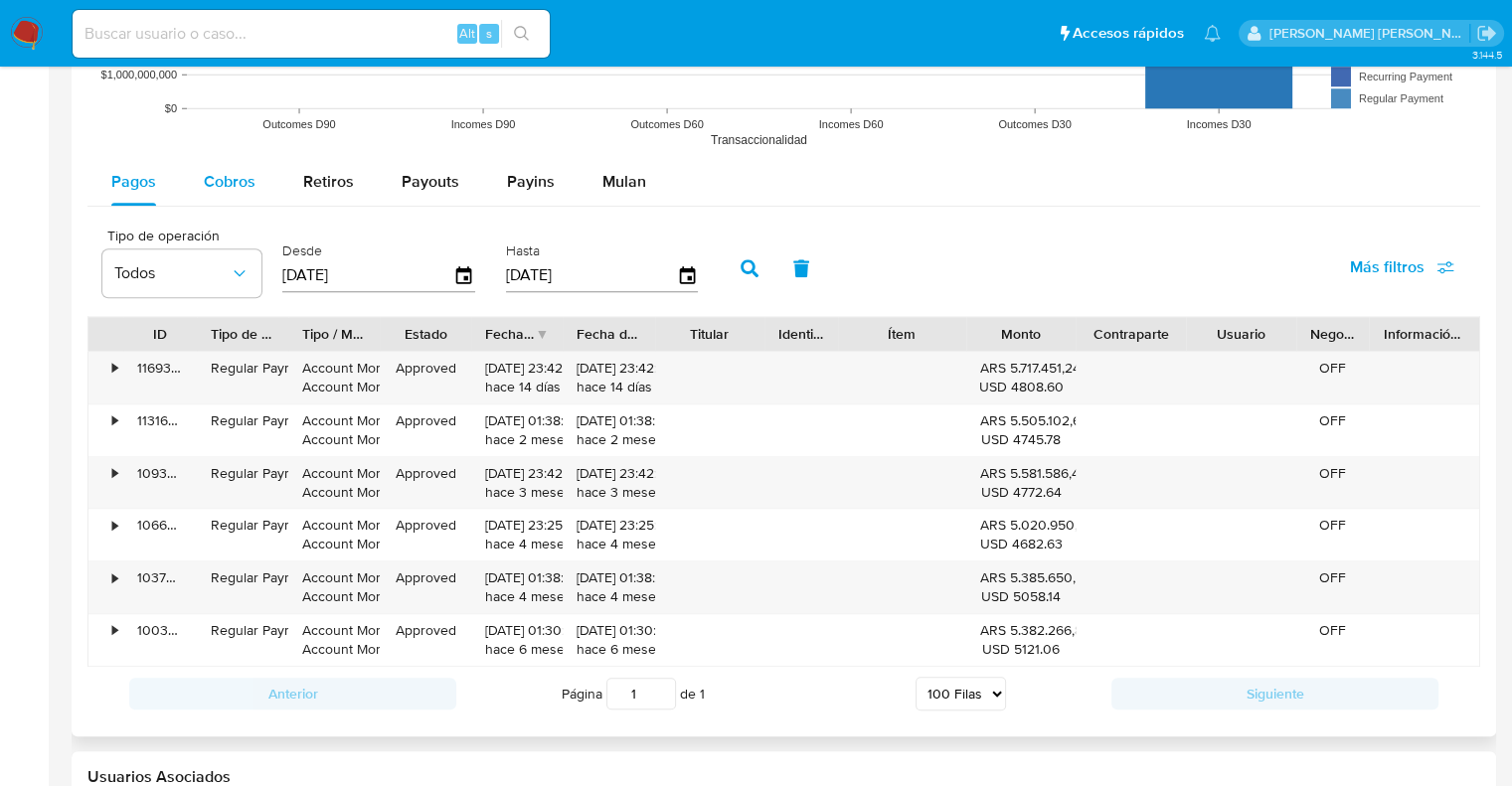 click on "Cobros" at bounding box center [230, 181] 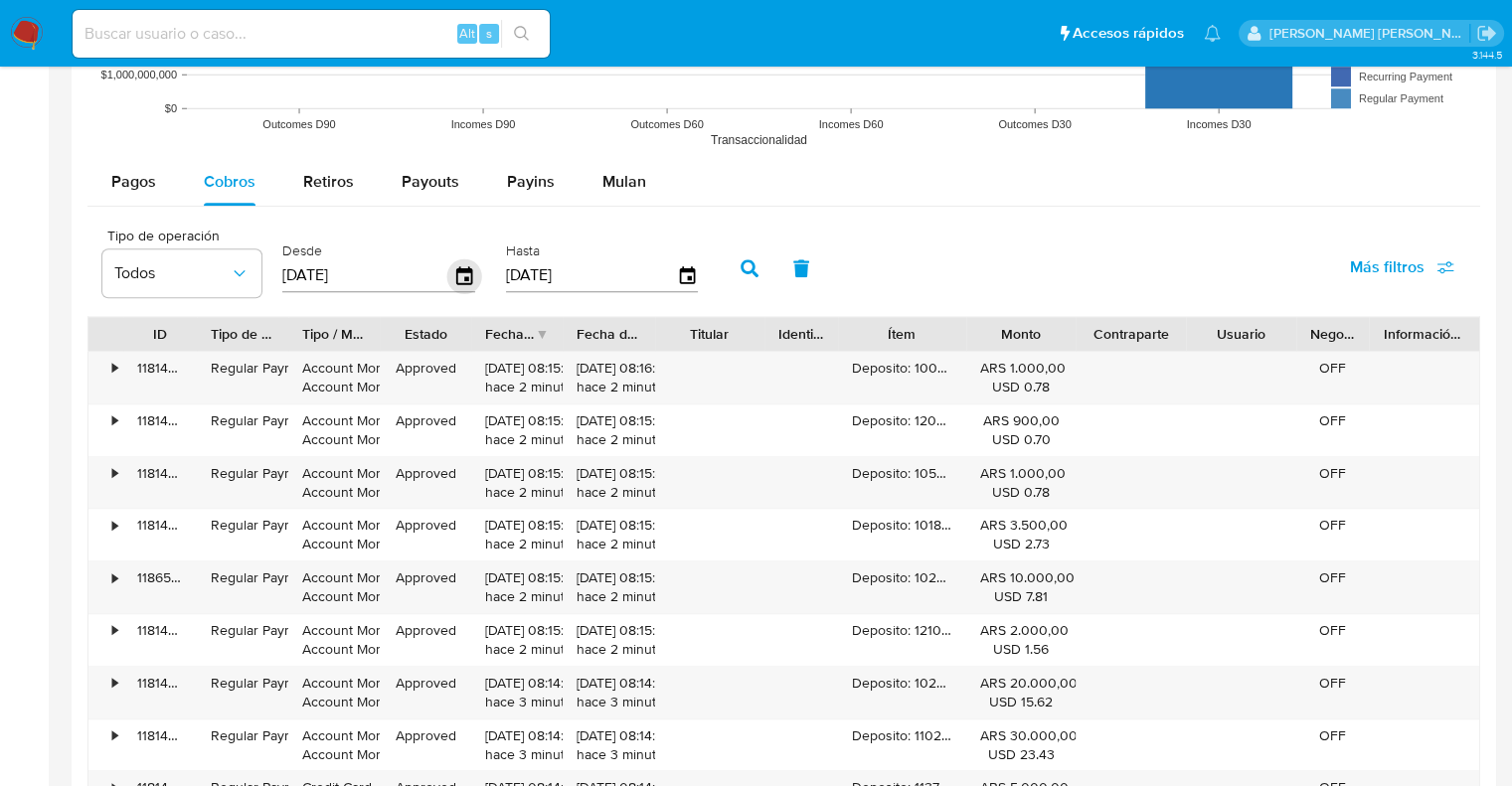 click 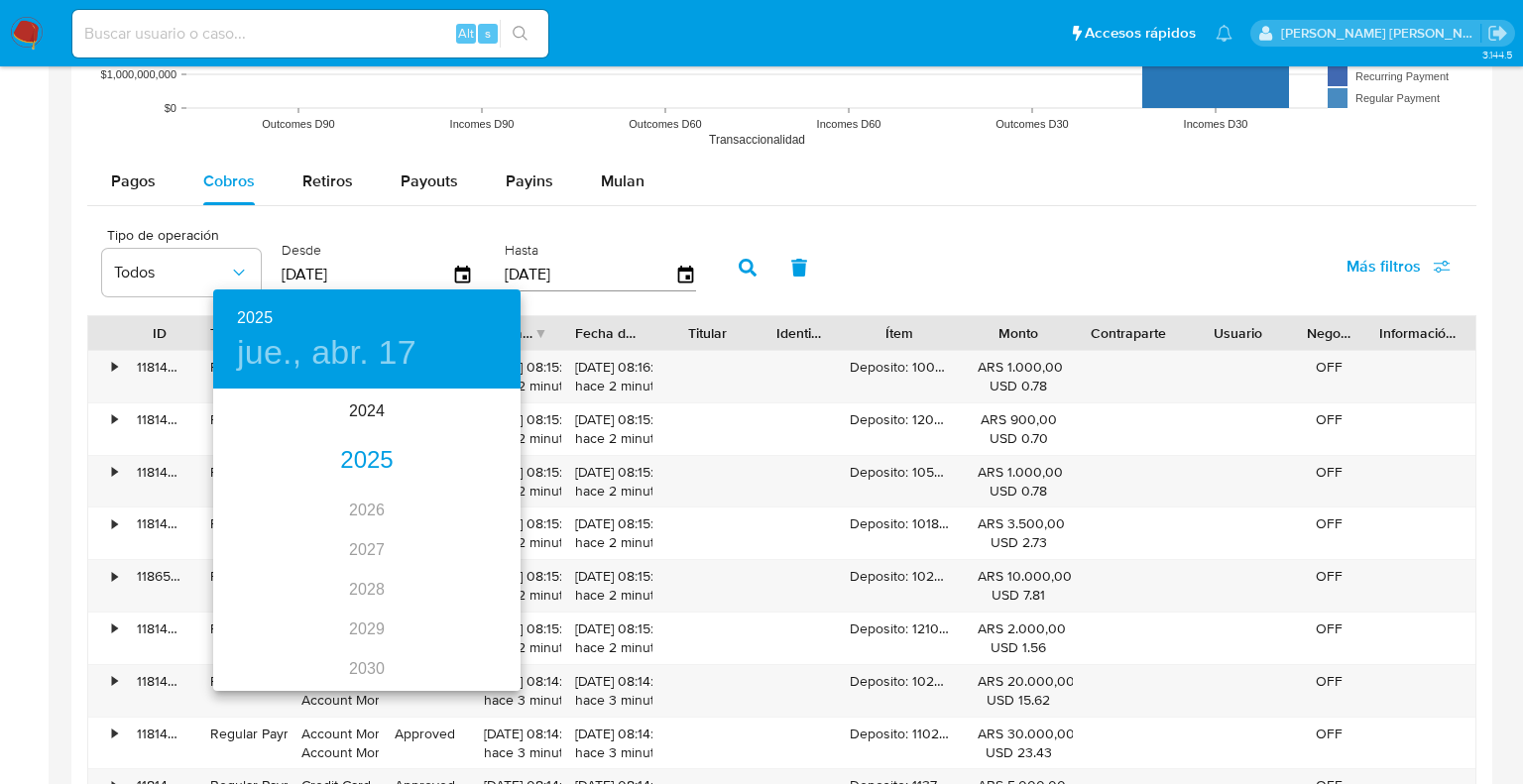 click on "2025" at bounding box center [367, 461] 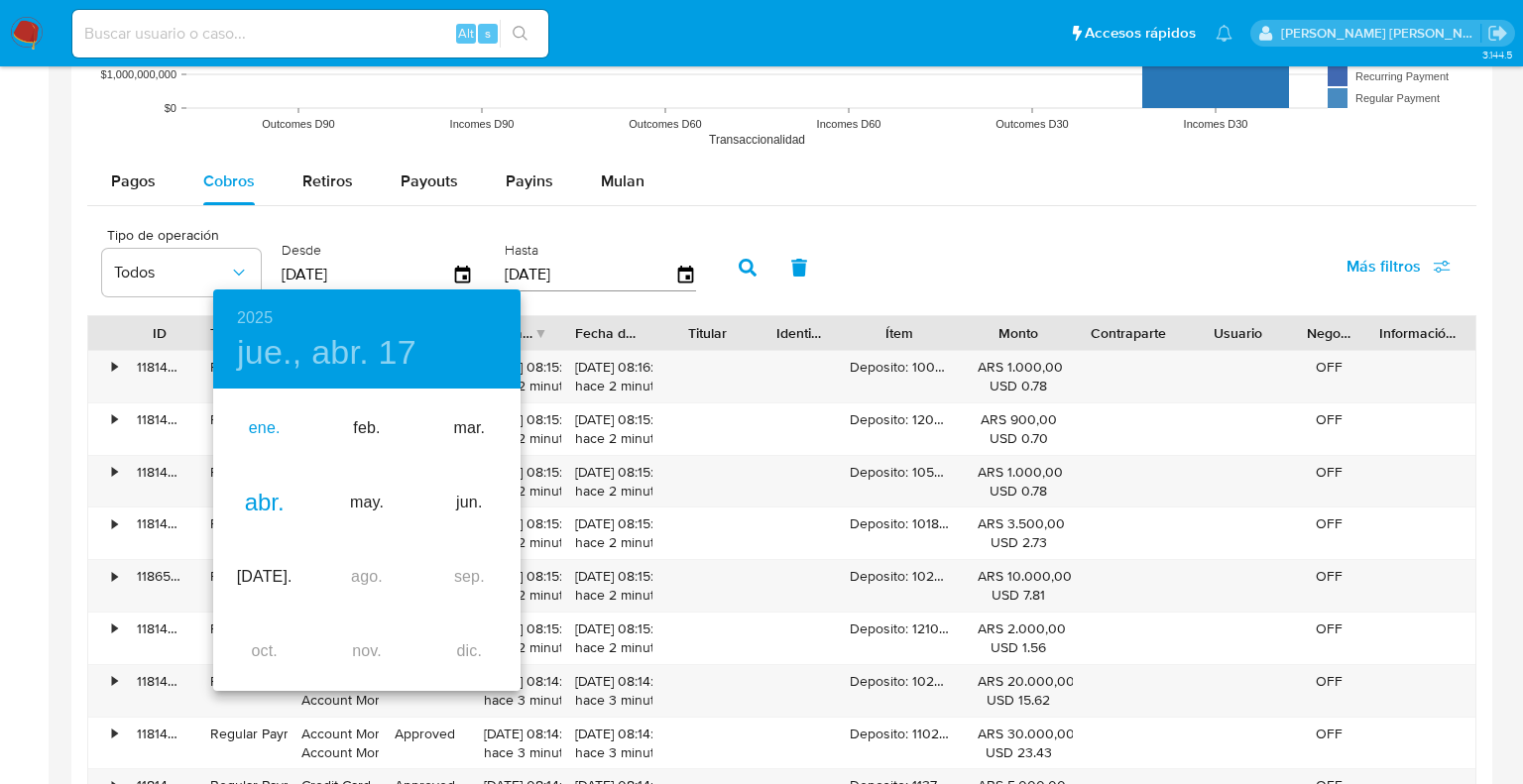 click on "ene." at bounding box center (264, 428) 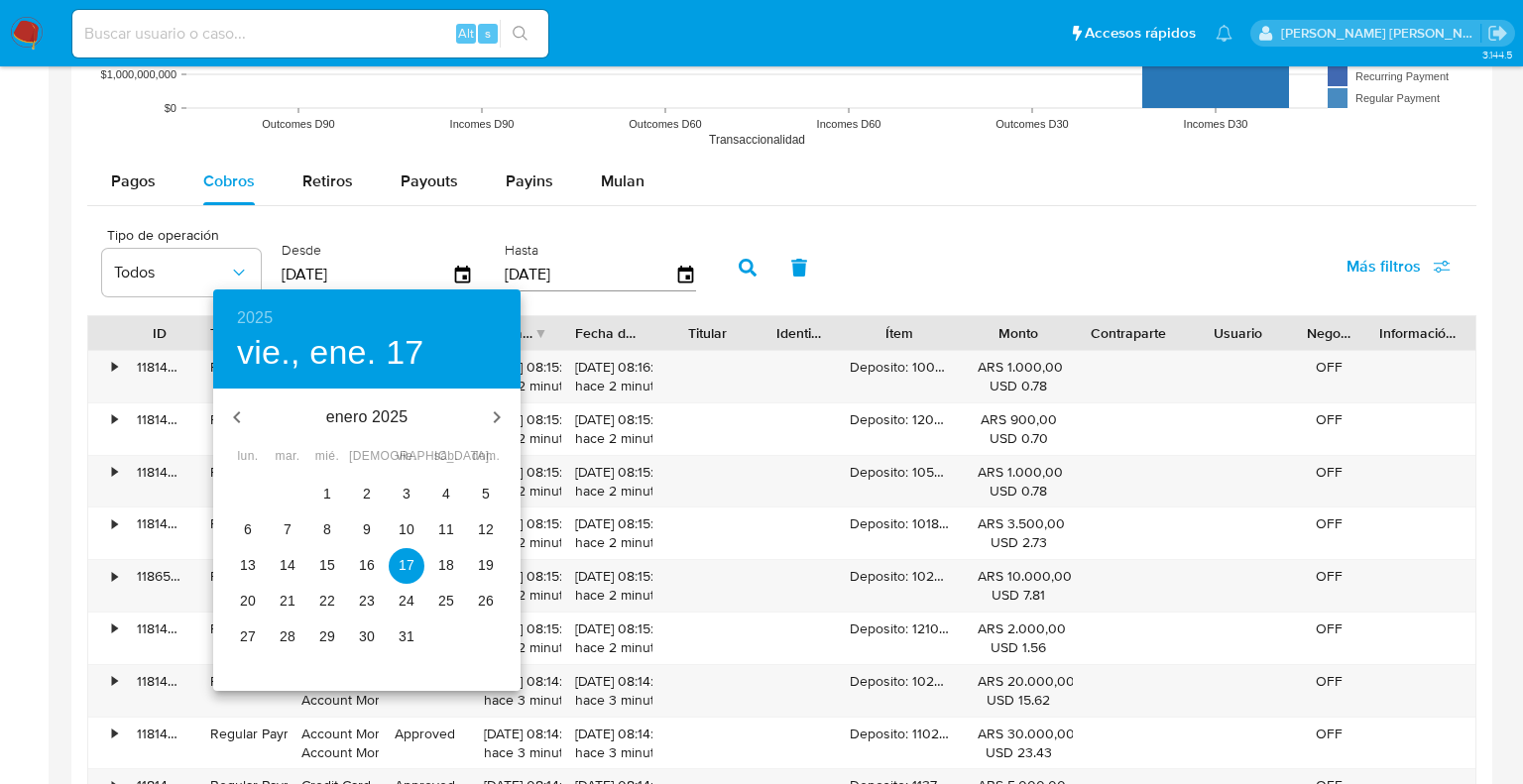 click on "1" at bounding box center [327, 494] 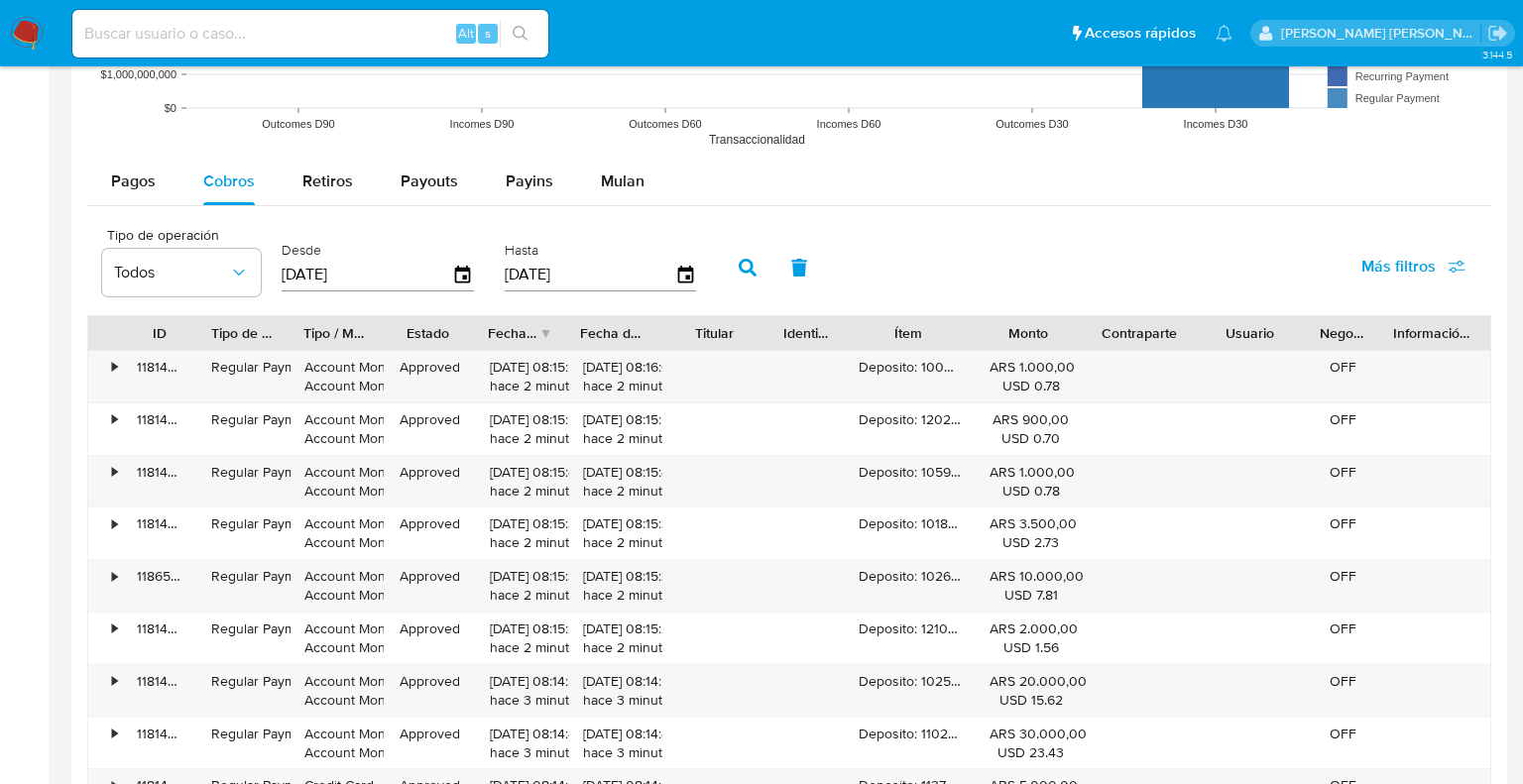 type on "01/01/2025" 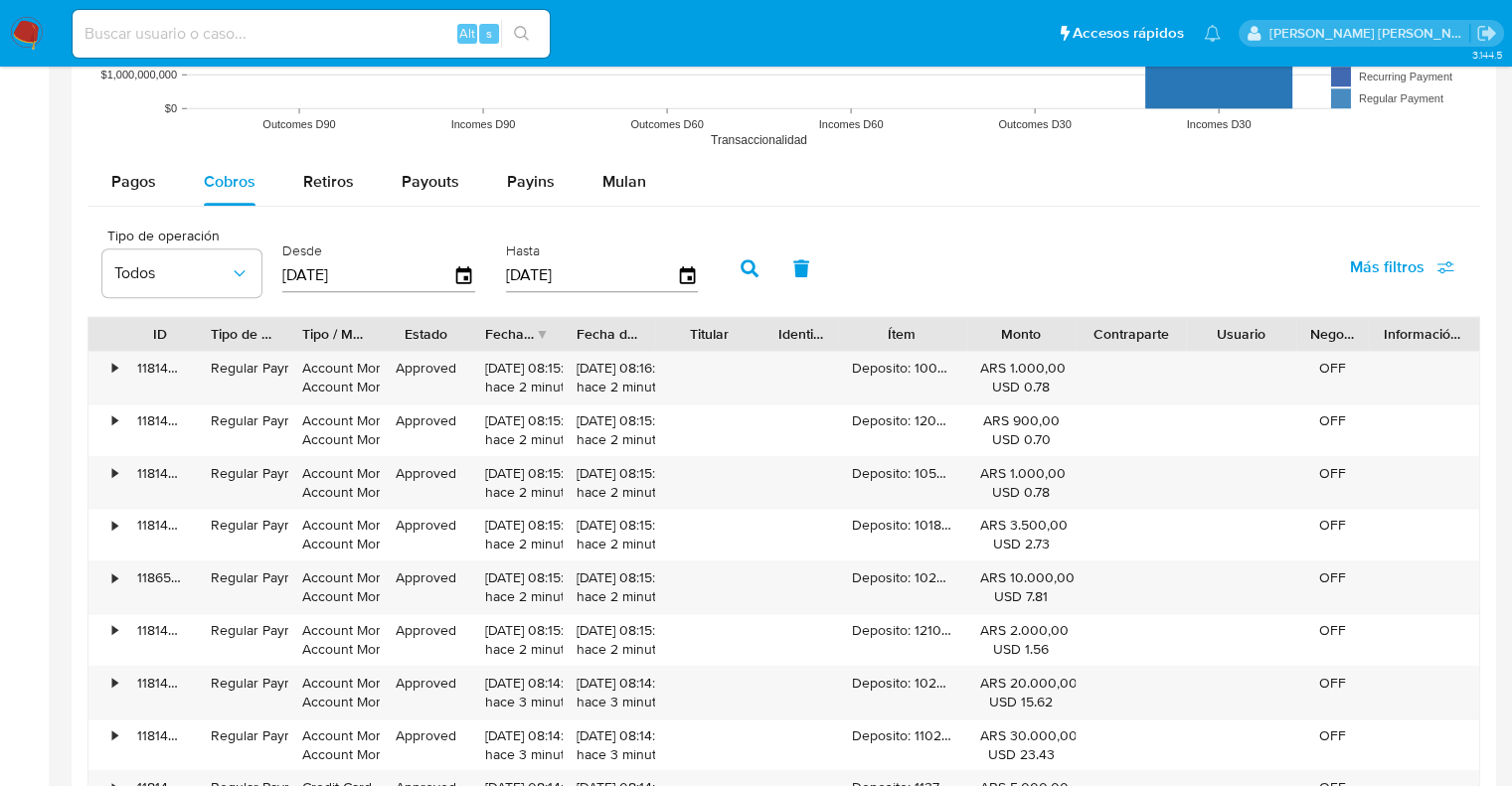 click 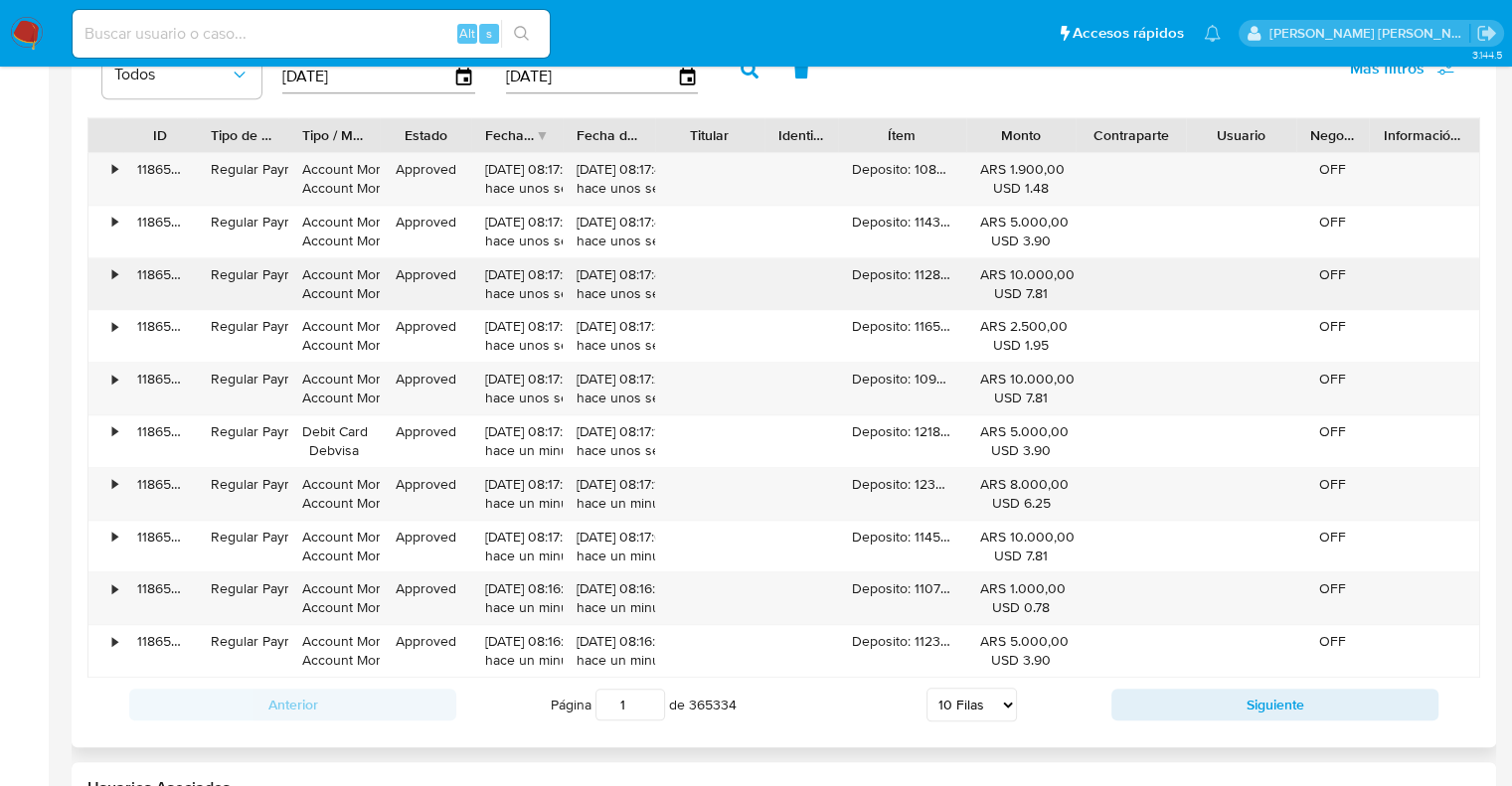 scroll, scrollTop: 2087, scrollLeft: 0, axis: vertical 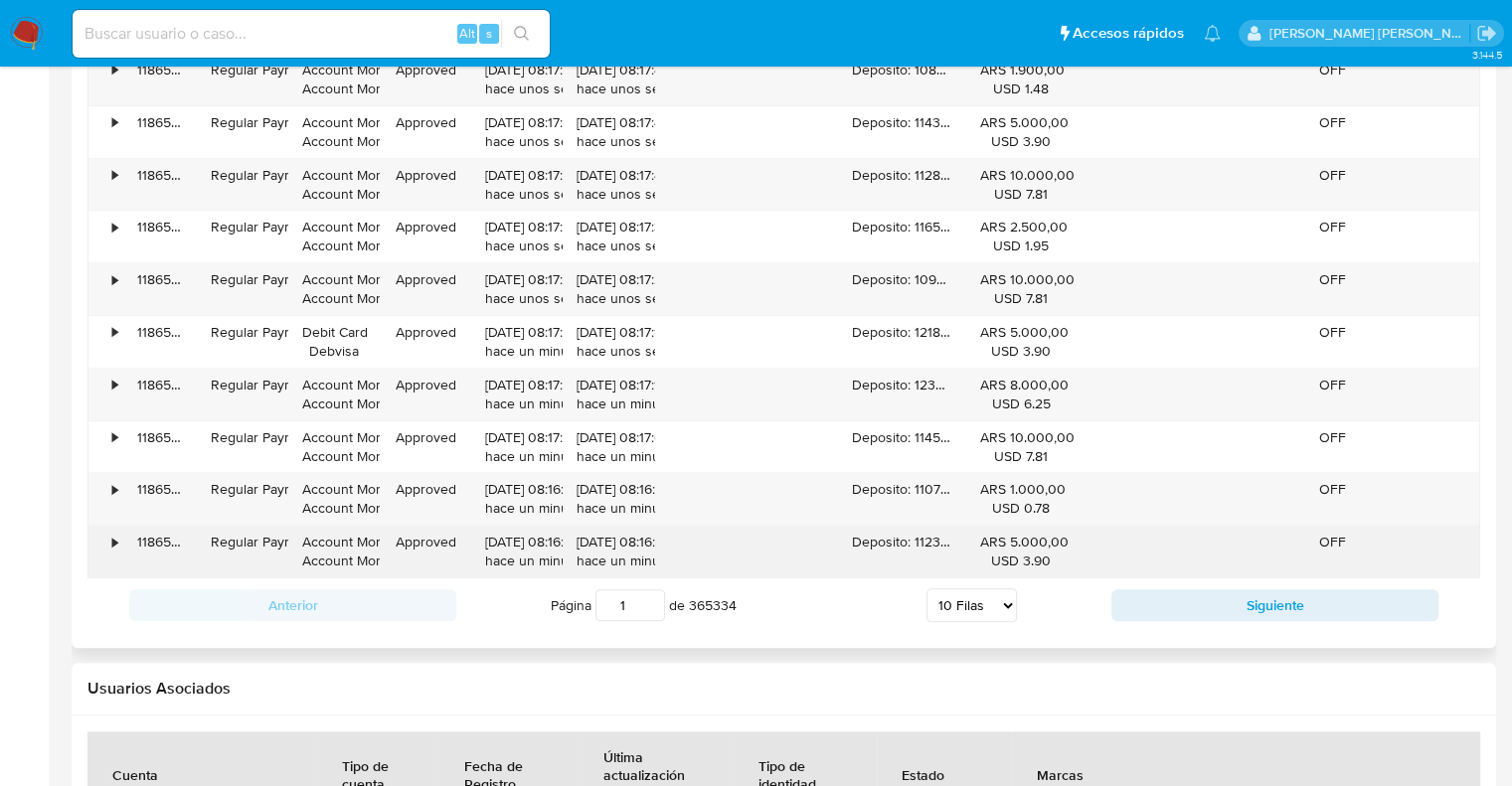 click on "•" at bounding box center (114, 542) 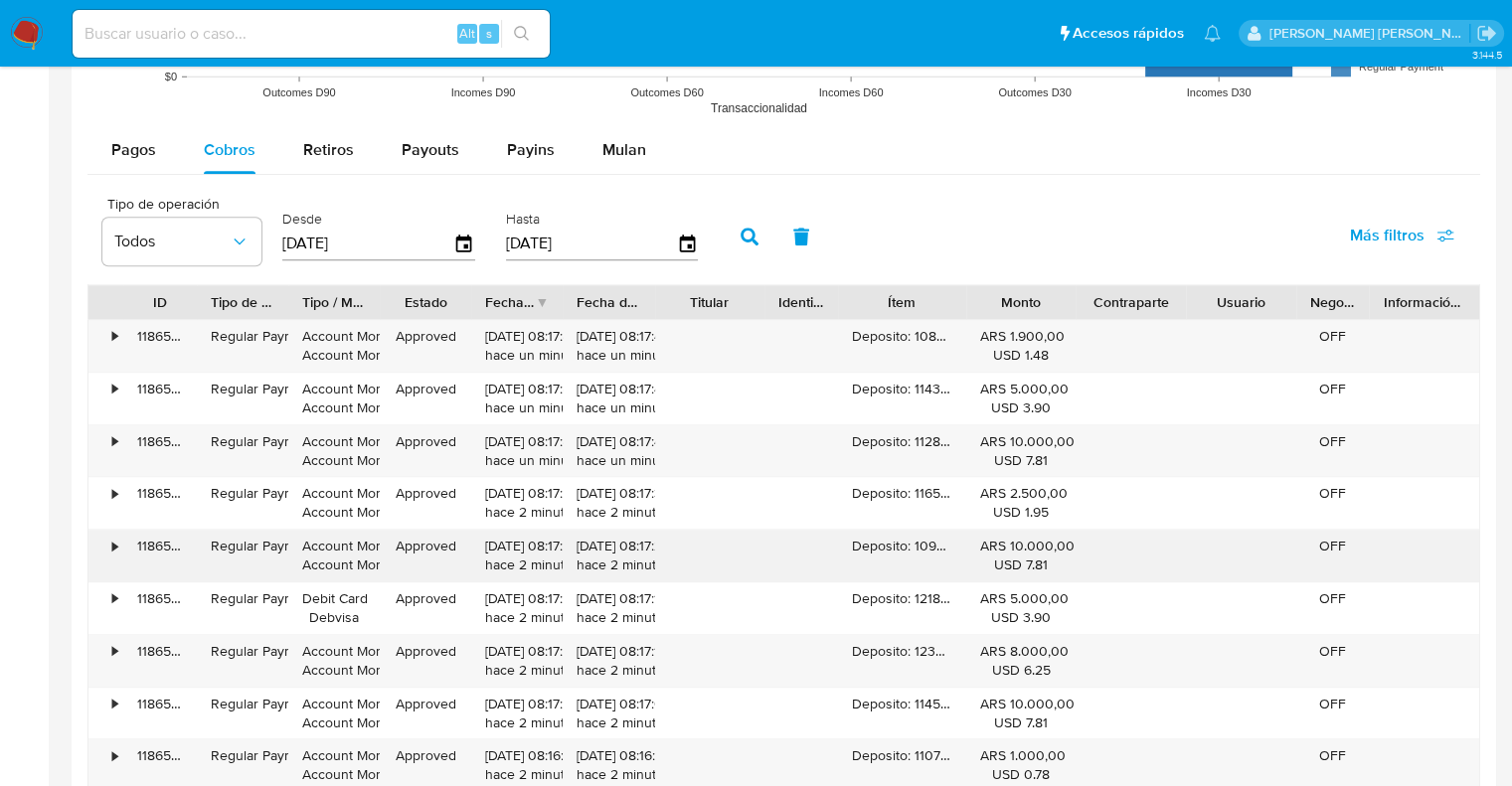 scroll, scrollTop: 1789, scrollLeft: 0, axis: vertical 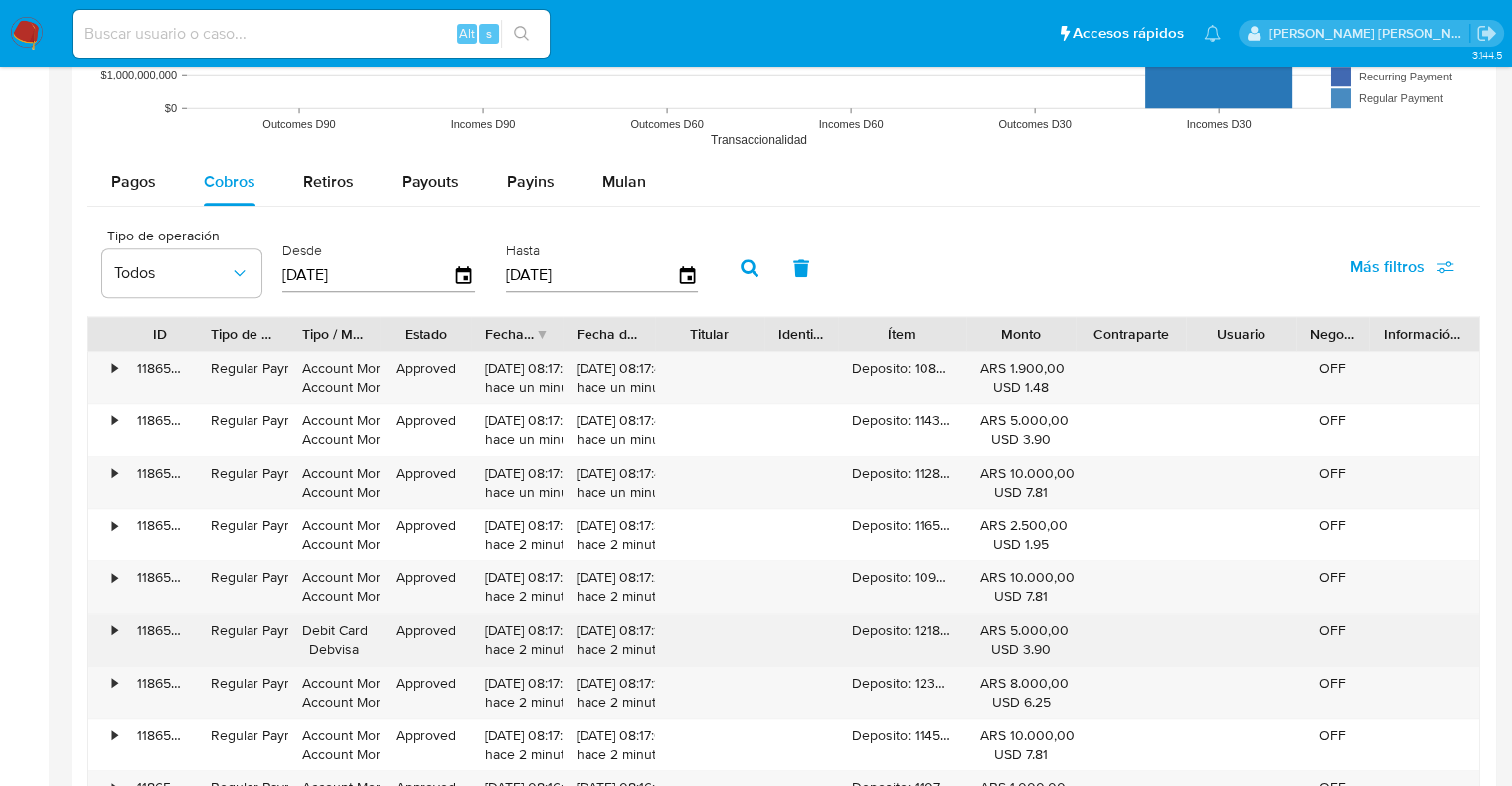 click on "•" at bounding box center (114, 630) 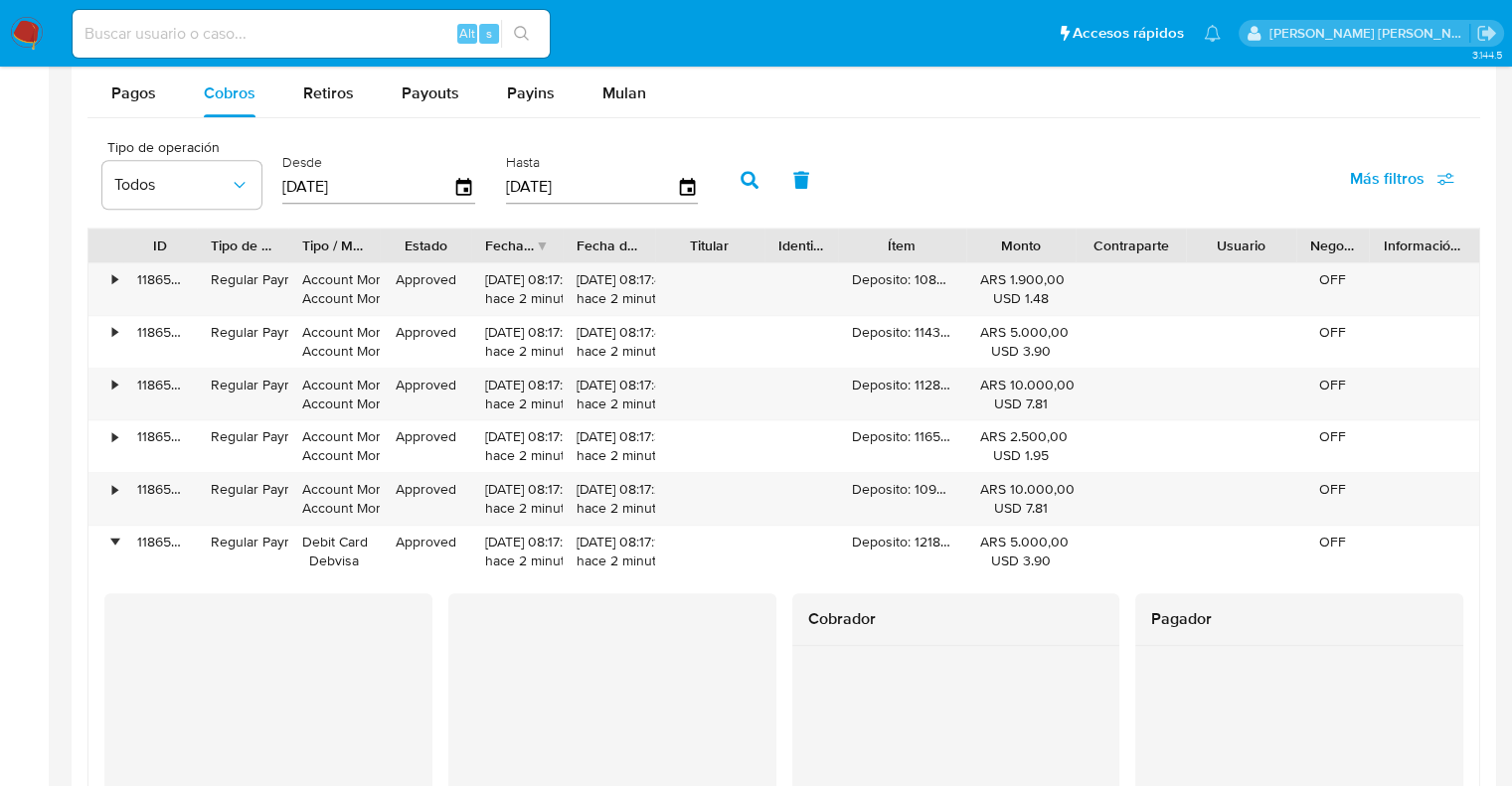 scroll, scrollTop: 1987, scrollLeft: 0, axis: vertical 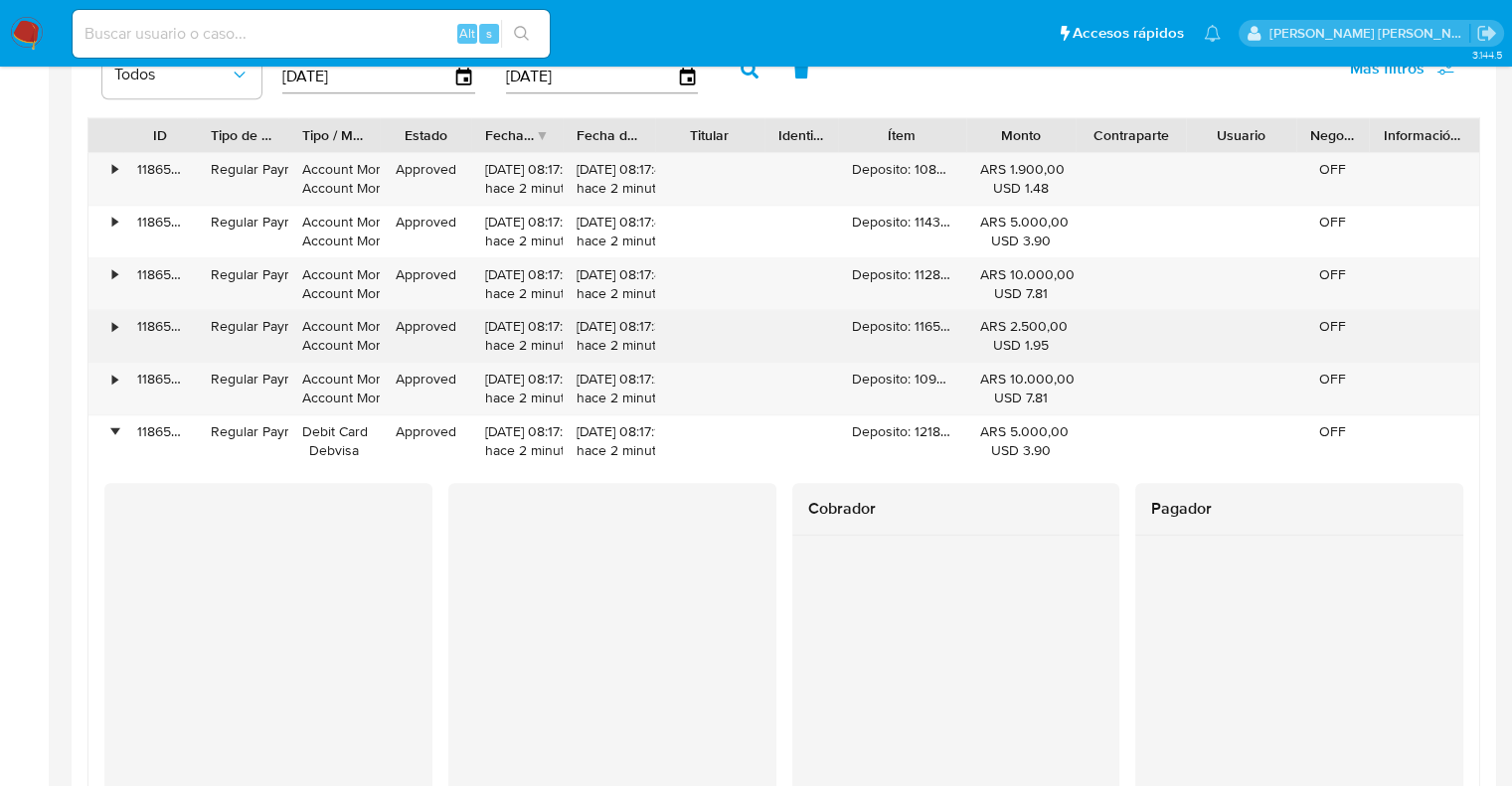 click on "•" at bounding box center (105, 336) 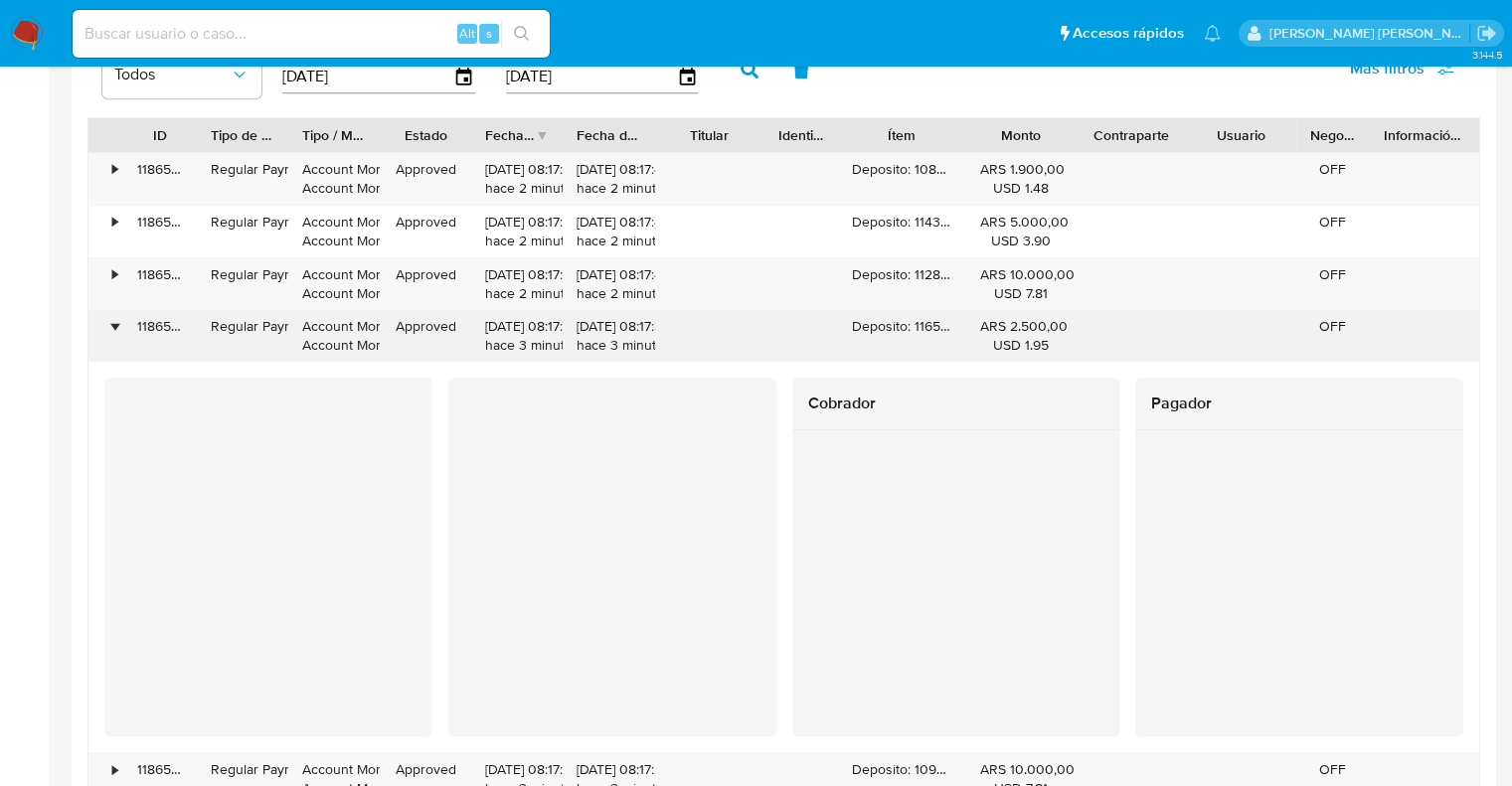 scroll, scrollTop: 1888, scrollLeft: 0, axis: vertical 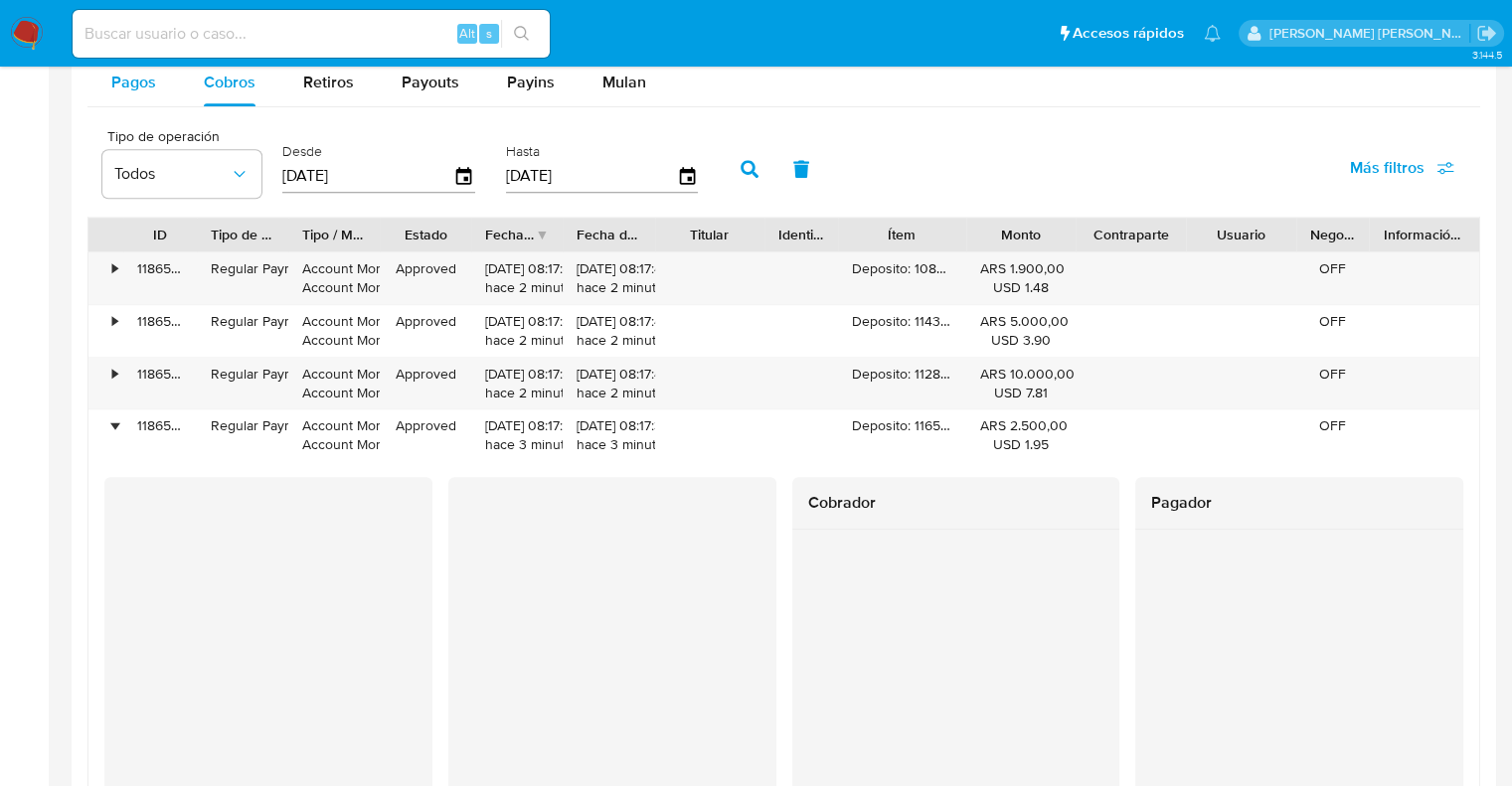click on "Pagos" at bounding box center (133, 81) 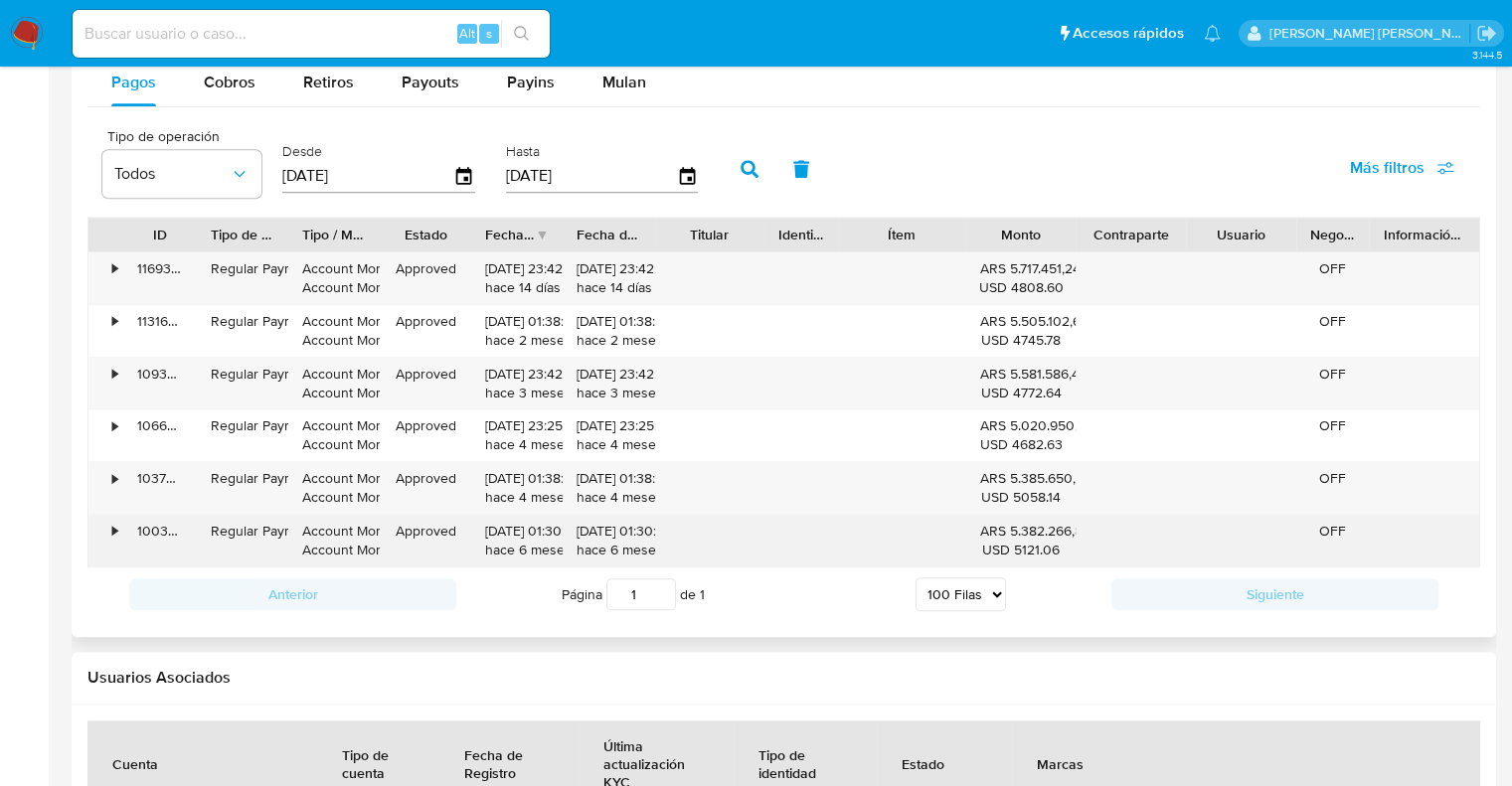 click on "•" at bounding box center [105, 541] 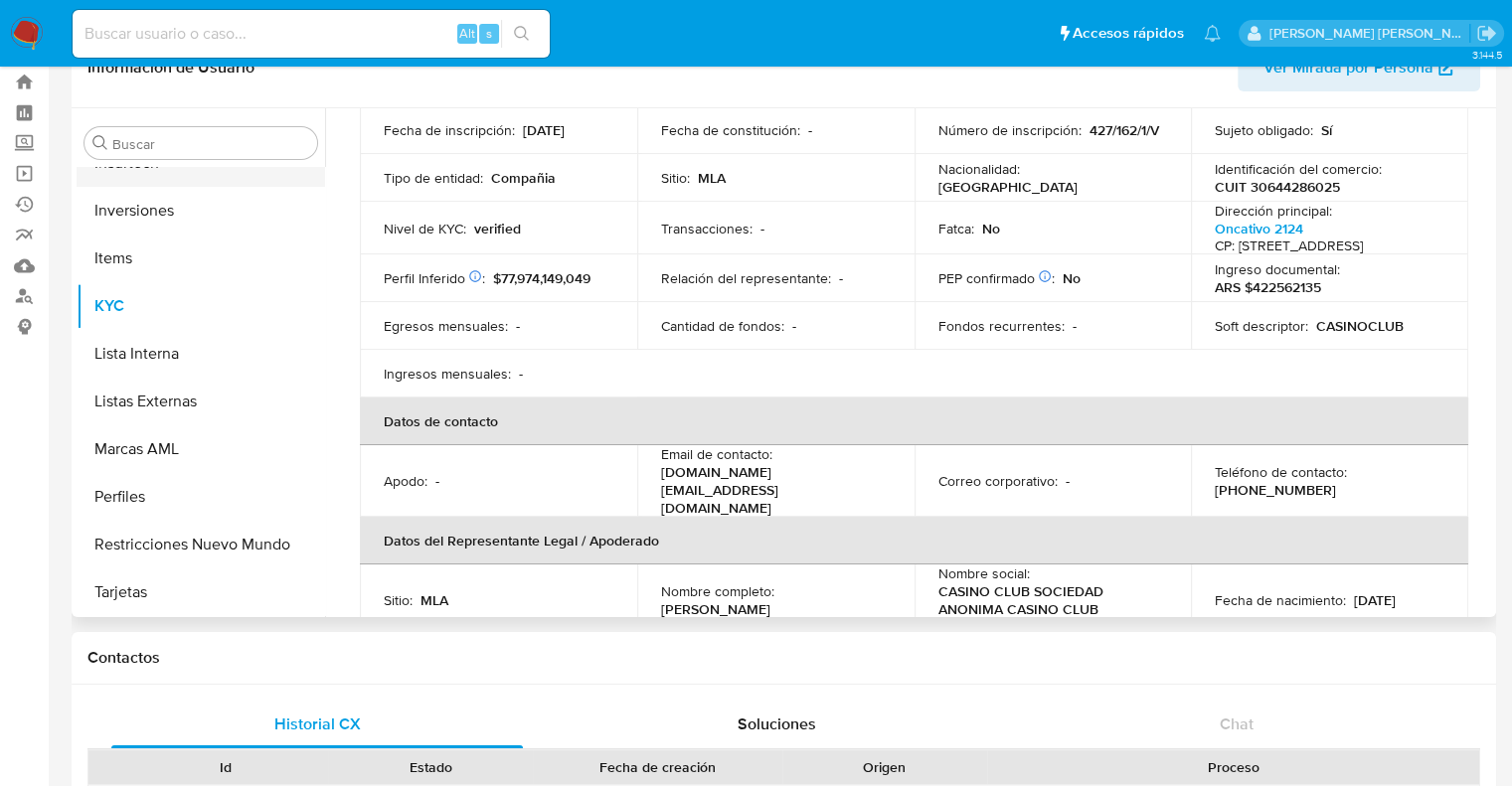 scroll, scrollTop: 0, scrollLeft: 0, axis: both 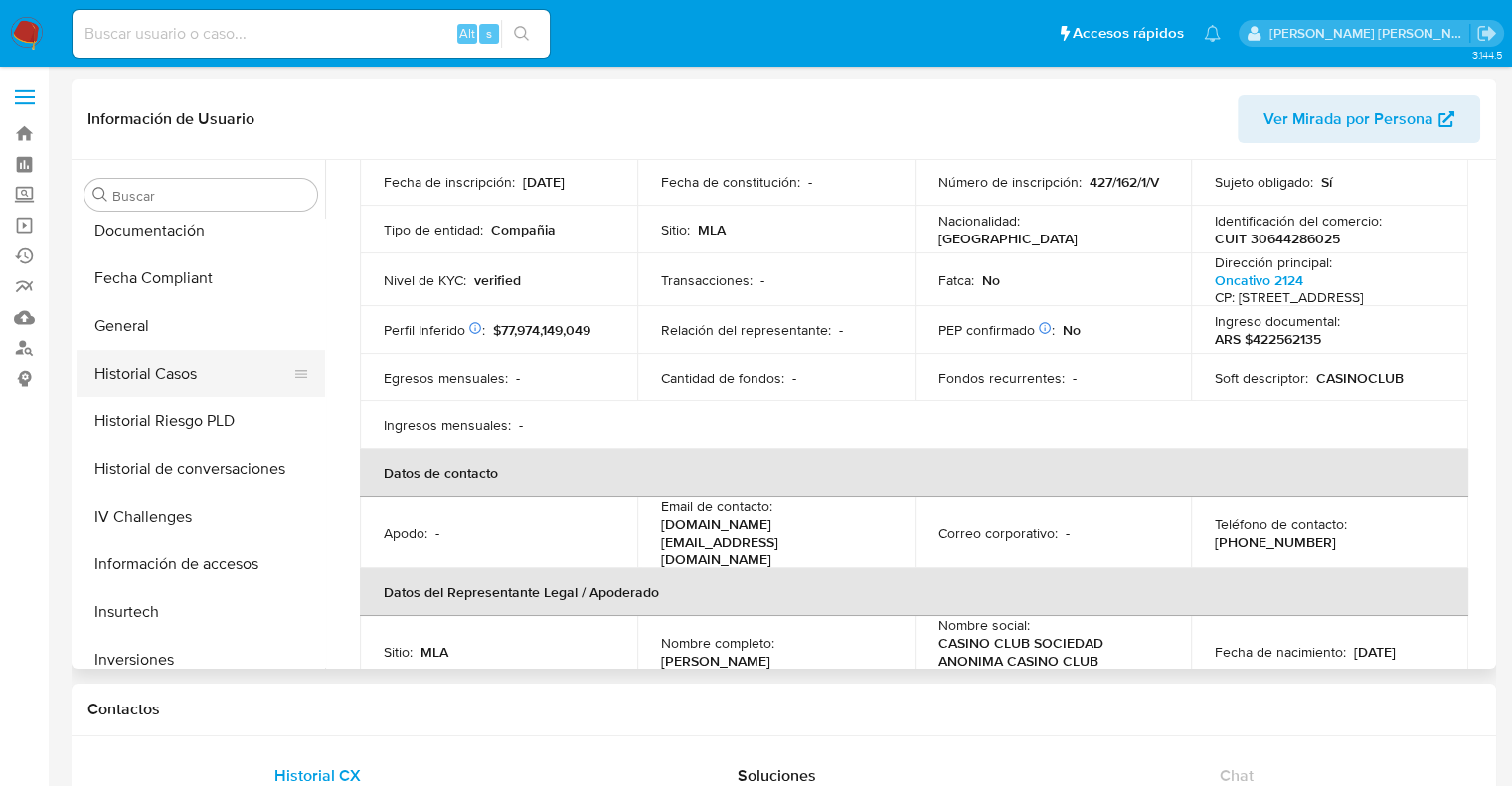 click on "Historial Casos" at bounding box center [193, 374] 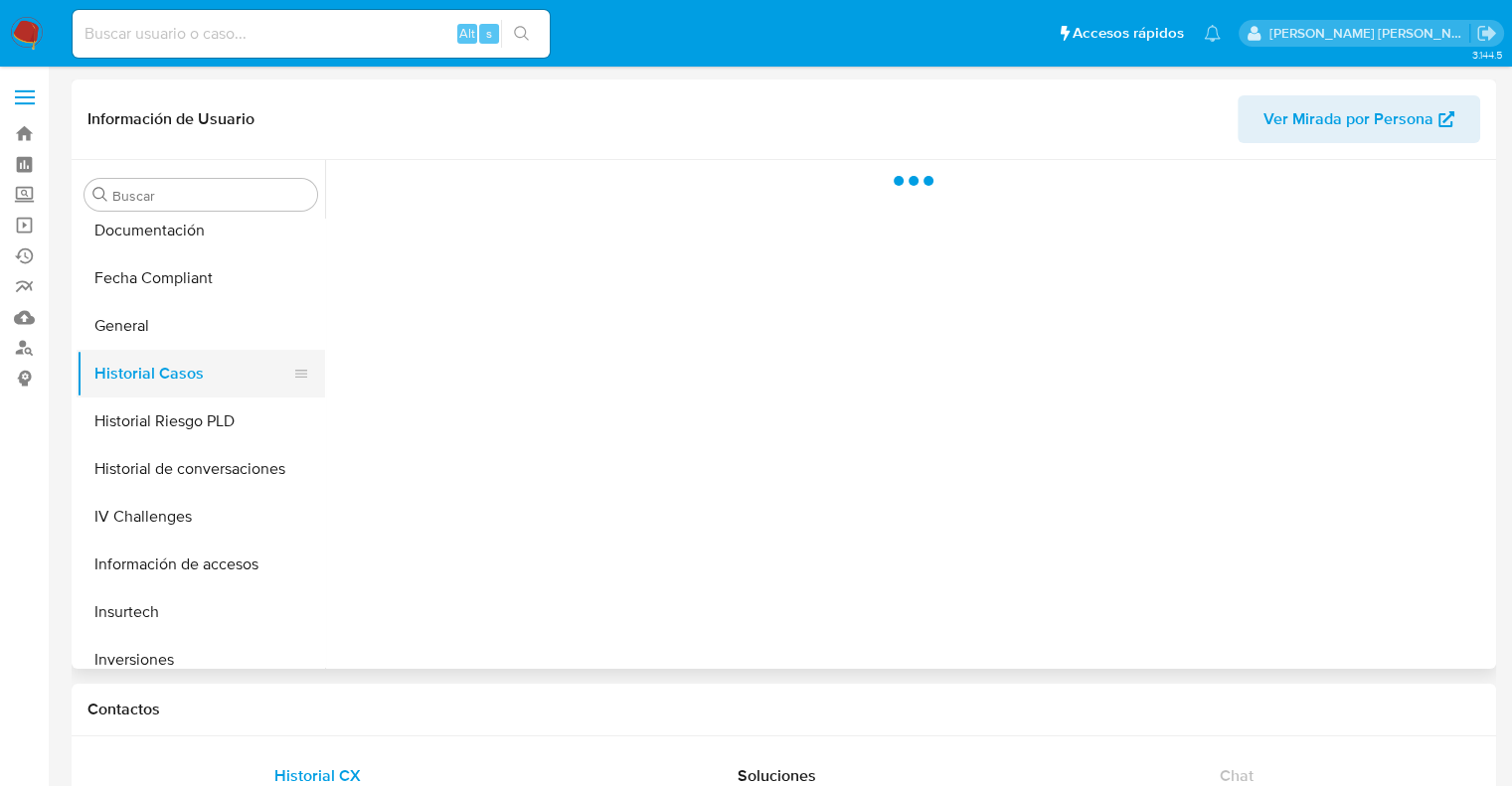 scroll, scrollTop: 0, scrollLeft: 0, axis: both 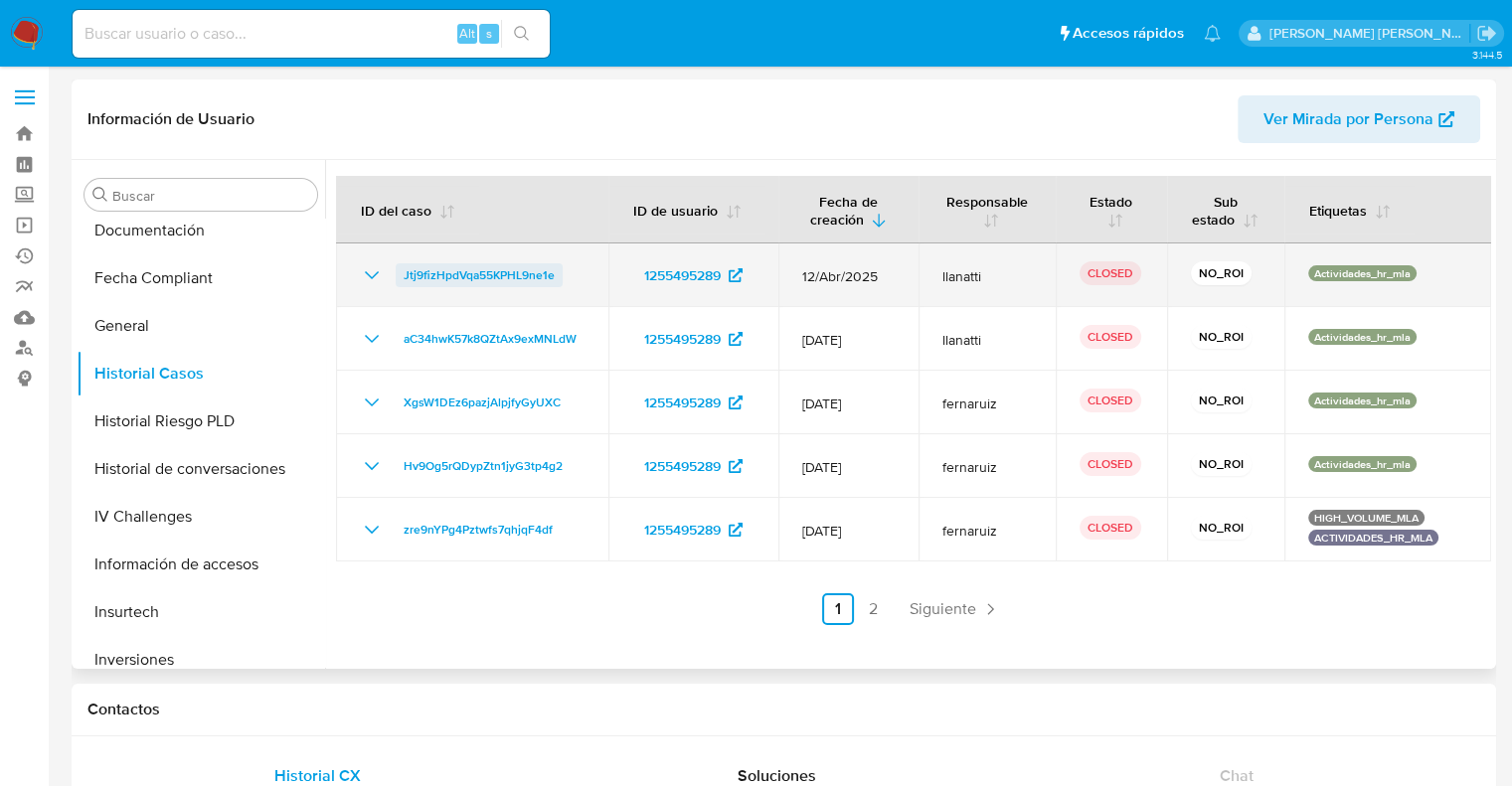 click on "Jtj9fizHpdVqa55KPHL9ne1e" at bounding box center [479, 275] 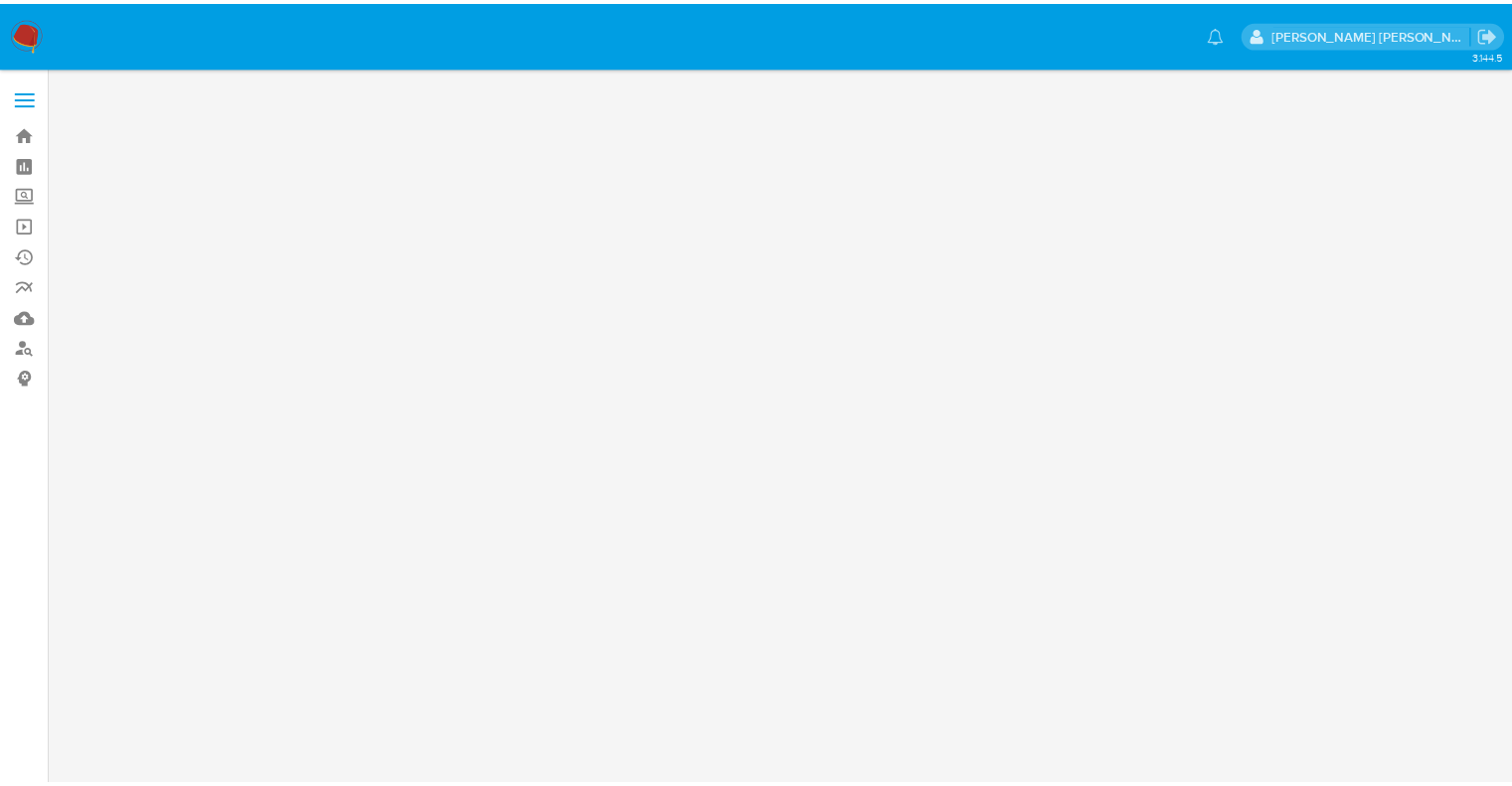 scroll, scrollTop: 0, scrollLeft: 0, axis: both 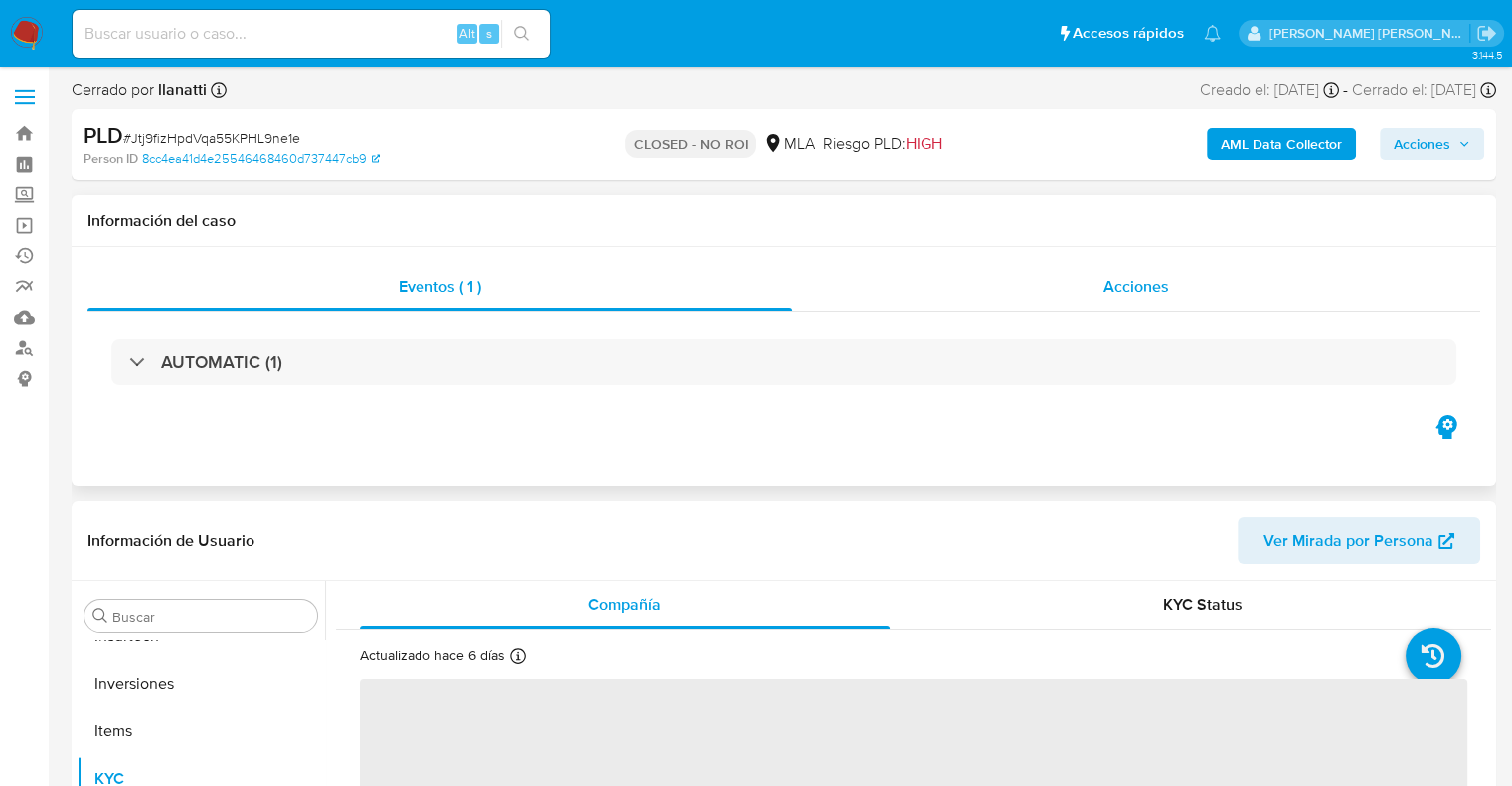 click on "Acciones" at bounding box center (1136, 286) 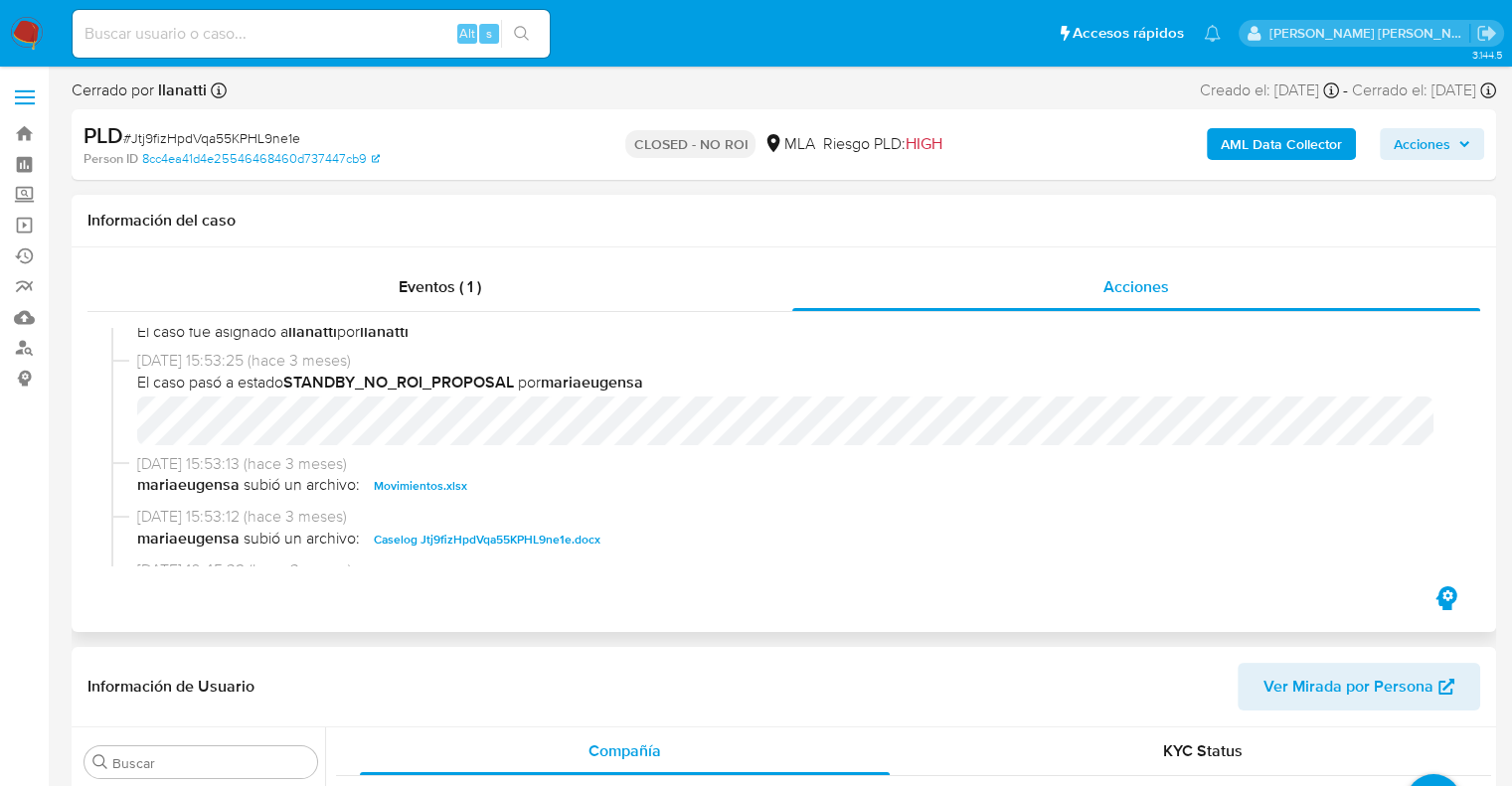scroll, scrollTop: 382, scrollLeft: 0, axis: vertical 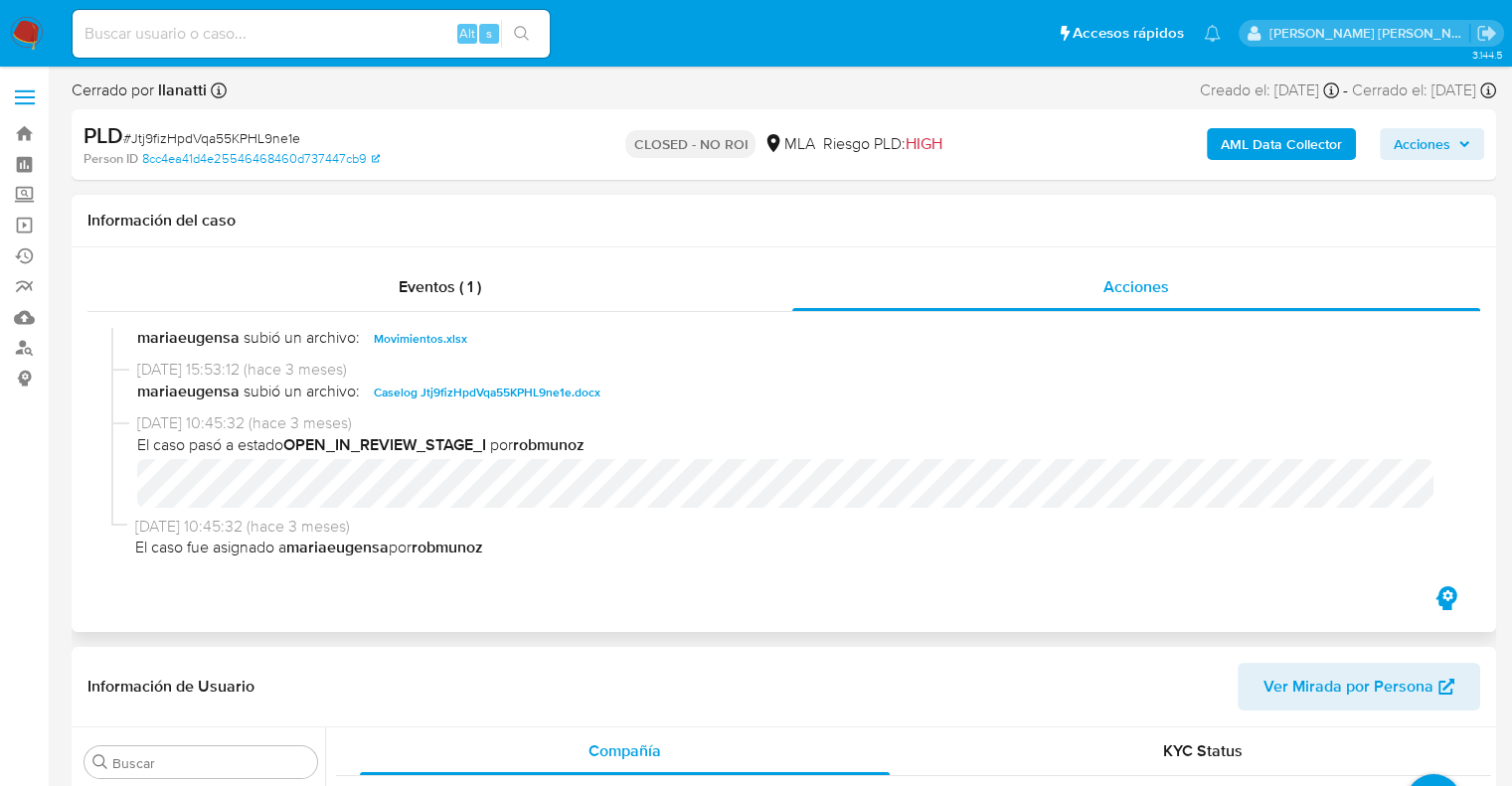 click on "Movimientos.xlsx" at bounding box center (420, 339) 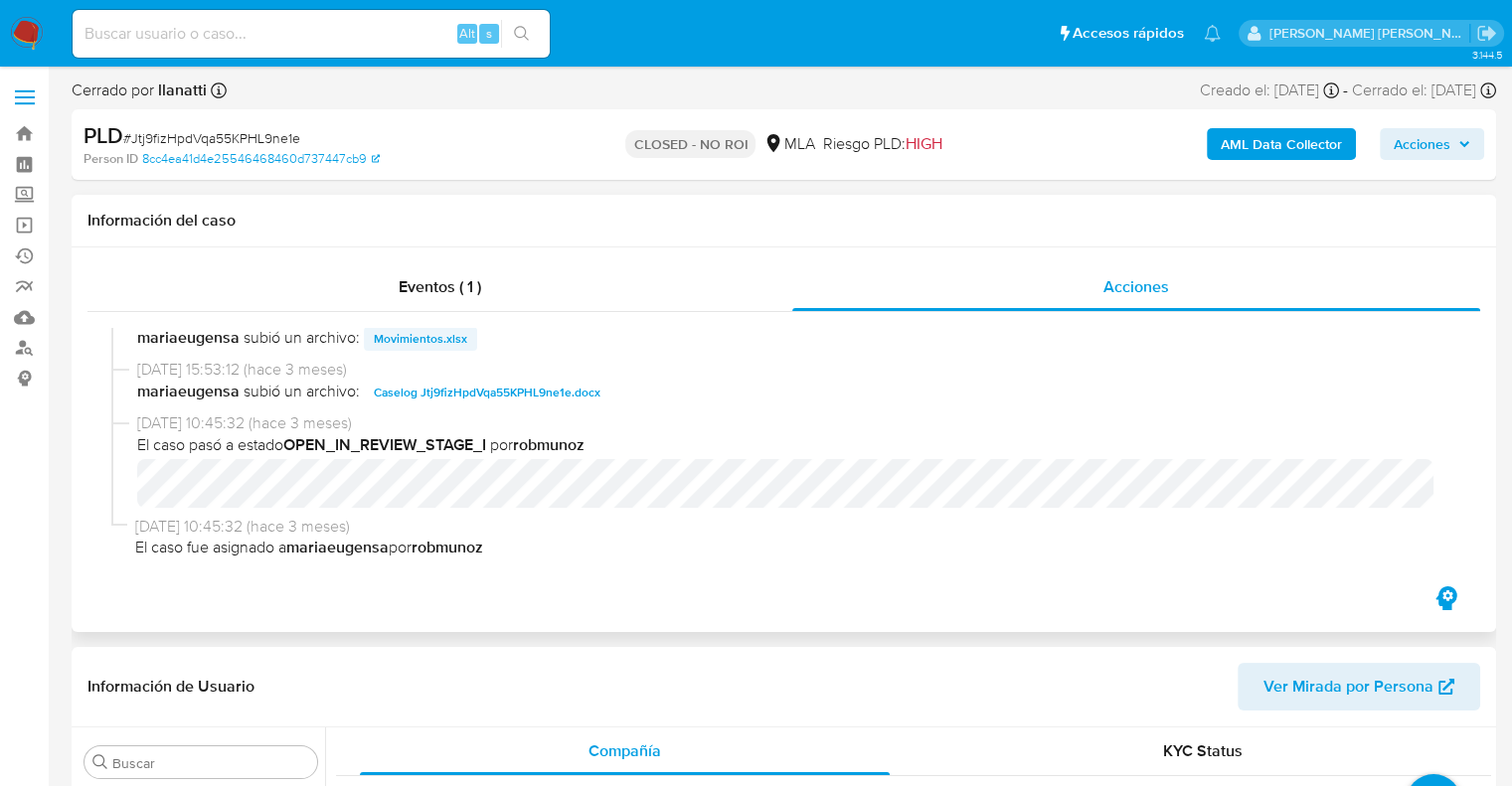 select on "10" 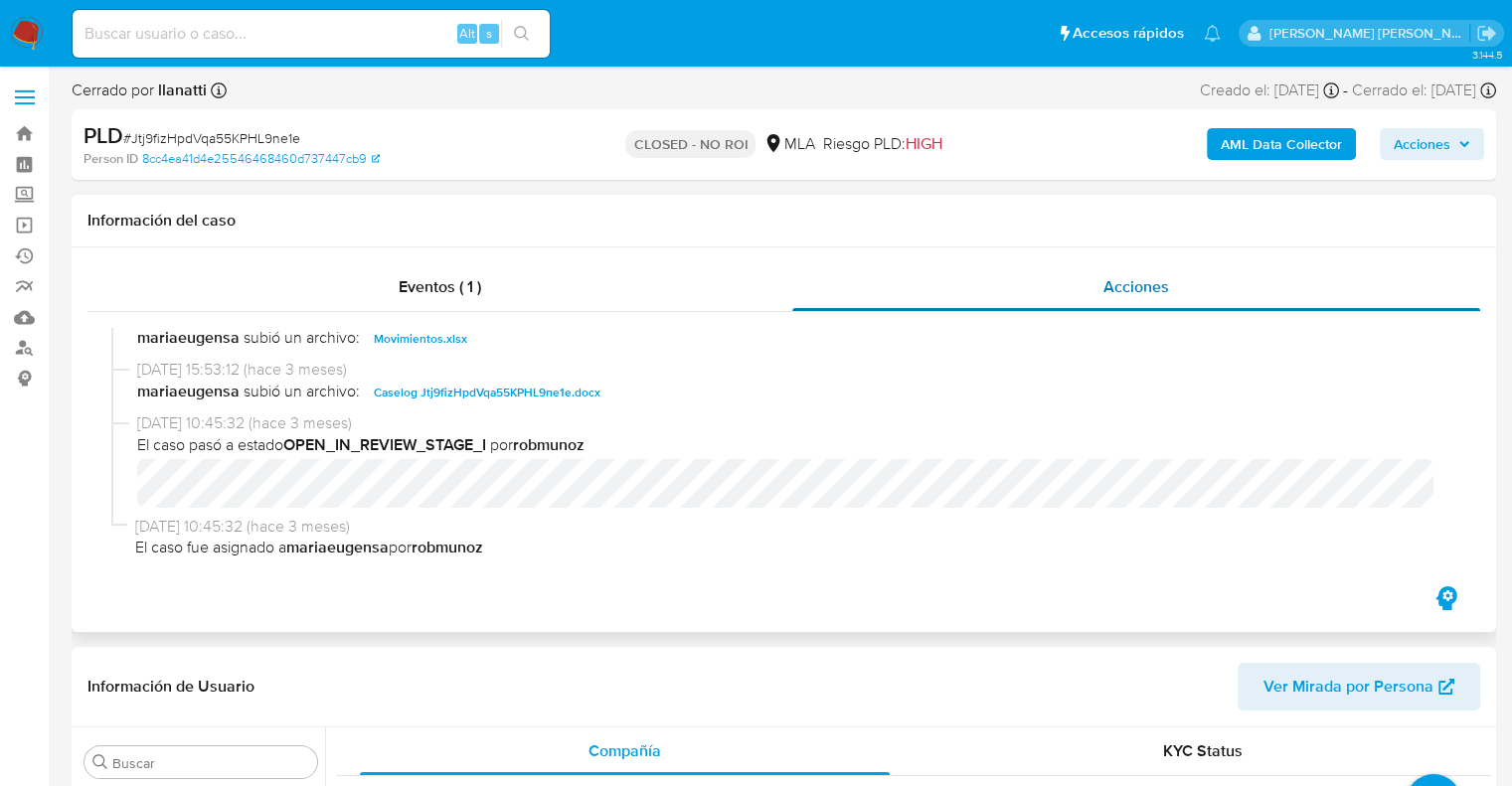 click on "Acciones" at bounding box center [1136, 287] 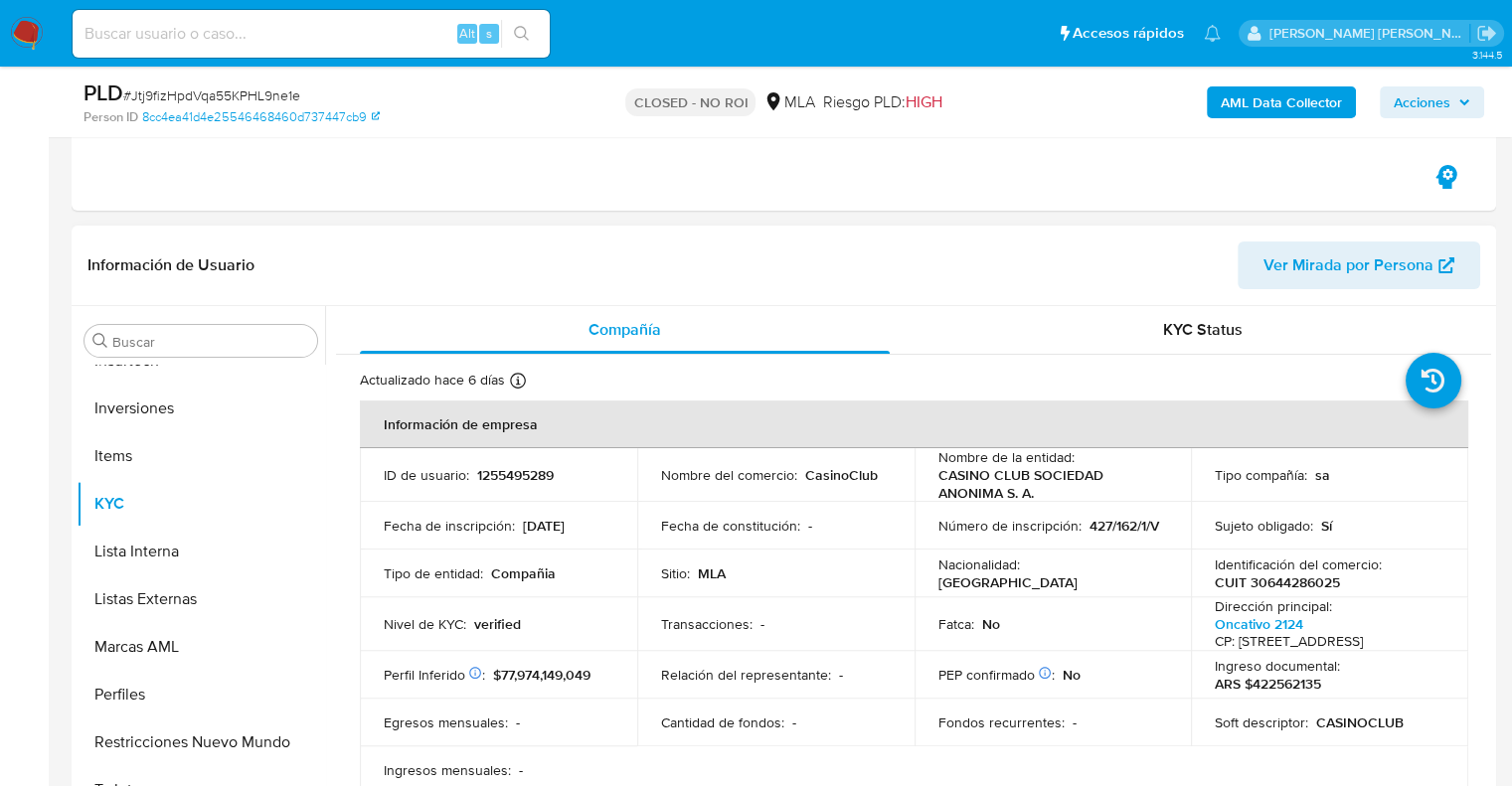 scroll, scrollTop: 397, scrollLeft: 0, axis: vertical 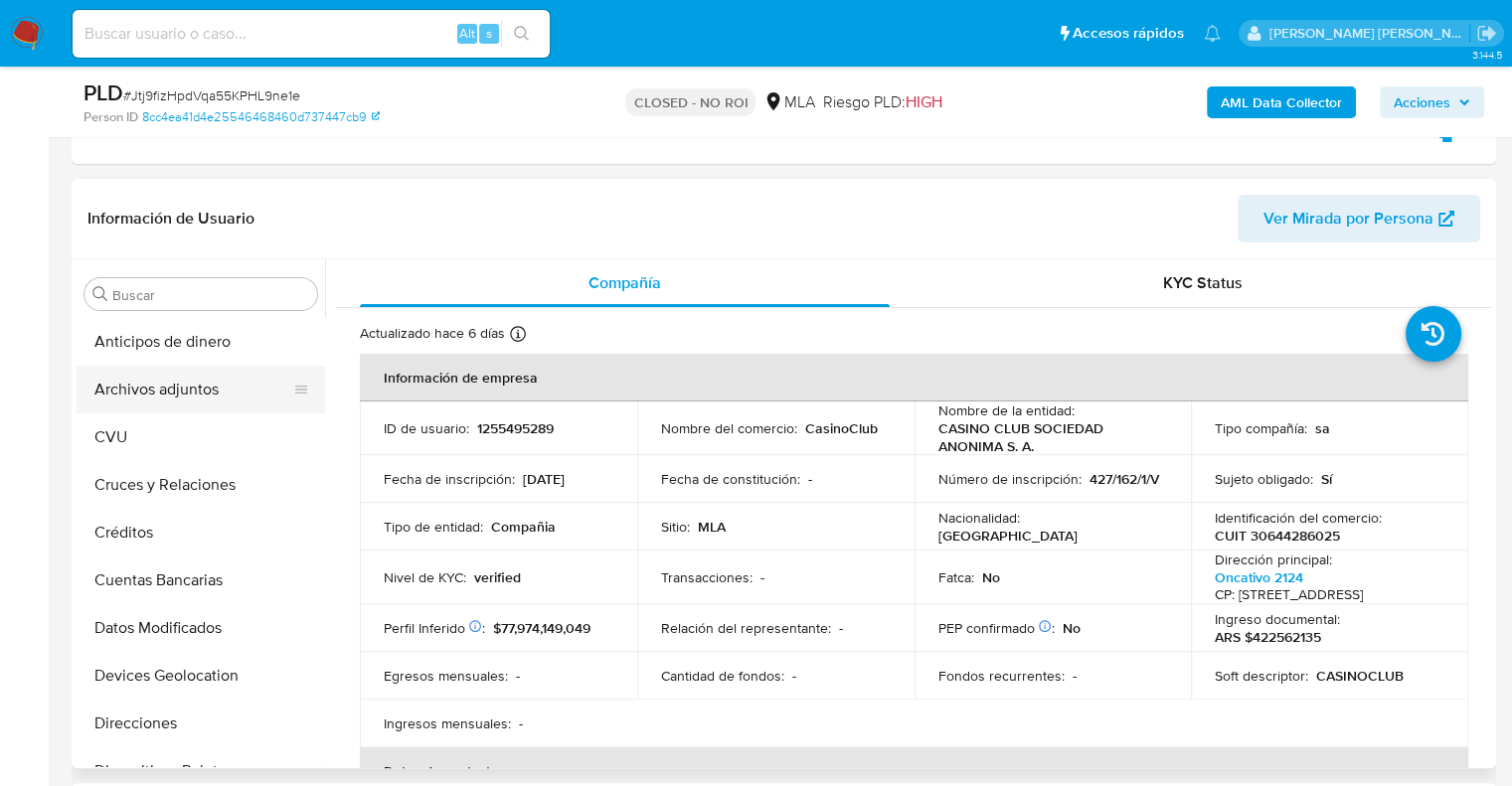 click on "Archivos adjuntos" at bounding box center (193, 390) 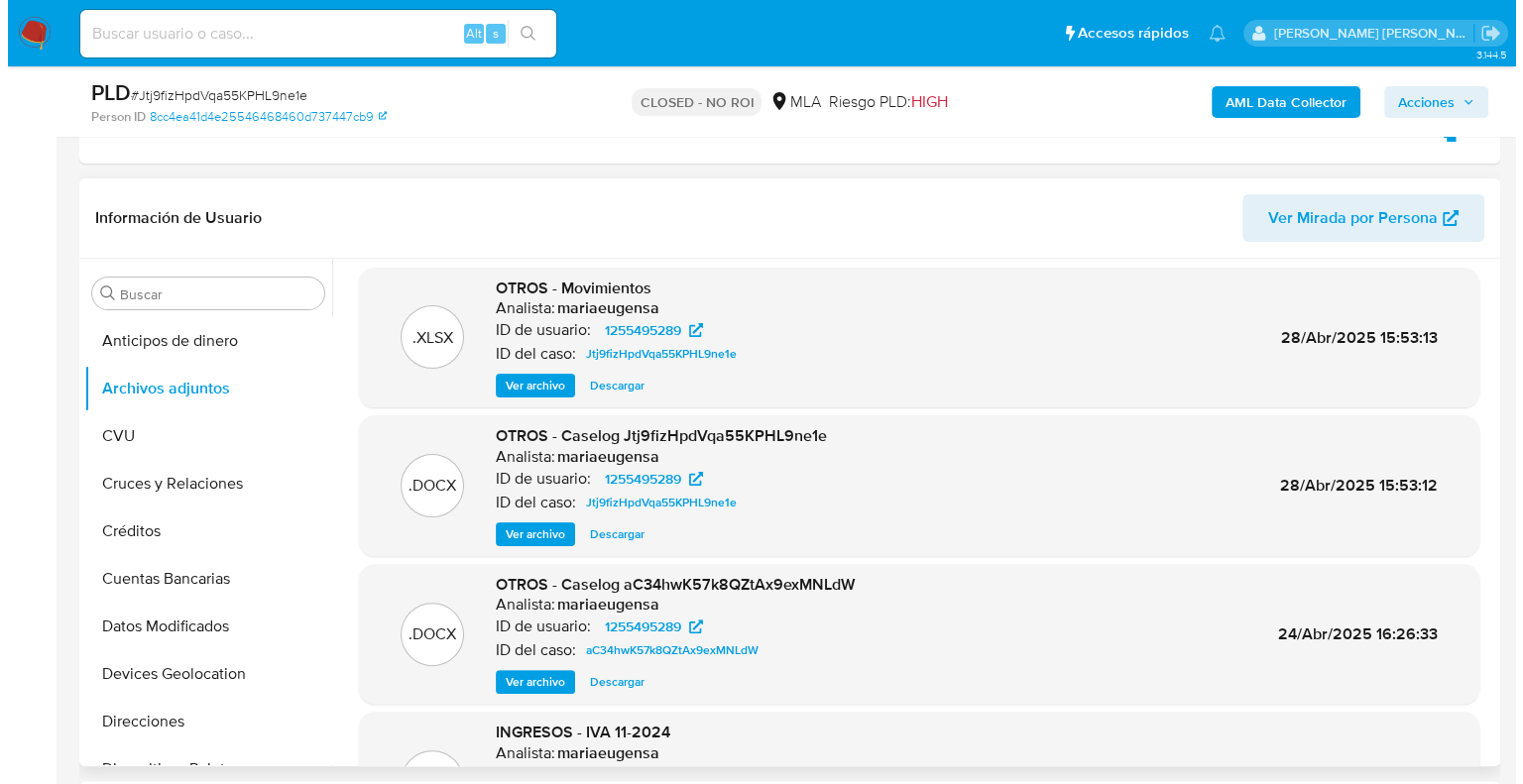 scroll, scrollTop: 0, scrollLeft: 0, axis: both 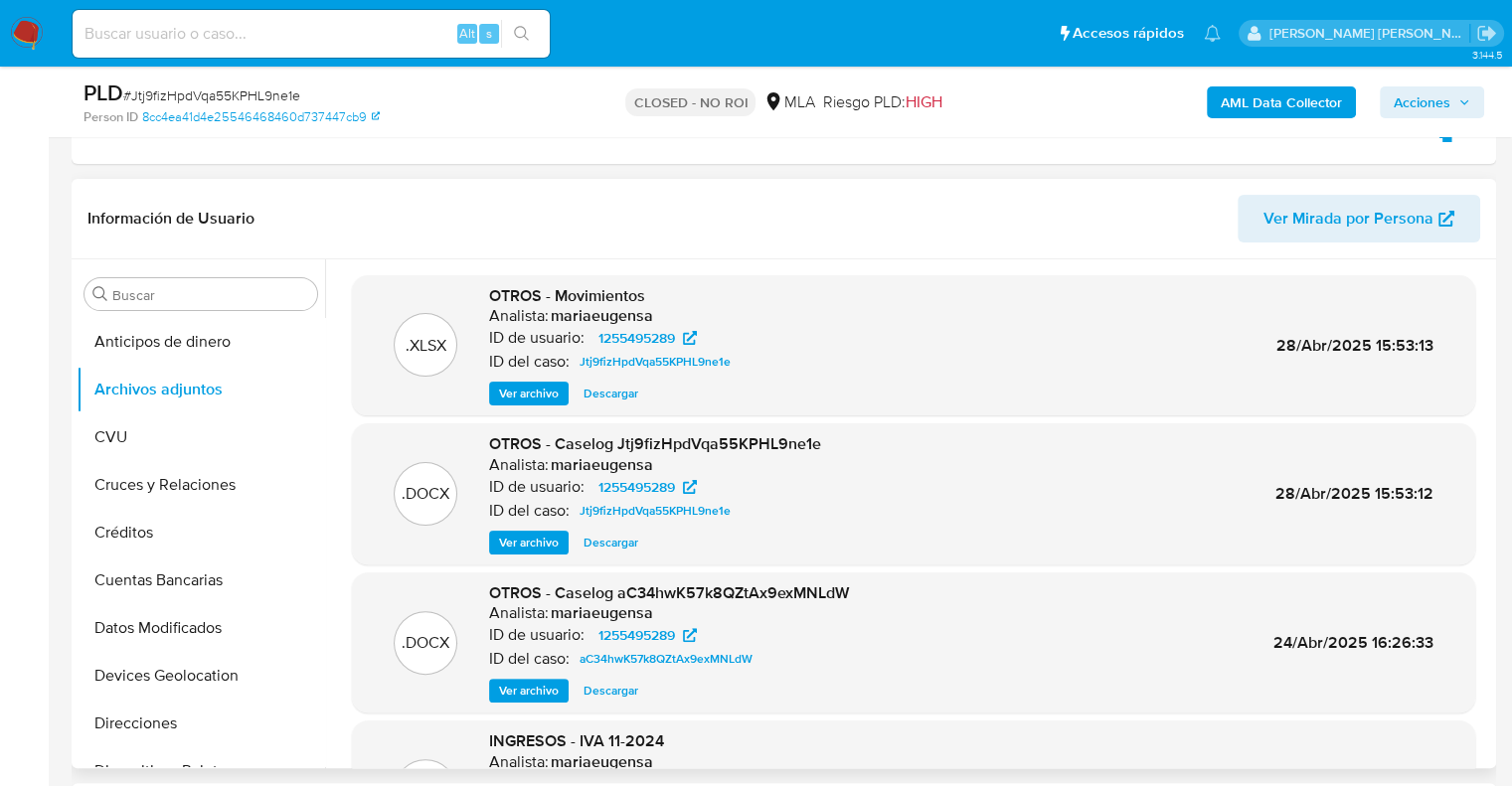 click on "Ver archivo" at bounding box center (529, 393) 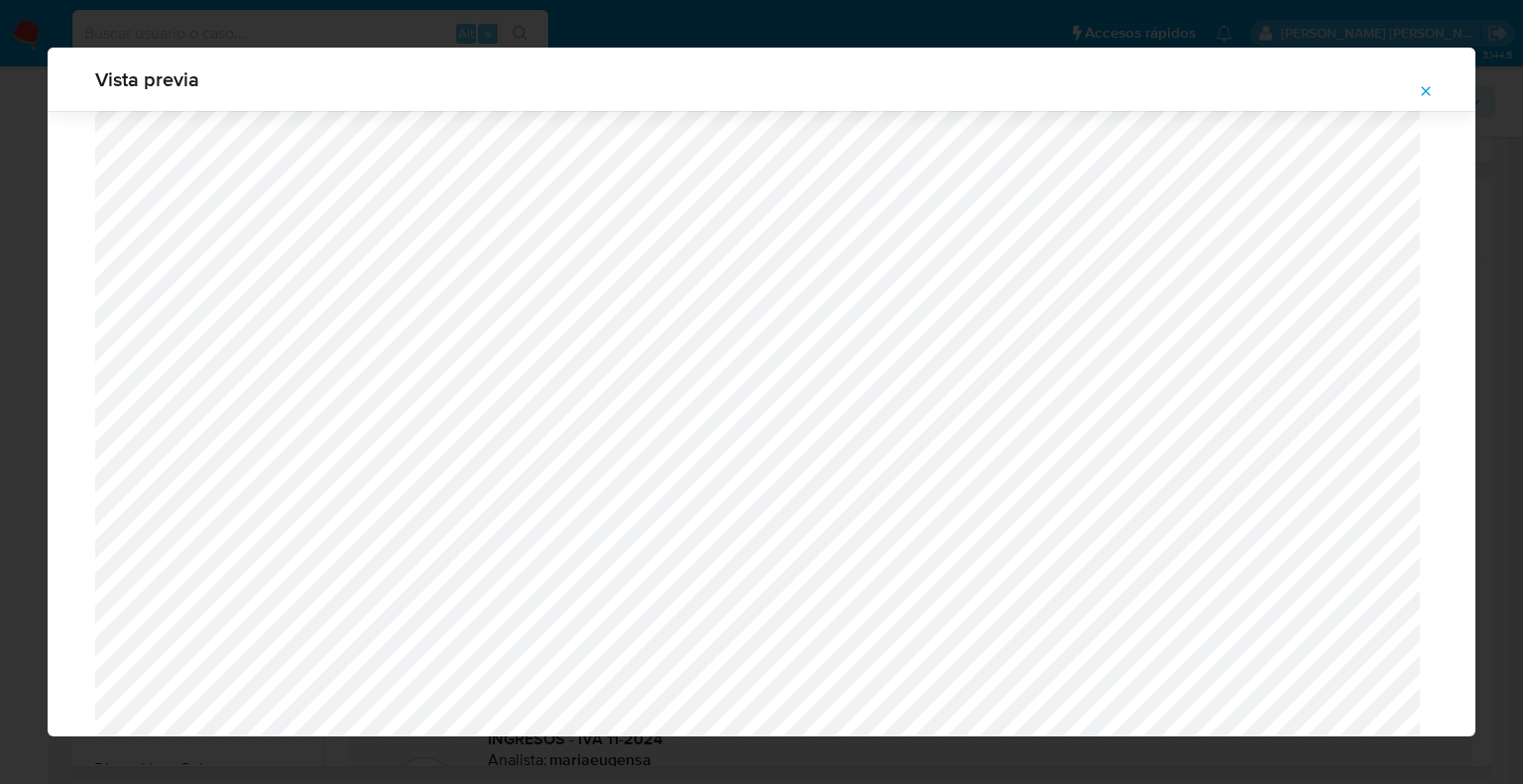 scroll, scrollTop: 456, scrollLeft: 0, axis: vertical 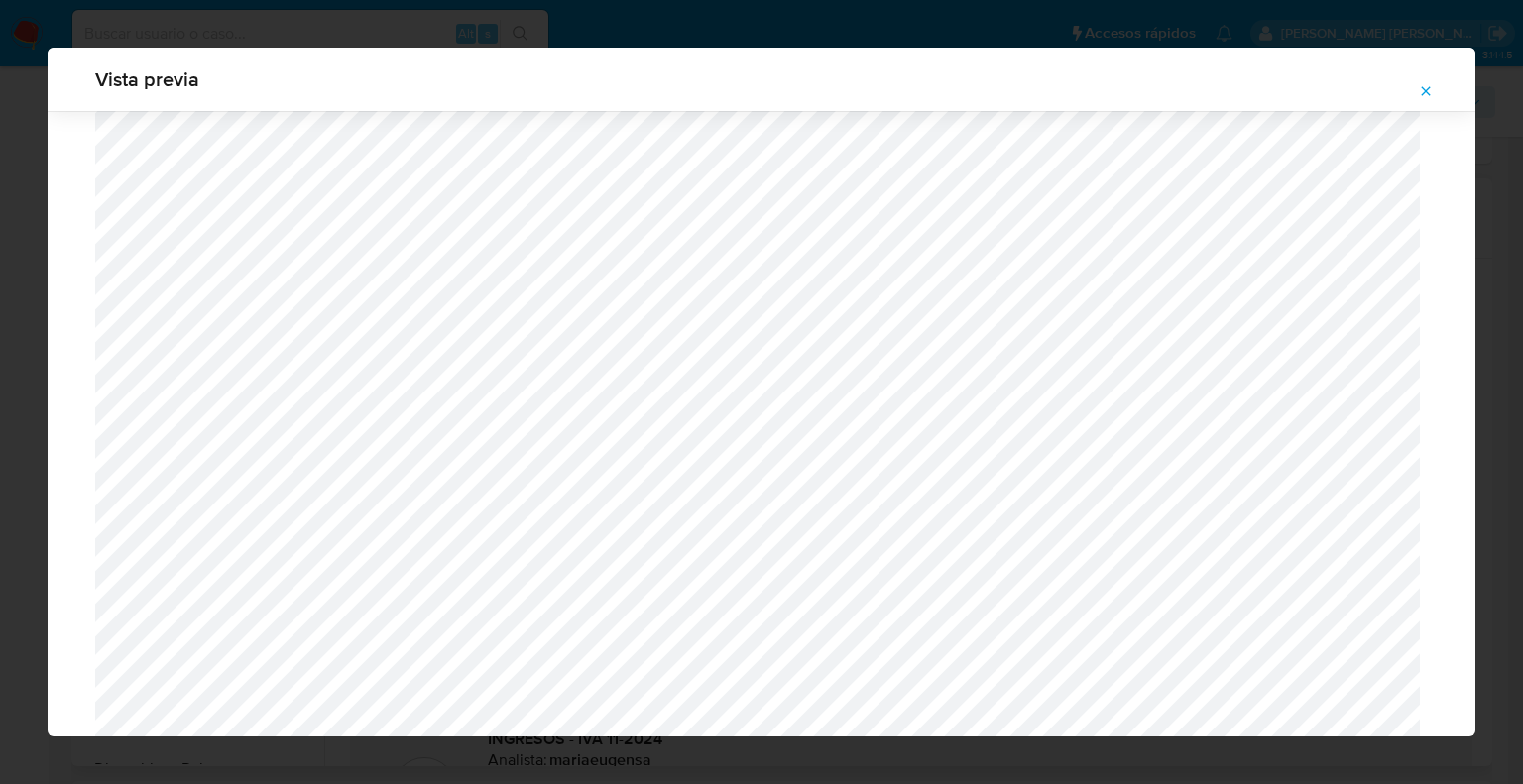 click at bounding box center (1426, 91) 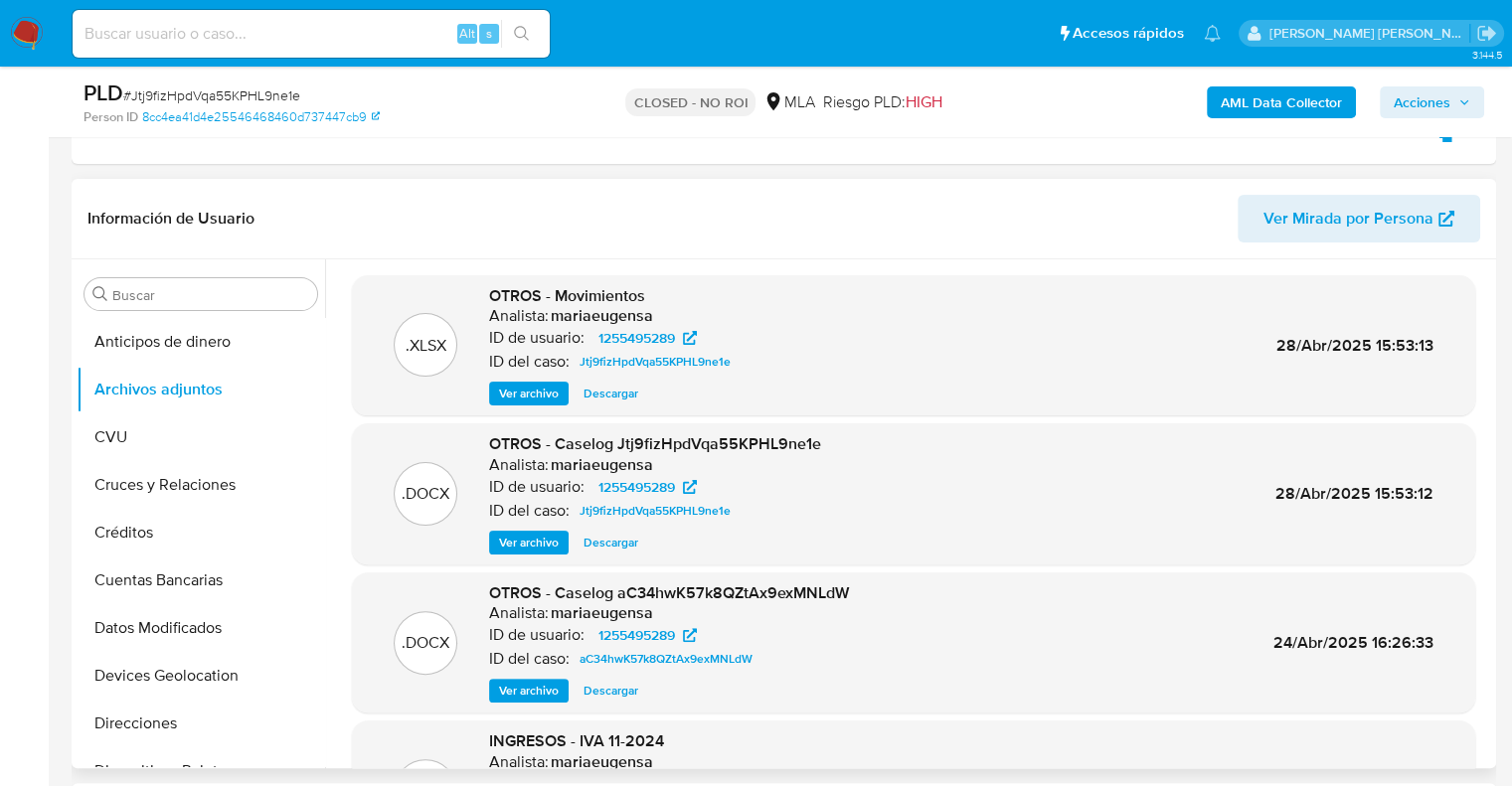 click on "Ver archivo" at bounding box center [529, 543] 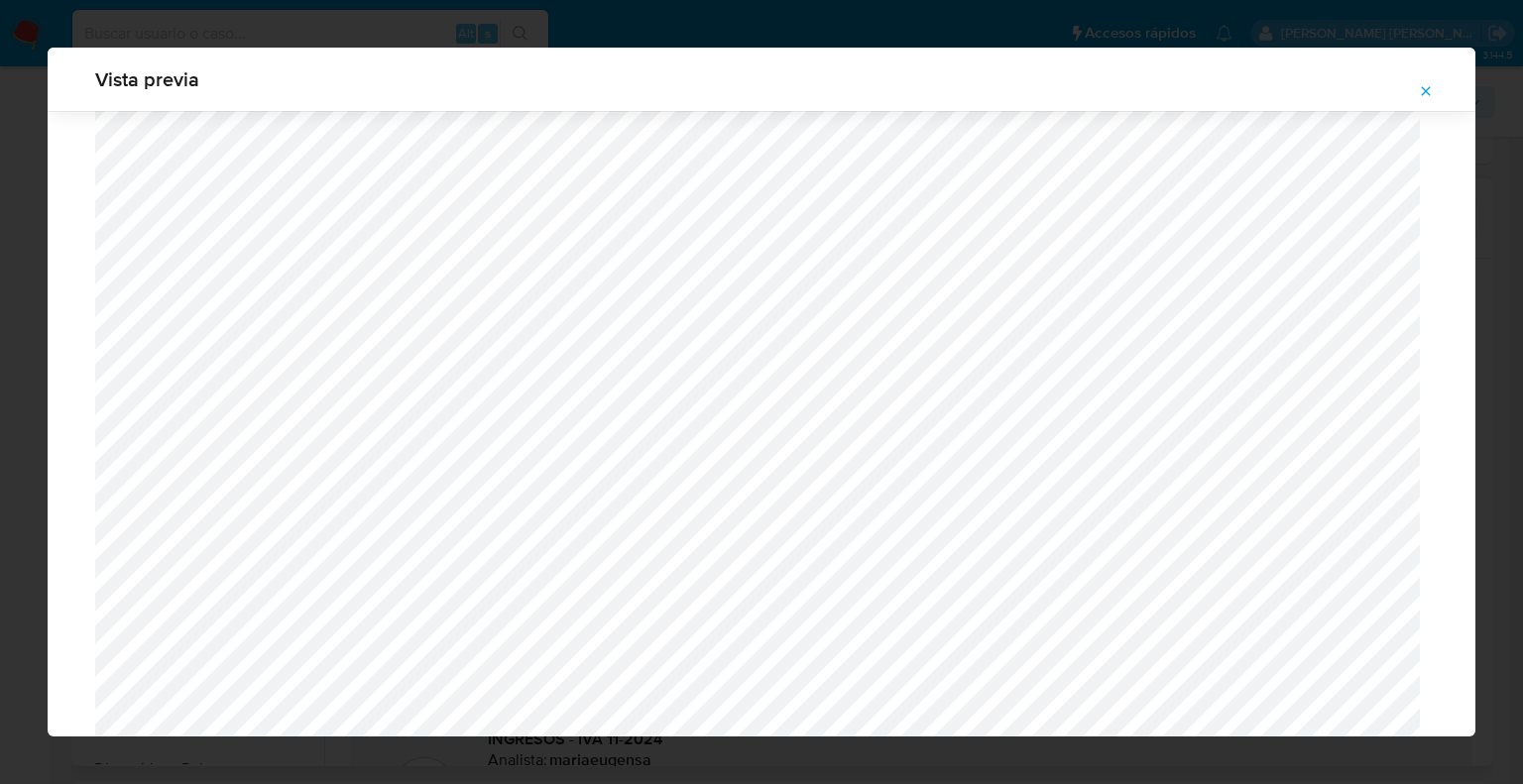 scroll, scrollTop: 1447, scrollLeft: 0, axis: vertical 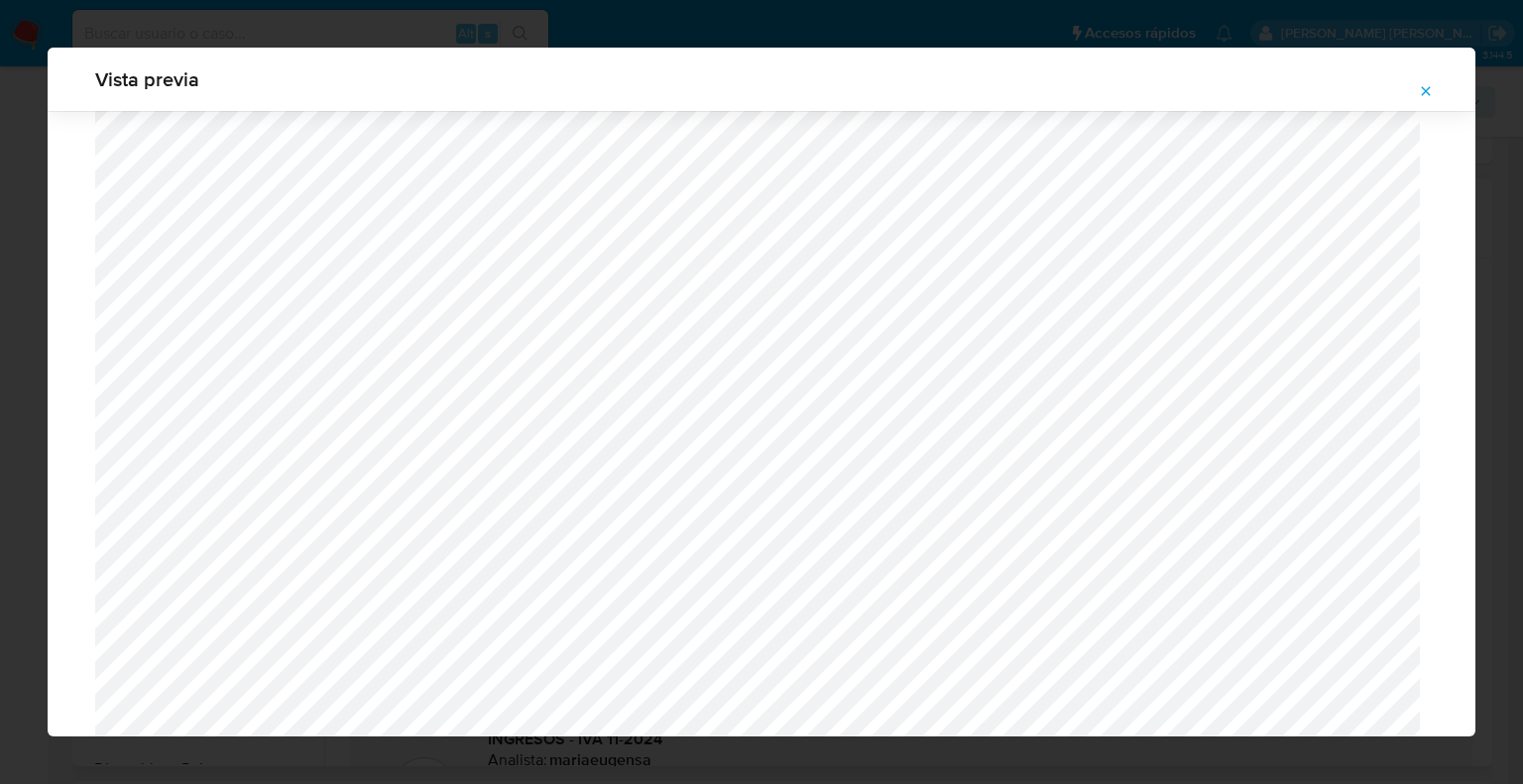 click 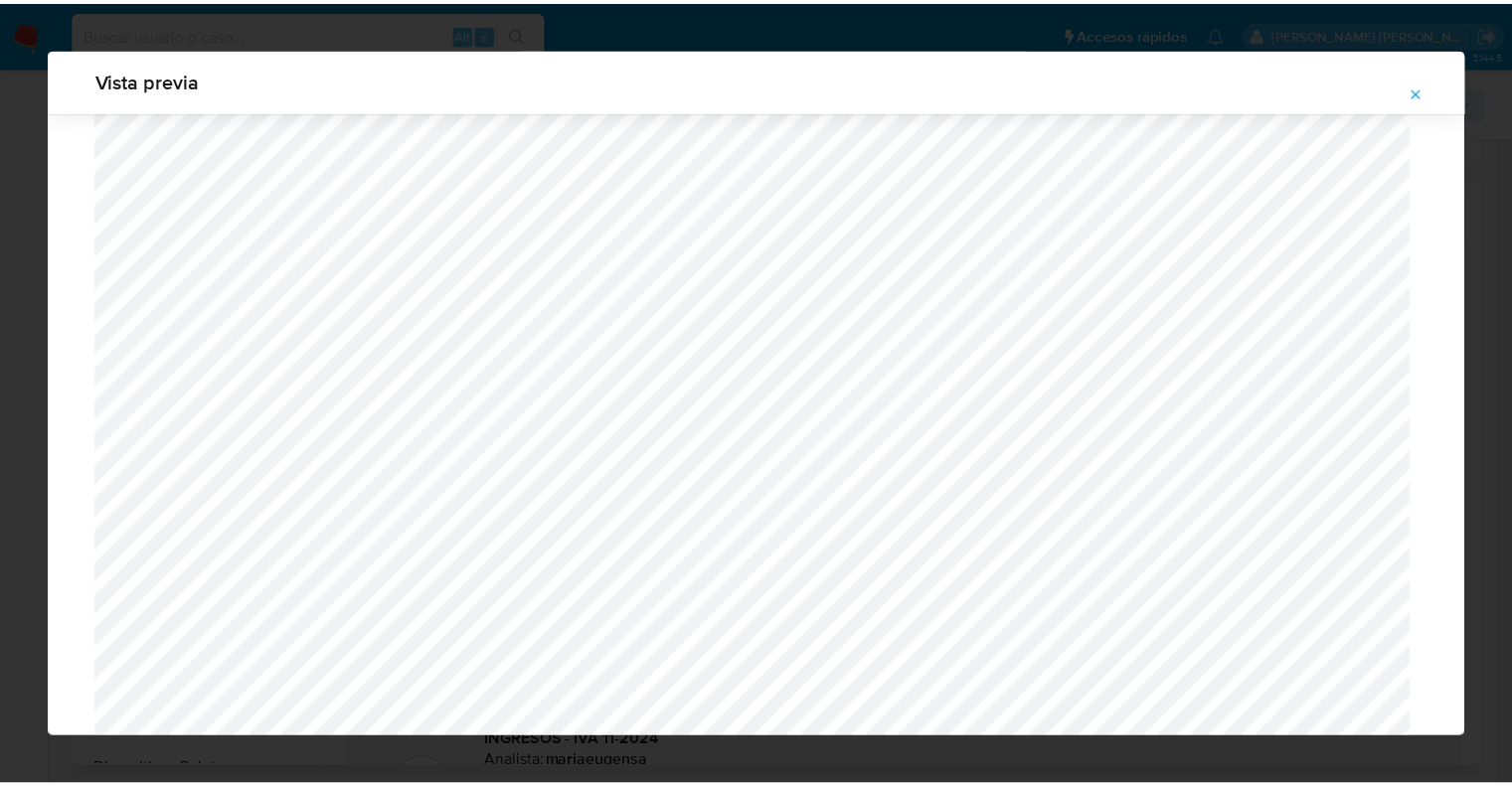 scroll, scrollTop: 48, scrollLeft: 0, axis: vertical 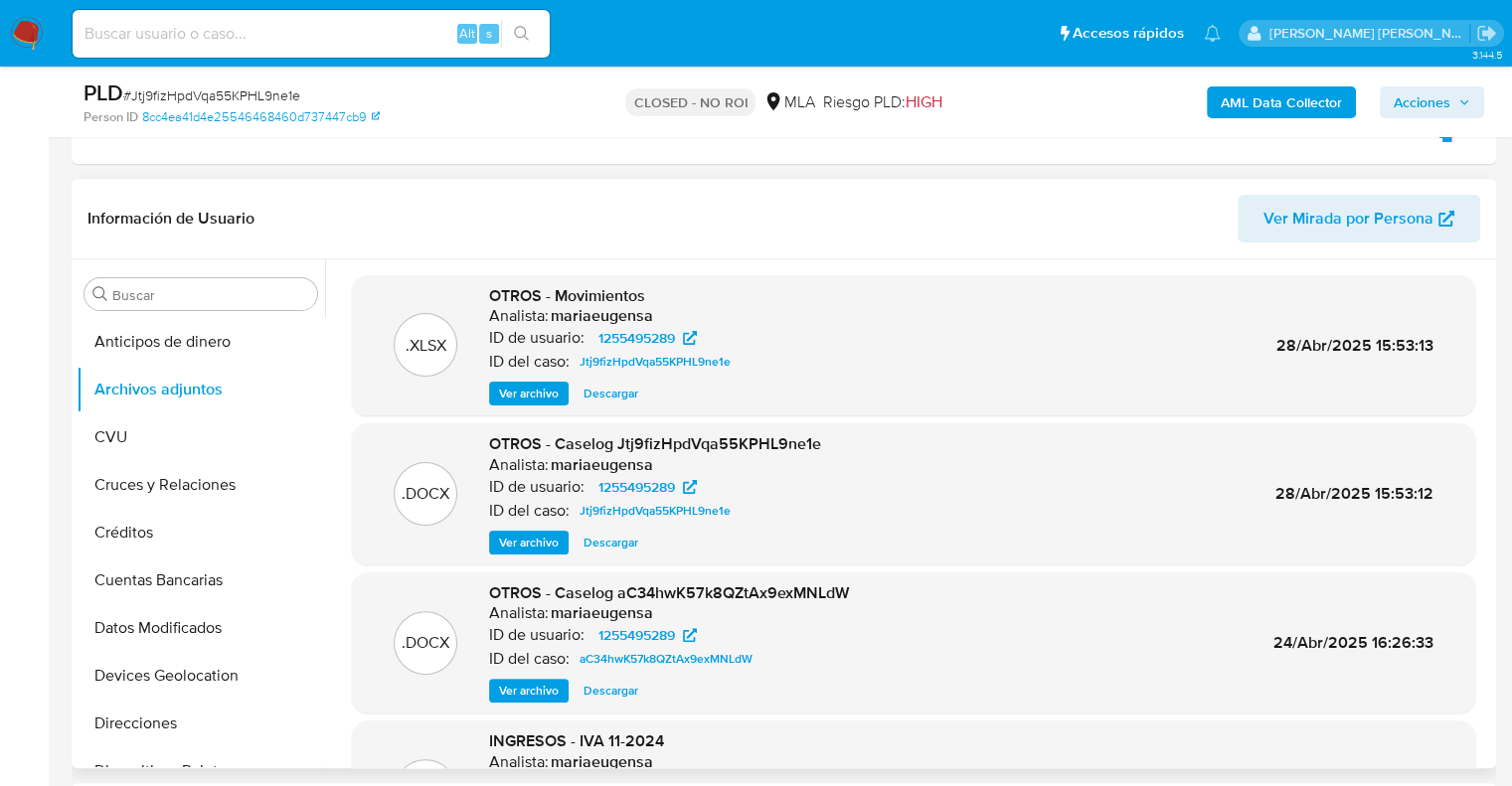 click on "Ver archivo" at bounding box center [529, 393] 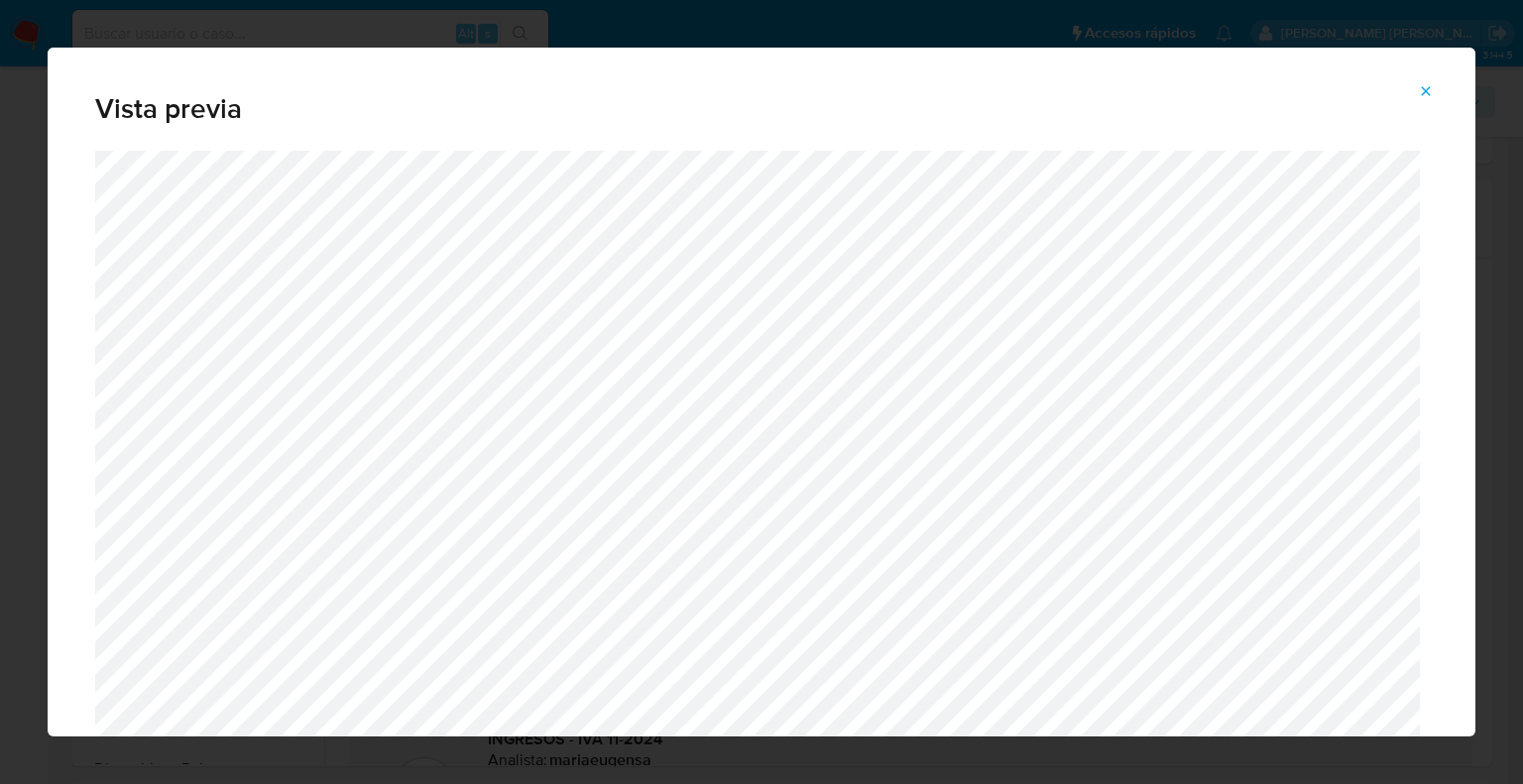 click 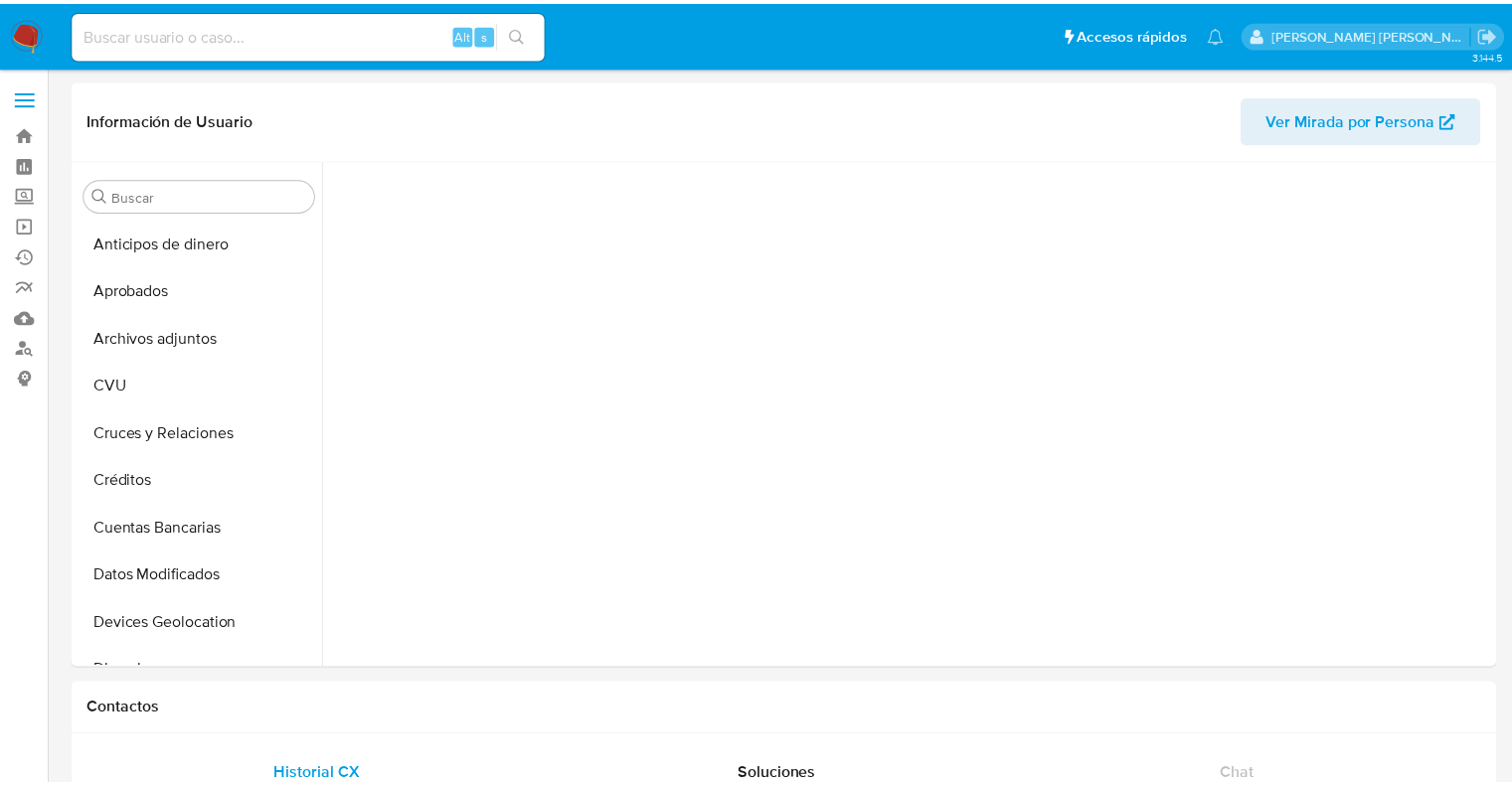 scroll, scrollTop: 0, scrollLeft: 0, axis: both 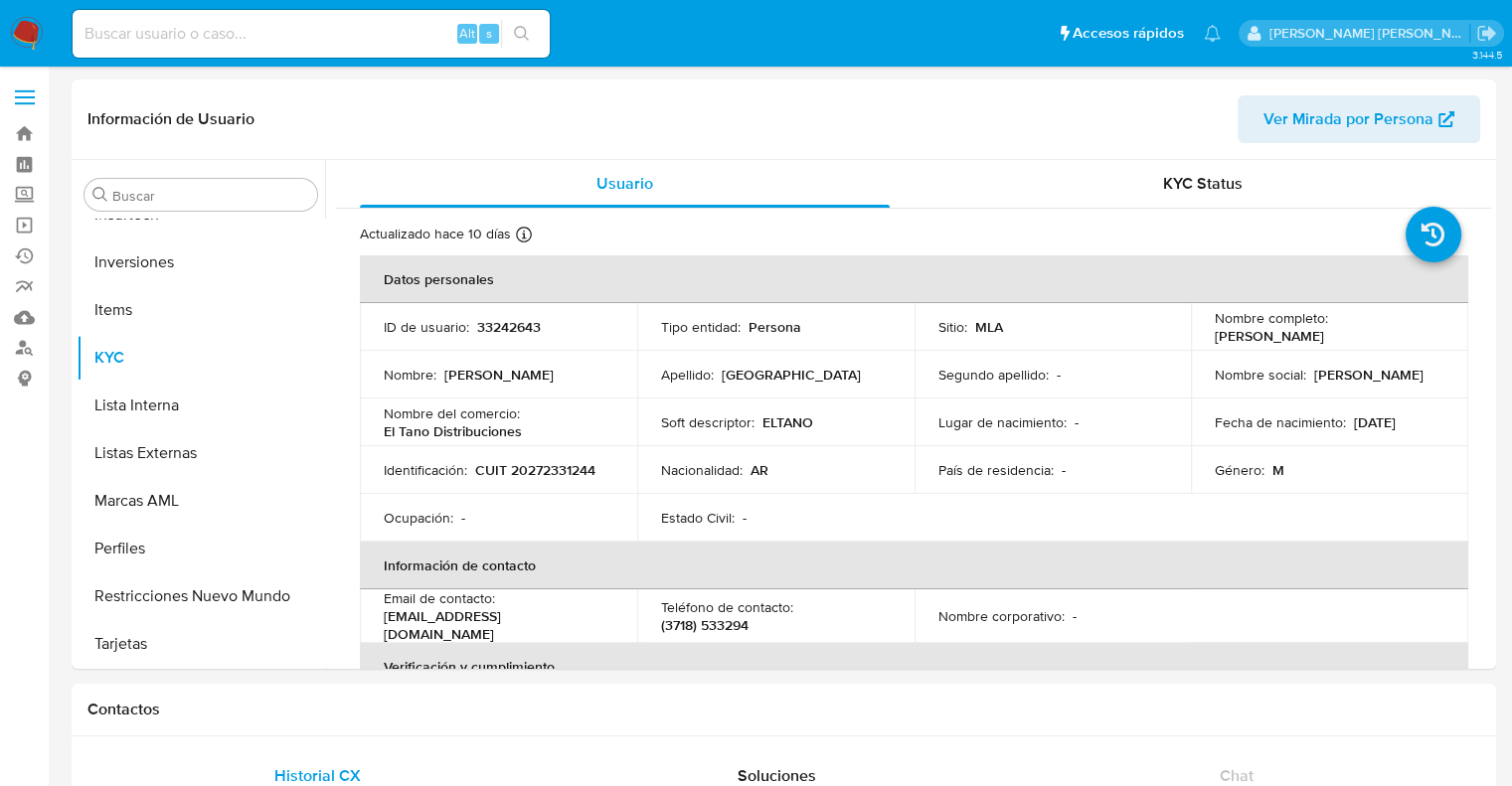select on "10" 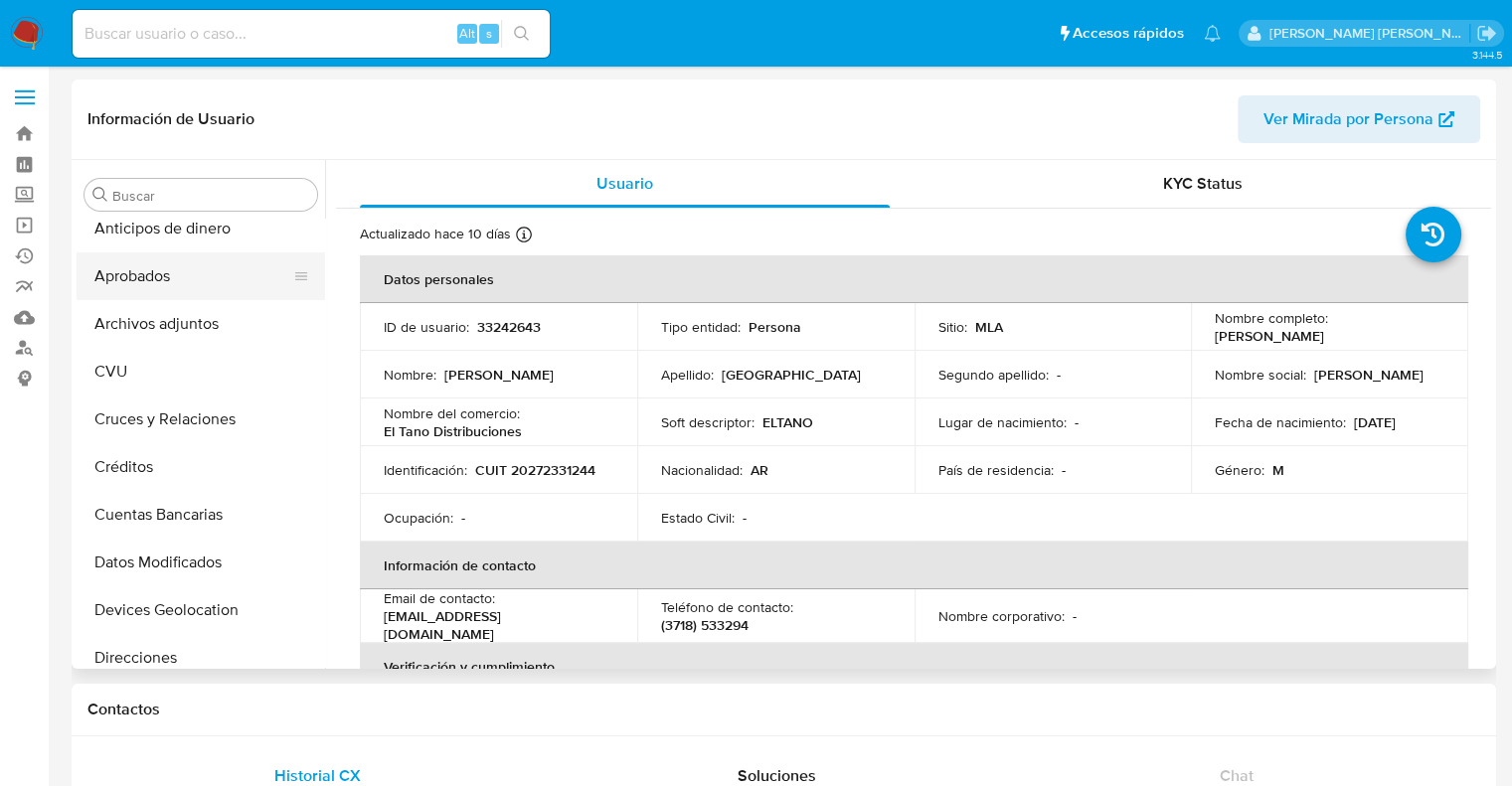 scroll, scrollTop: 0, scrollLeft: 0, axis: both 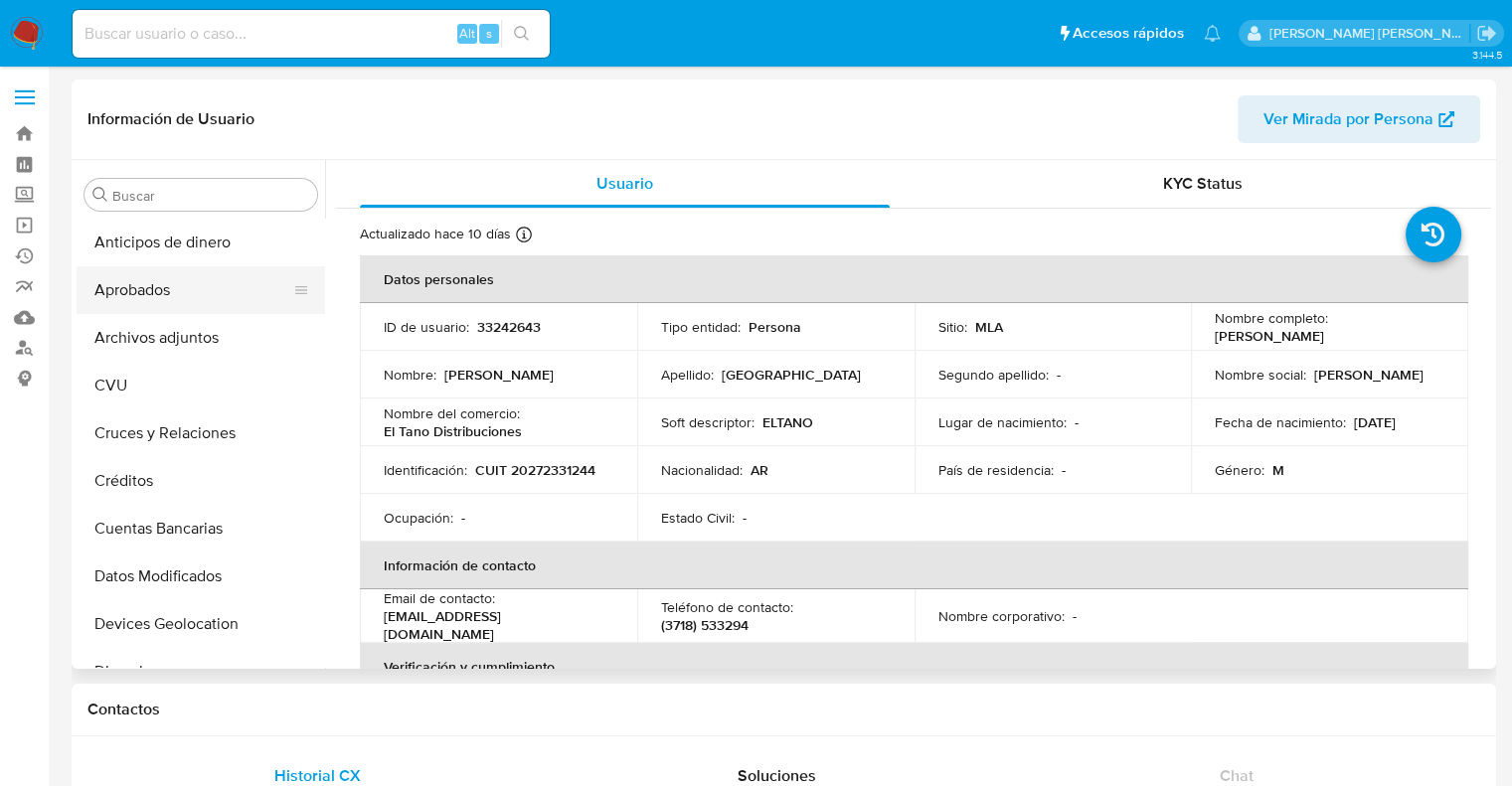 click on "Aprobados" at bounding box center (193, 290) 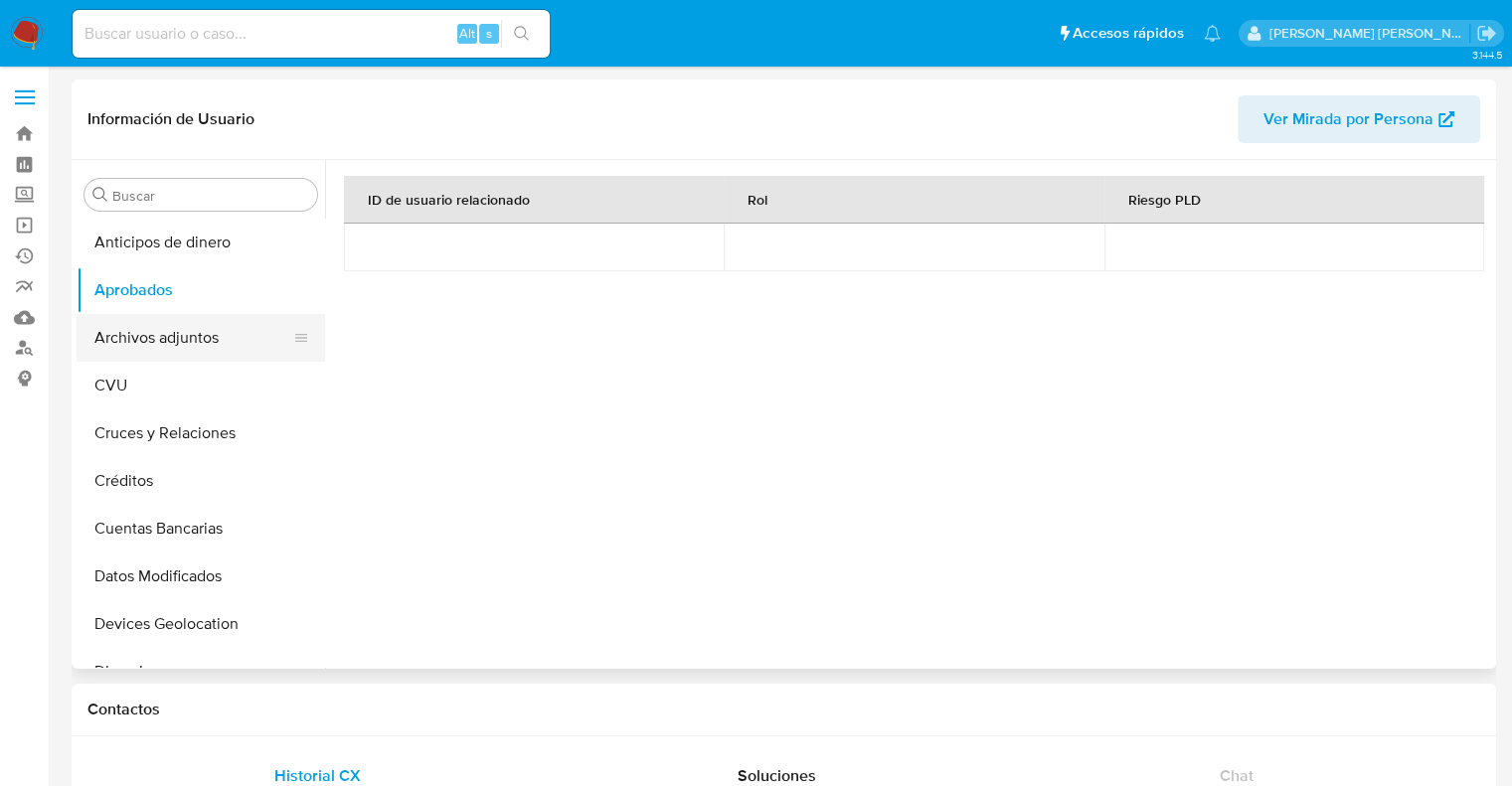 click on "Archivos adjuntos" at bounding box center [193, 338] 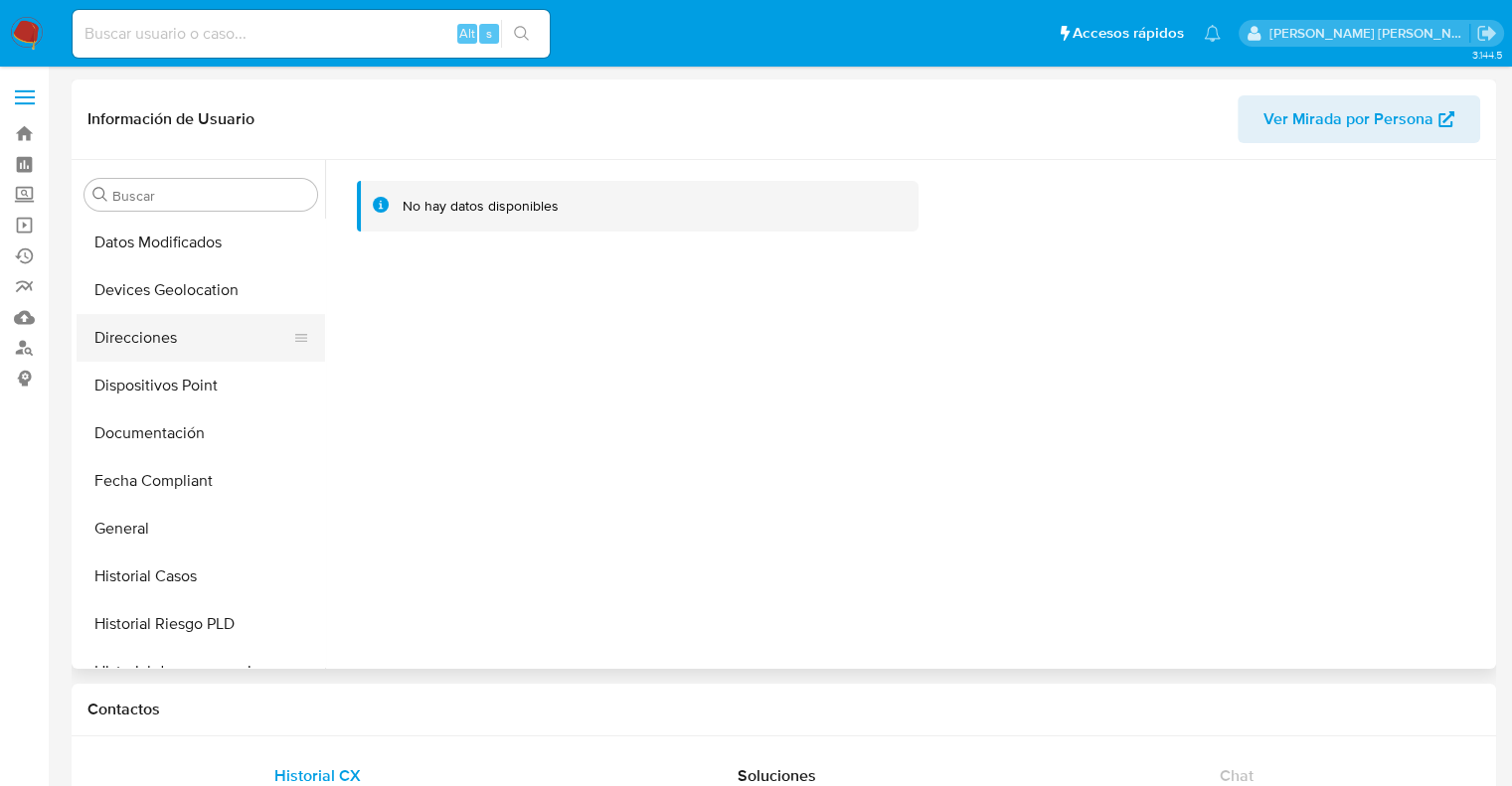 scroll, scrollTop: 397, scrollLeft: 0, axis: vertical 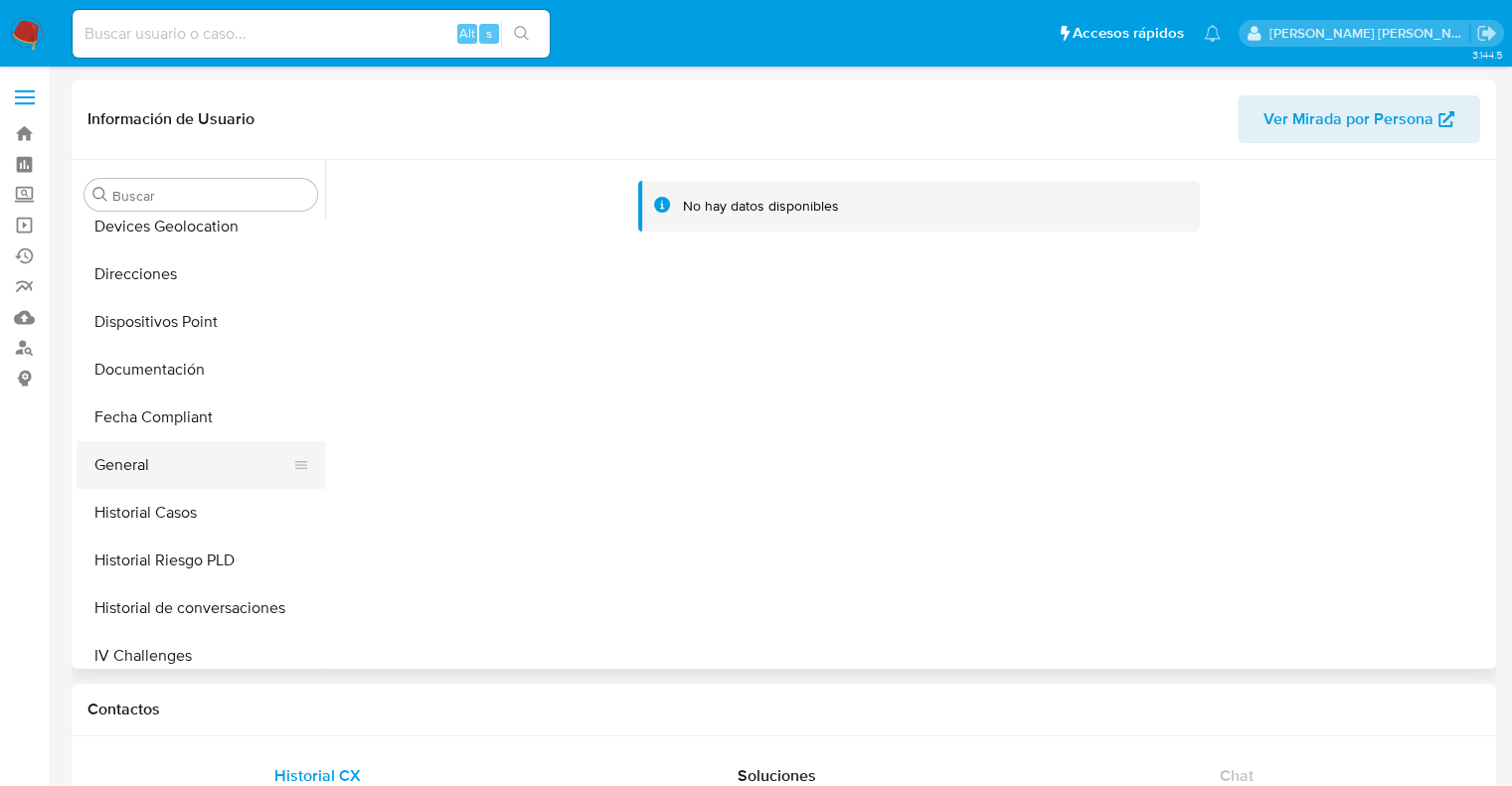 click on "General" at bounding box center [193, 465] 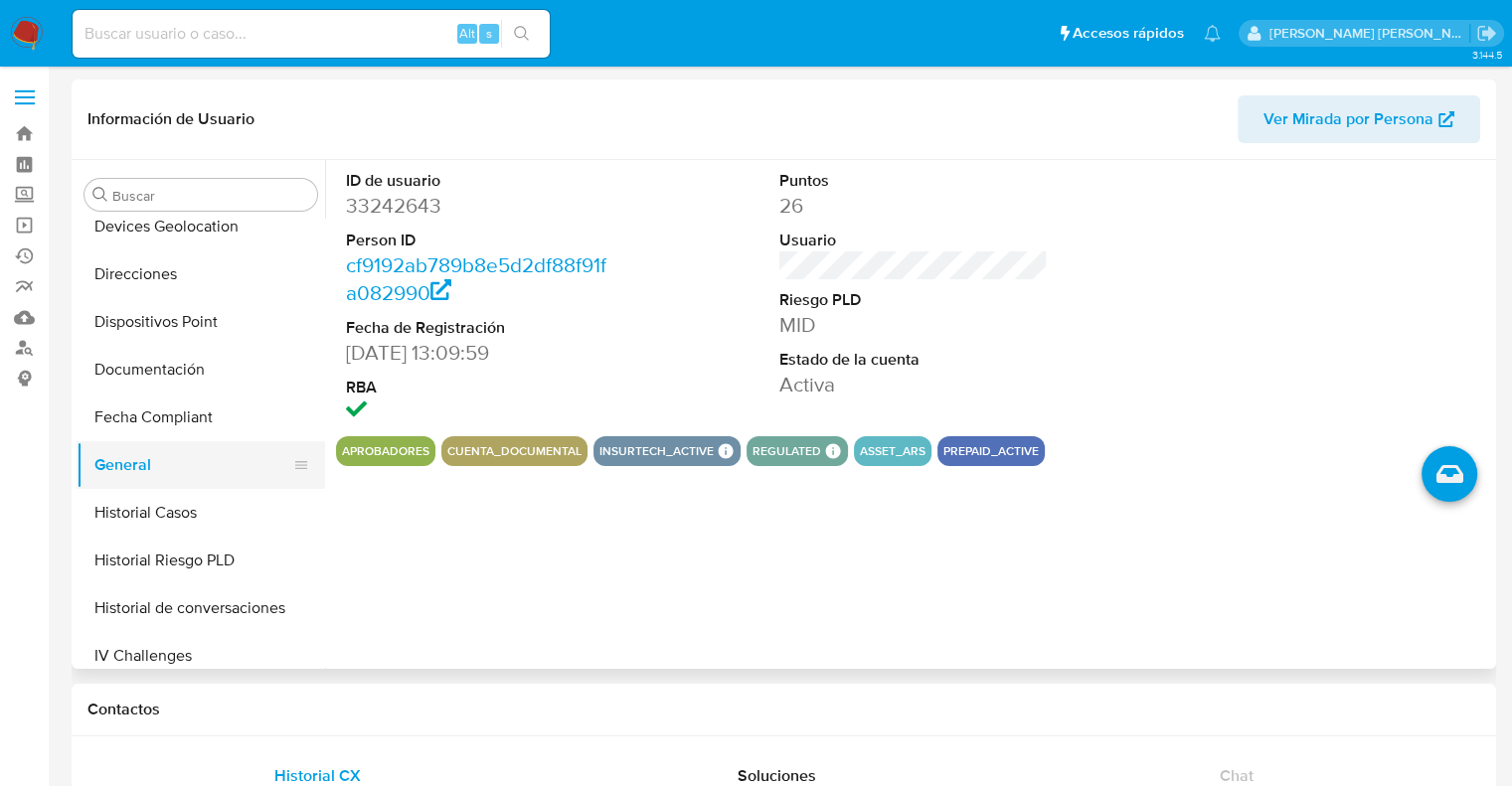 type 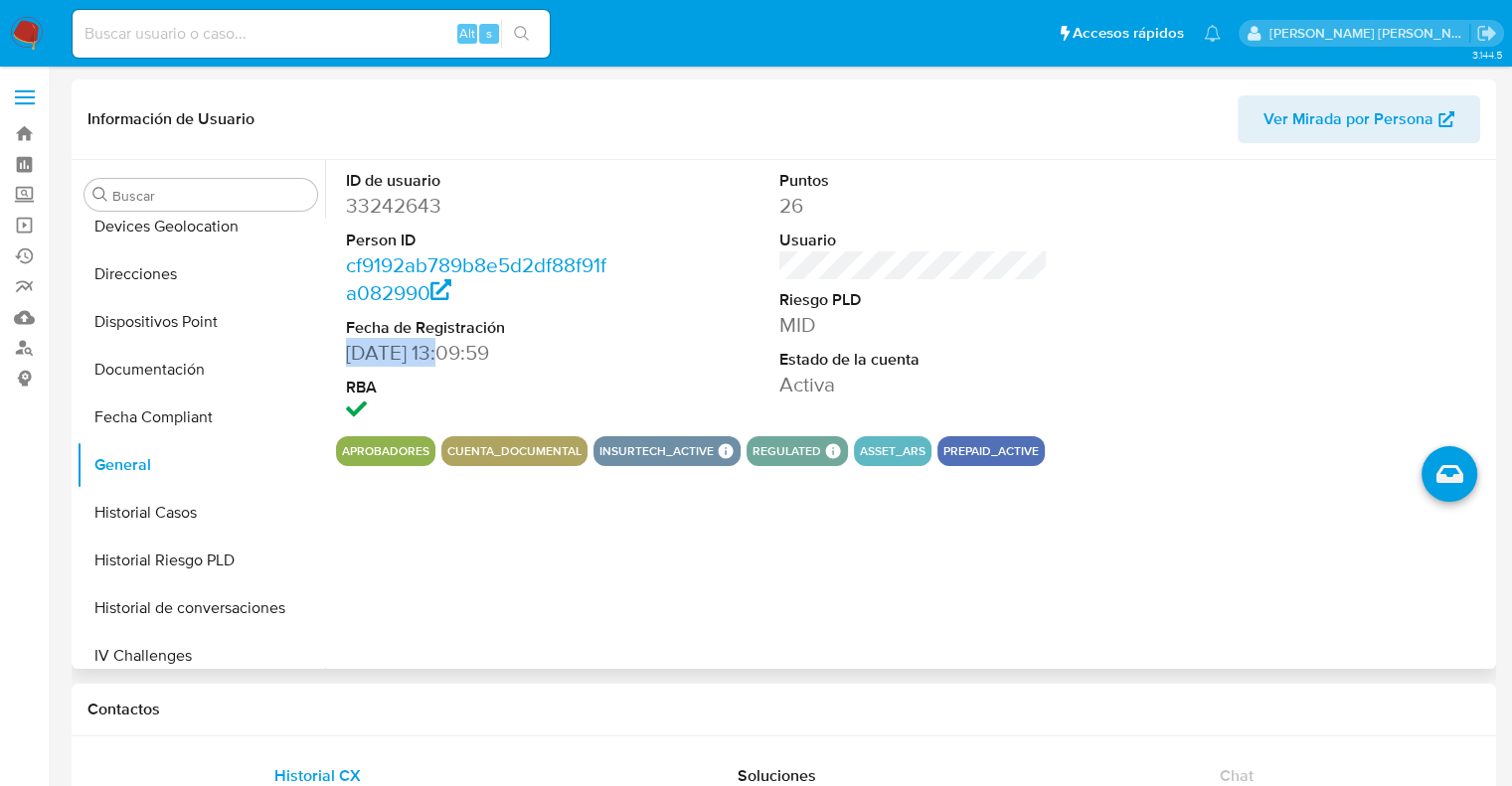 drag, startPoint x: 445, startPoint y: 357, endPoint x: 339, endPoint y: 348, distance: 106.38139 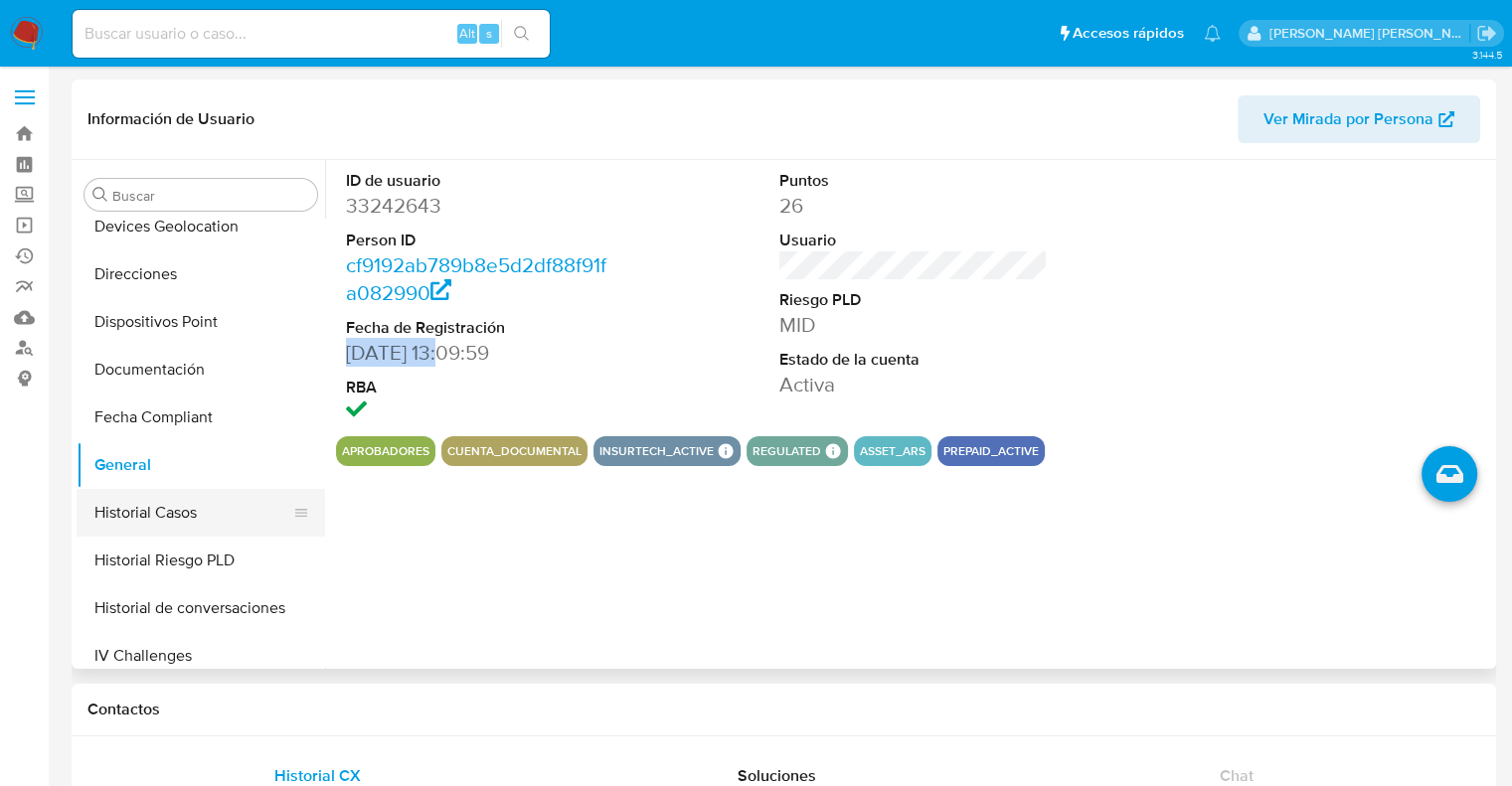 click on "Historial Casos" at bounding box center (193, 513) 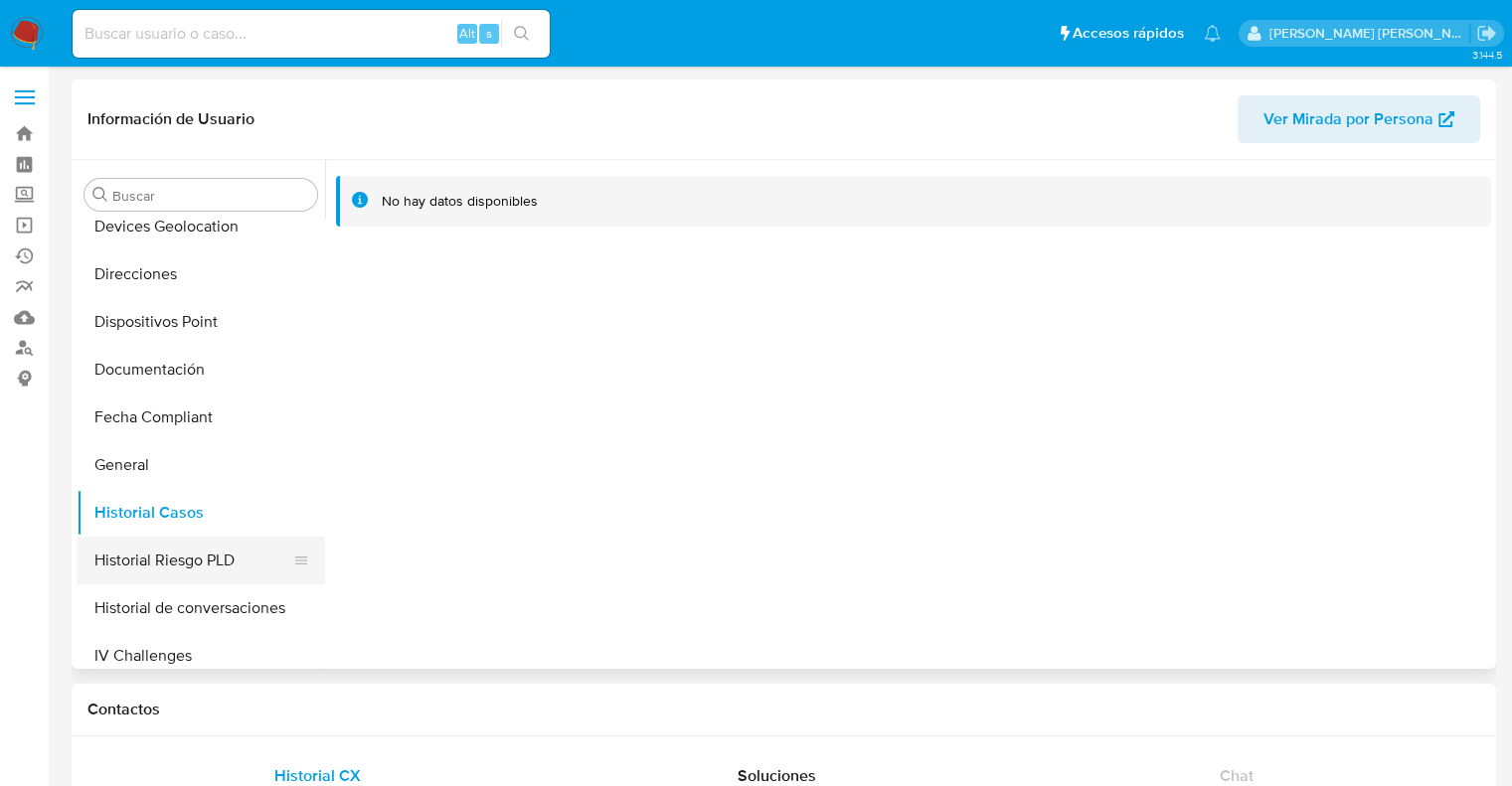 click on "Historial Riesgo PLD" at bounding box center (193, 560) 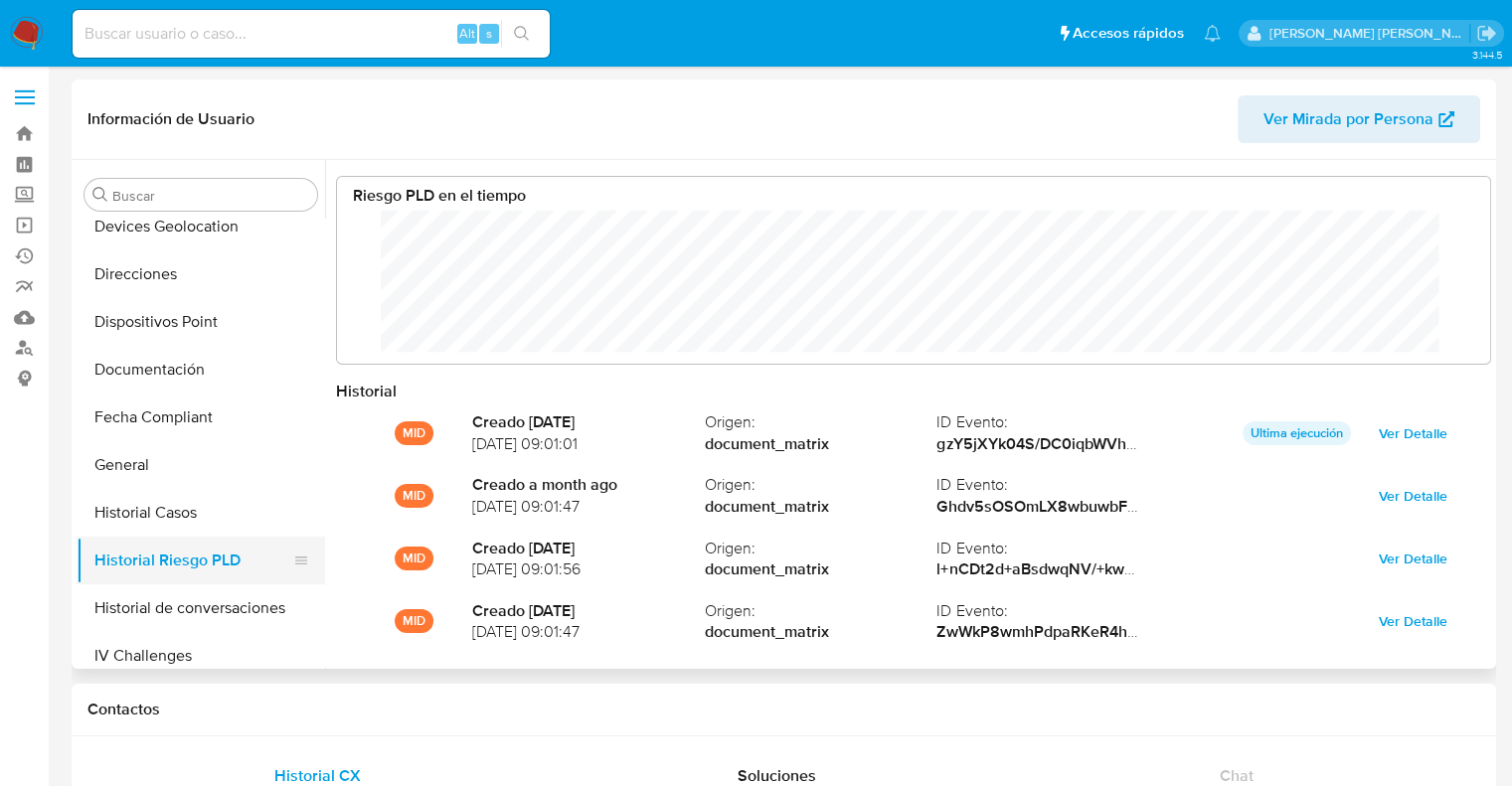 scroll, scrollTop: 993529, scrollLeft: 992968, axis: both 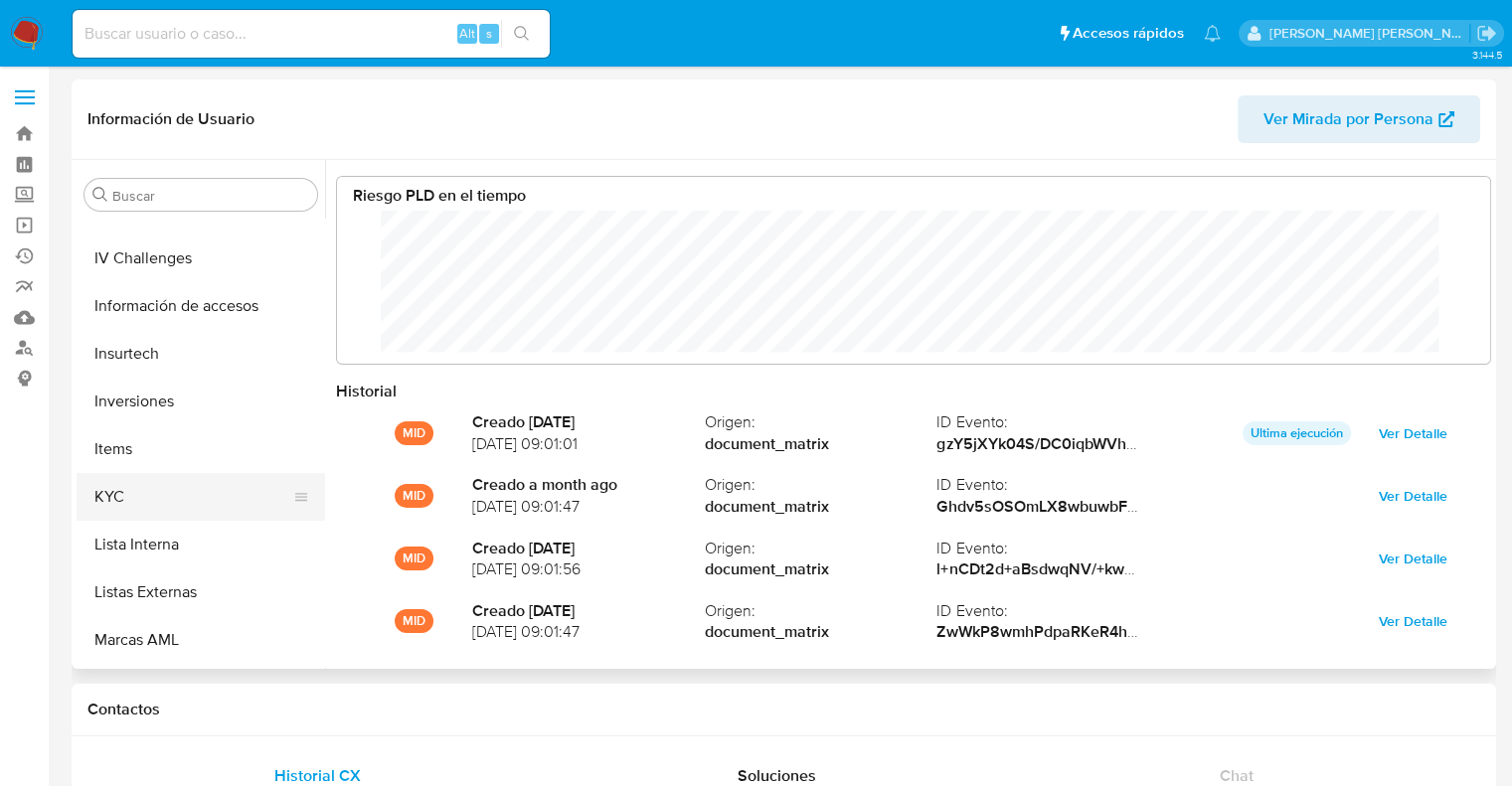 click on "KYC" at bounding box center (193, 497) 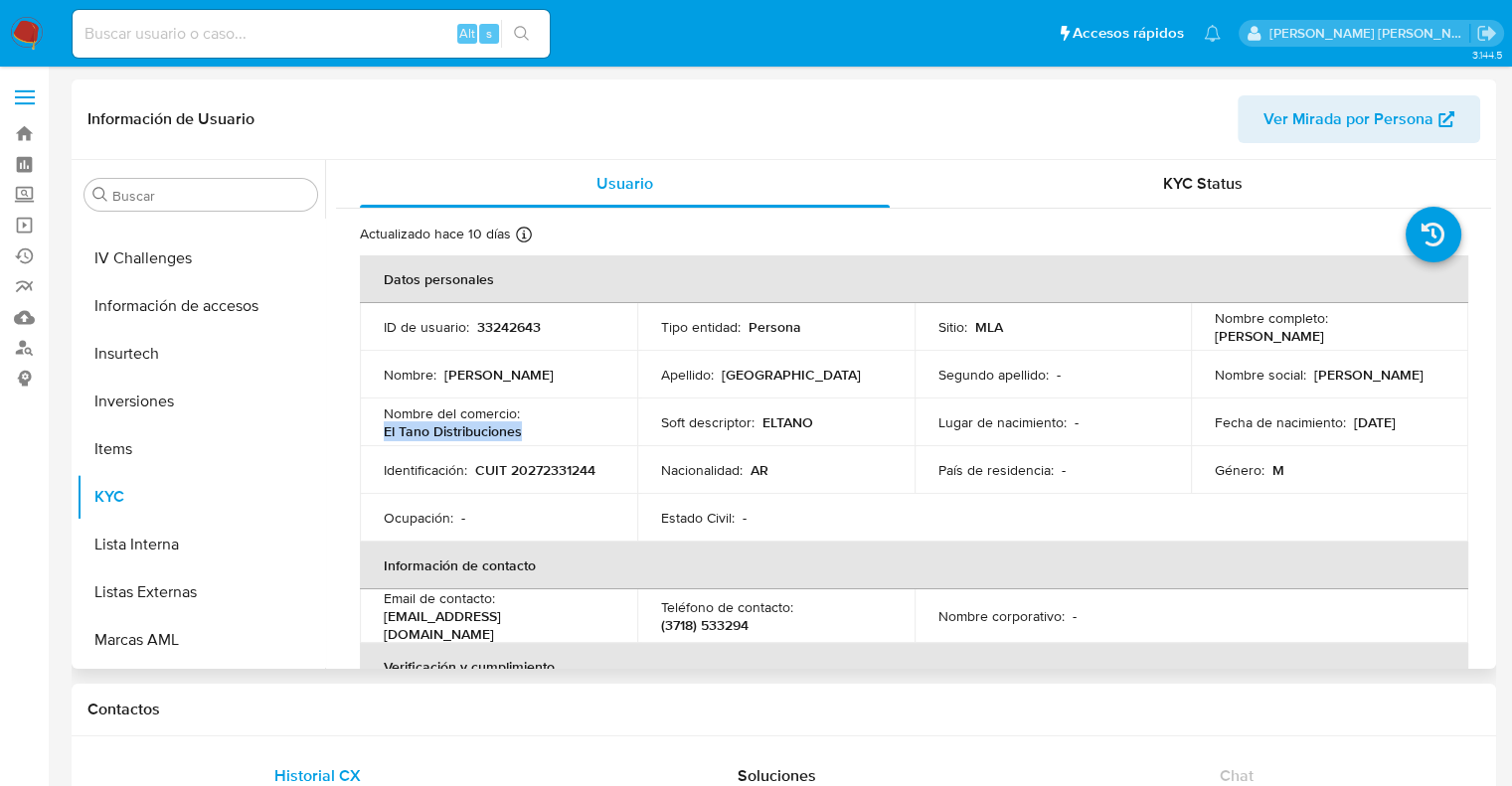 drag, startPoint x: 378, startPoint y: 435, endPoint x: 522, endPoint y: 432, distance: 144.03125 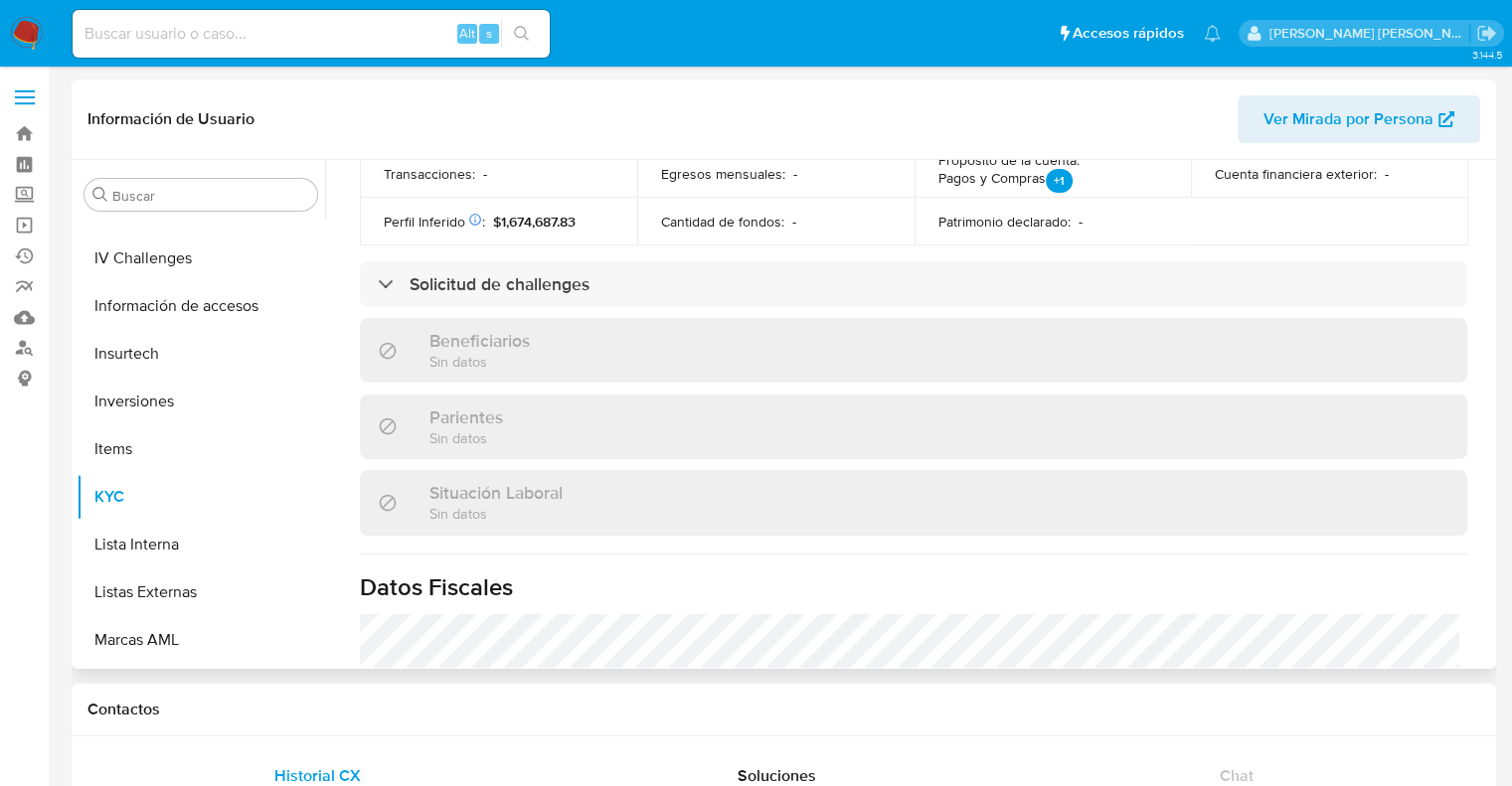 scroll, scrollTop: 795, scrollLeft: 0, axis: vertical 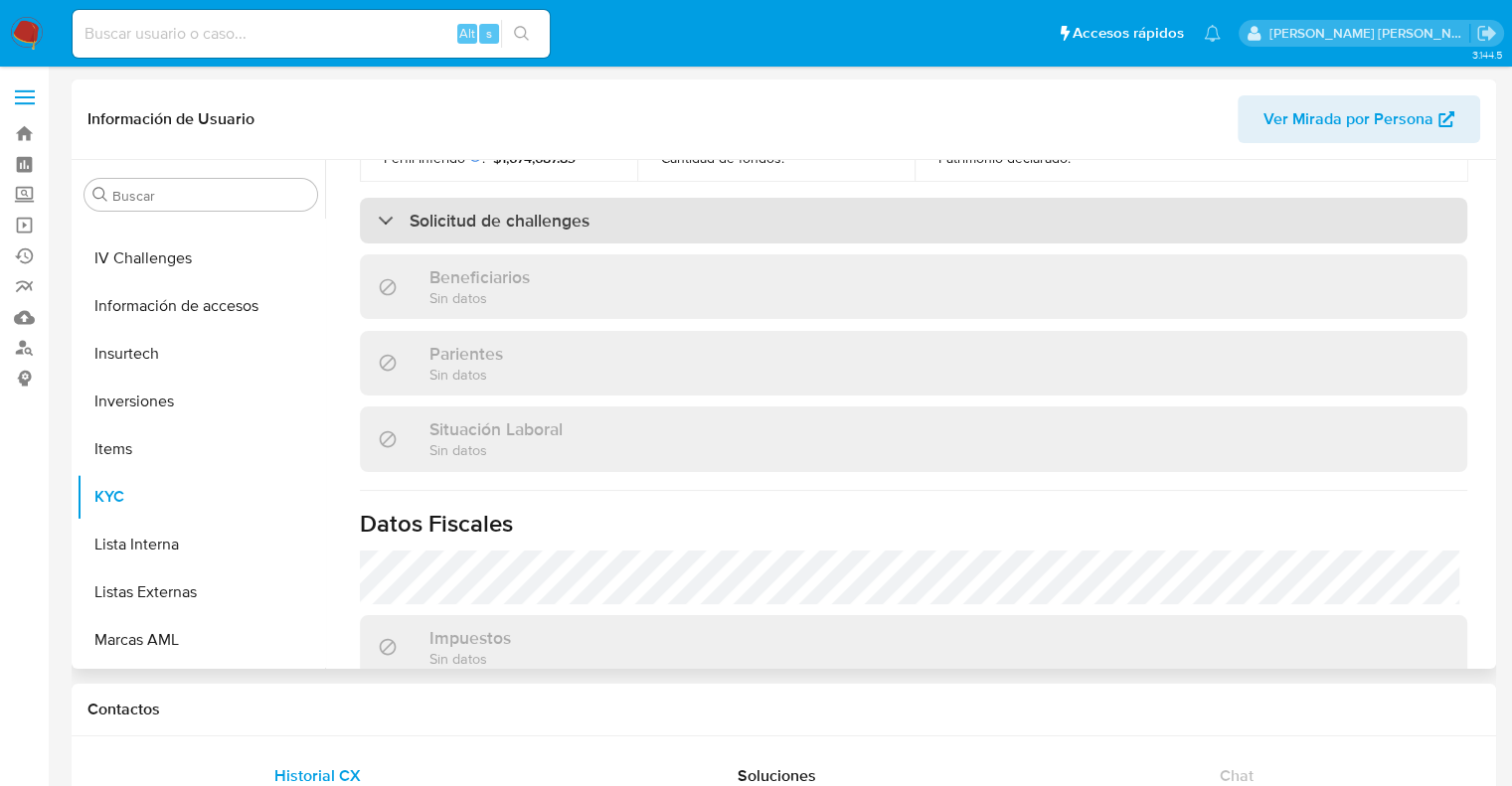 click on "Solicitud de challenges" at bounding box center (914, 221) 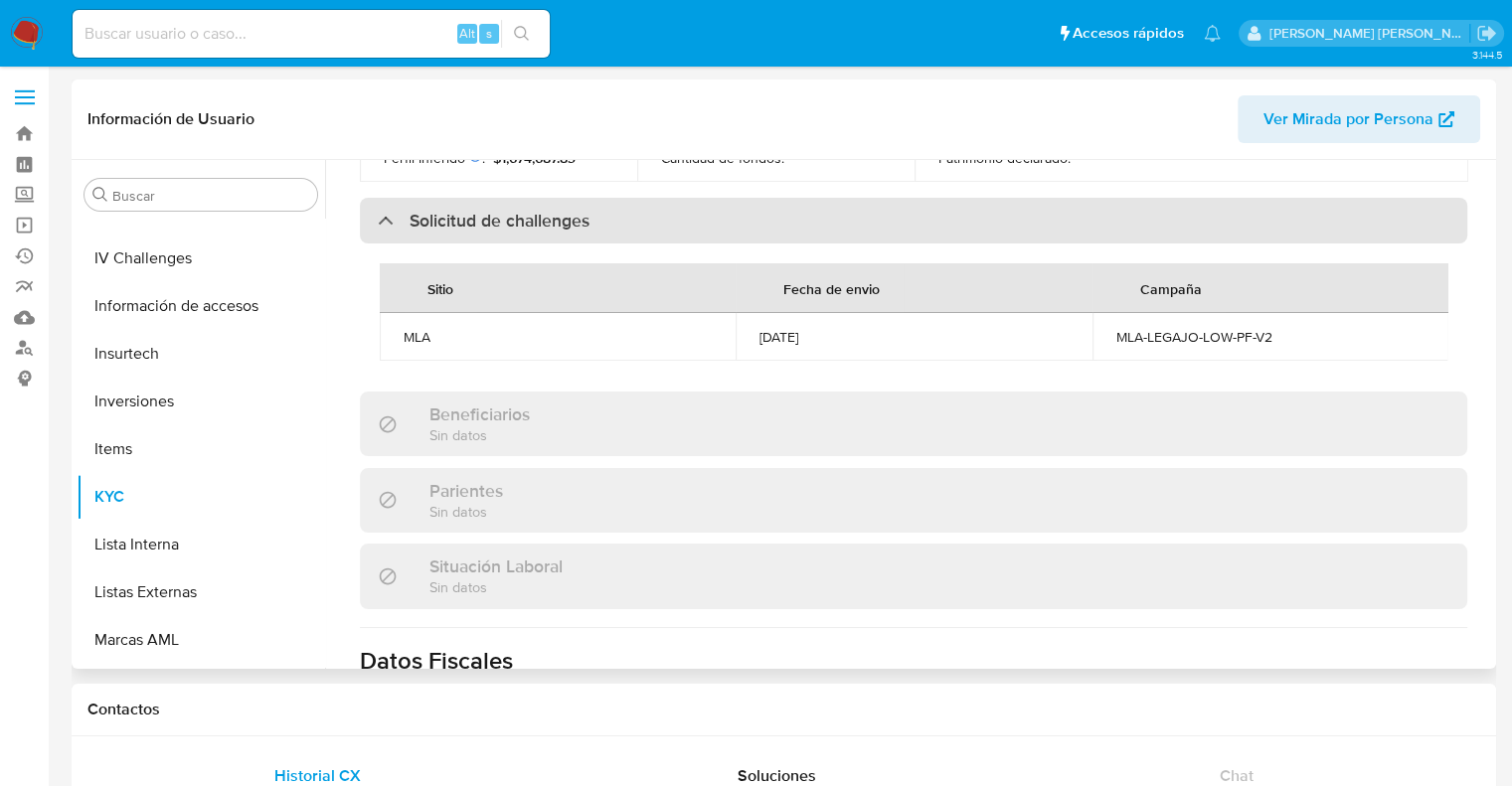click on "Solicitud de challenges" at bounding box center (499, 221) 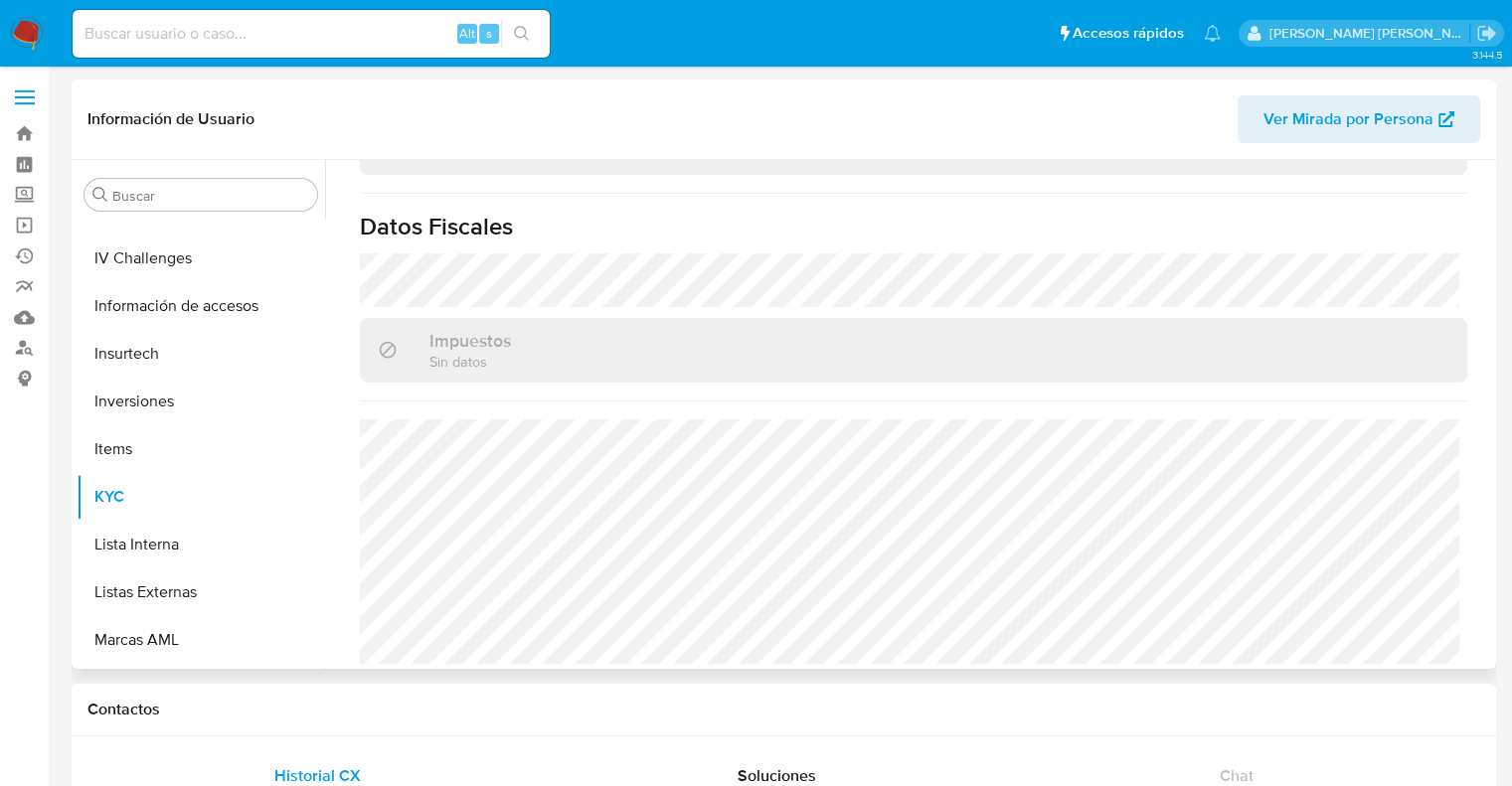 scroll, scrollTop: 1093, scrollLeft: 0, axis: vertical 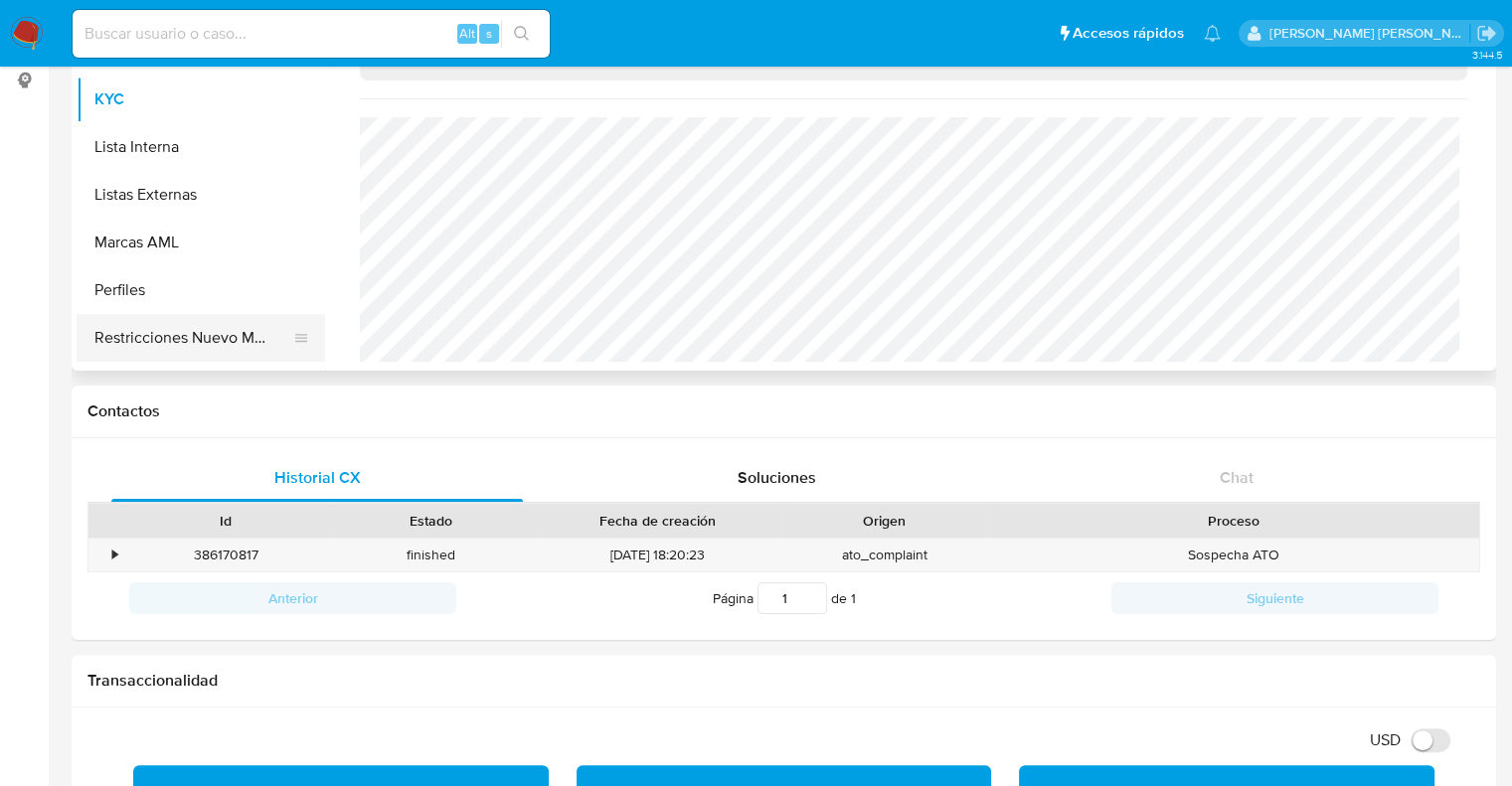 click on "Restricciones Nuevo Mundo" at bounding box center [193, 338] 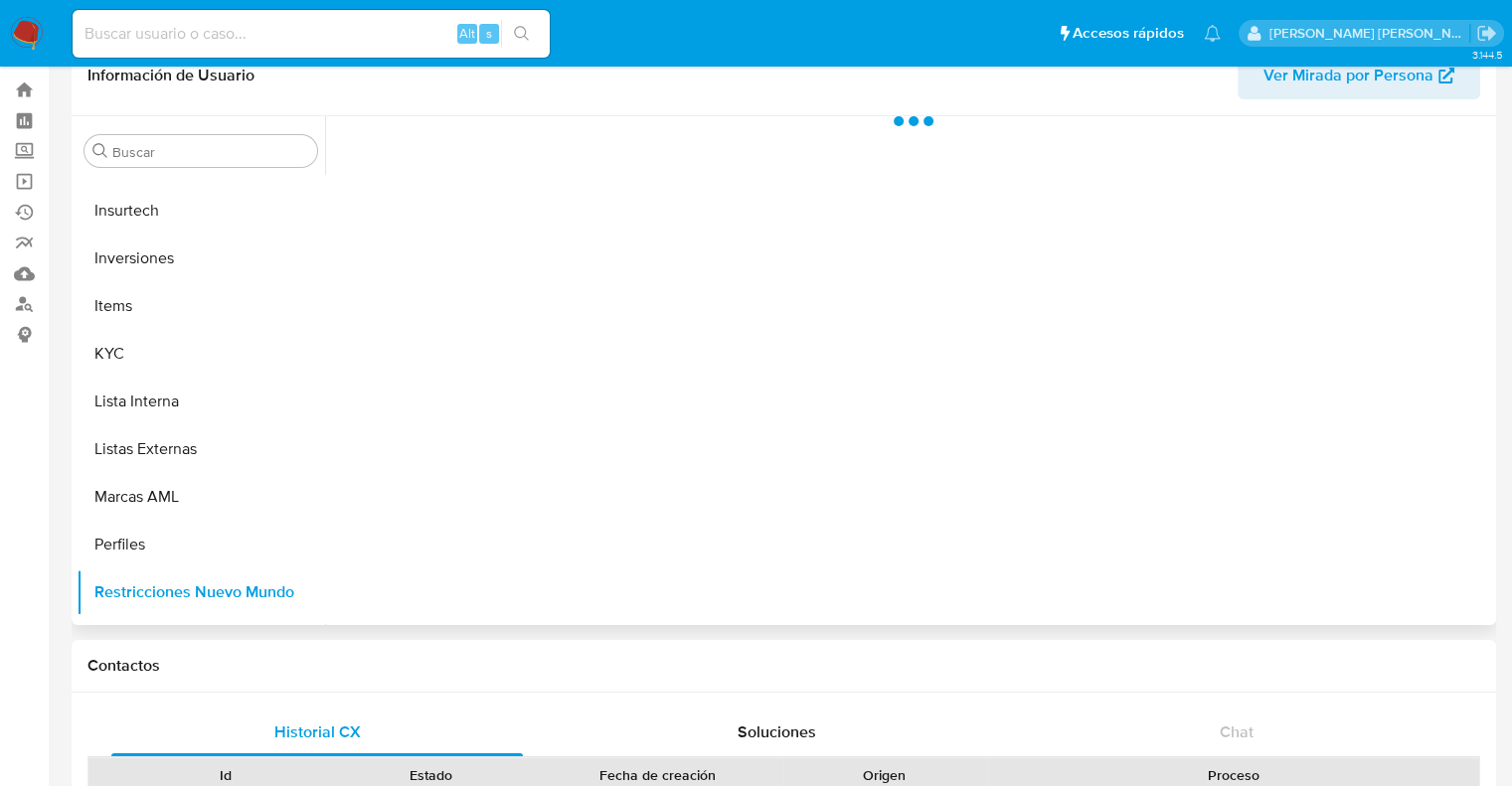 scroll, scrollTop: 0, scrollLeft: 0, axis: both 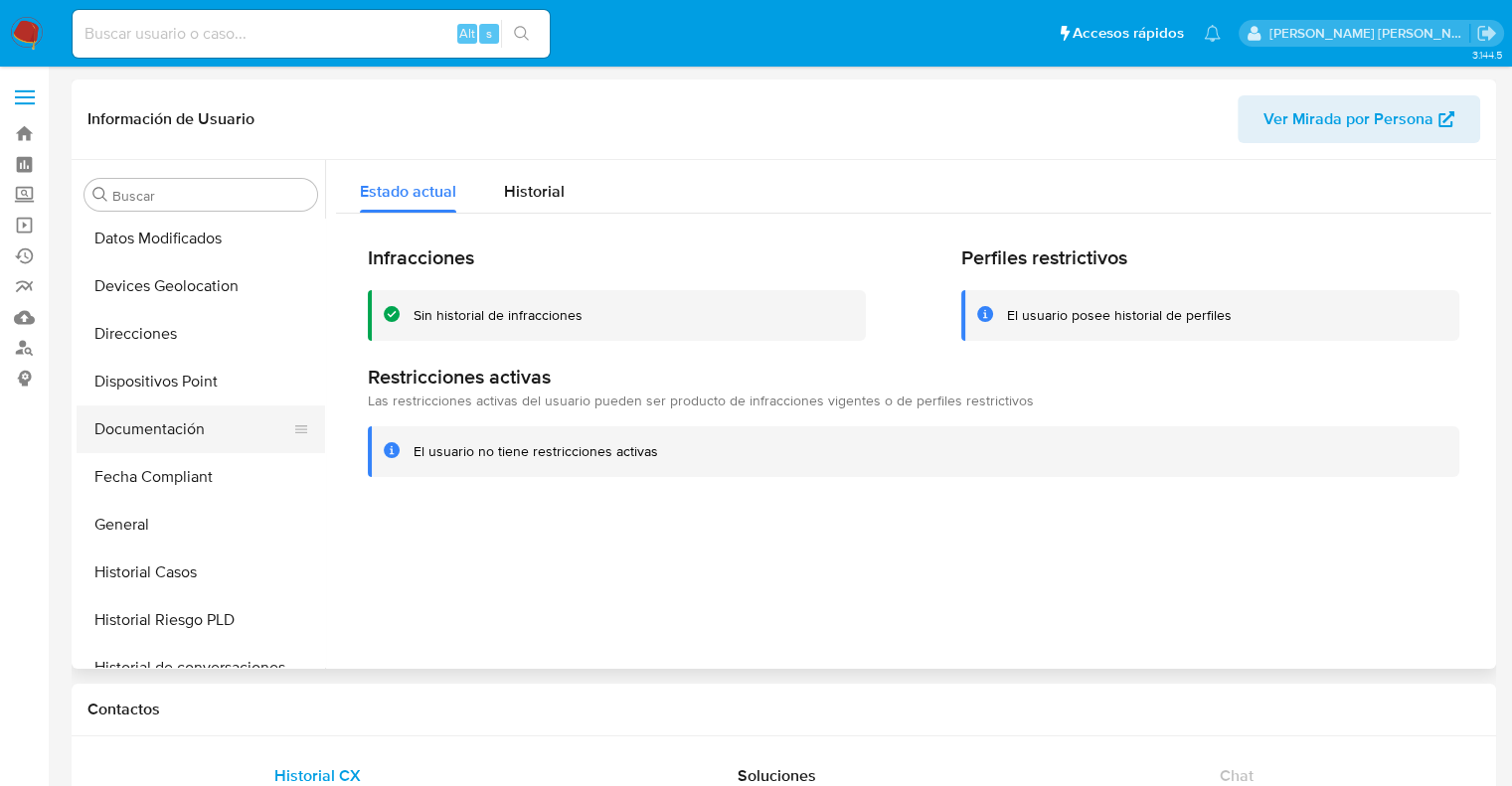 type 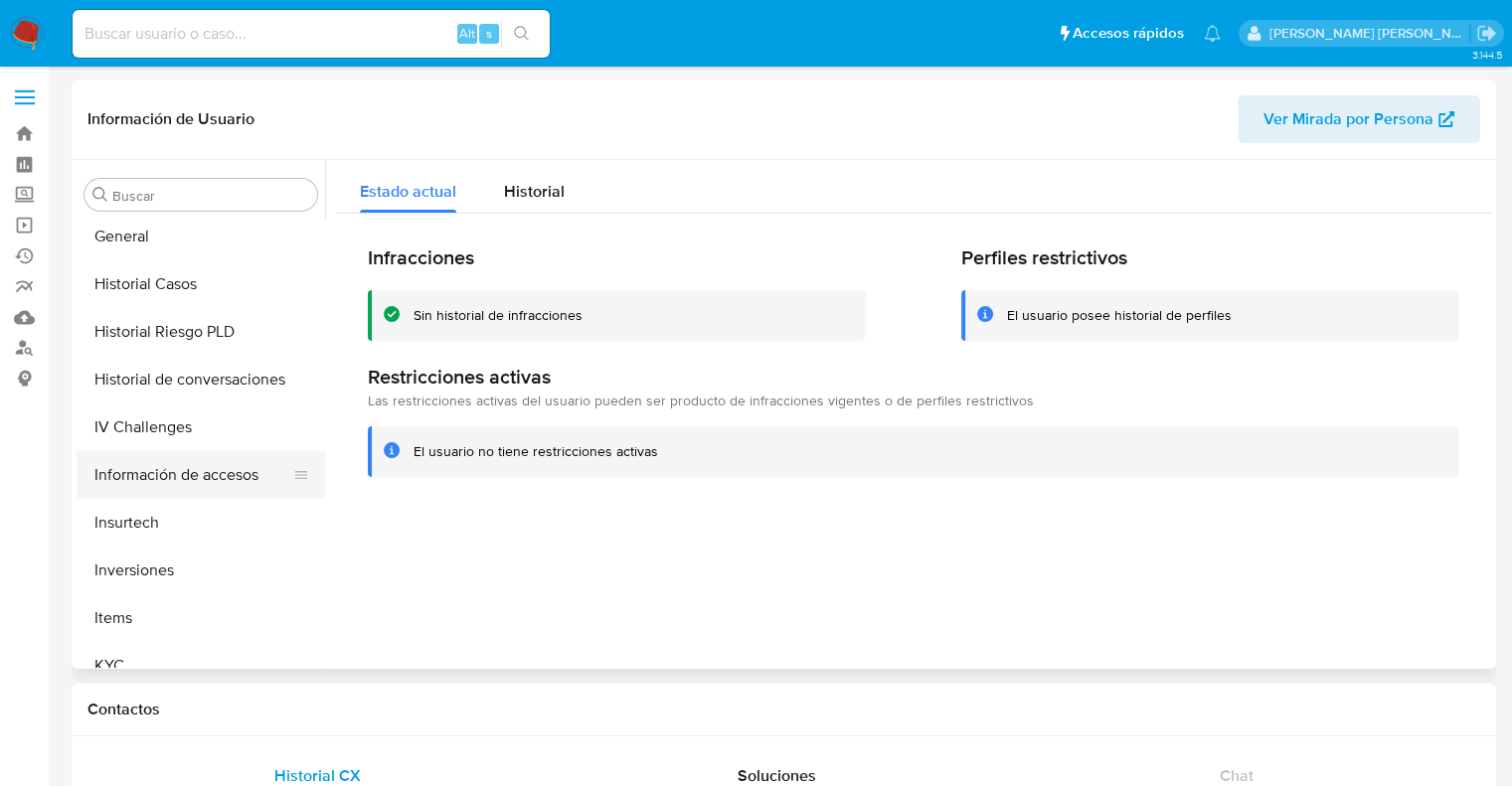 scroll, scrollTop: 636, scrollLeft: 0, axis: vertical 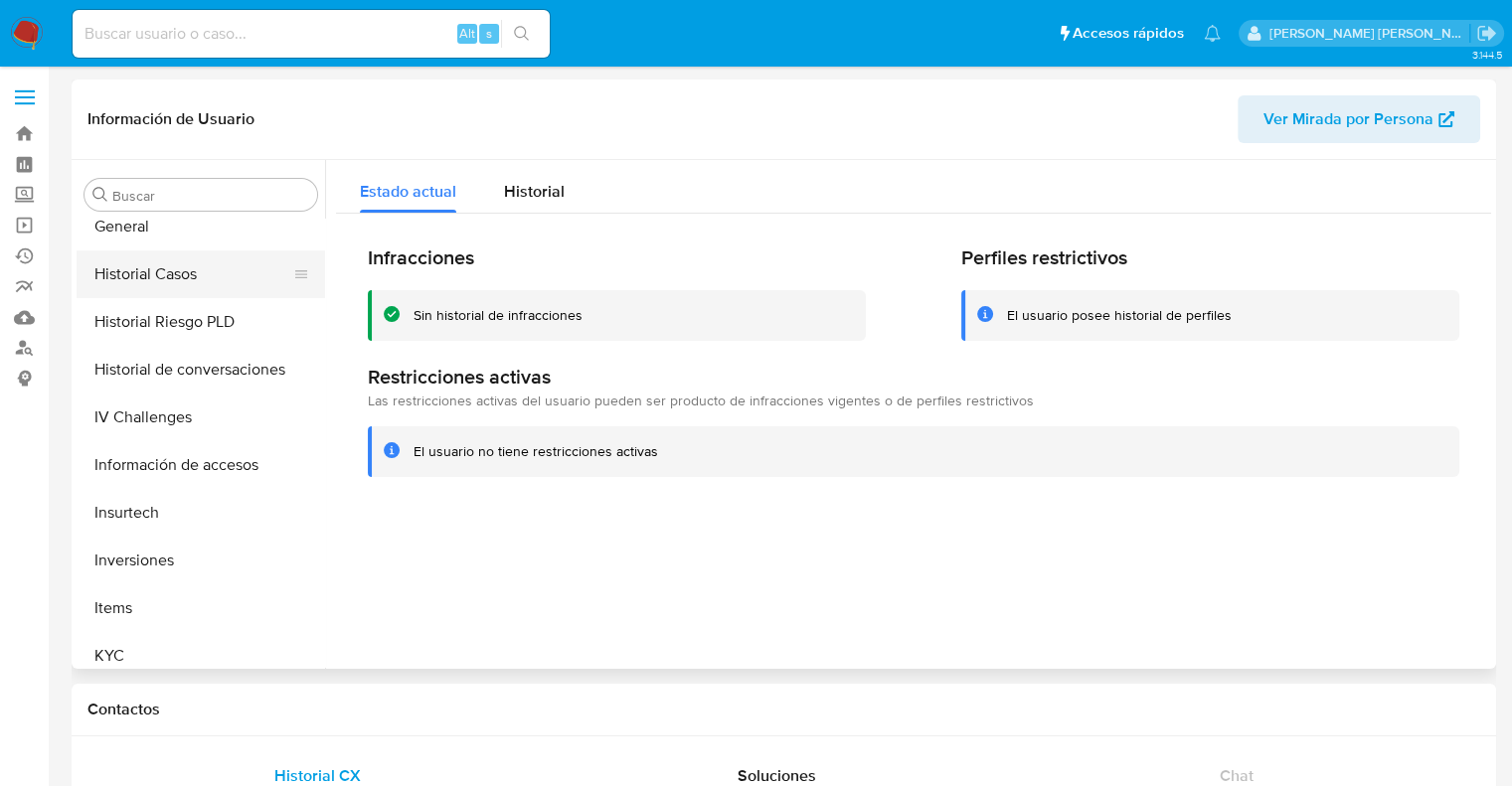 click on "Historial Casos" at bounding box center [193, 274] 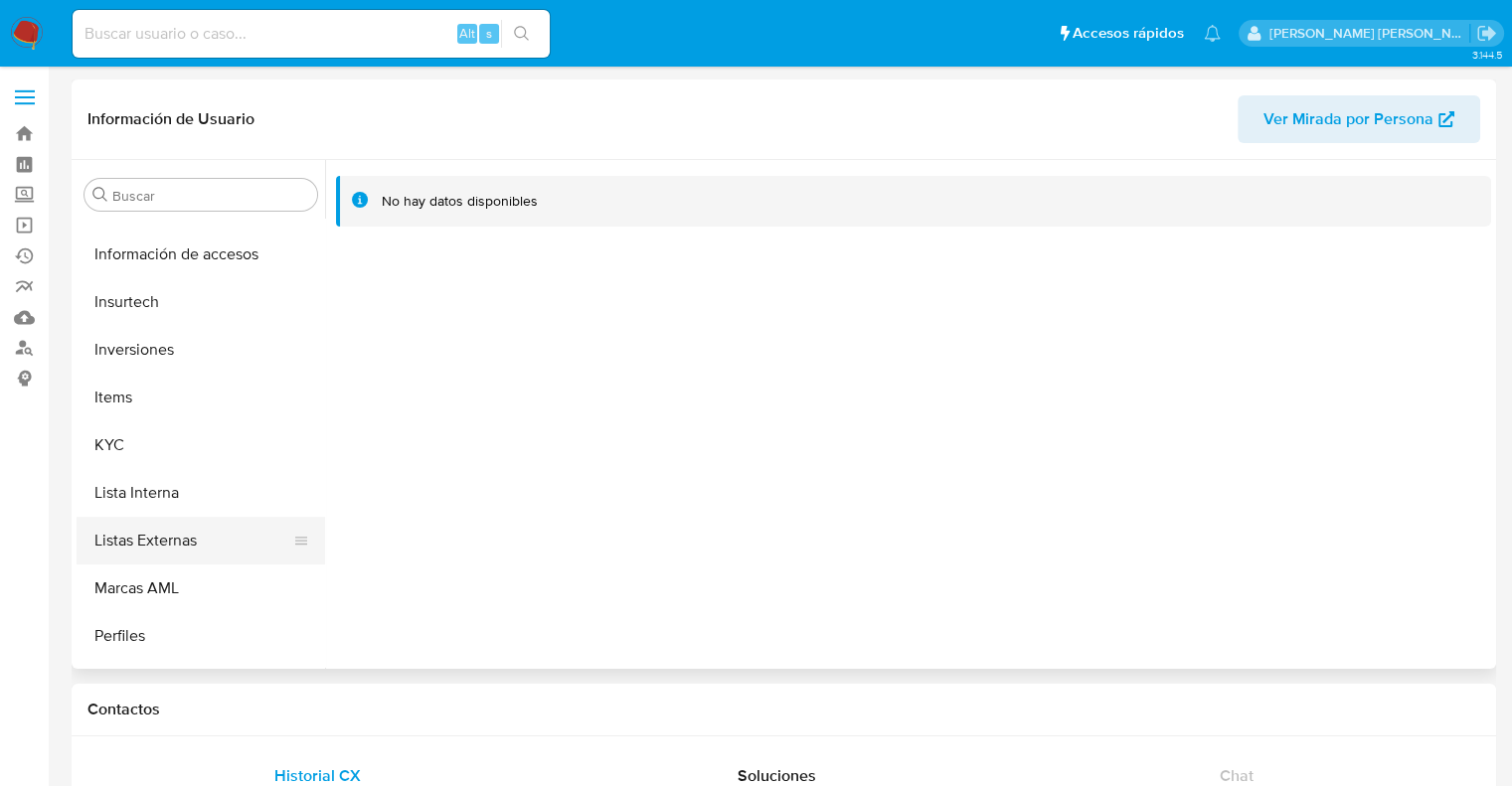 scroll, scrollTop: 934, scrollLeft: 0, axis: vertical 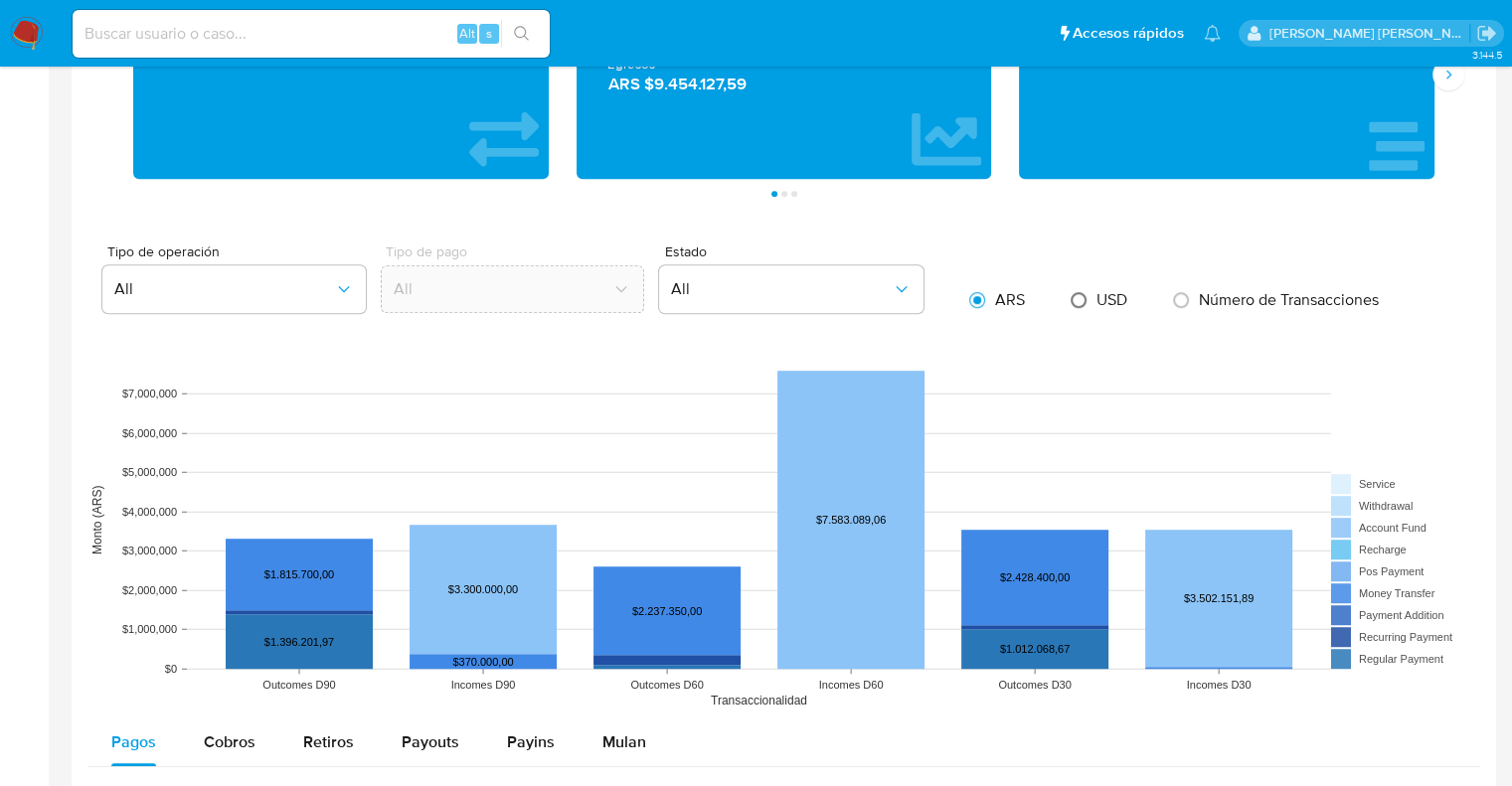 click at bounding box center (1079, 300) 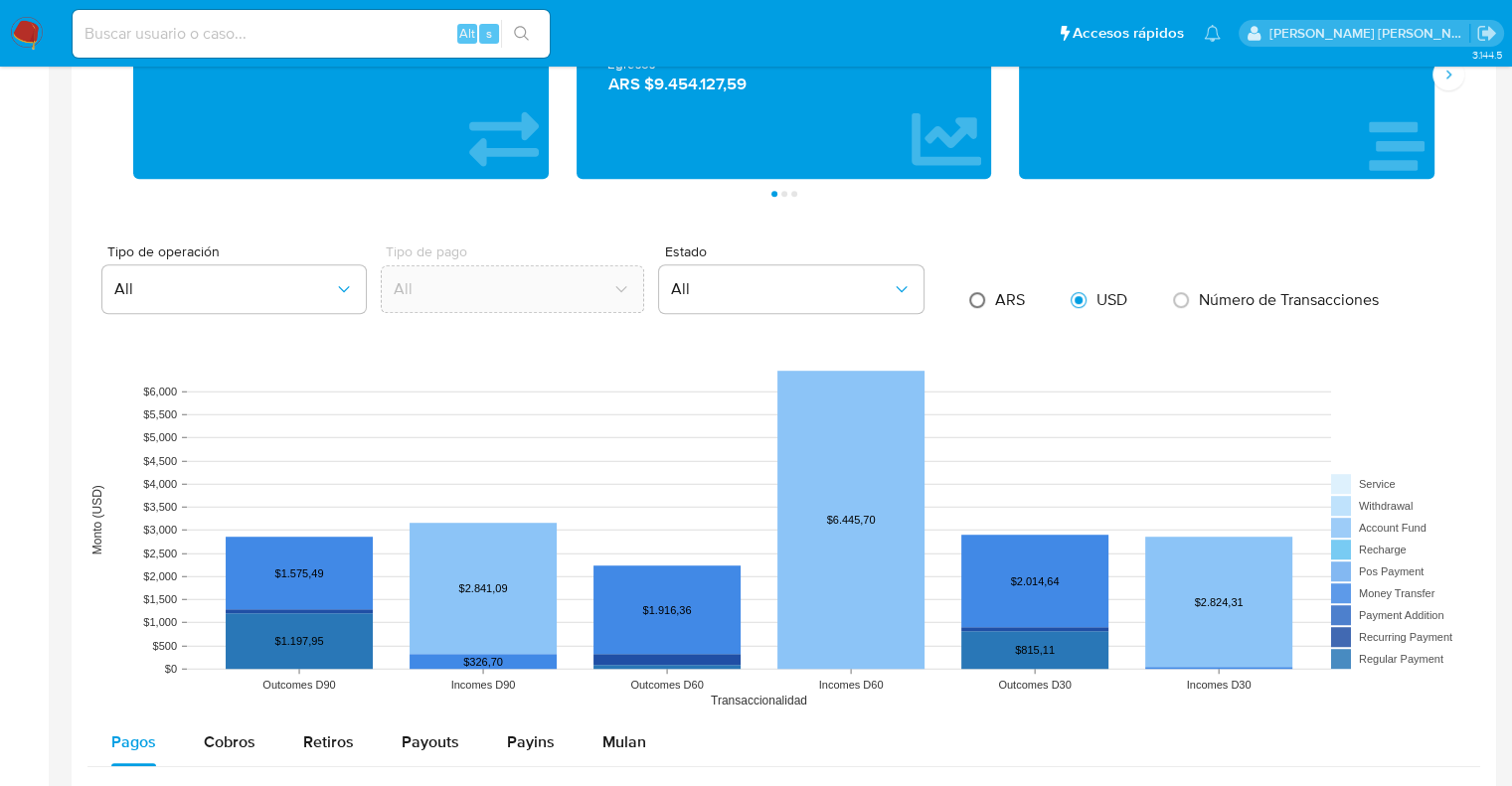 click at bounding box center (977, 300) 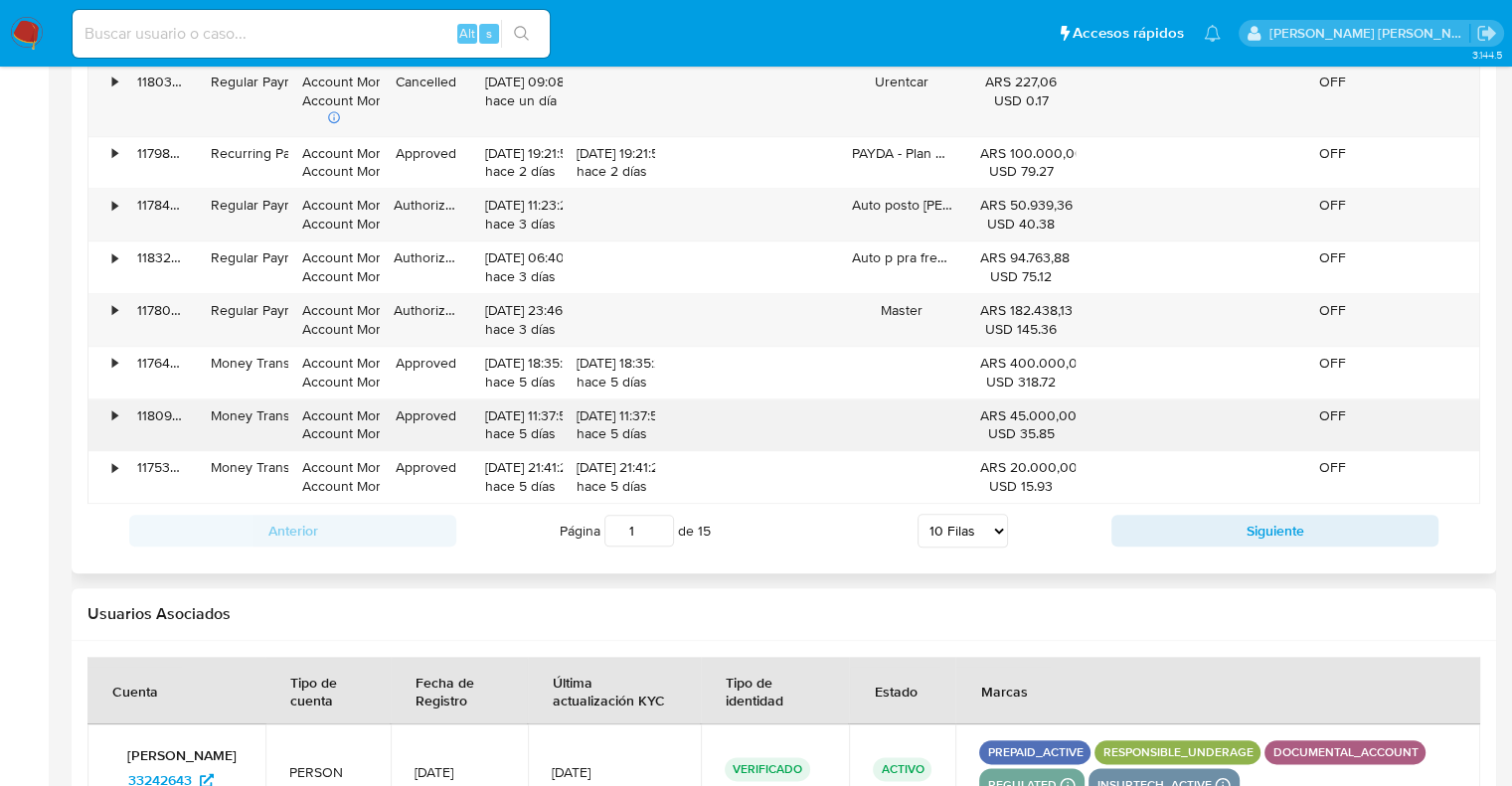 scroll, scrollTop: 2087, scrollLeft: 0, axis: vertical 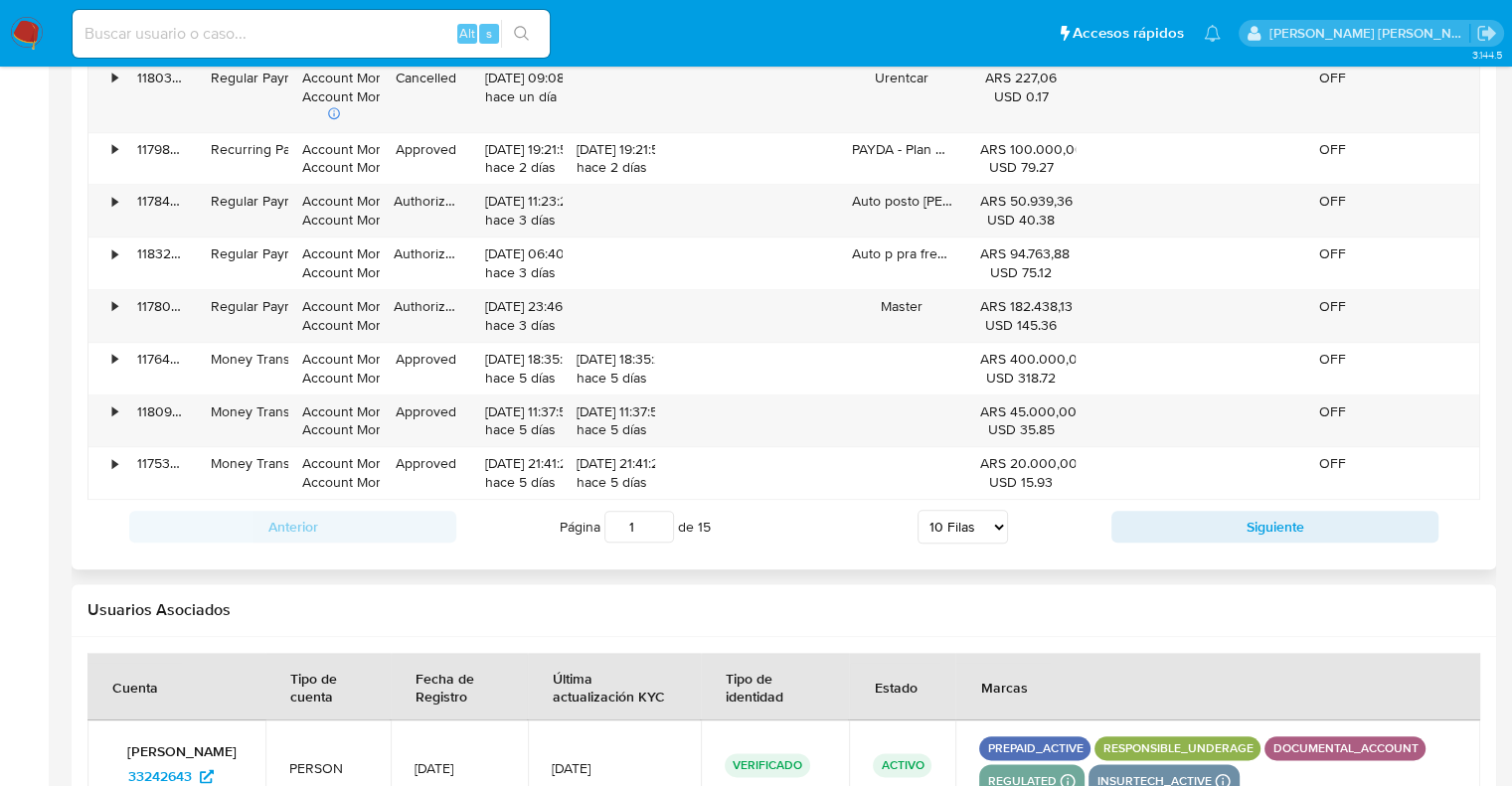 click on "5   Filas 10   Filas 20   Filas 25   Filas 50   Filas 100   Filas" at bounding box center [962, 527] 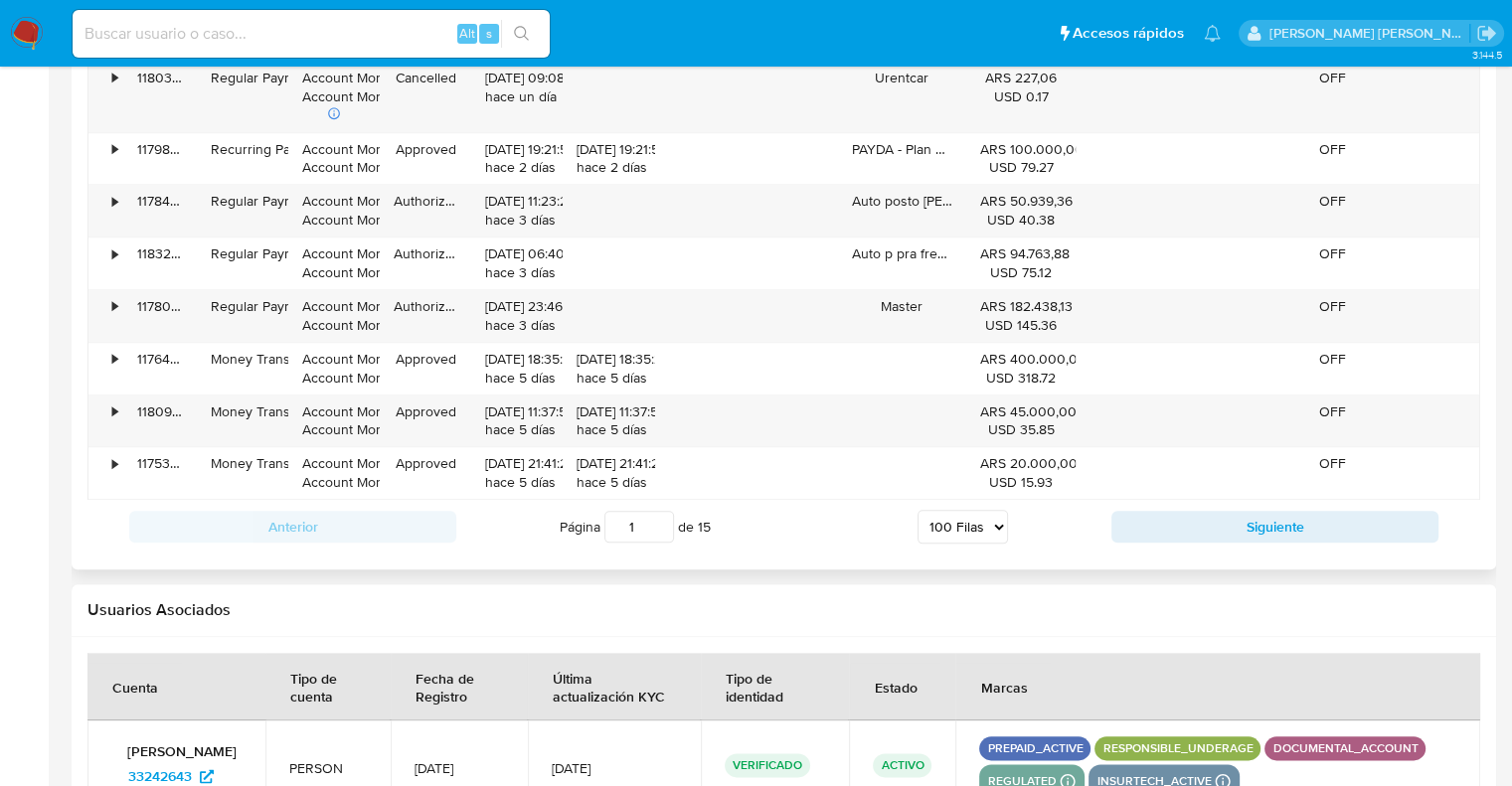click on "5   Filas 10   Filas 20   Filas 25   Filas 50   Filas 100   Filas" at bounding box center [962, 527] 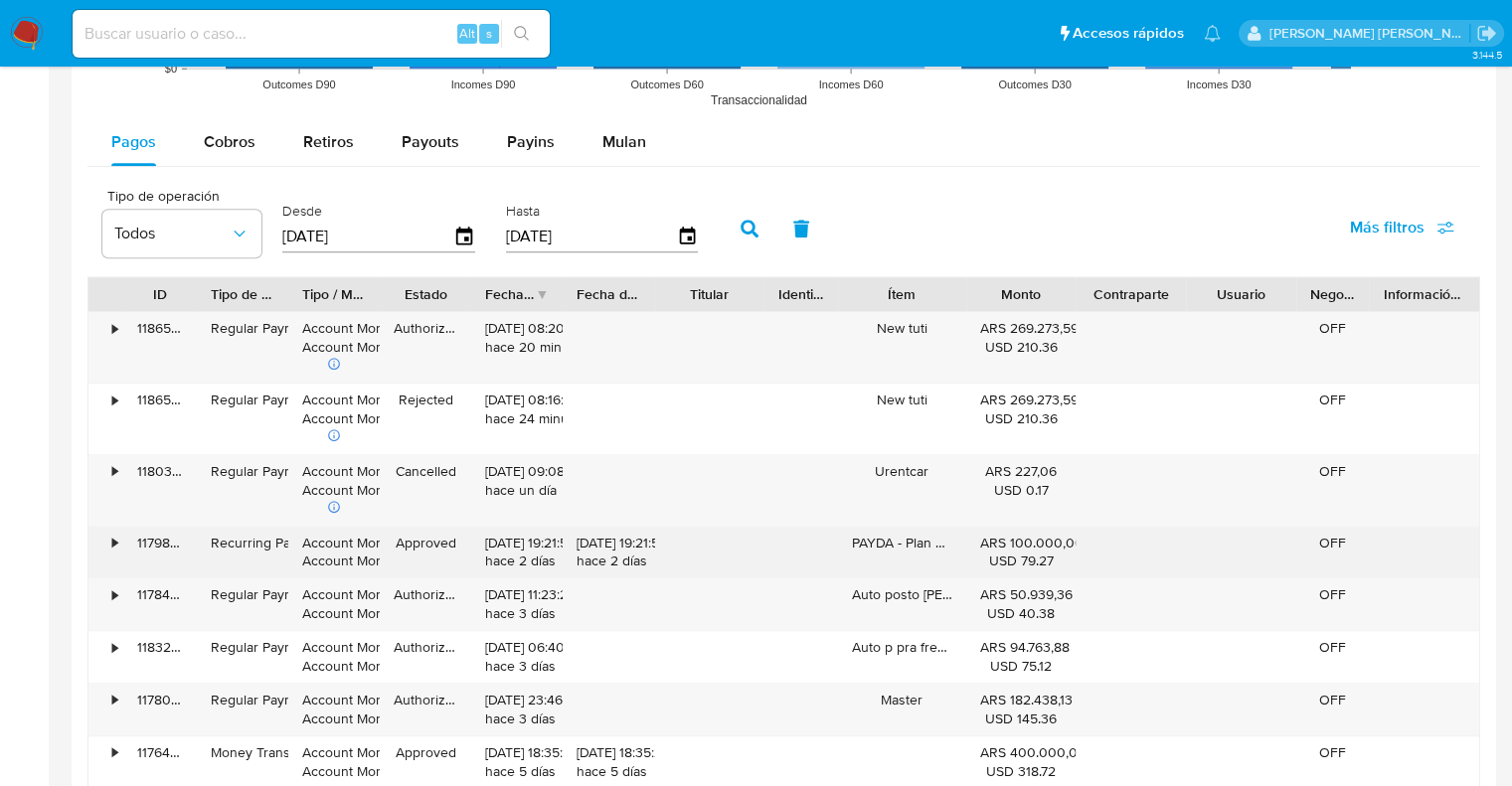 click on "•" at bounding box center [105, 552] 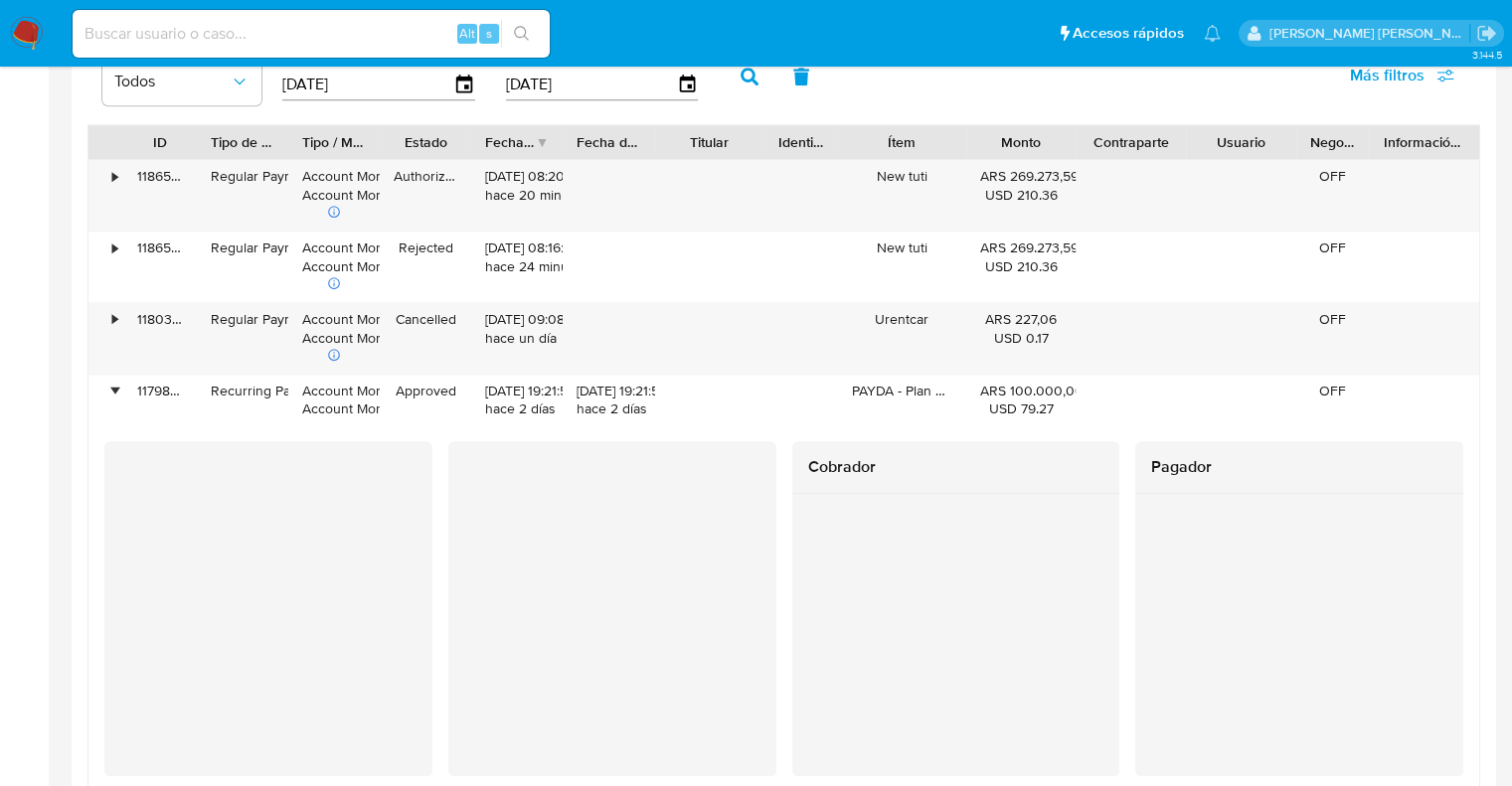 scroll, scrollTop: 1892, scrollLeft: 0, axis: vertical 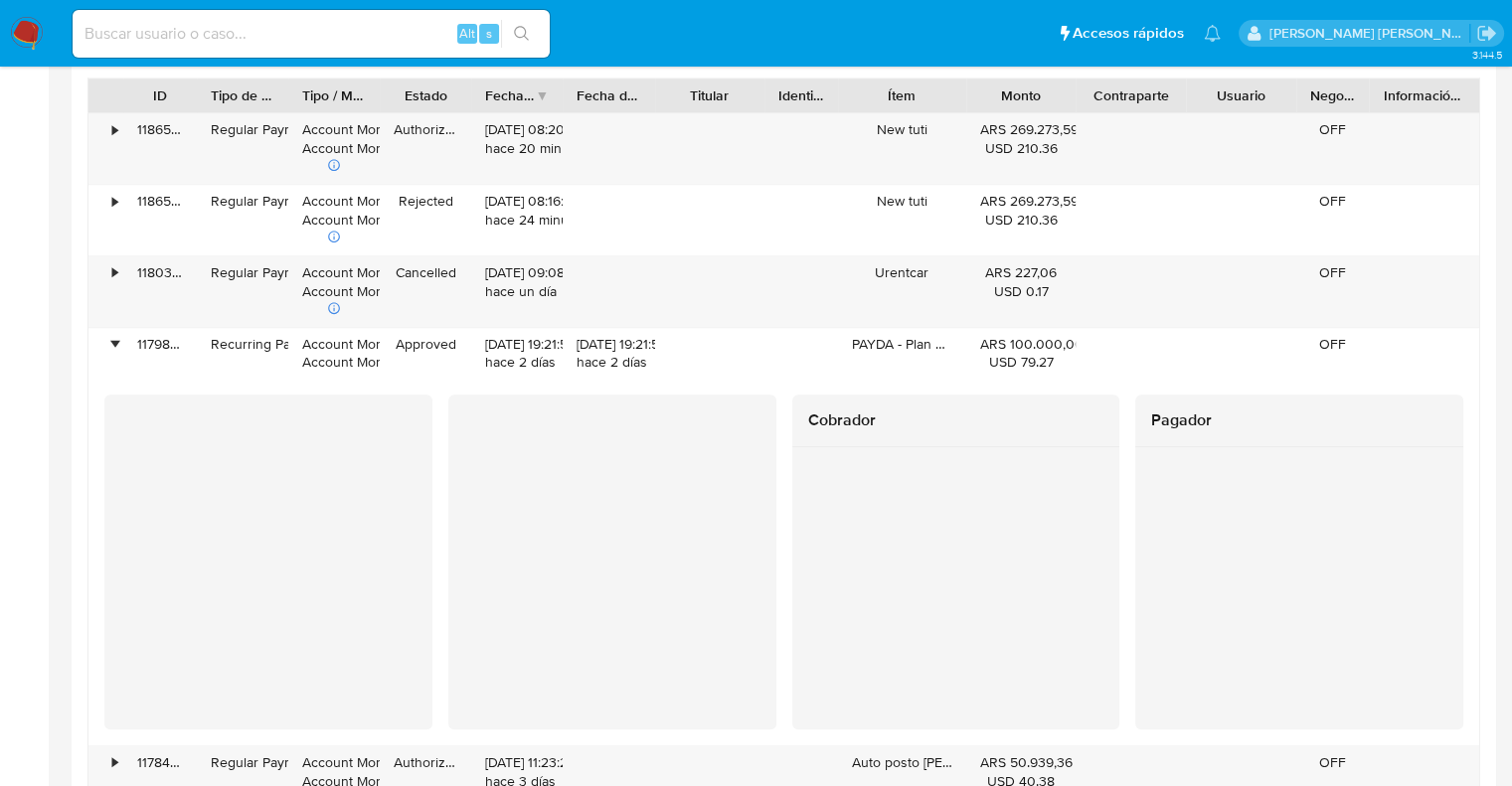 click at bounding box center (612, 561) 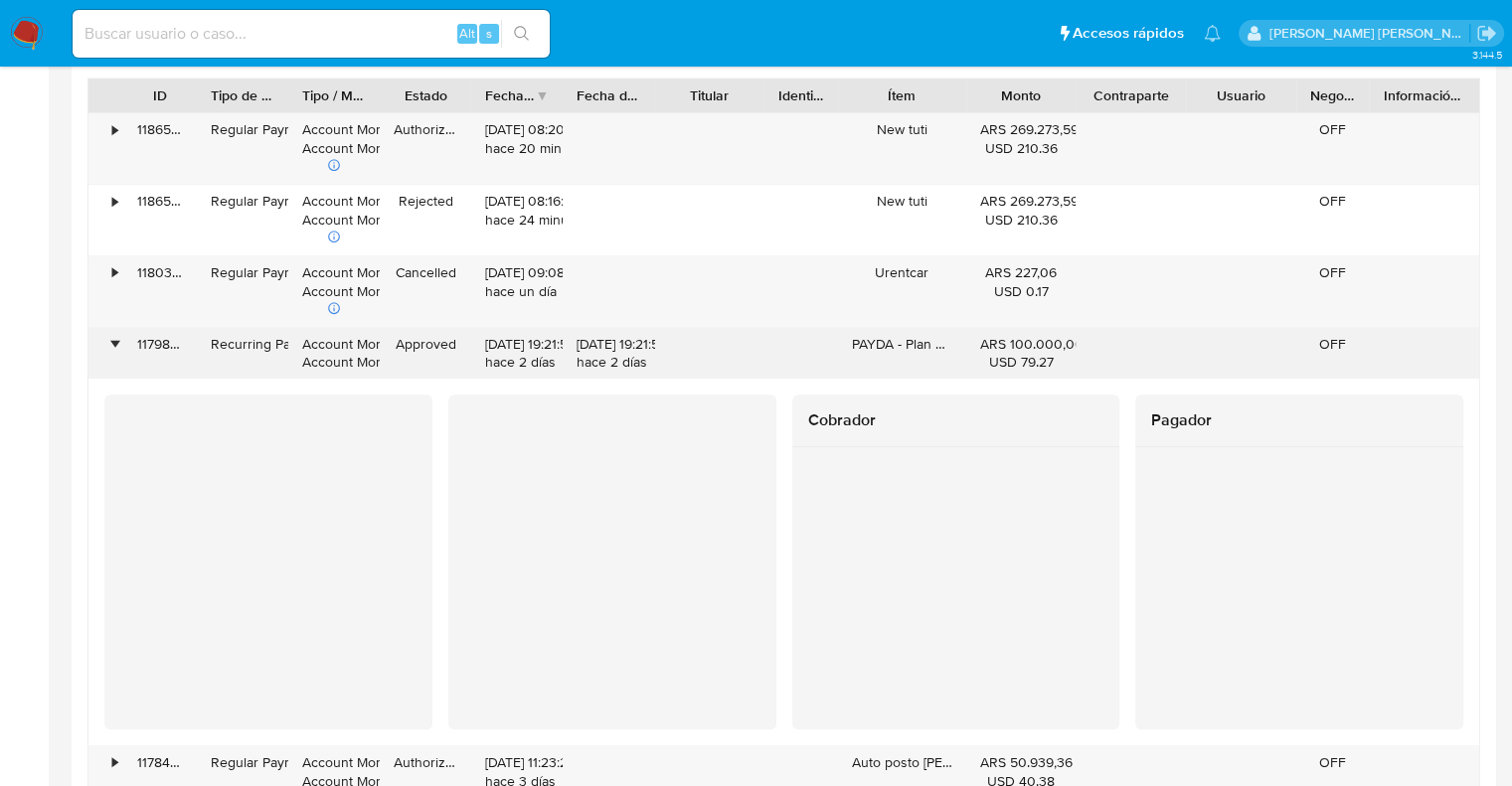 click on "•" at bounding box center (114, 344) 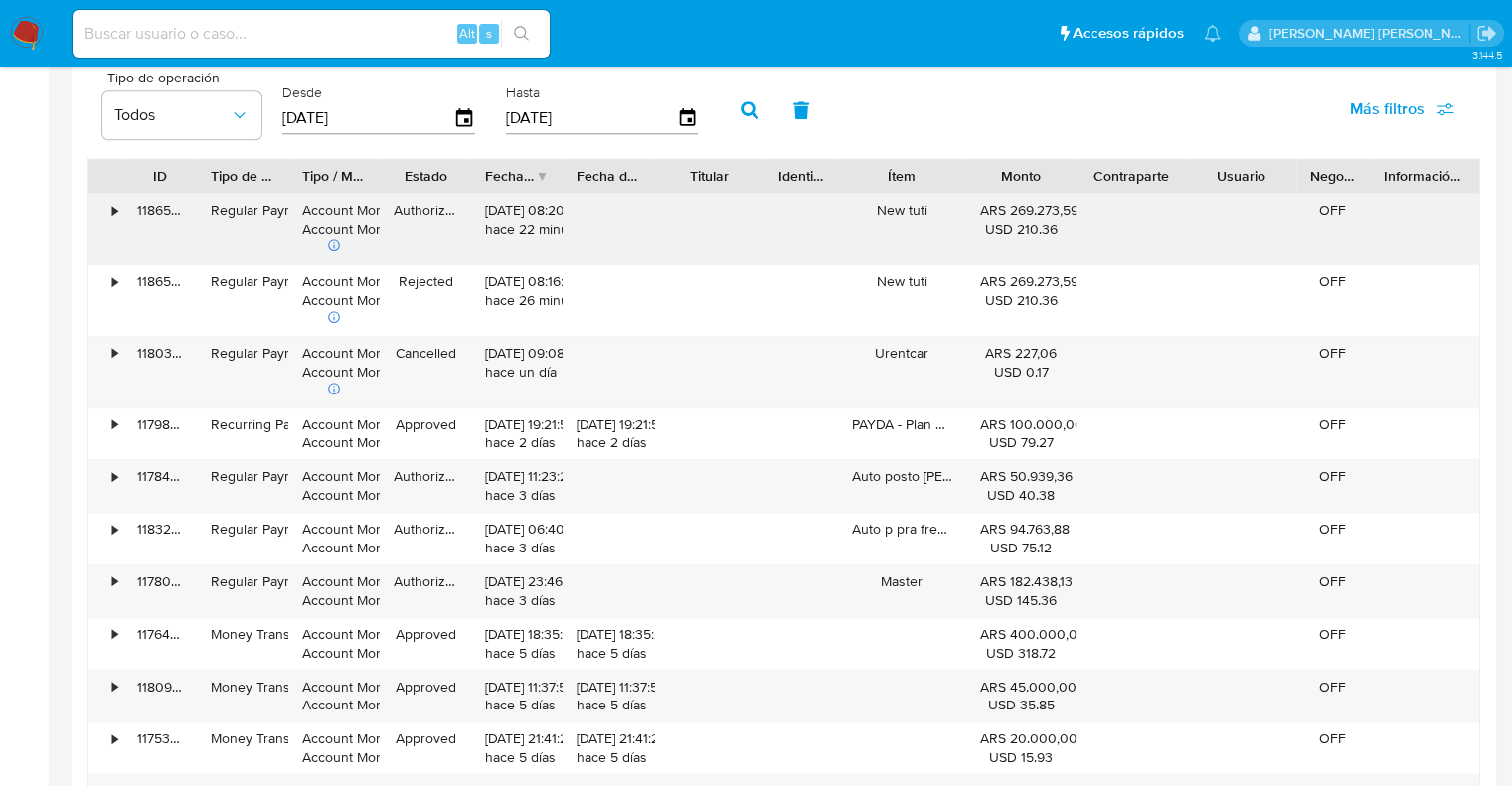 scroll, scrollTop: 1693, scrollLeft: 0, axis: vertical 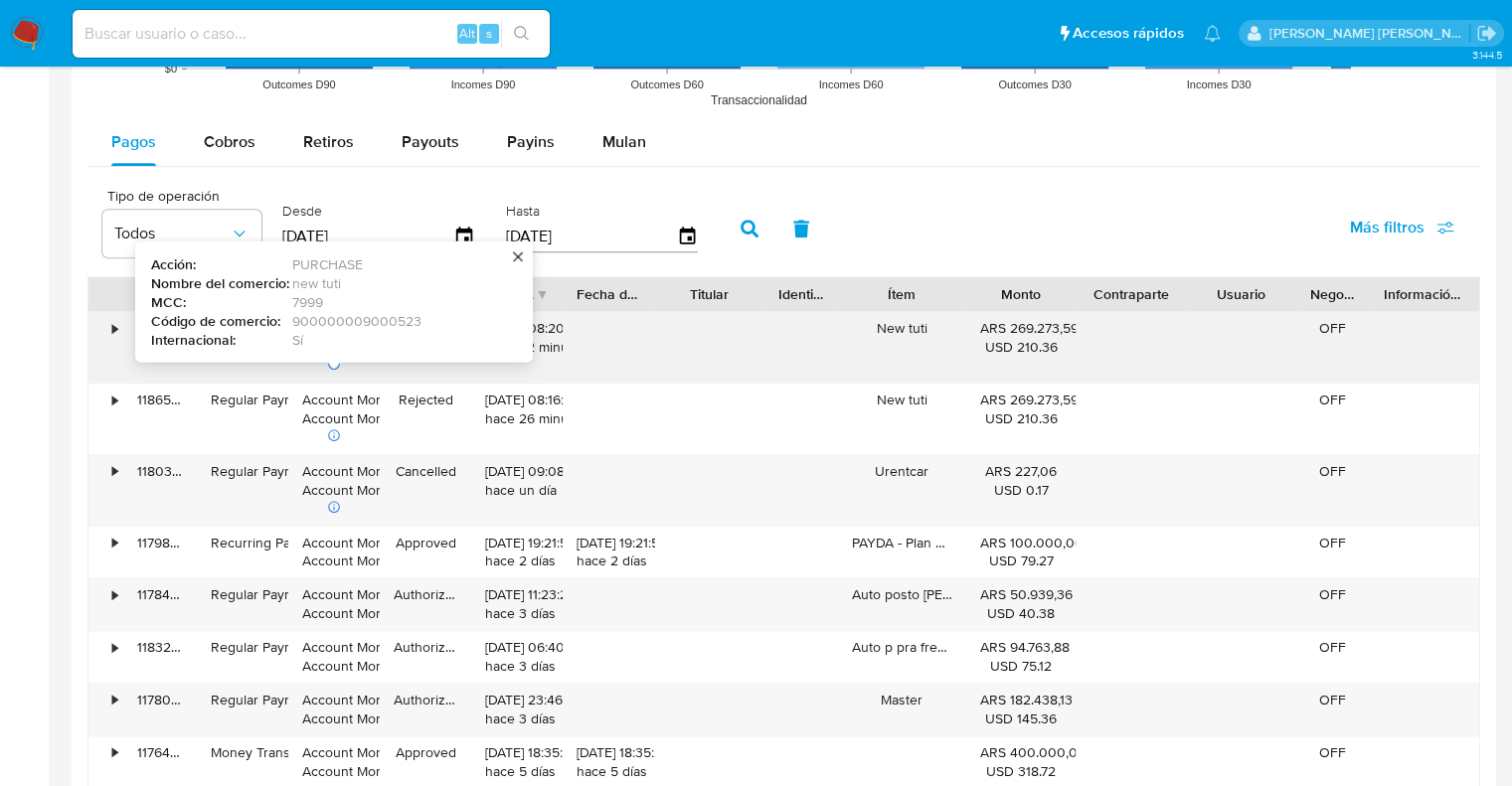 click on "•" at bounding box center [105, 347] 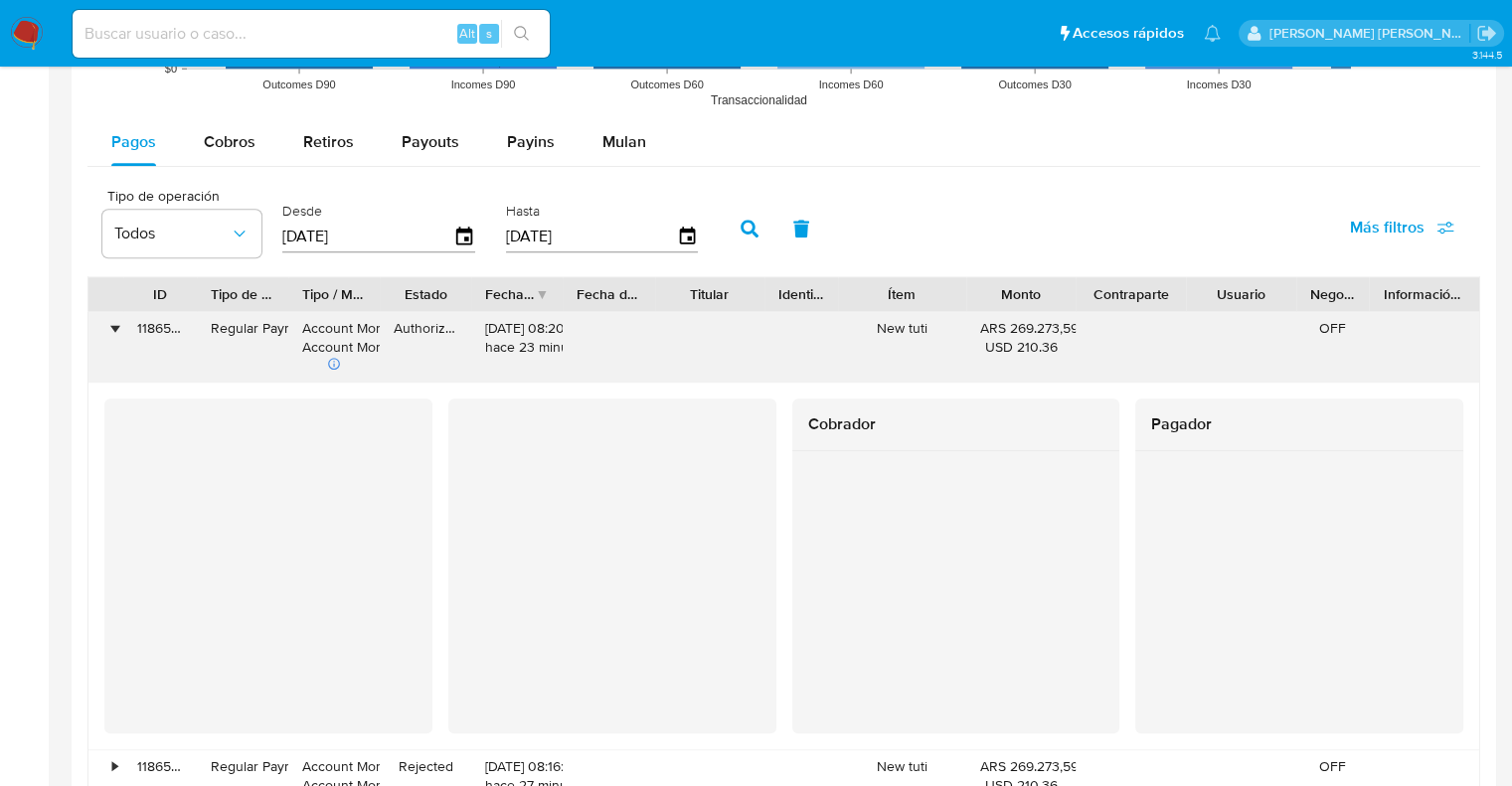 click on "•" at bounding box center [105, 347] 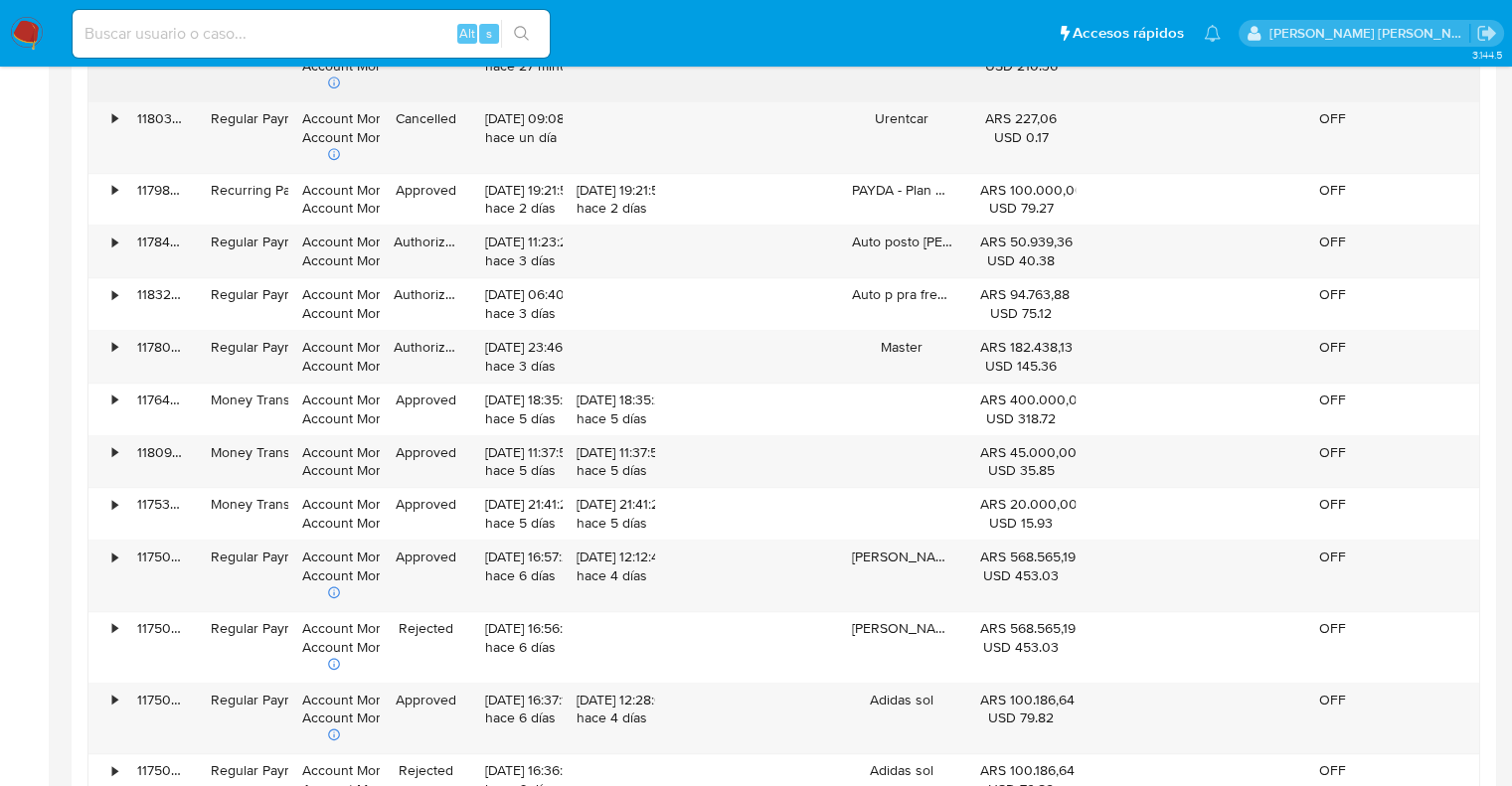 scroll, scrollTop: 2091, scrollLeft: 0, axis: vertical 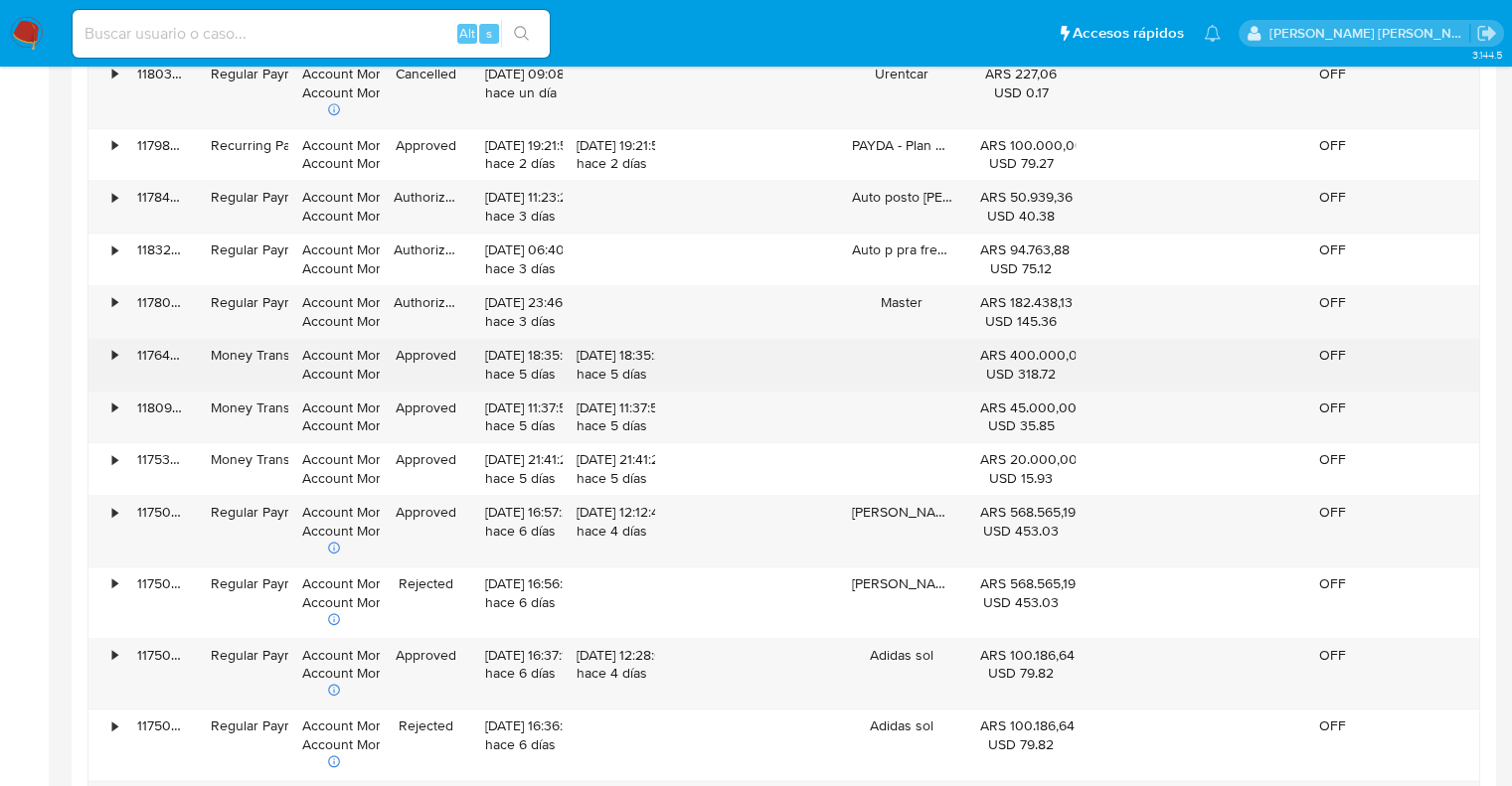 click on "•" at bounding box center (114, 355) 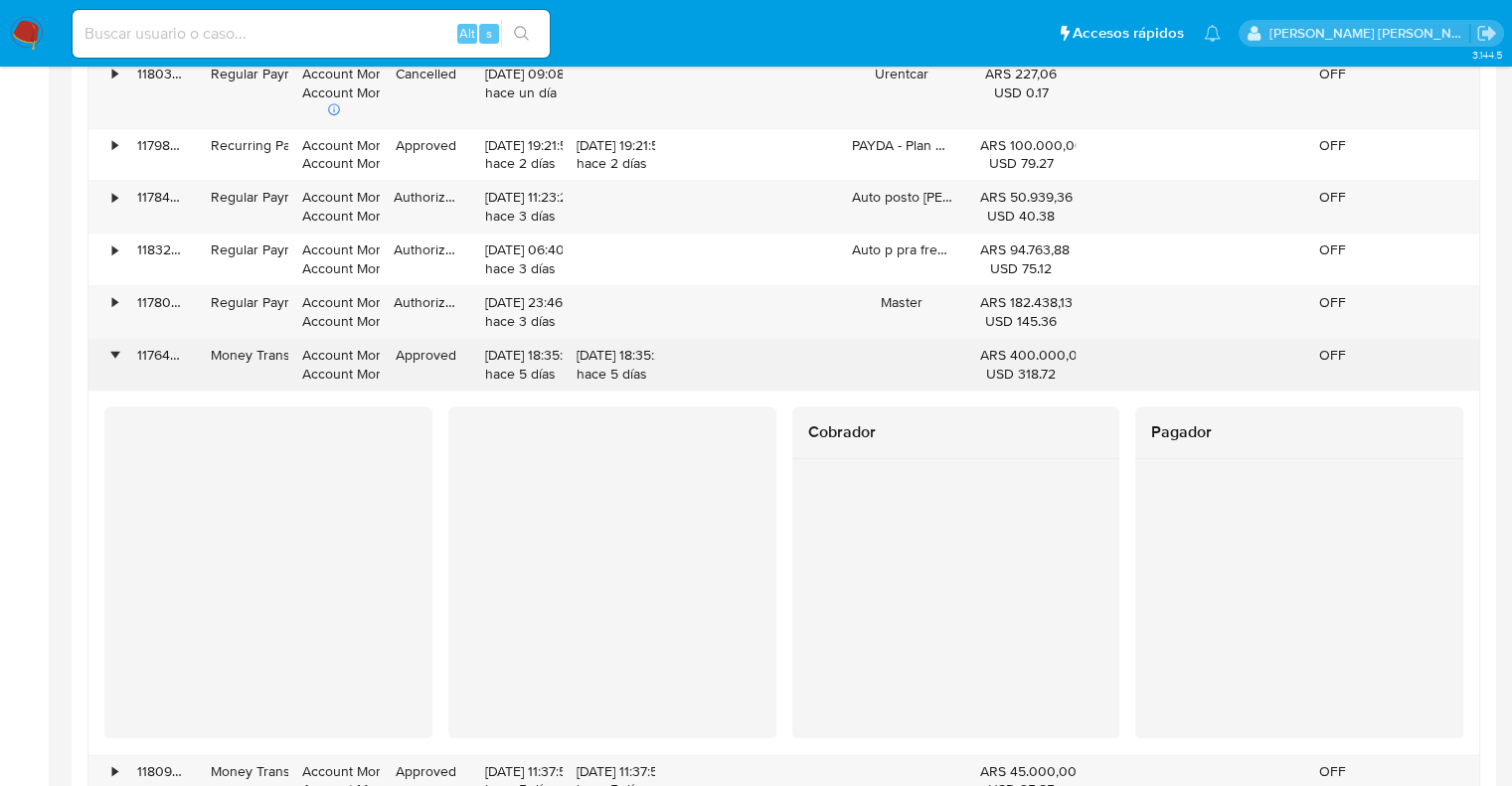 click on "•" at bounding box center [114, 355] 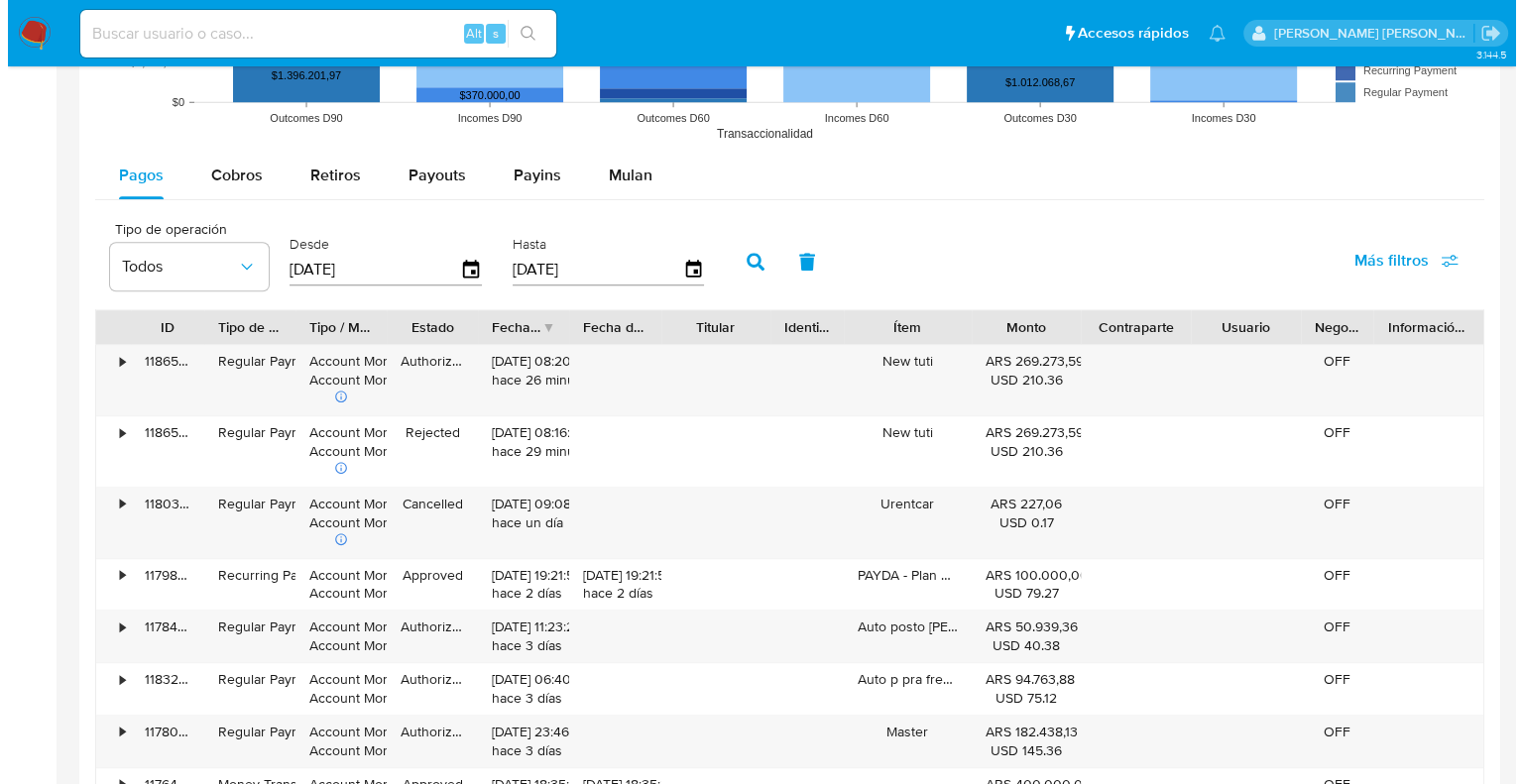 scroll, scrollTop: 1689, scrollLeft: 0, axis: vertical 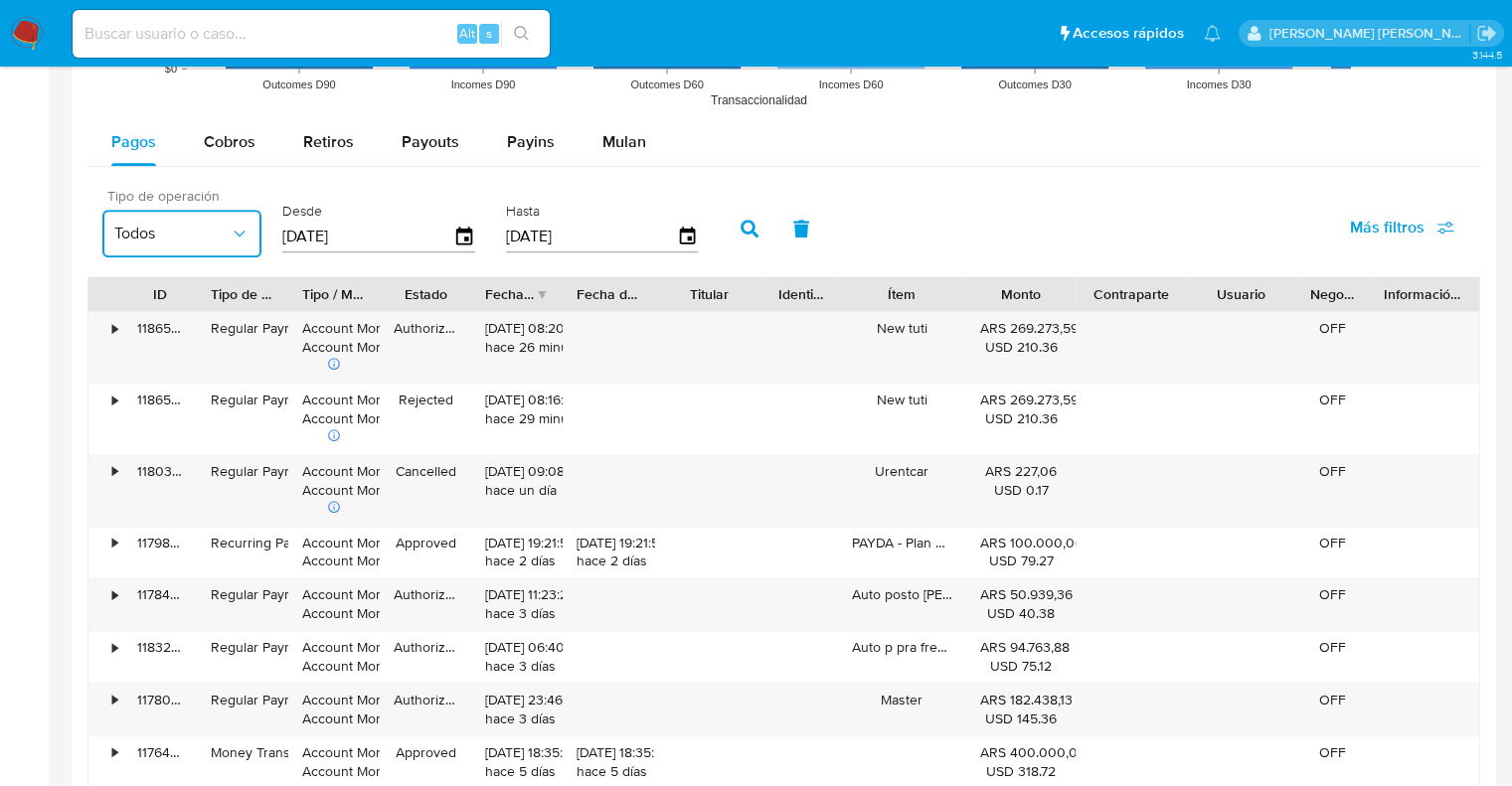 click 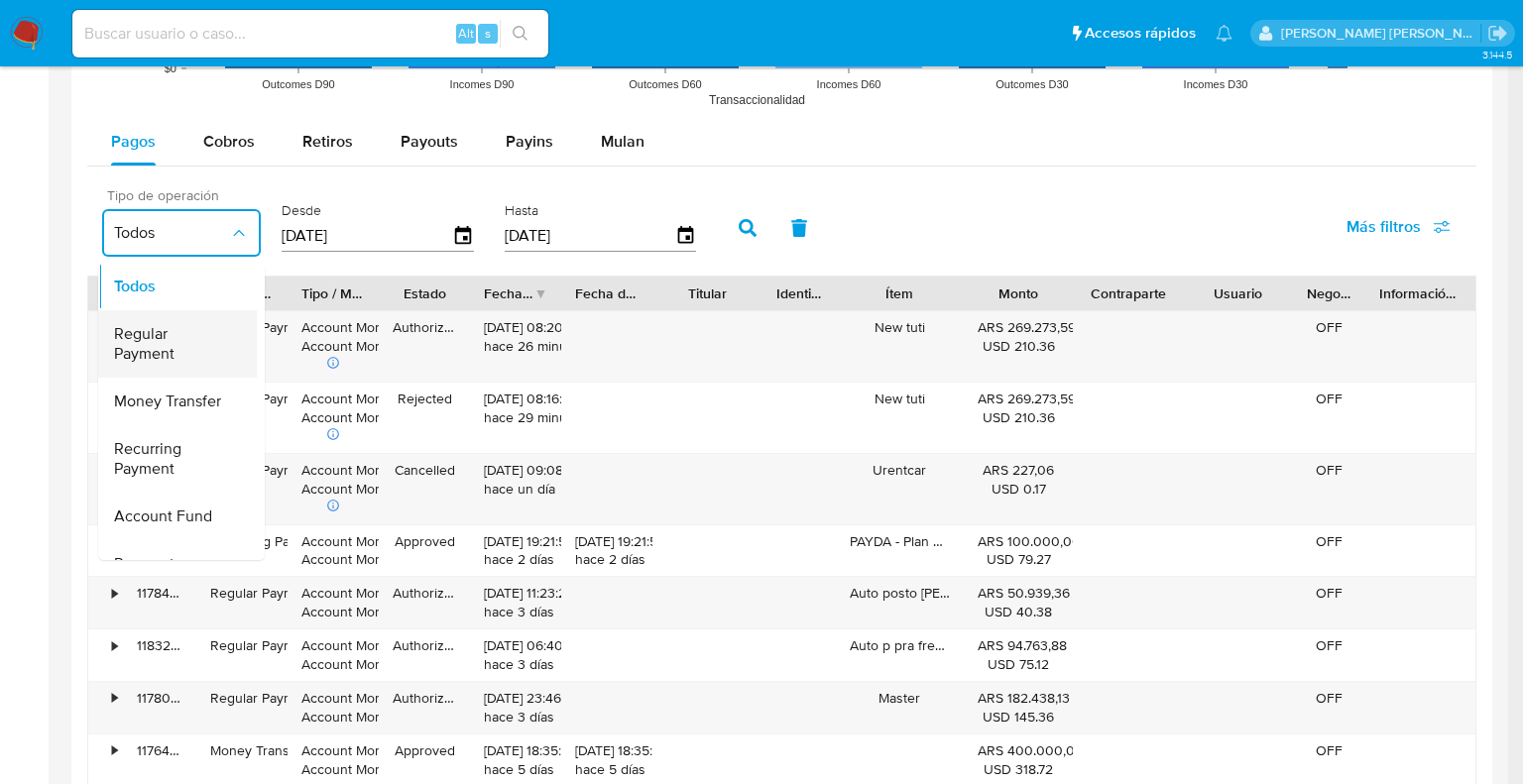 scroll, scrollTop: 99, scrollLeft: 0, axis: vertical 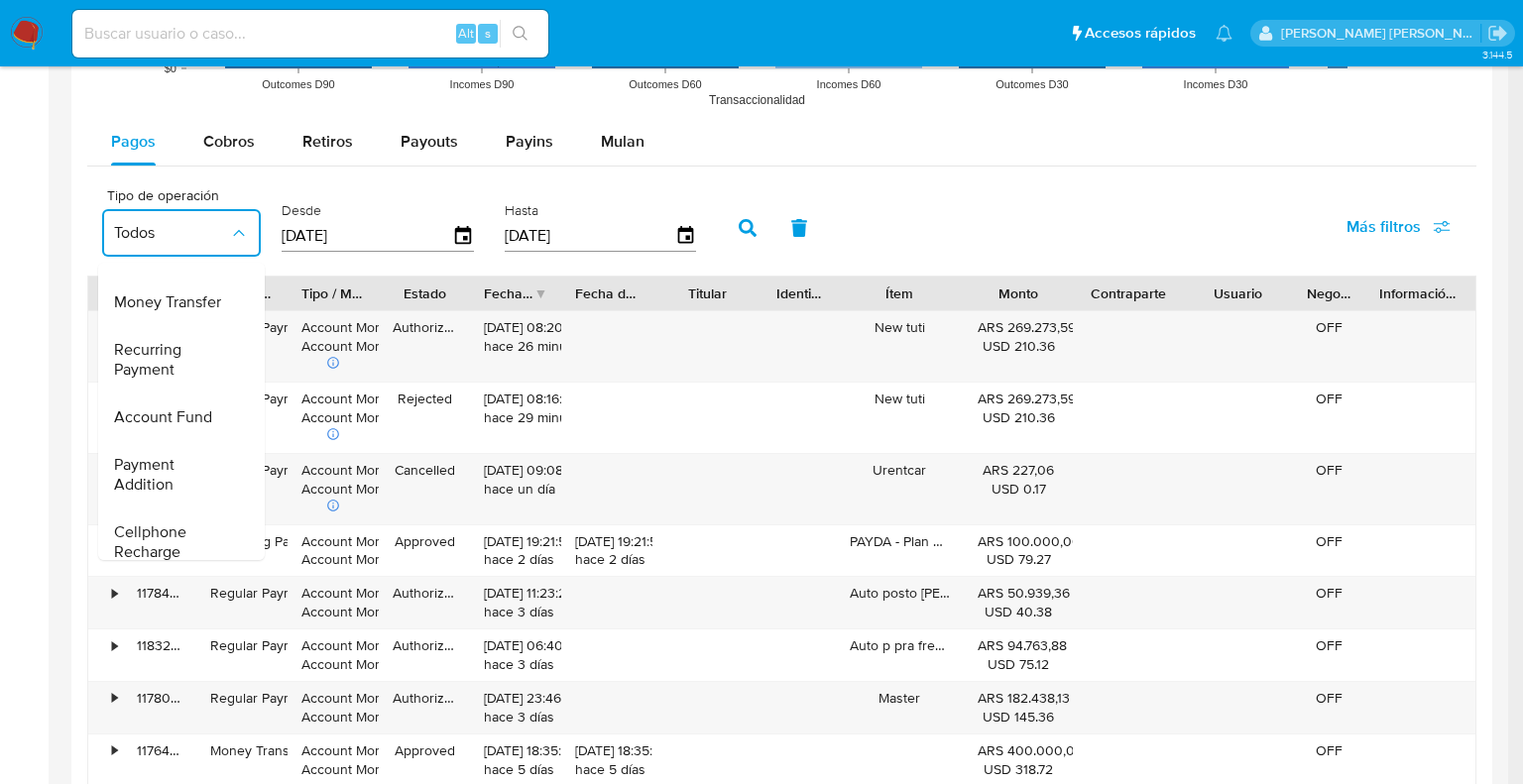 click on "3.144.5 Información de Usuario Ver Mirada por Persona Buscar Anticipos de dinero Aprobados Archivos adjuntos CVU Cruces y Relaciones Créditos Cuentas Bancarias Datos Modificados Devices Geolocation Direcciones Dispositivos Point Documentación Fecha Compliant General Historial Casos Historial Riesgo PLD Historial de conversaciones IV Challenges Información de accesos Insurtech Inversiones Items KYC Lista Interna Listas Externas Marcas AML Perfiles Restricciones Nuevo Mundo Tarjetas Contactos Historial CX Soluciones Chat Id Estado Fecha de creación Origen Proceso • 386170817 finished 21/05/2025 18:20:23 ato_complaint Sospecha ATO Anterior Página   1   de   1 Siguiente Cargando... Transaccionalidad Usuarios Asociados" at bounding box center [754, 2283] 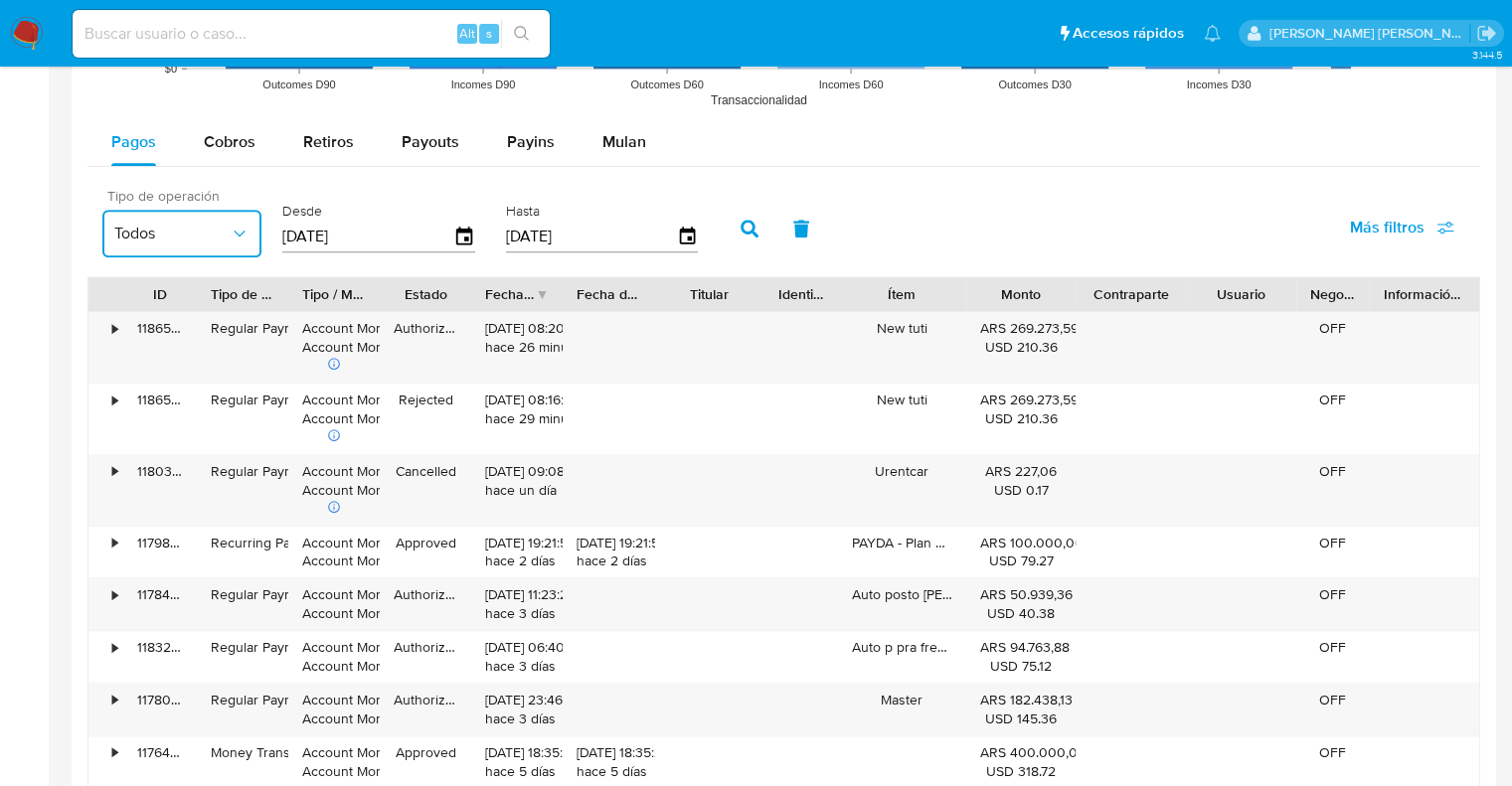 click 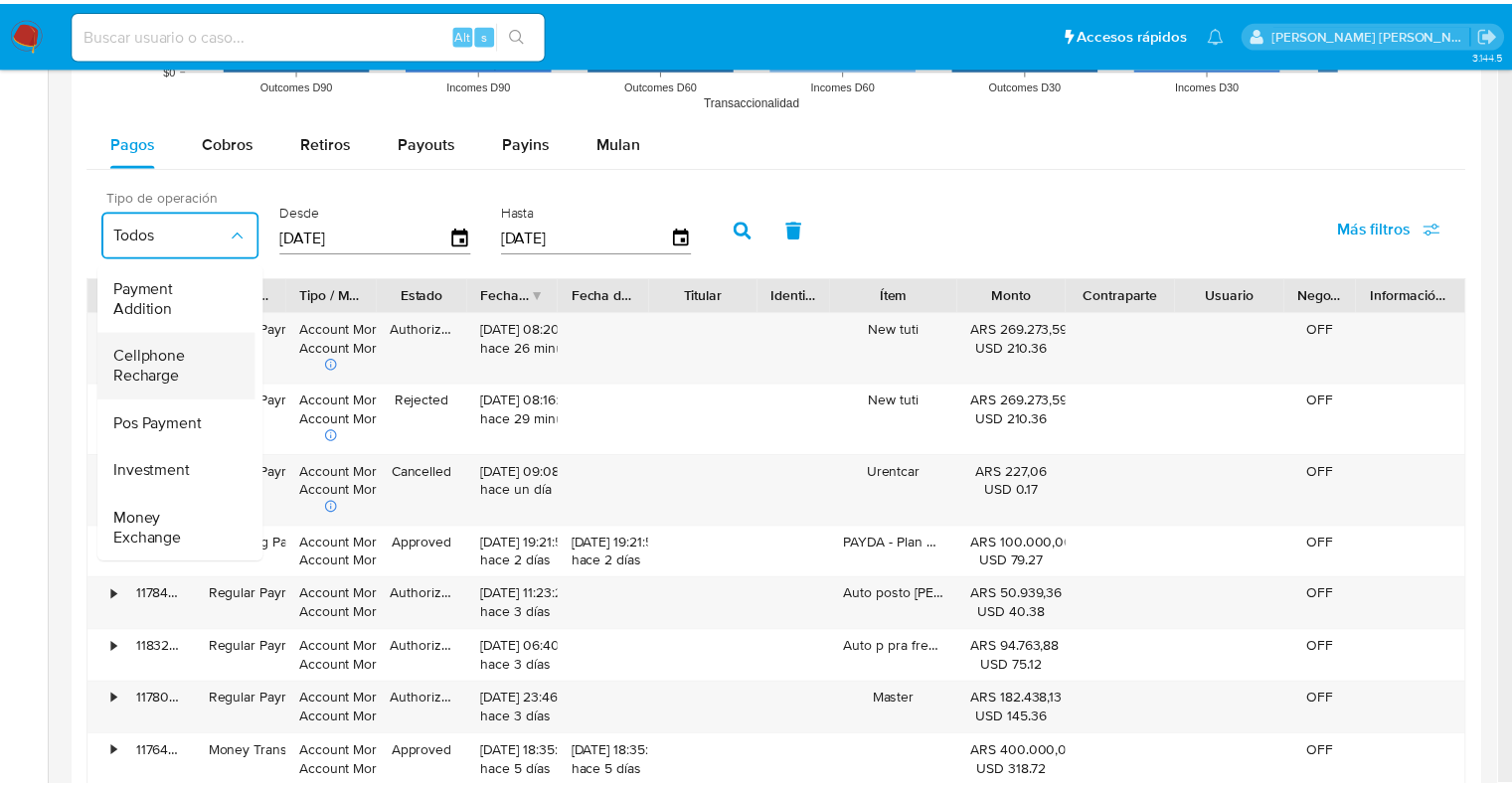 scroll, scrollTop: 293, scrollLeft: 0, axis: vertical 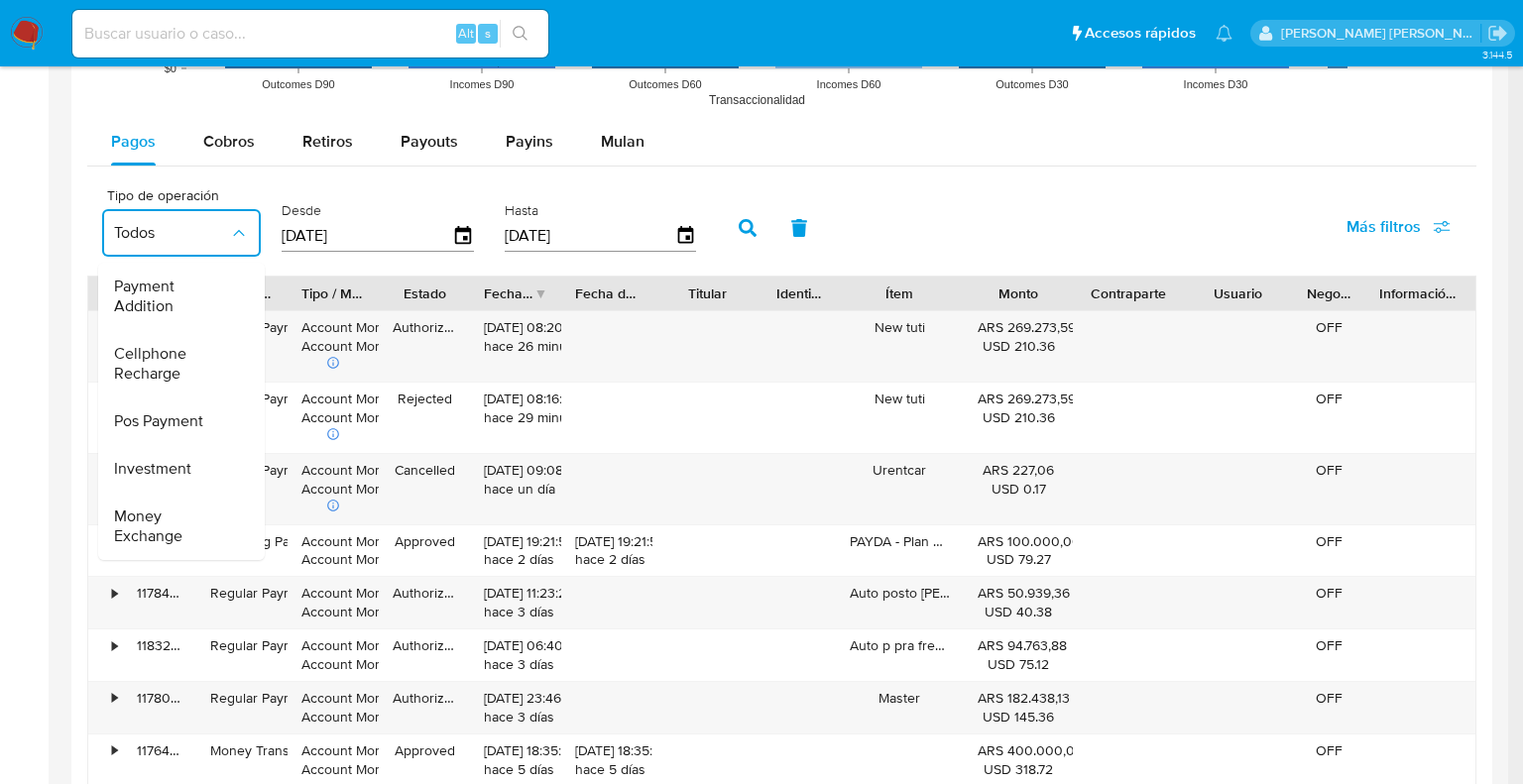 click at bounding box center [781, 2576] 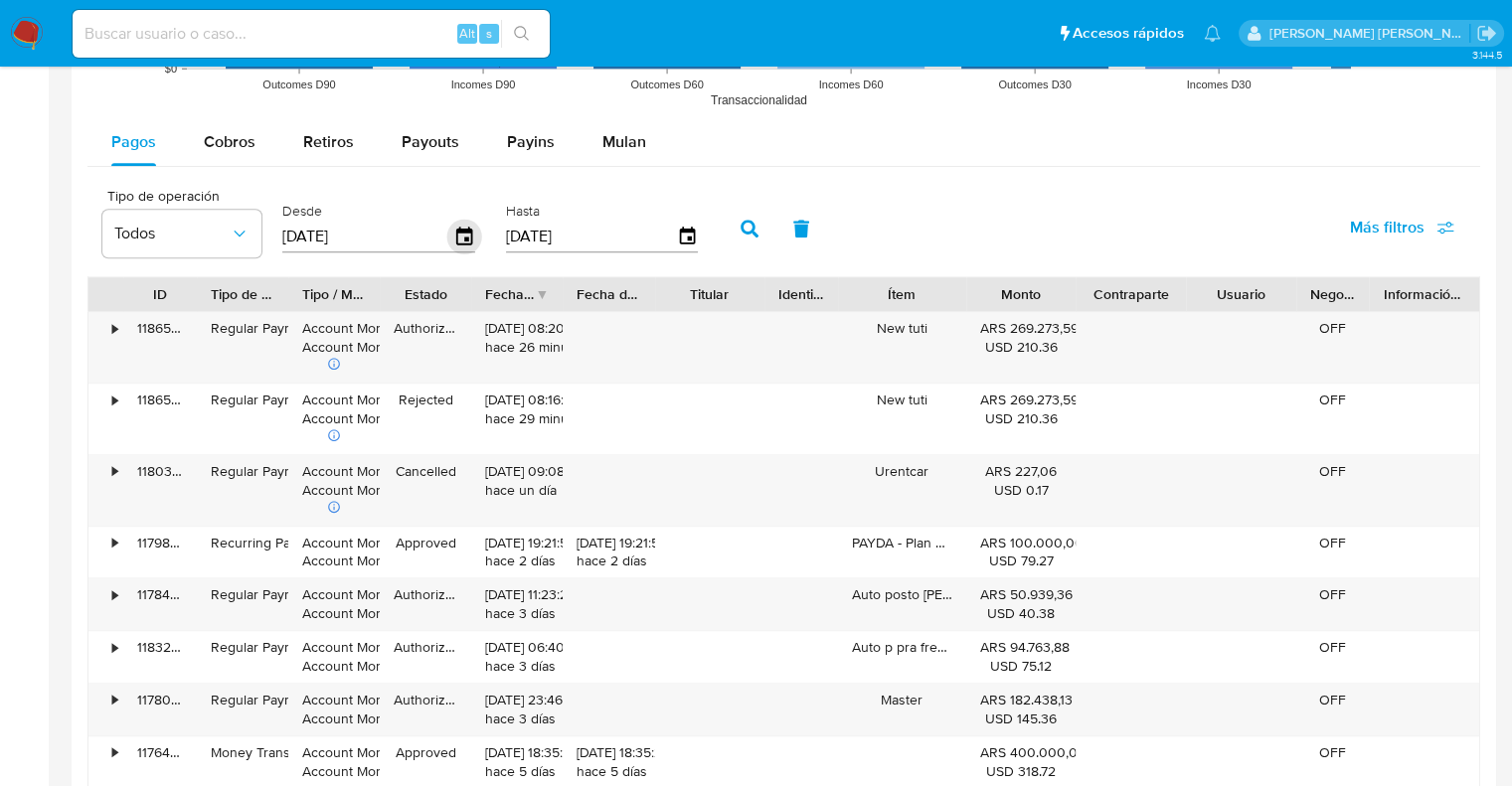 click 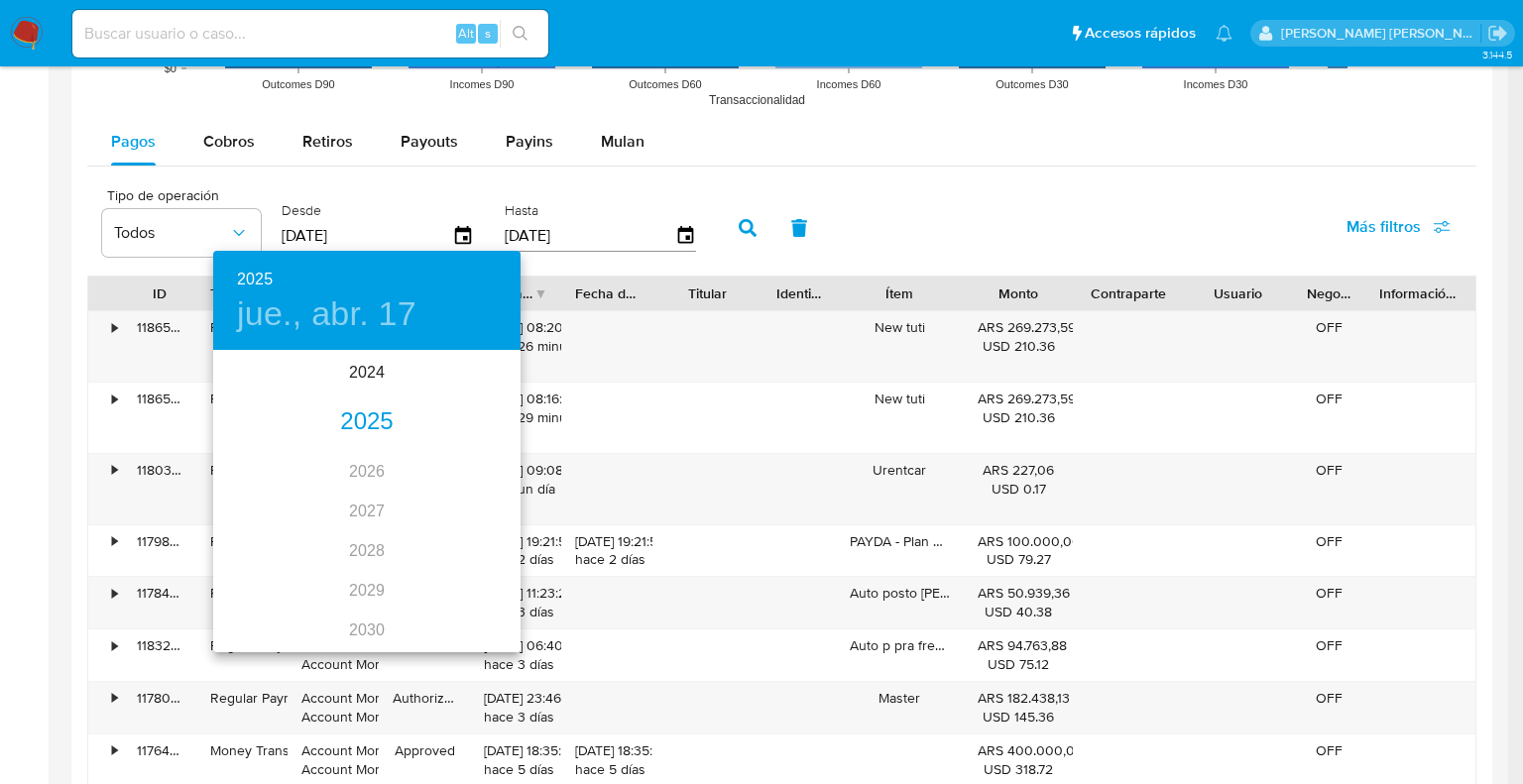 click on "2025" at bounding box center (367, 422) 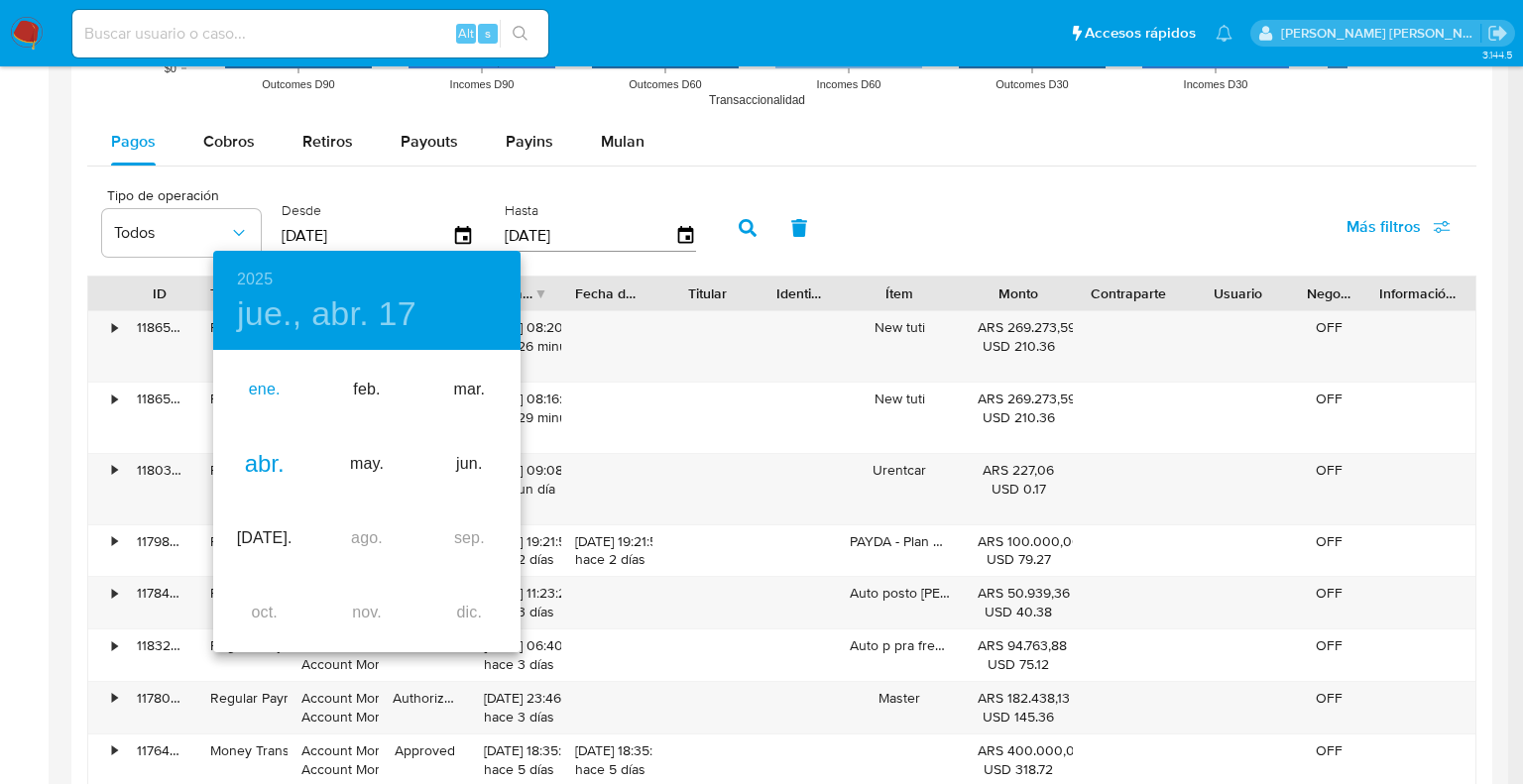 click on "ene." at bounding box center [264, 390] 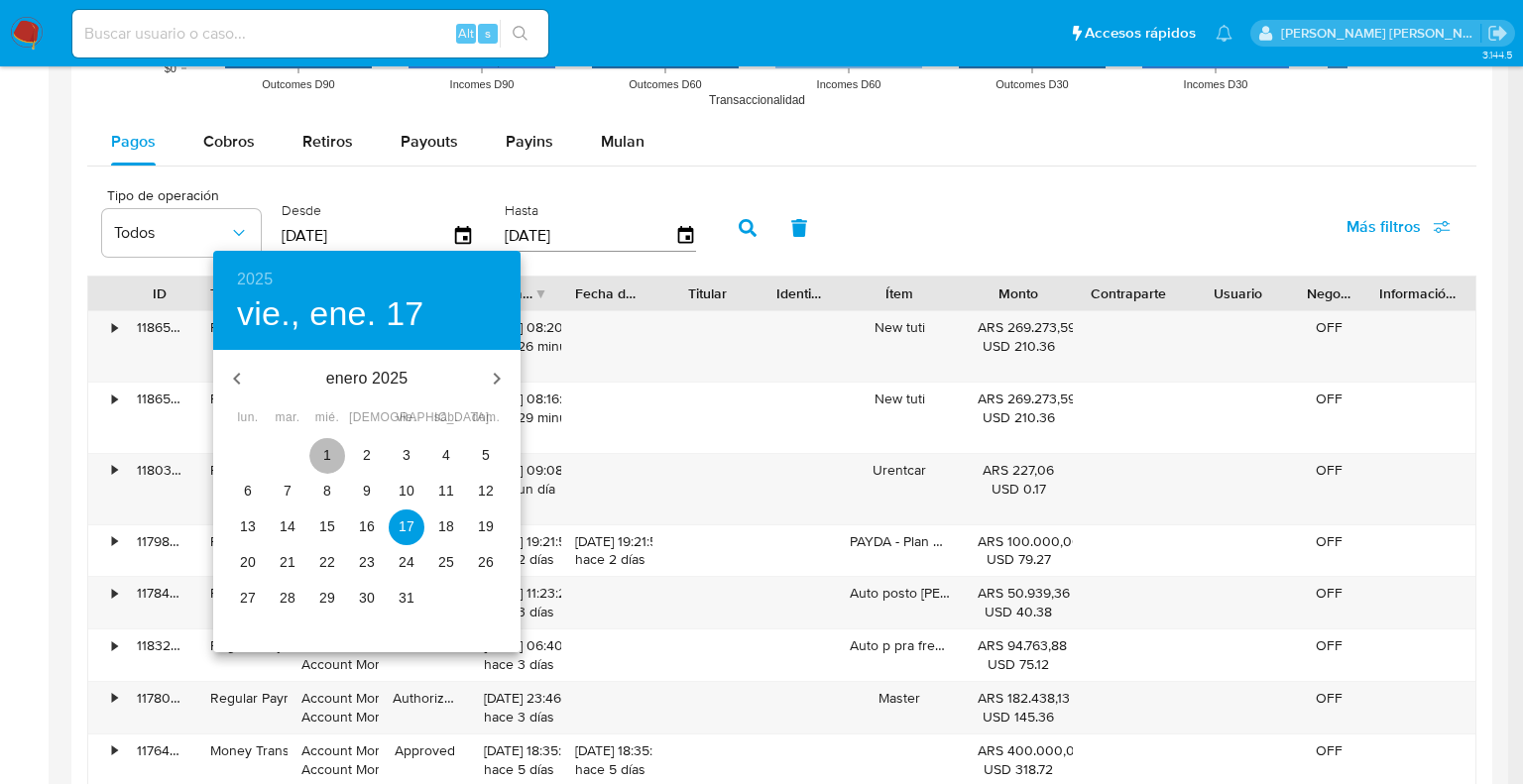 click on "1" at bounding box center (327, 455) 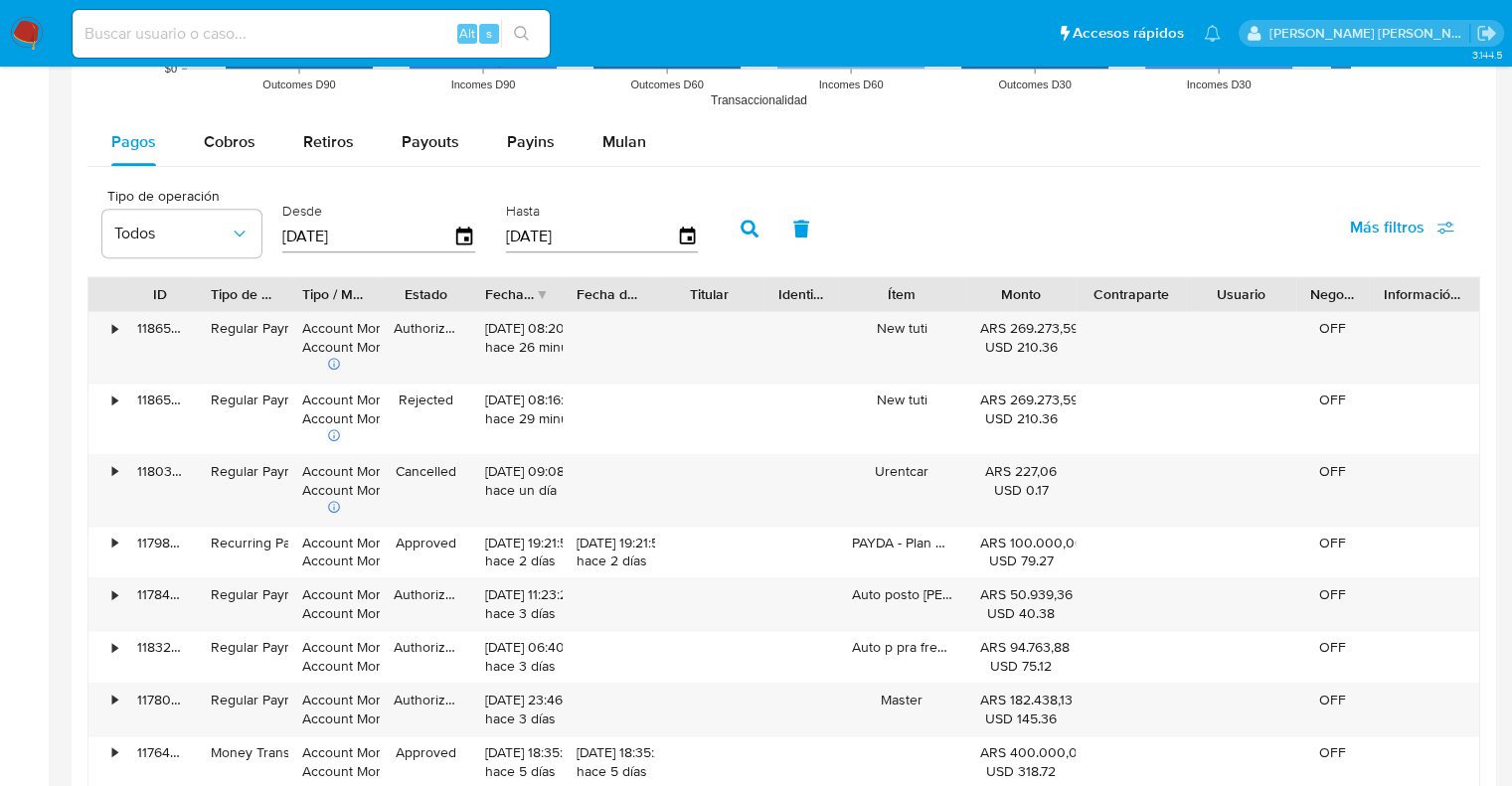 click 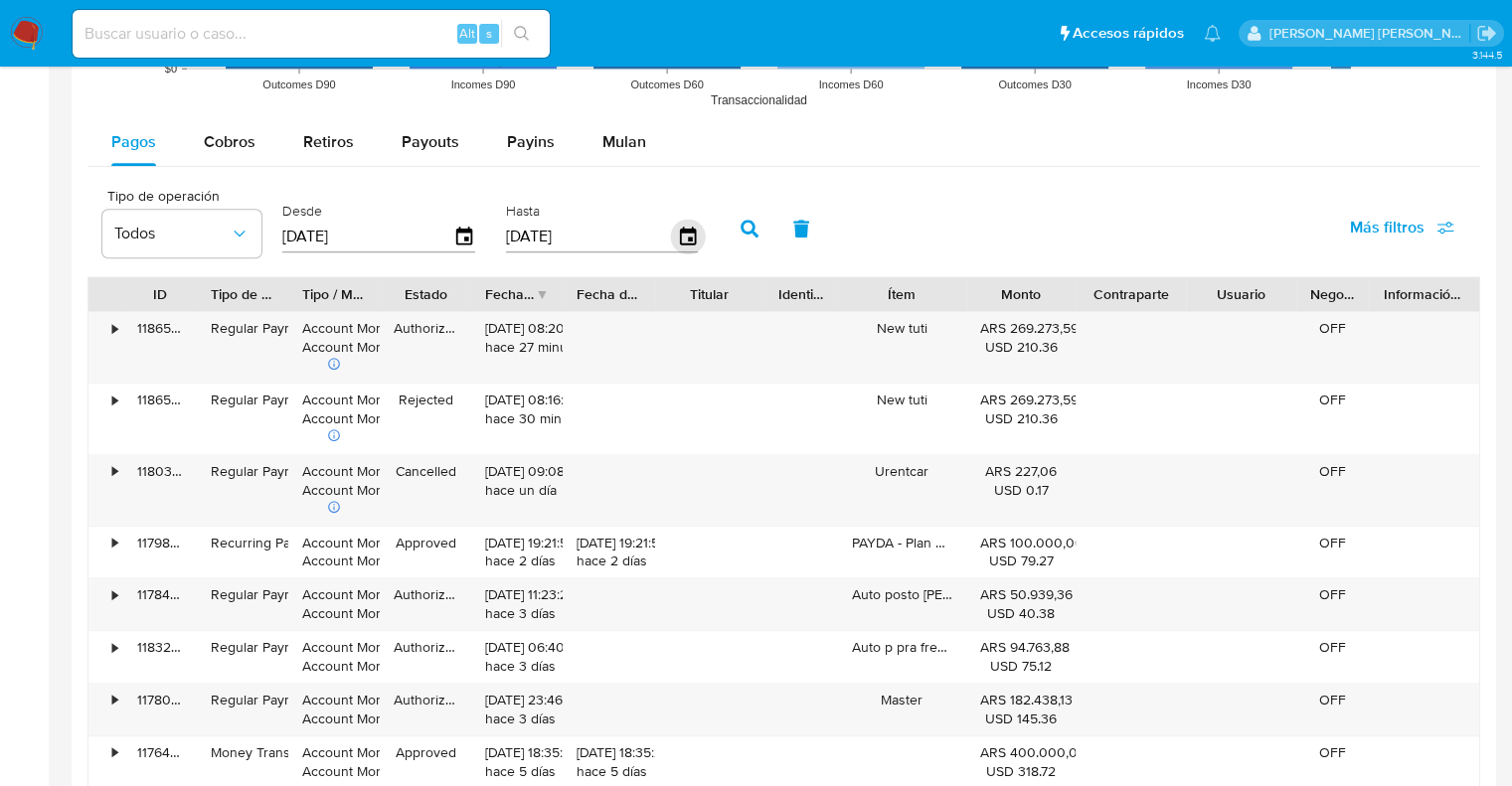 click 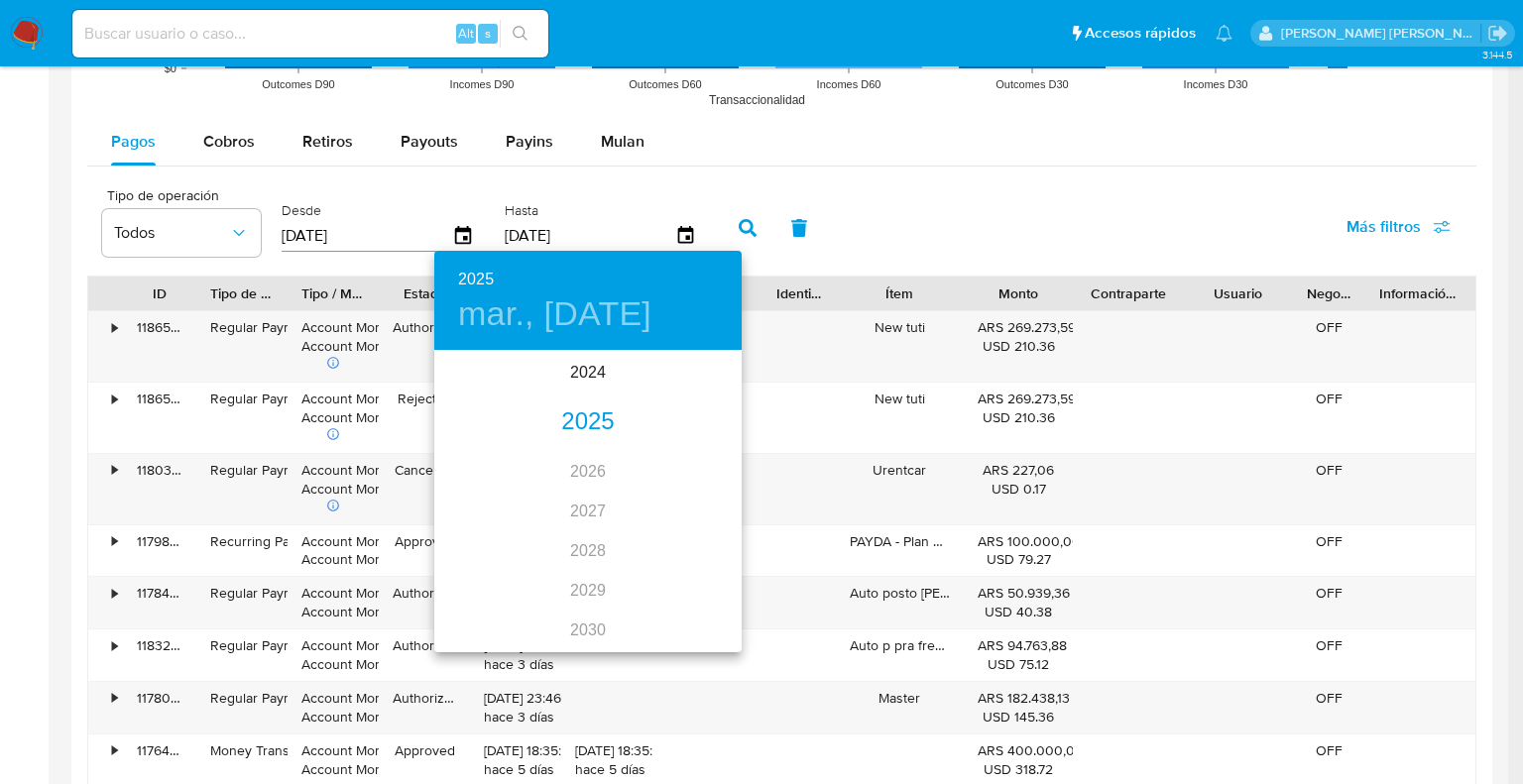 click on "2025" at bounding box center (588, 422) 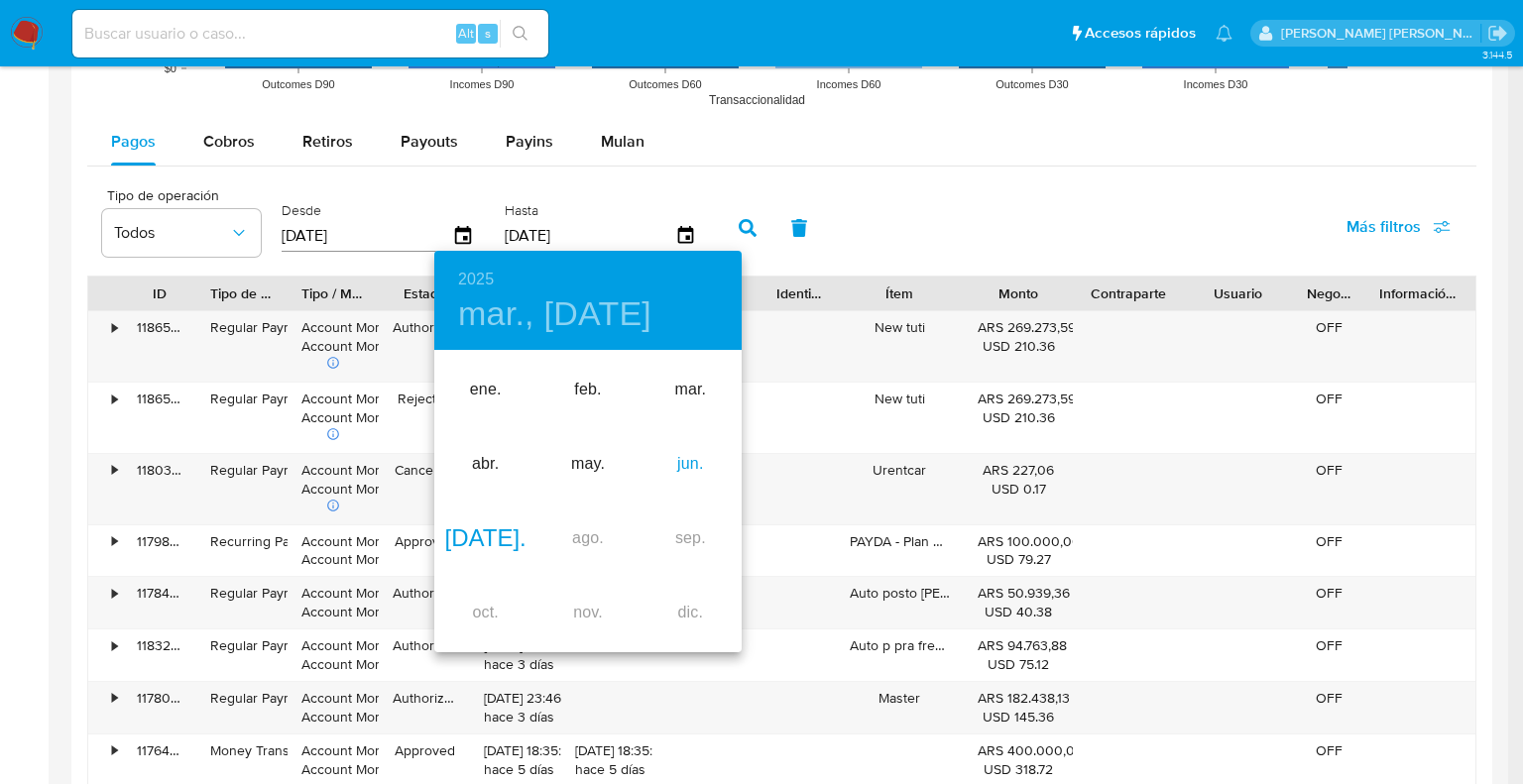 click on "jun." at bounding box center [690, 464] 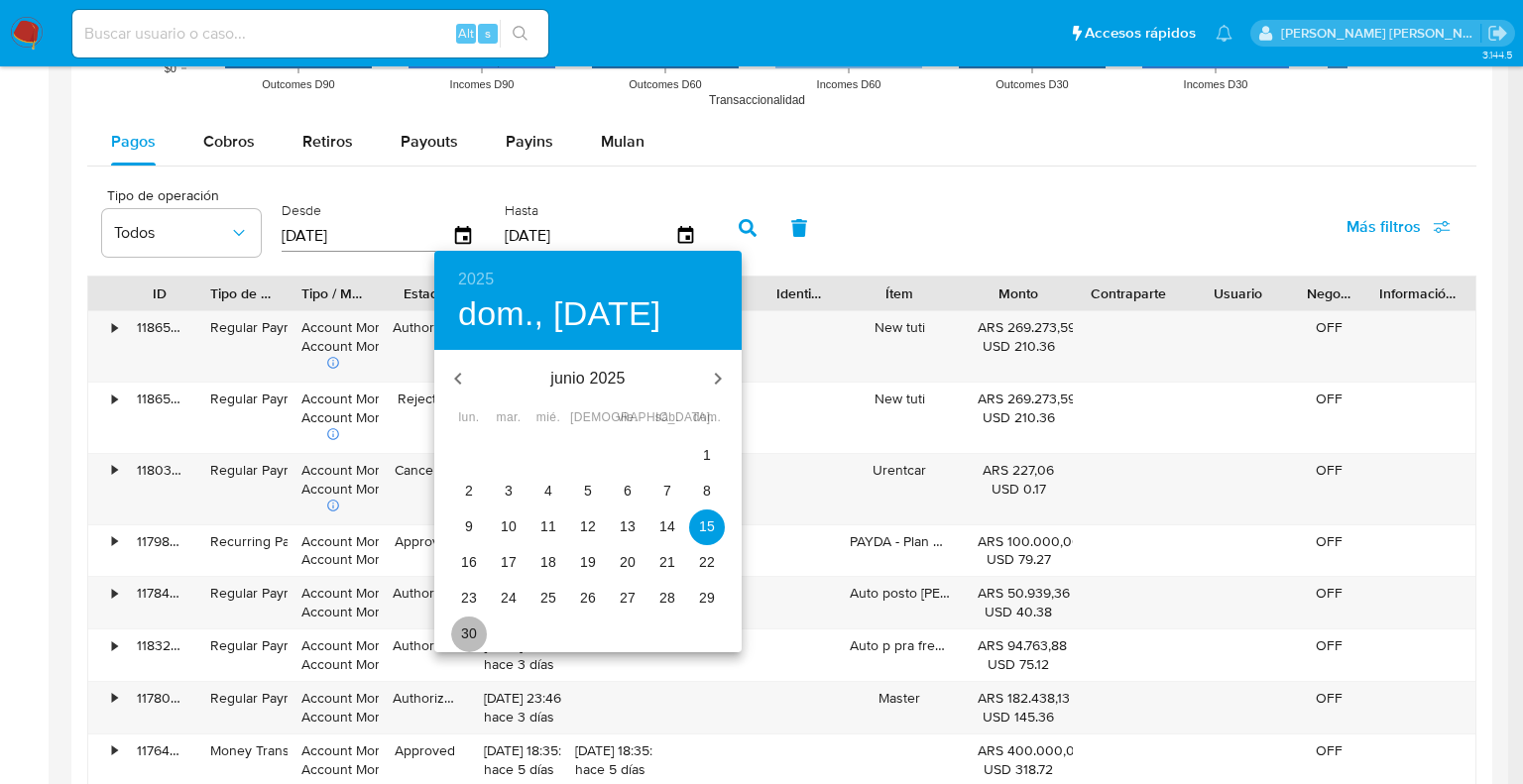 click on "30" at bounding box center (469, 633) 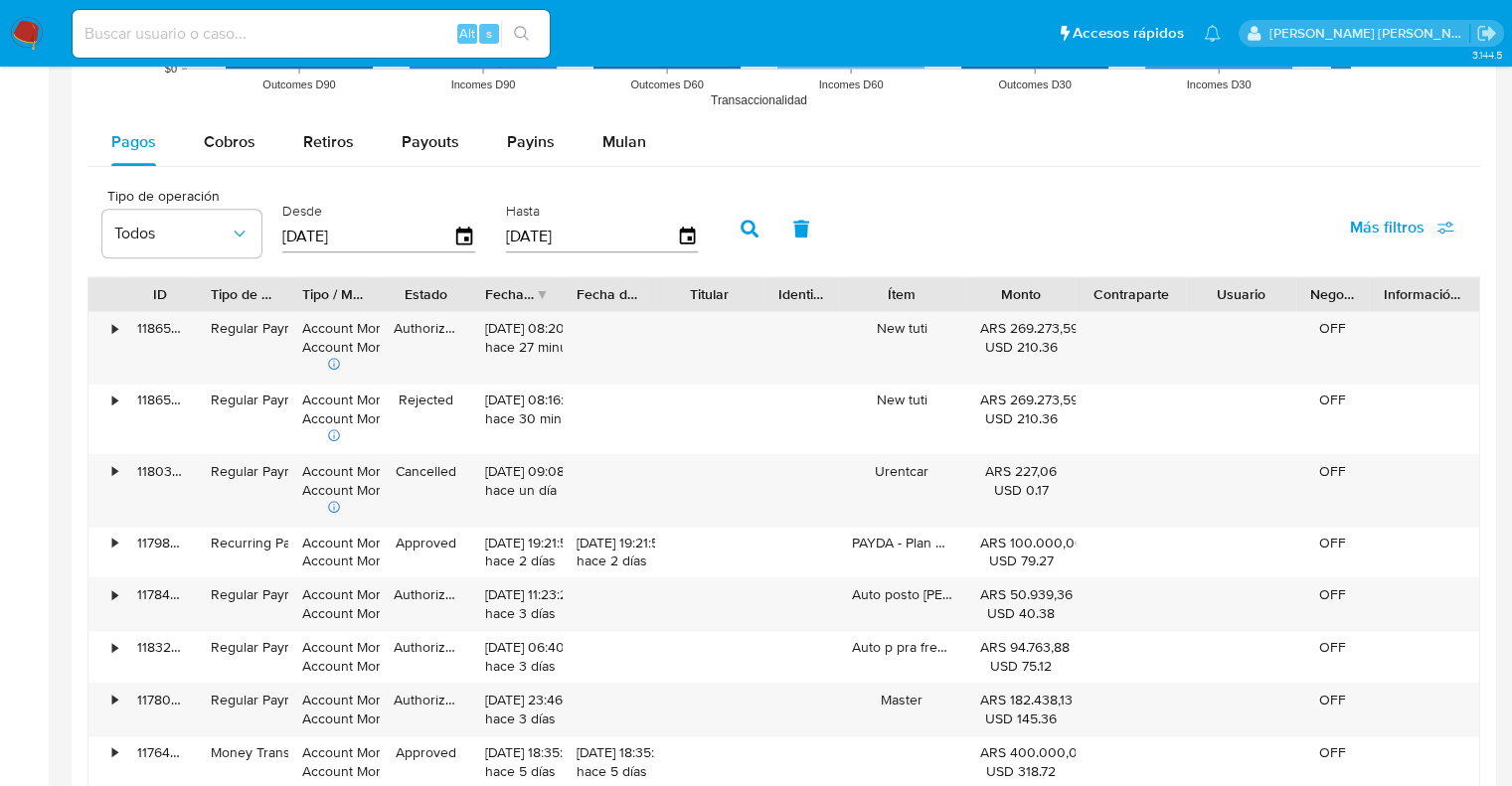 click 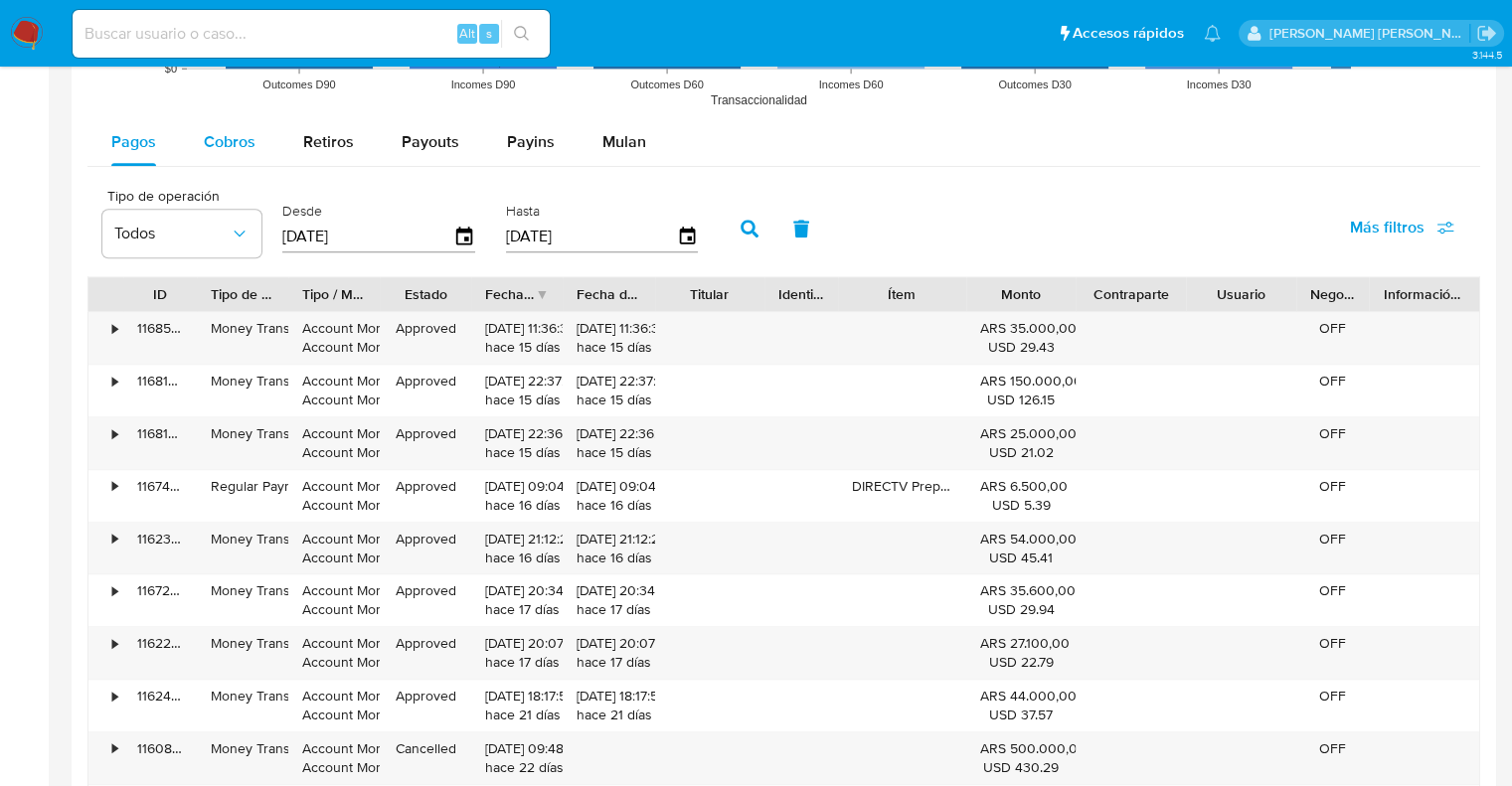 click on "Cobros" at bounding box center [230, 141] 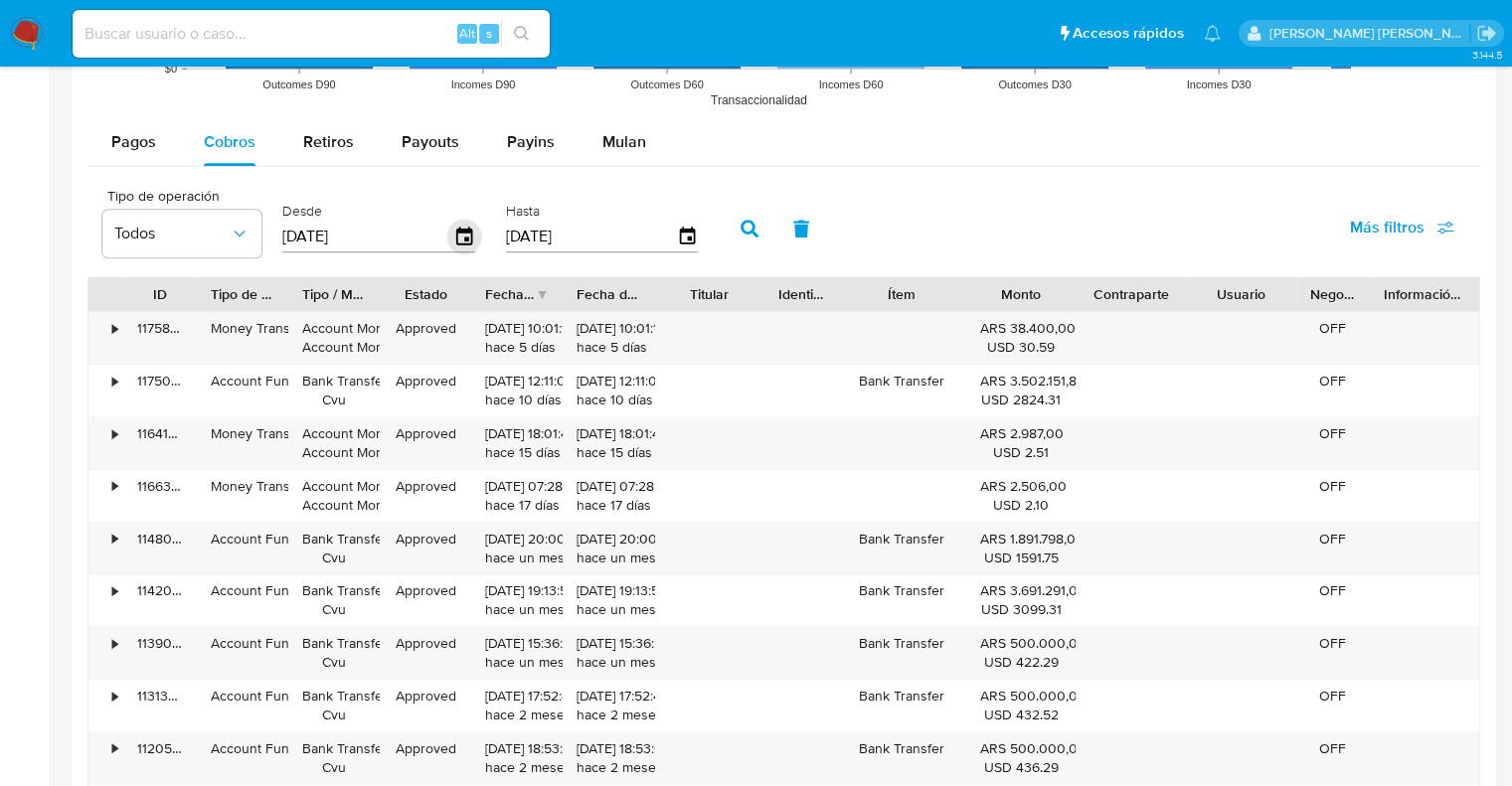 click 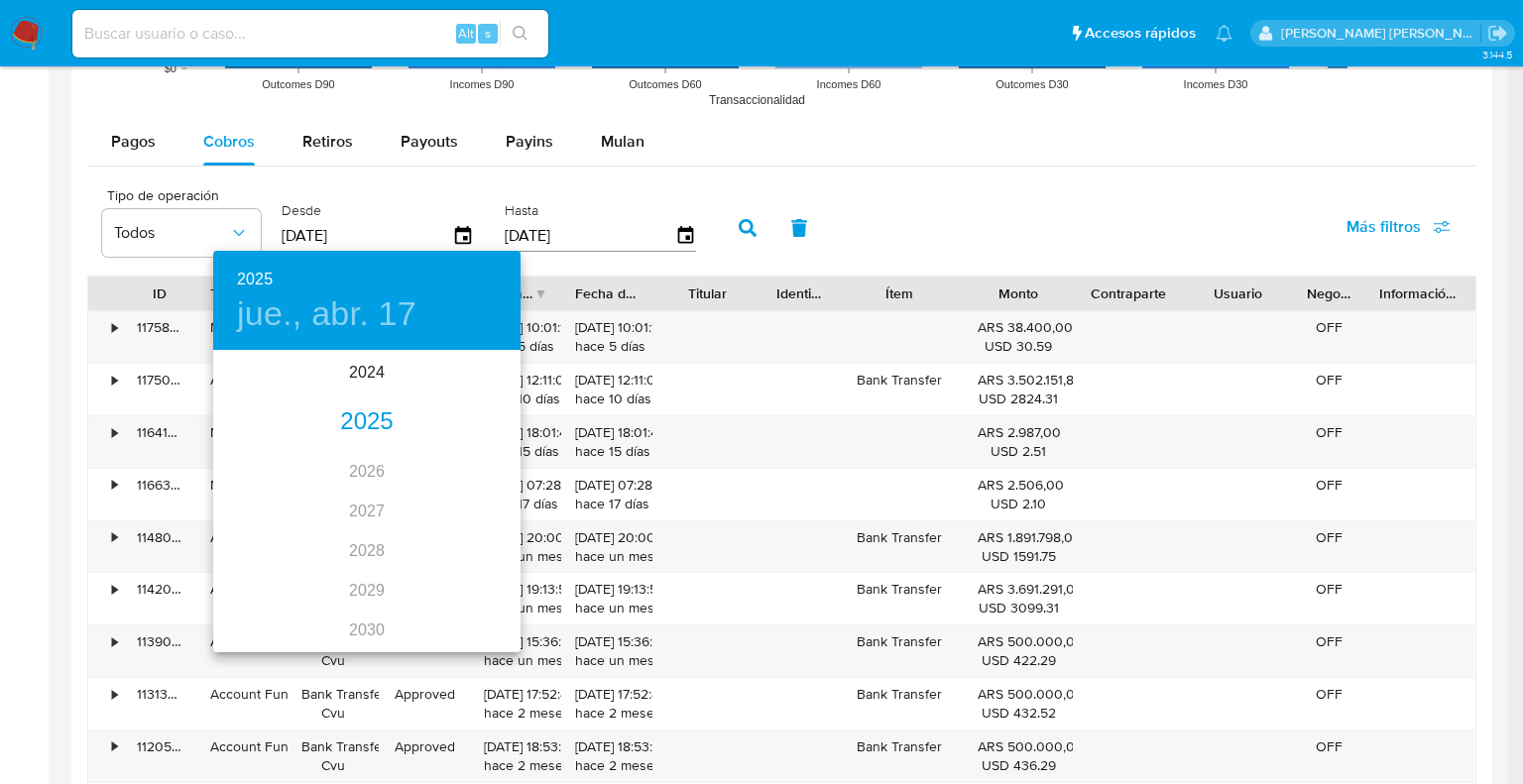 click on "2025" at bounding box center (367, 422) 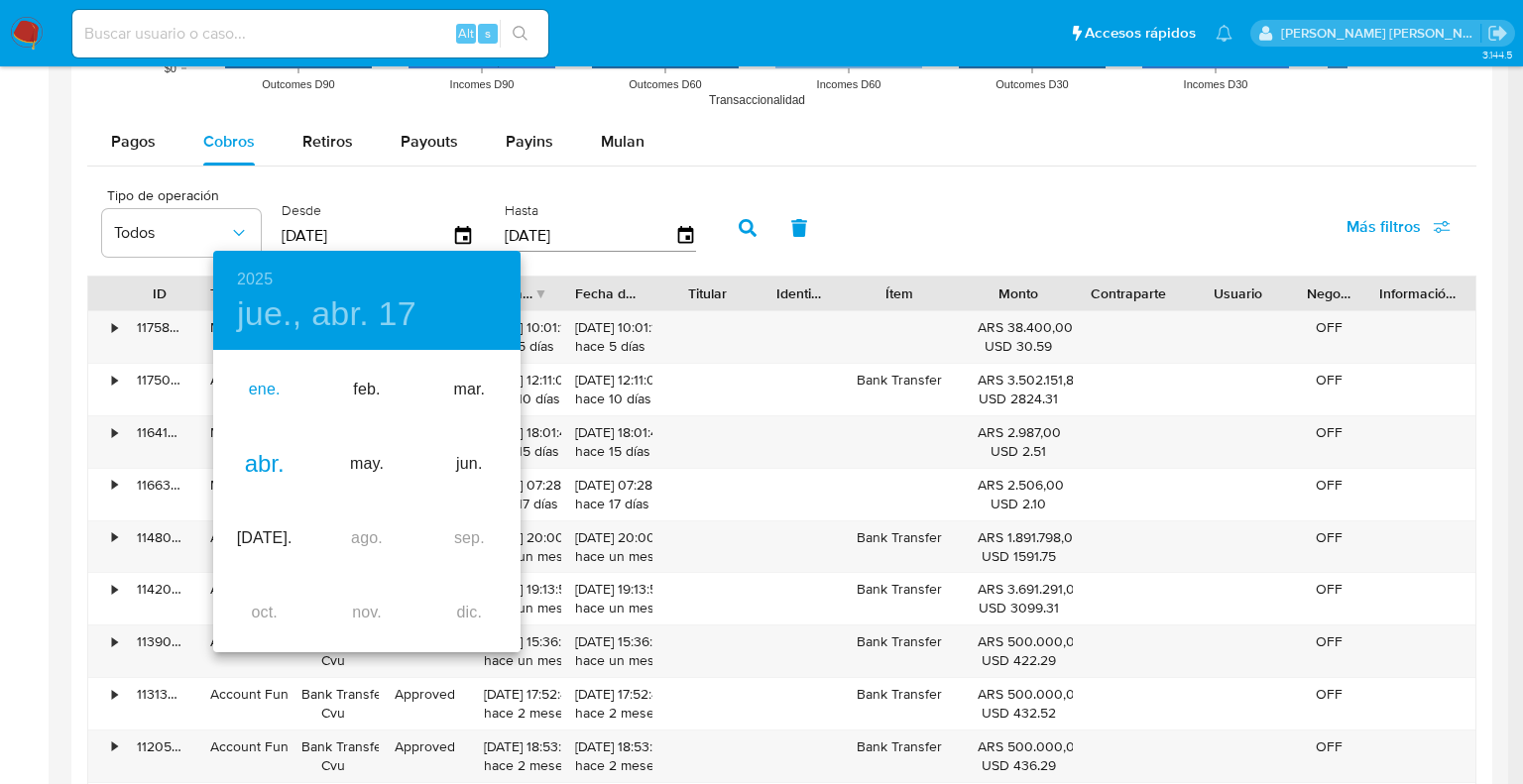 click on "ene." at bounding box center (264, 390) 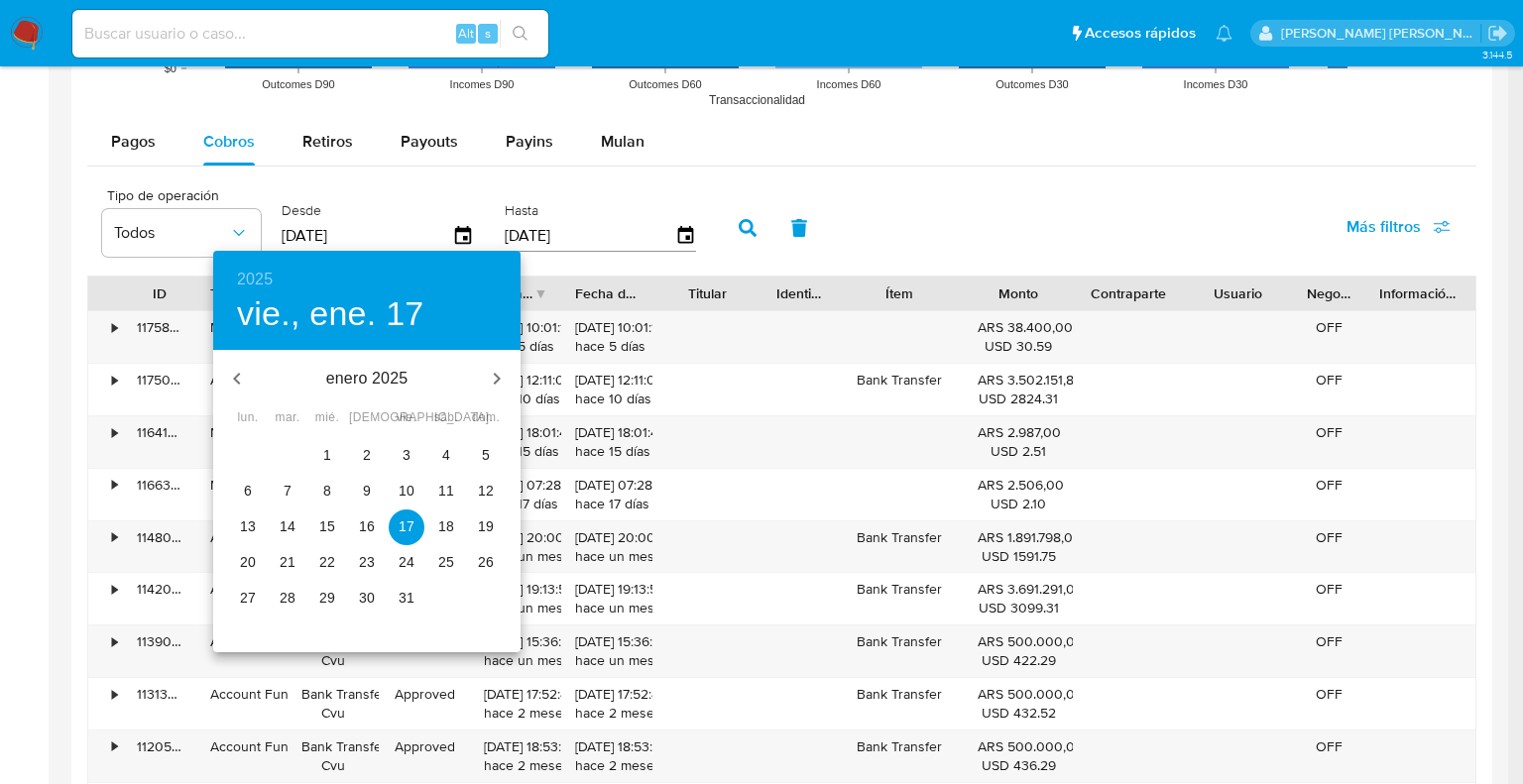 click on "1" at bounding box center [327, 455] 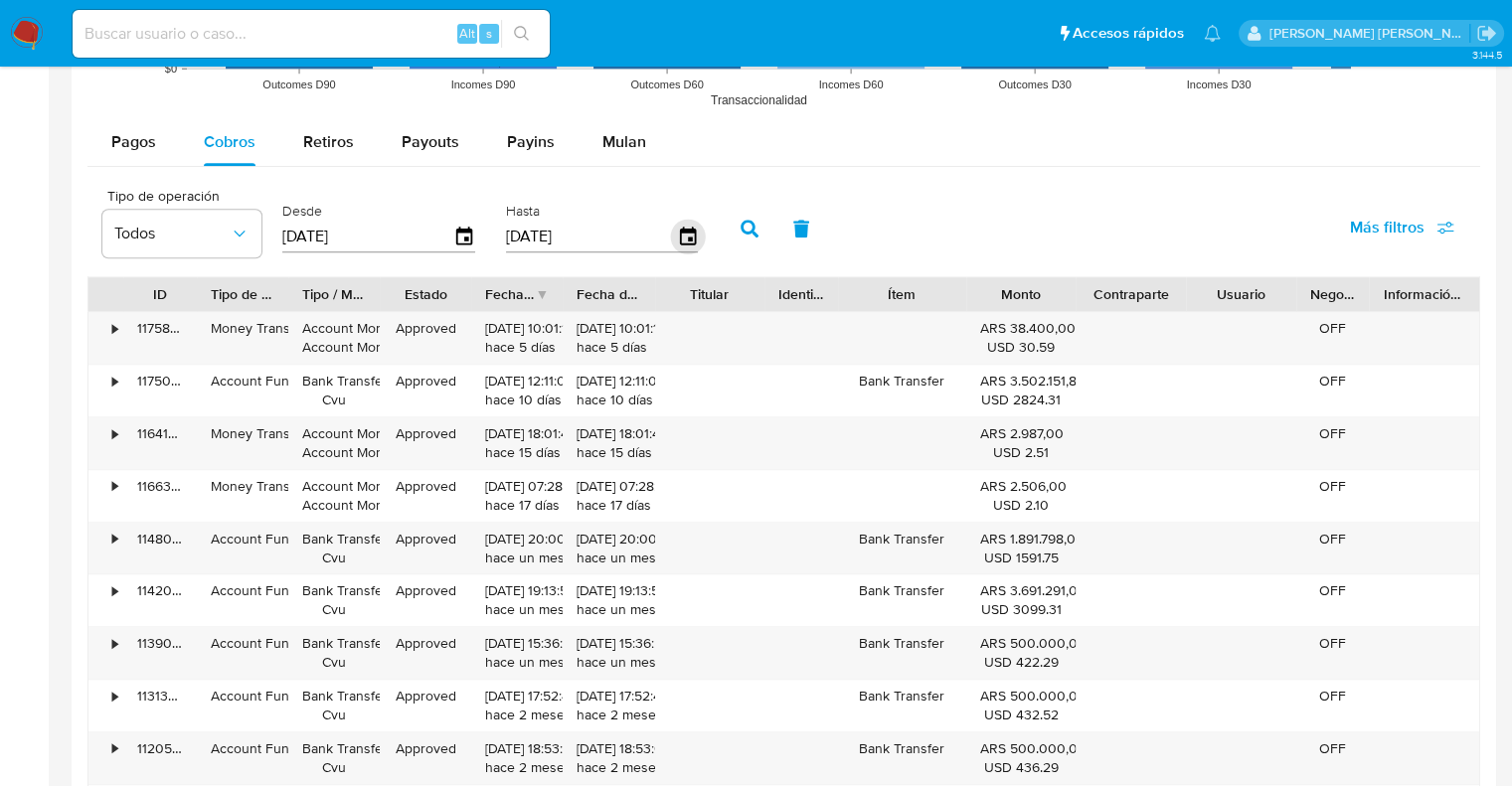 click 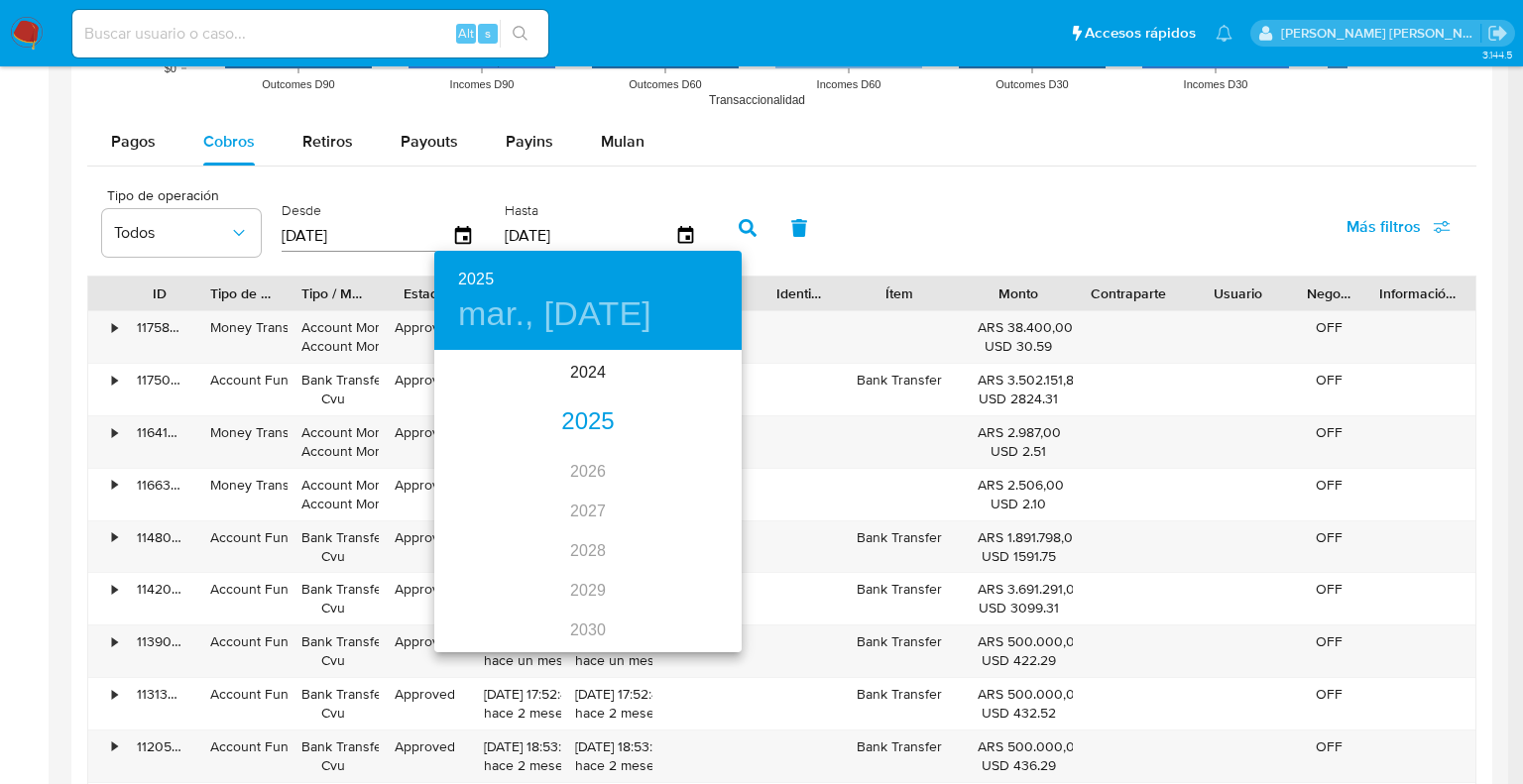 click on "2025" at bounding box center [588, 422] 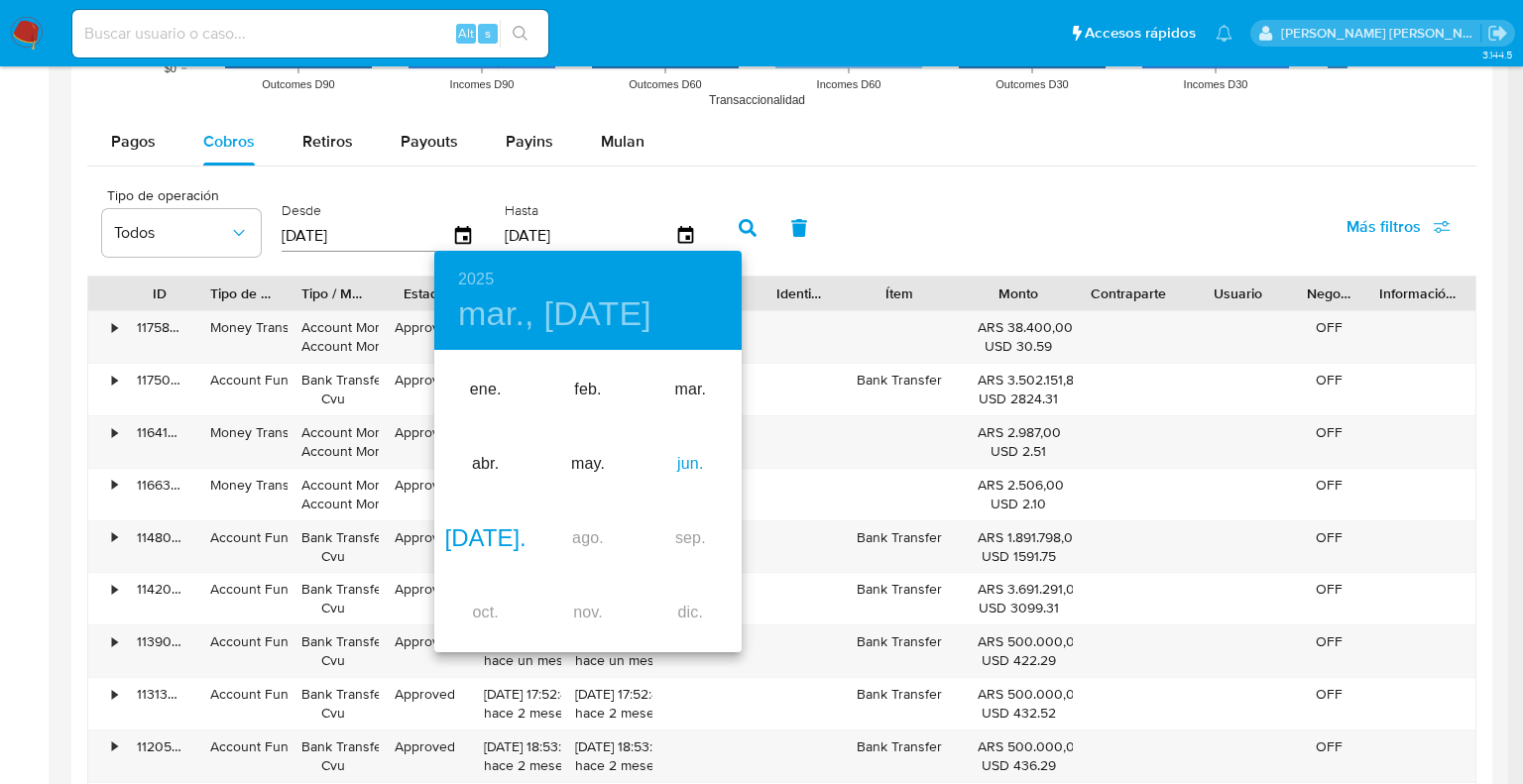 click on "jun." at bounding box center [690, 464] 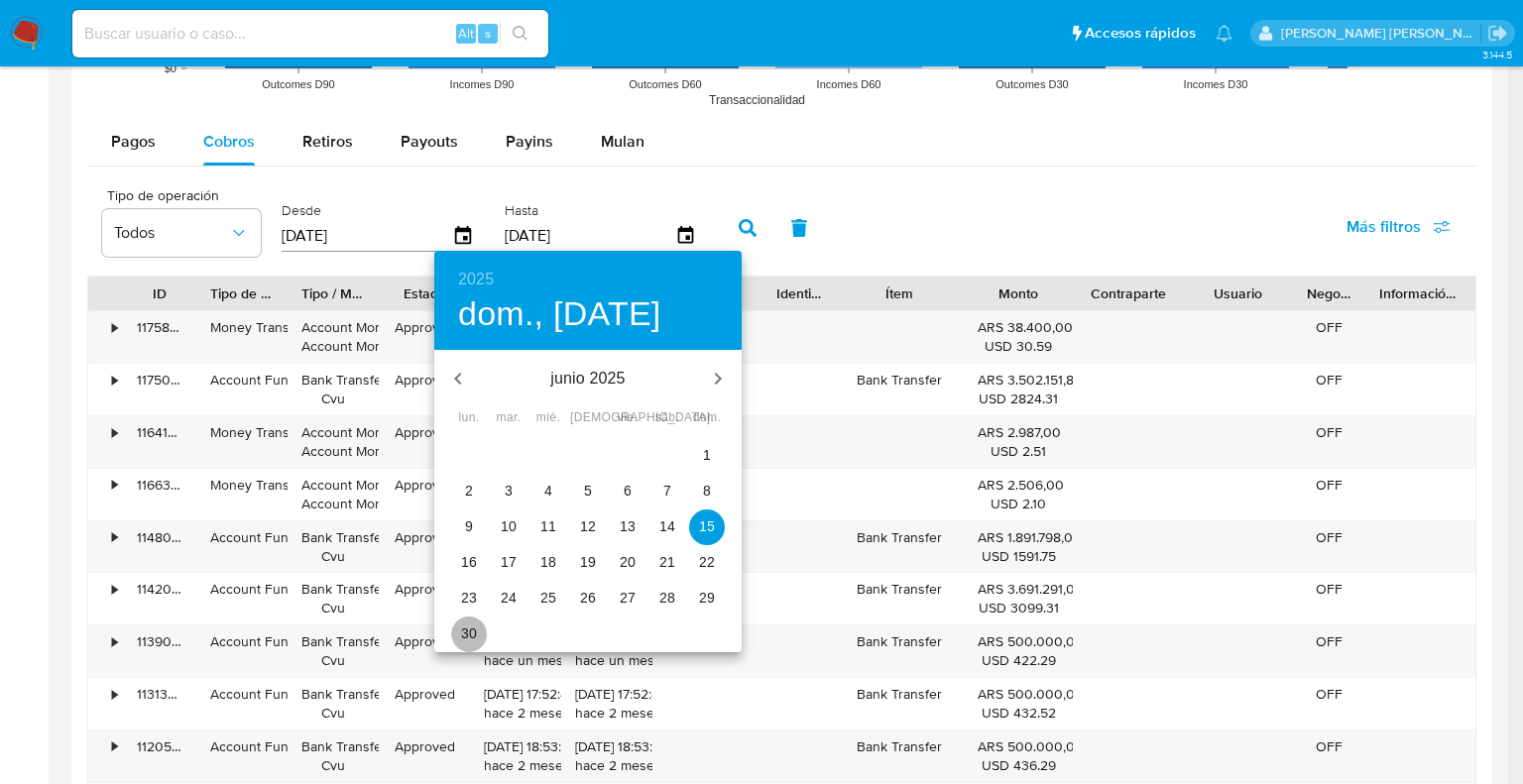 drag, startPoint x: 468, startPoint y: 631, endPoint x: 475, endPoint y: 621, distance: 12.206556 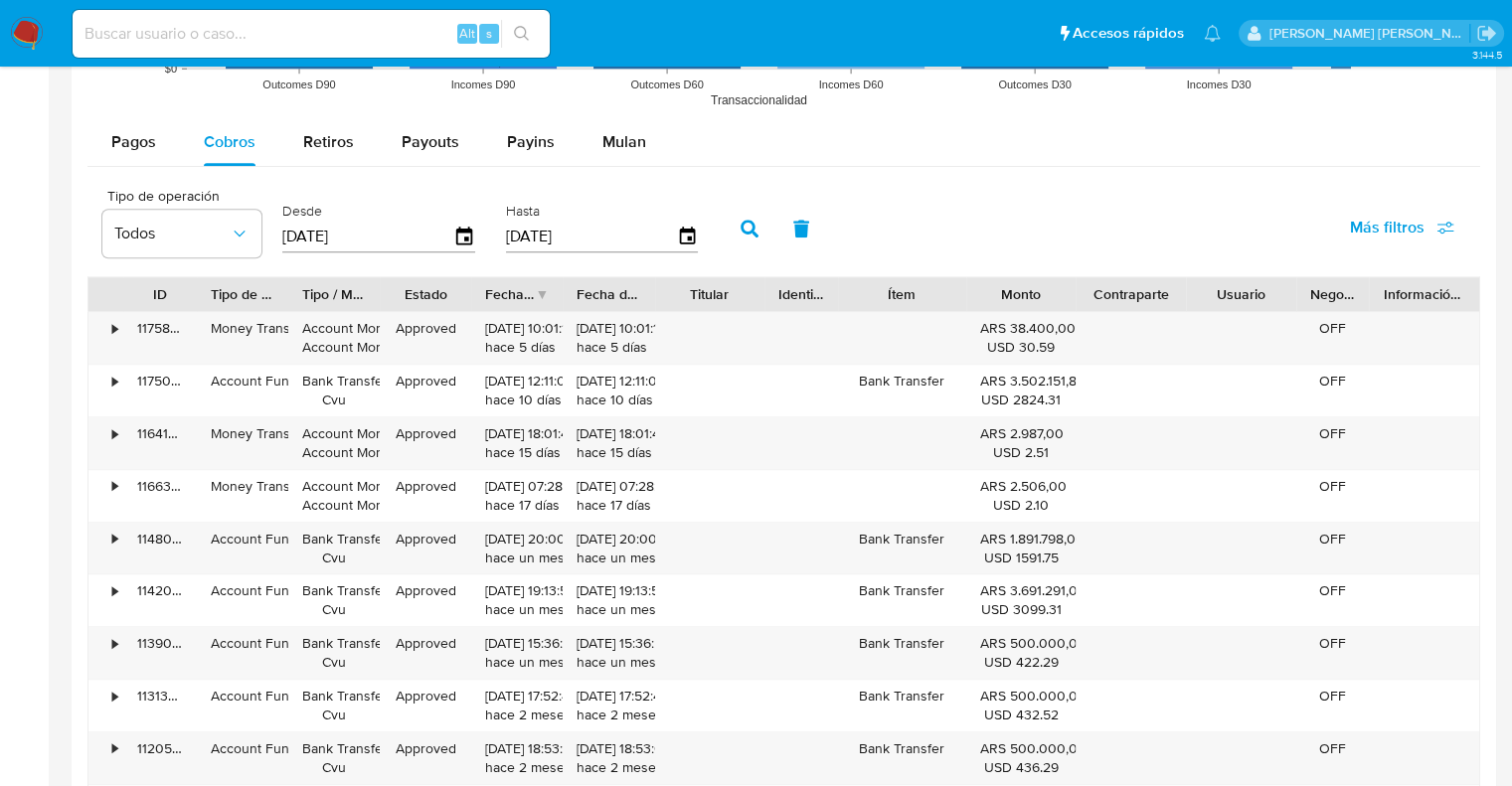 click 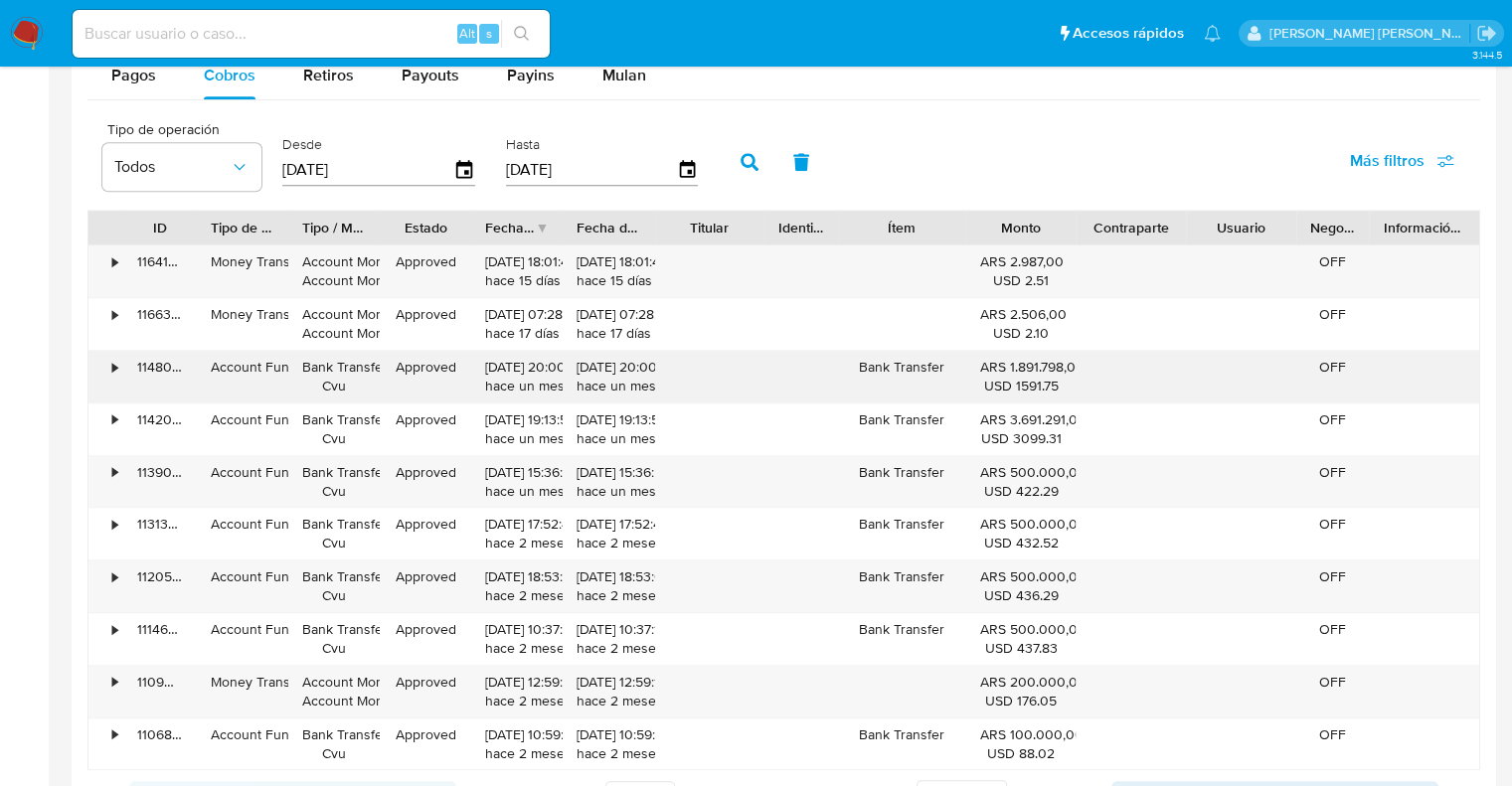scroll, scrollTop: 1892, scrollLeft: 0, axis: vertical 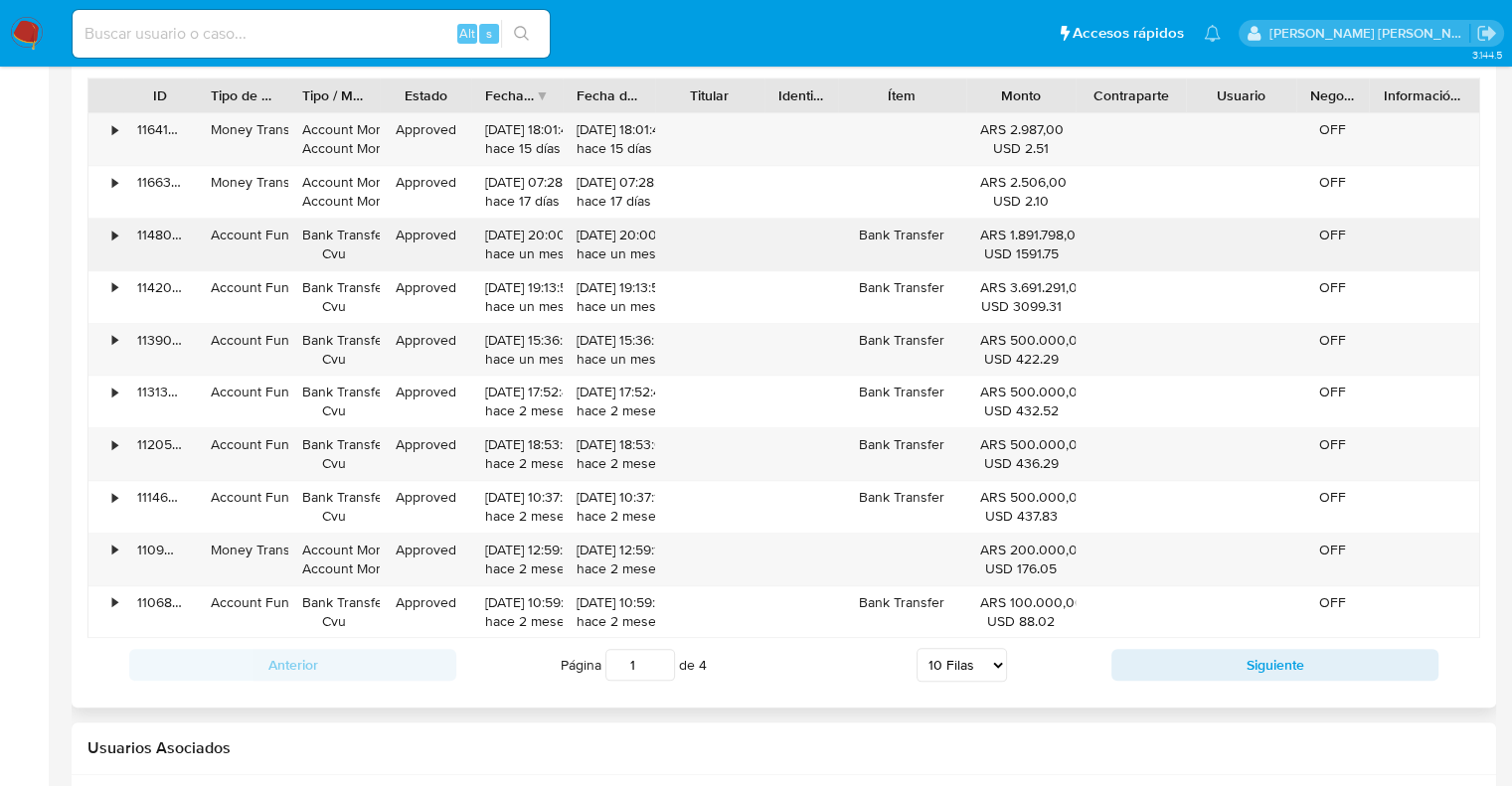 click on "•" at bounding box center (105, 244) 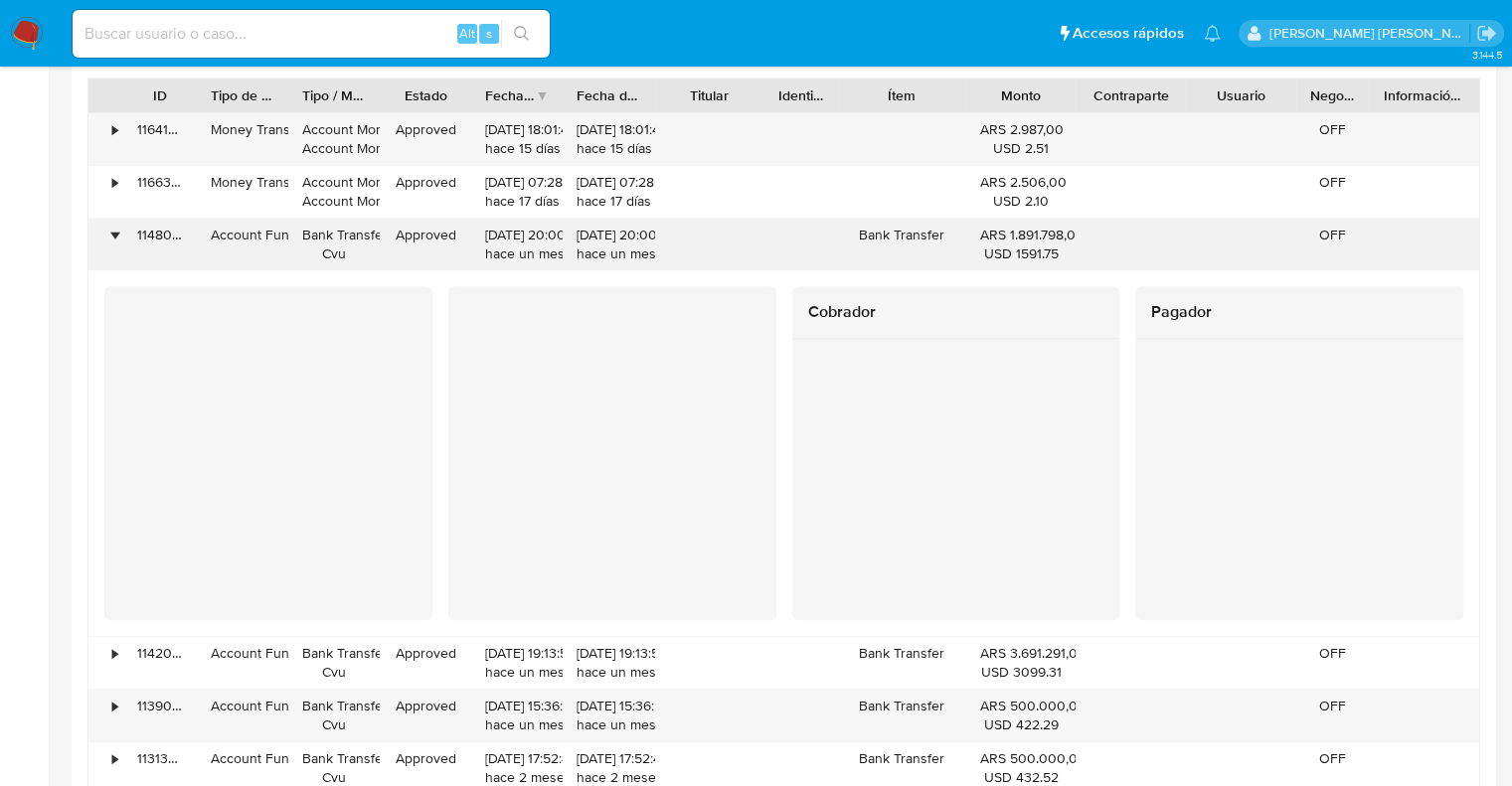 click on "•" at bounding box center (105, 244) 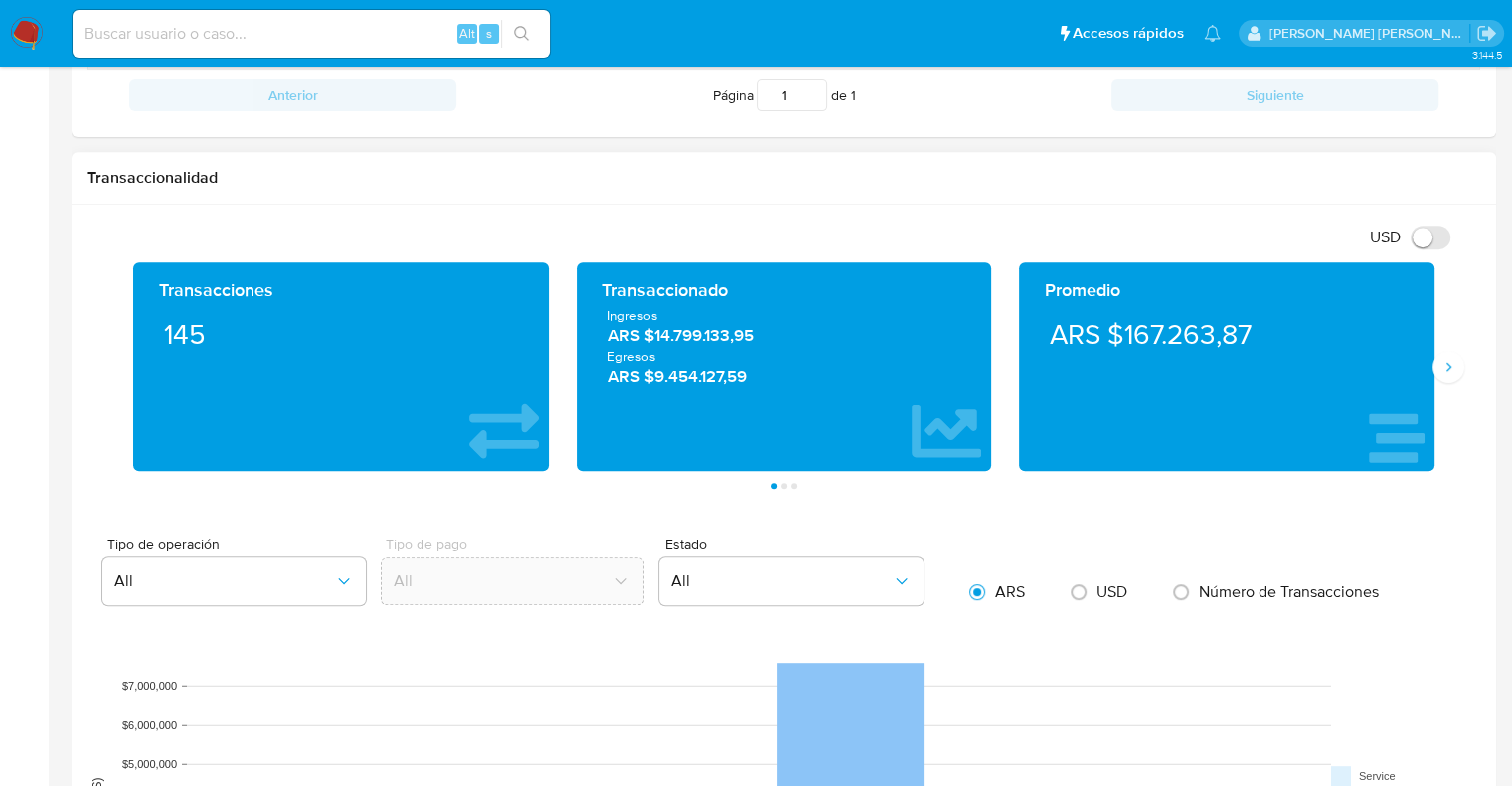 scroll, scrollTop: 799, scrollLeft: 0, axis: vertical 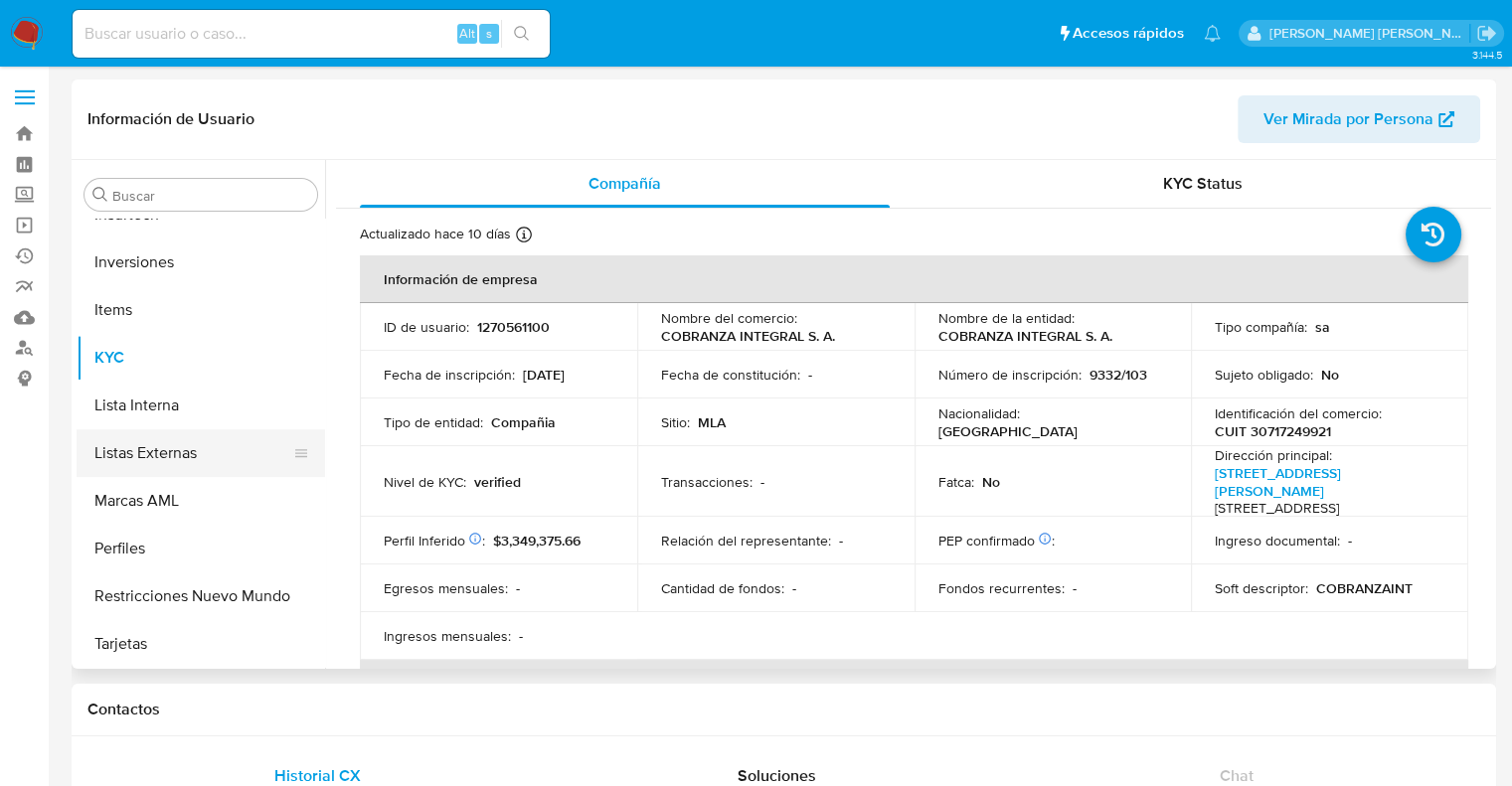 select on "10" 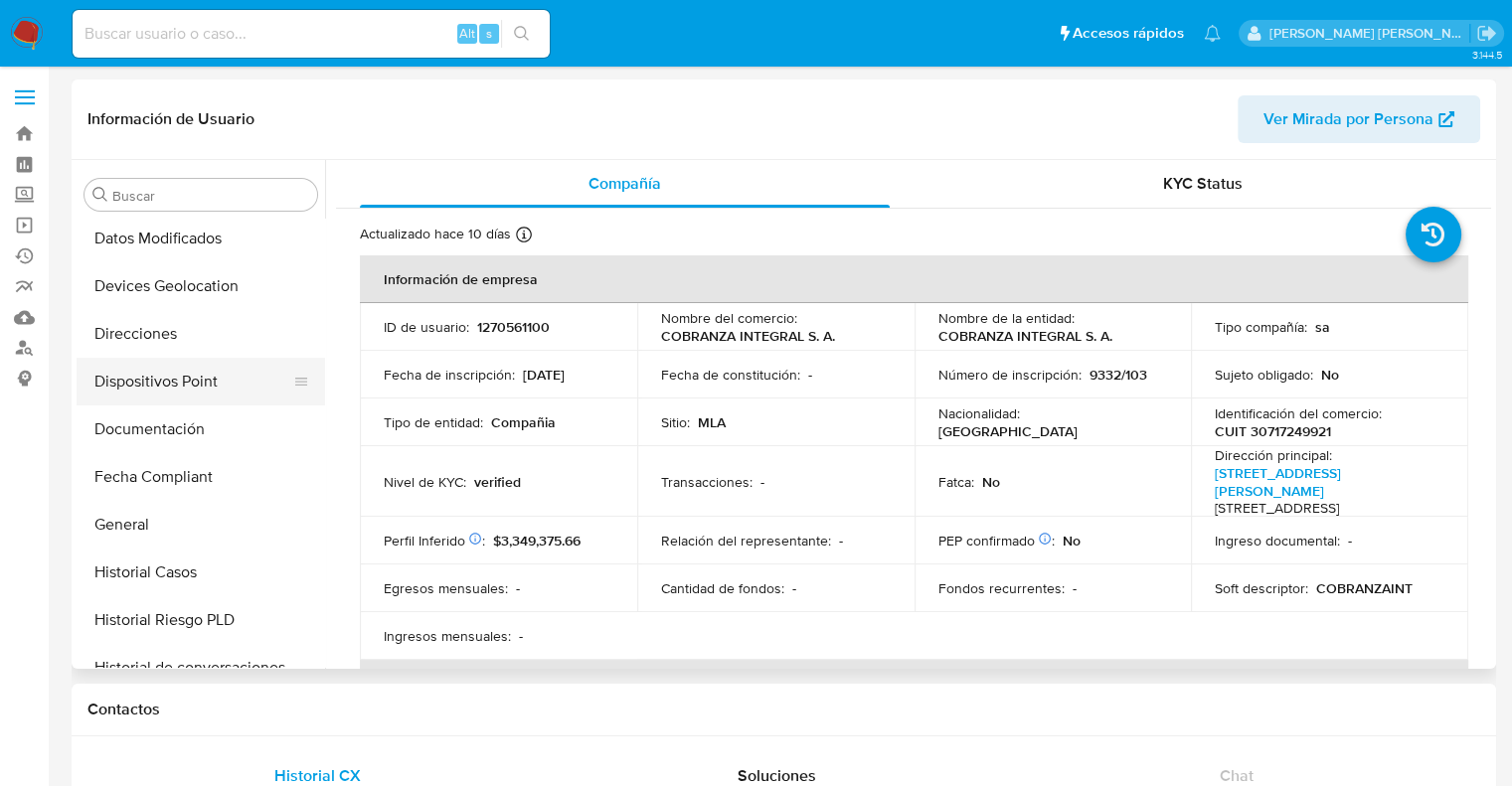 scroll, scrollTop: 0, scrollLeft: 0, axis: both 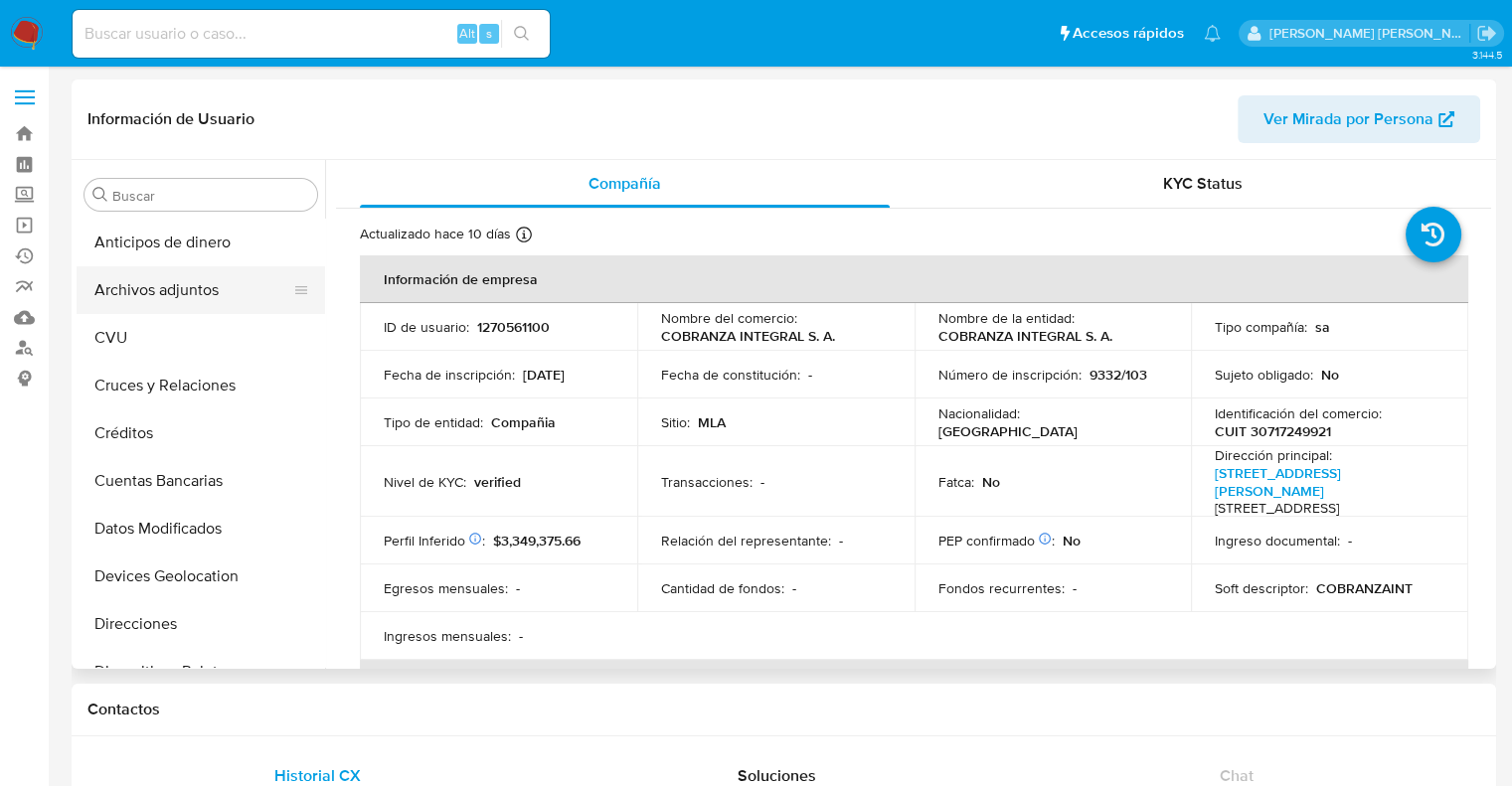 click on "Archivos adjuntos" at bounding box center [193, 290] 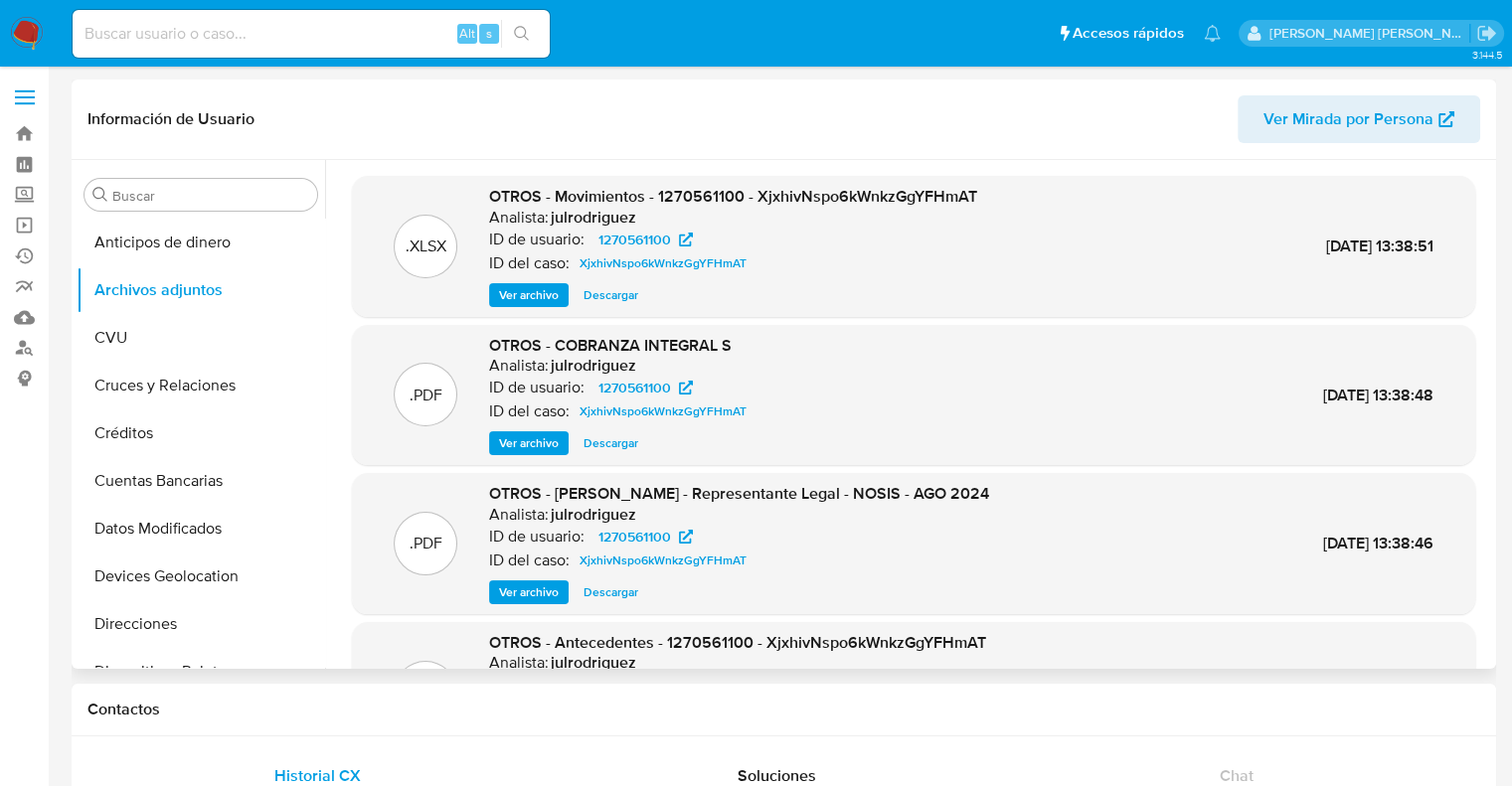 scroll, scrollTop: 111, scrollLeft: 0, axis: vertical 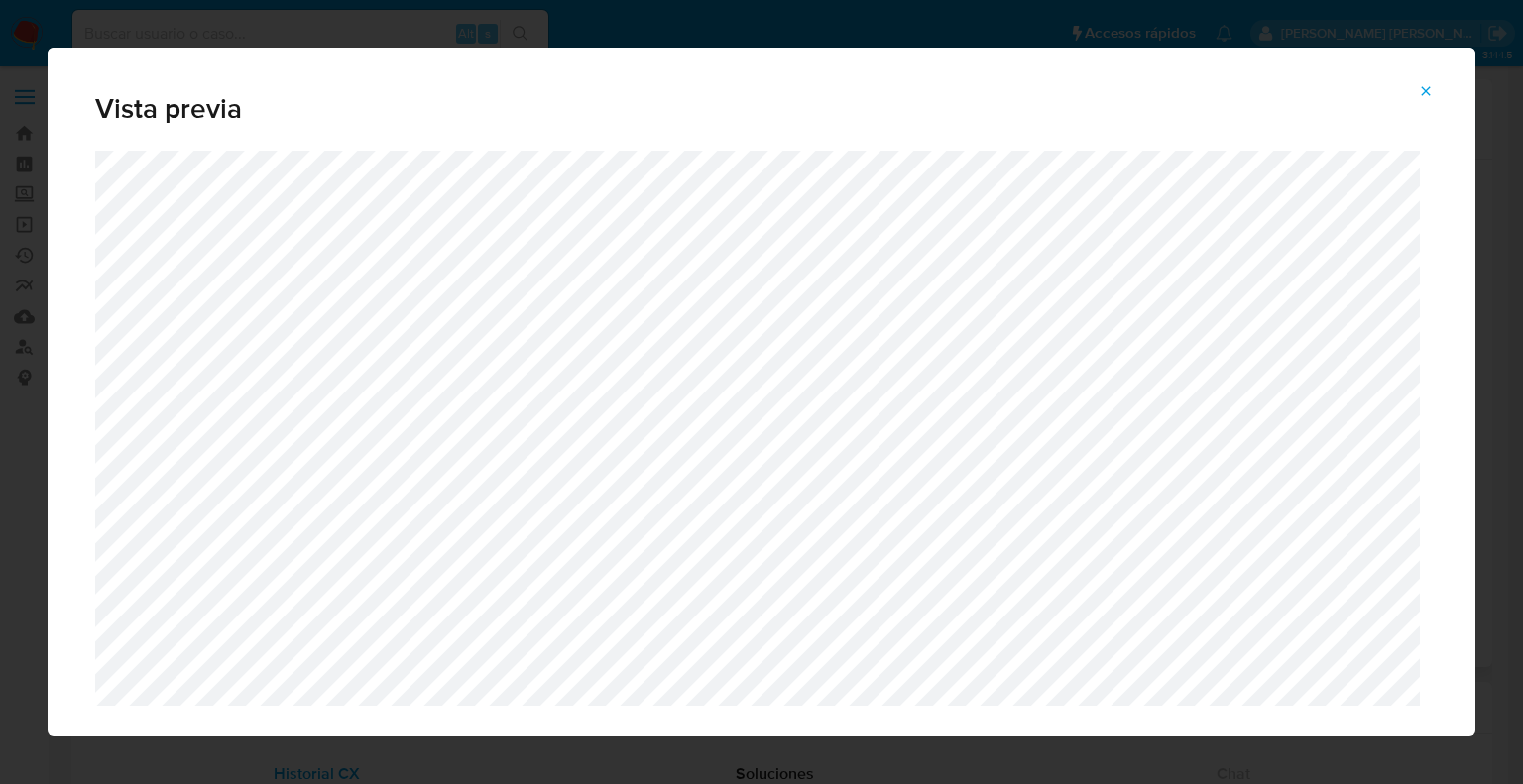 click 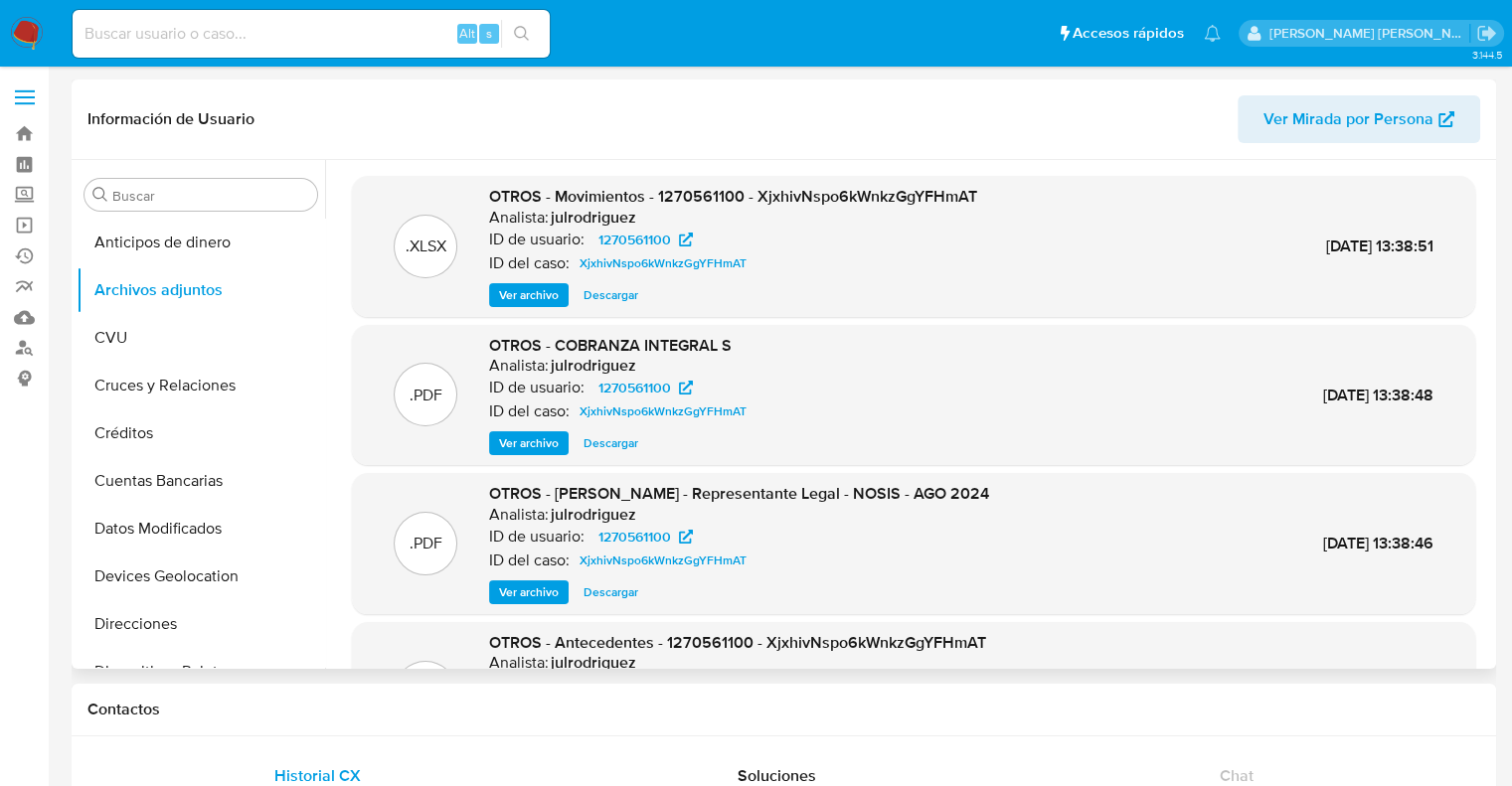 click on "Ver archivo" at bounding box center (529, 295) 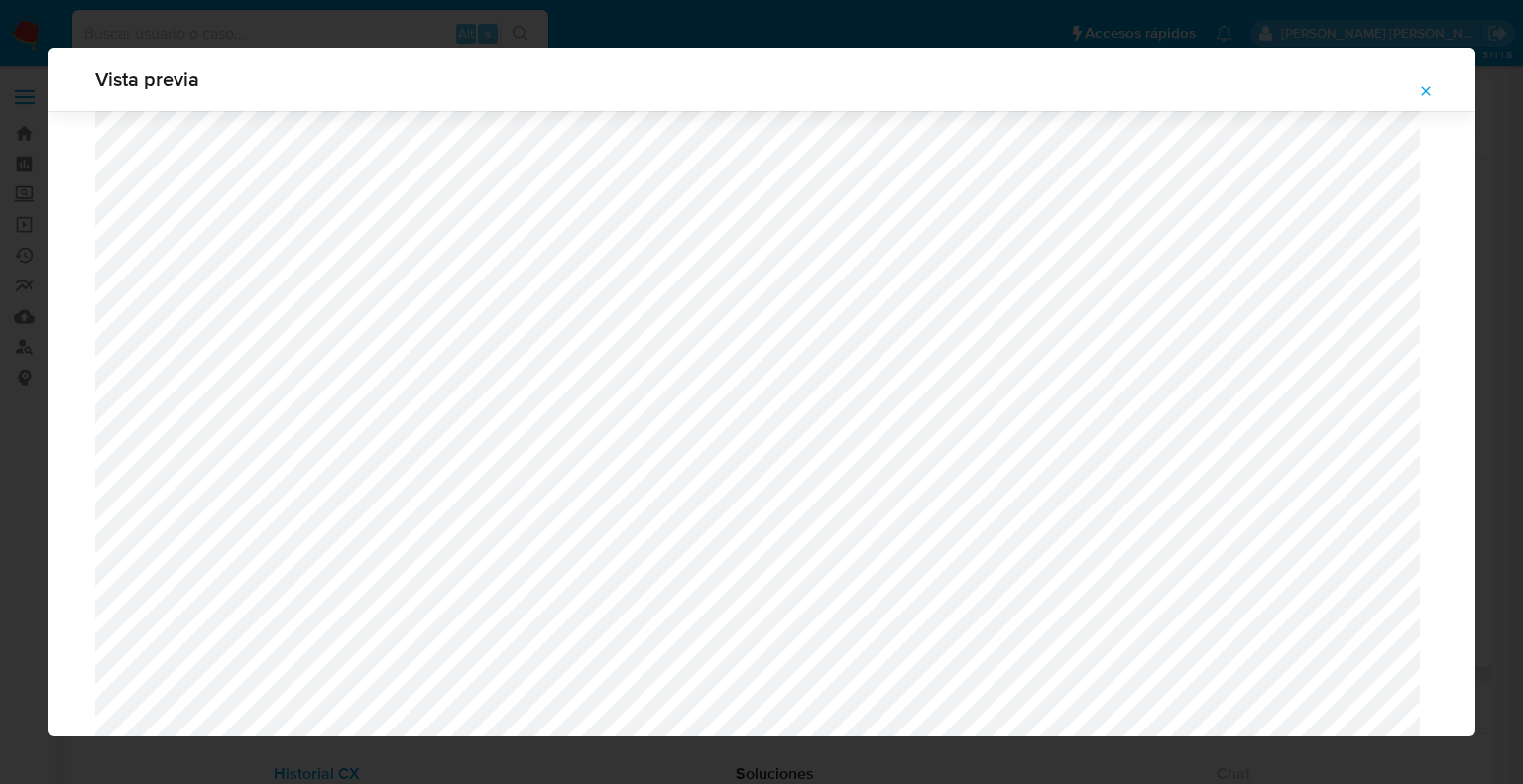 scroll, scrollTop: 357, scrollLeft: 0, axis: vertical 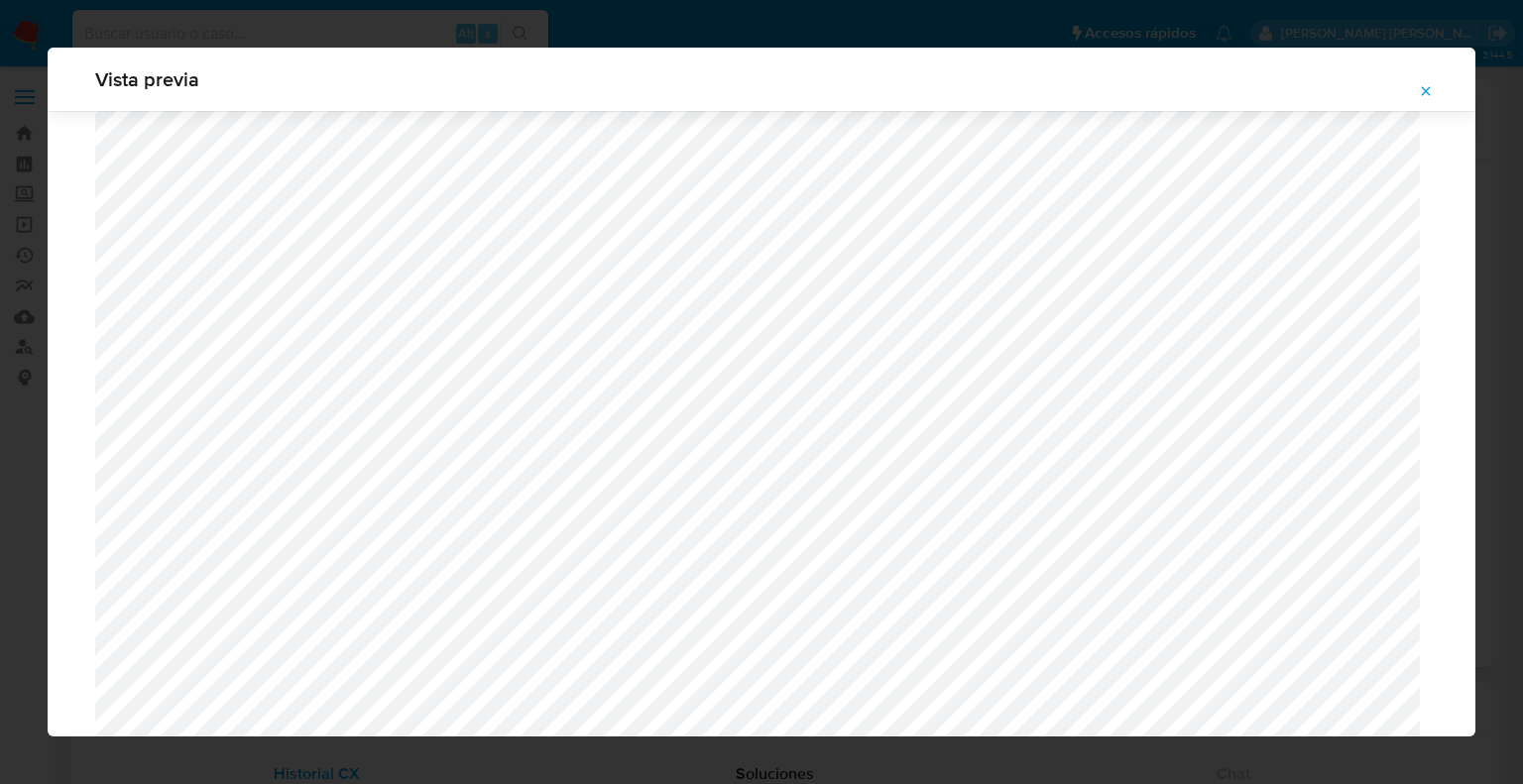 click 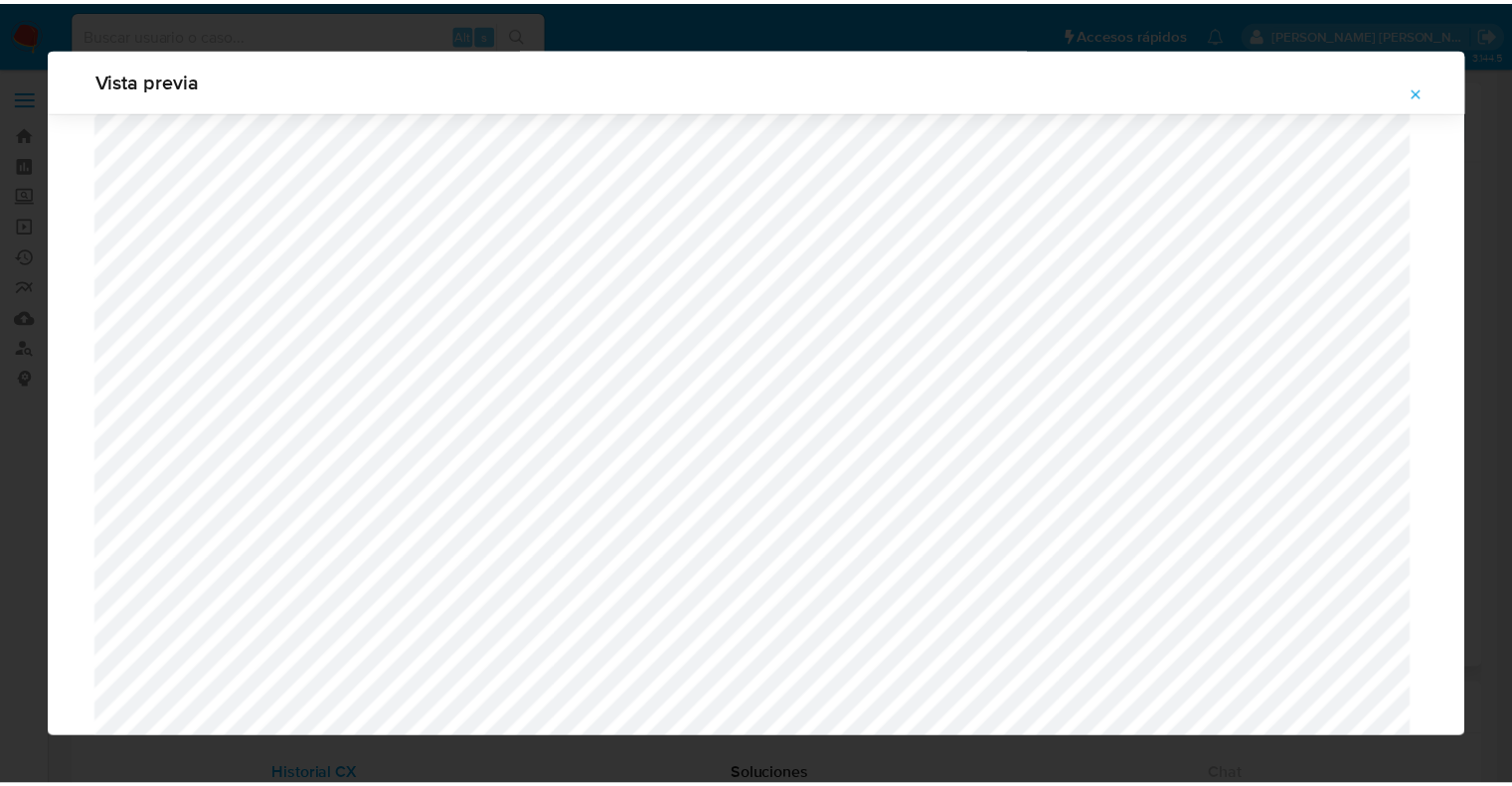 scroll, scrollTop: 48, scrollLeft: 0, axis: vertical 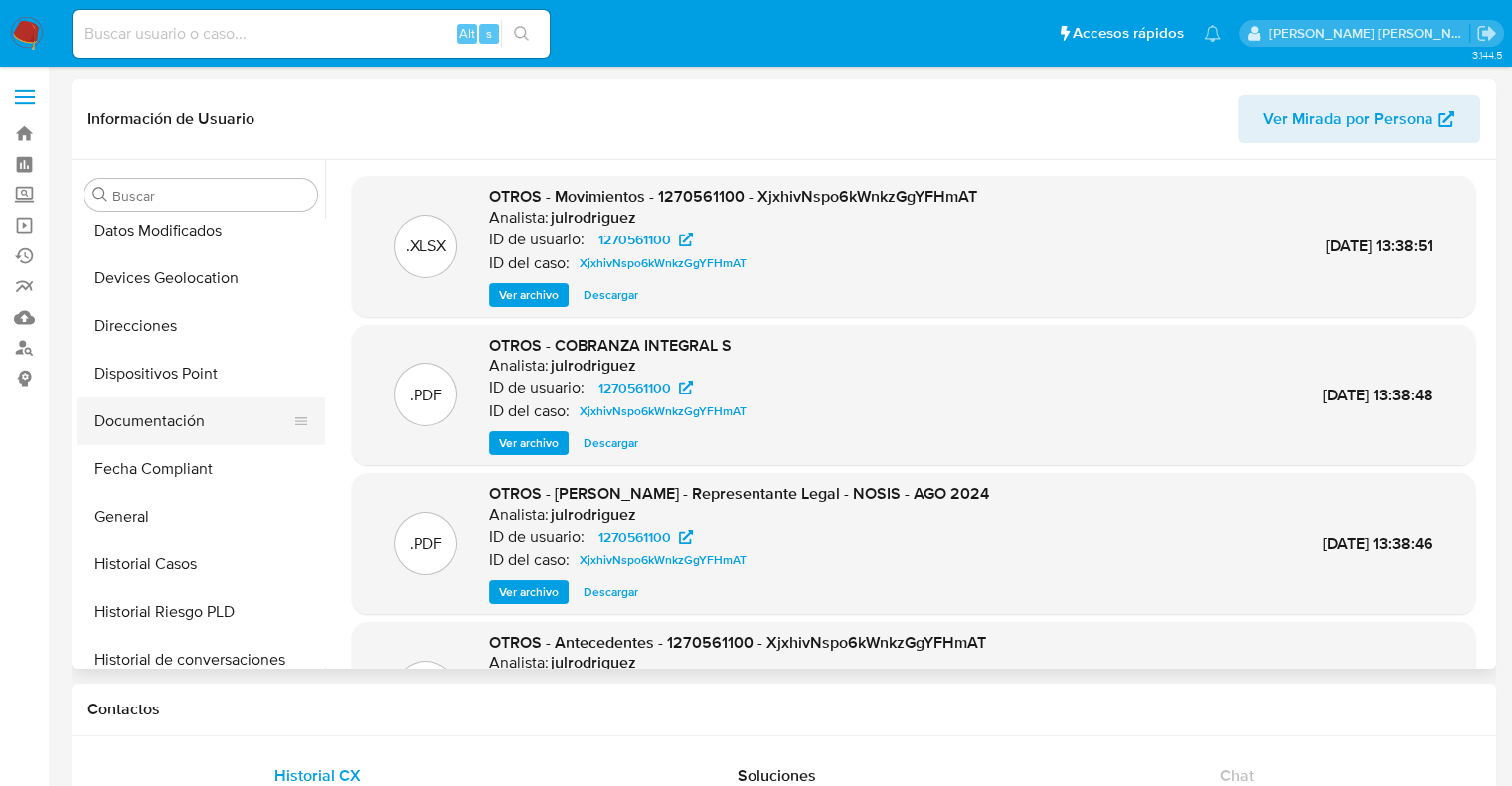 click on "Documentación" at bounding box center (193, 421) 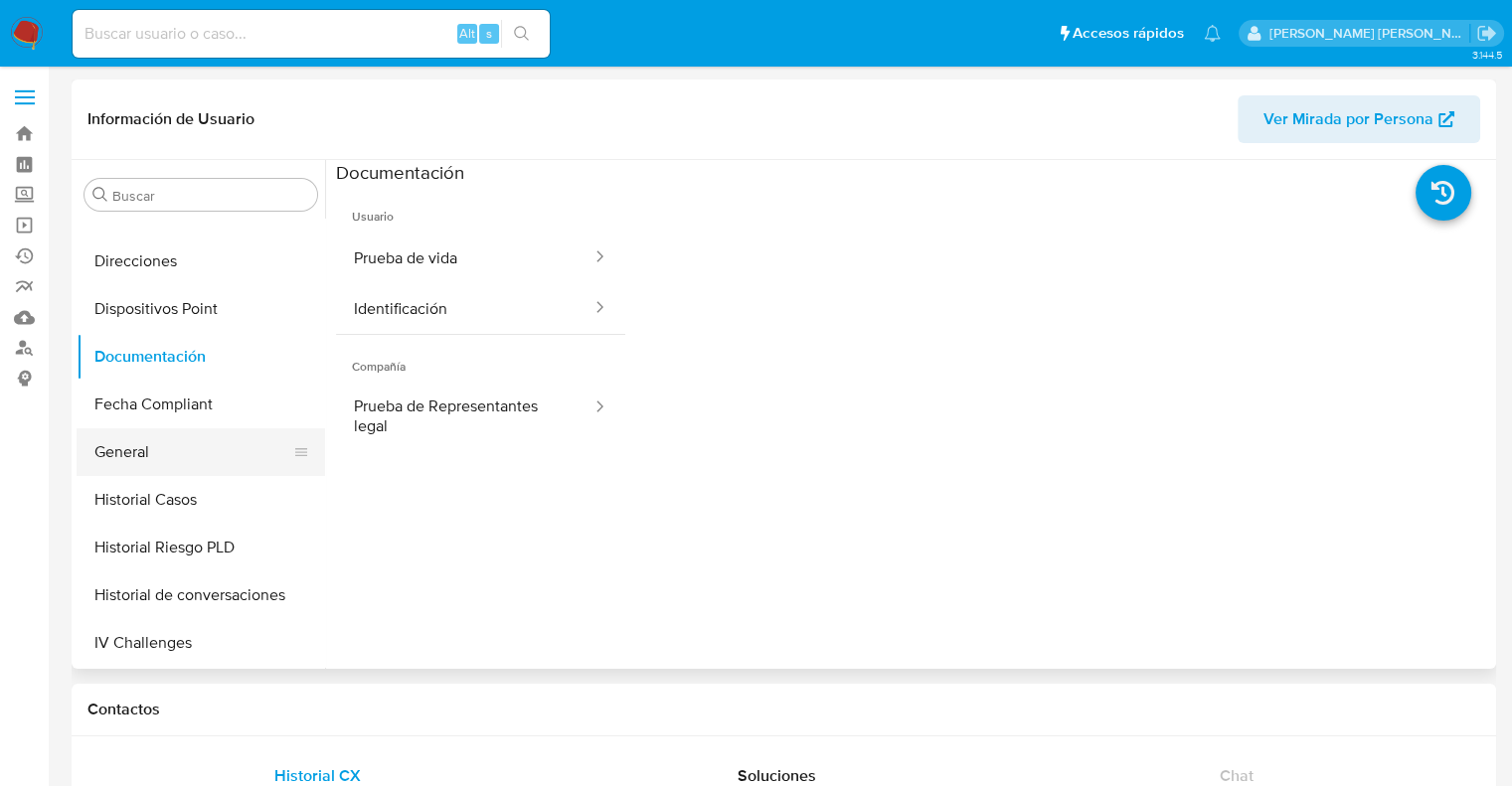 scroll, scrollTop: 397, scrollLeft: 0, axis: vertical 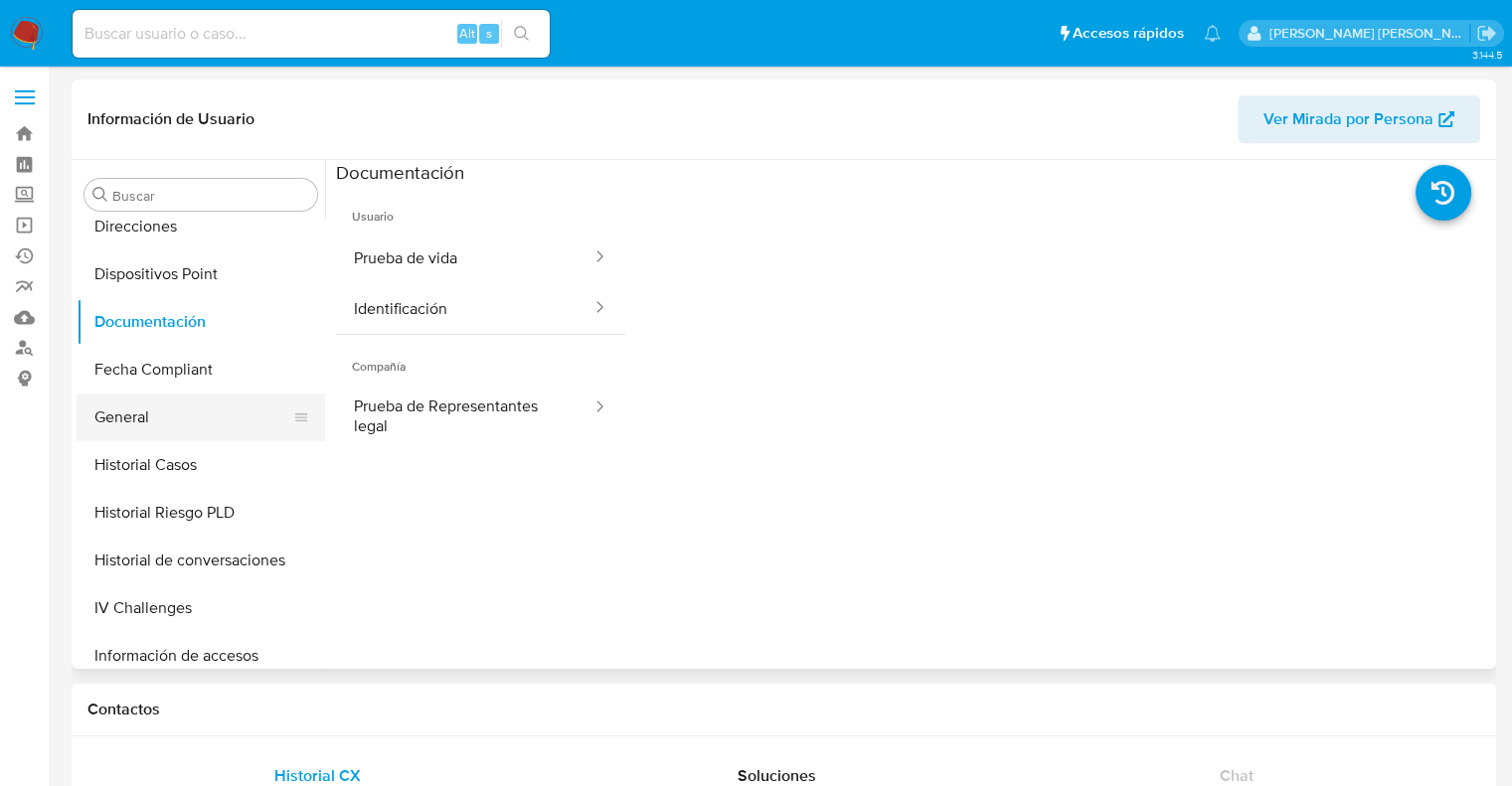 click on "General" at bounding box center [193, 417] 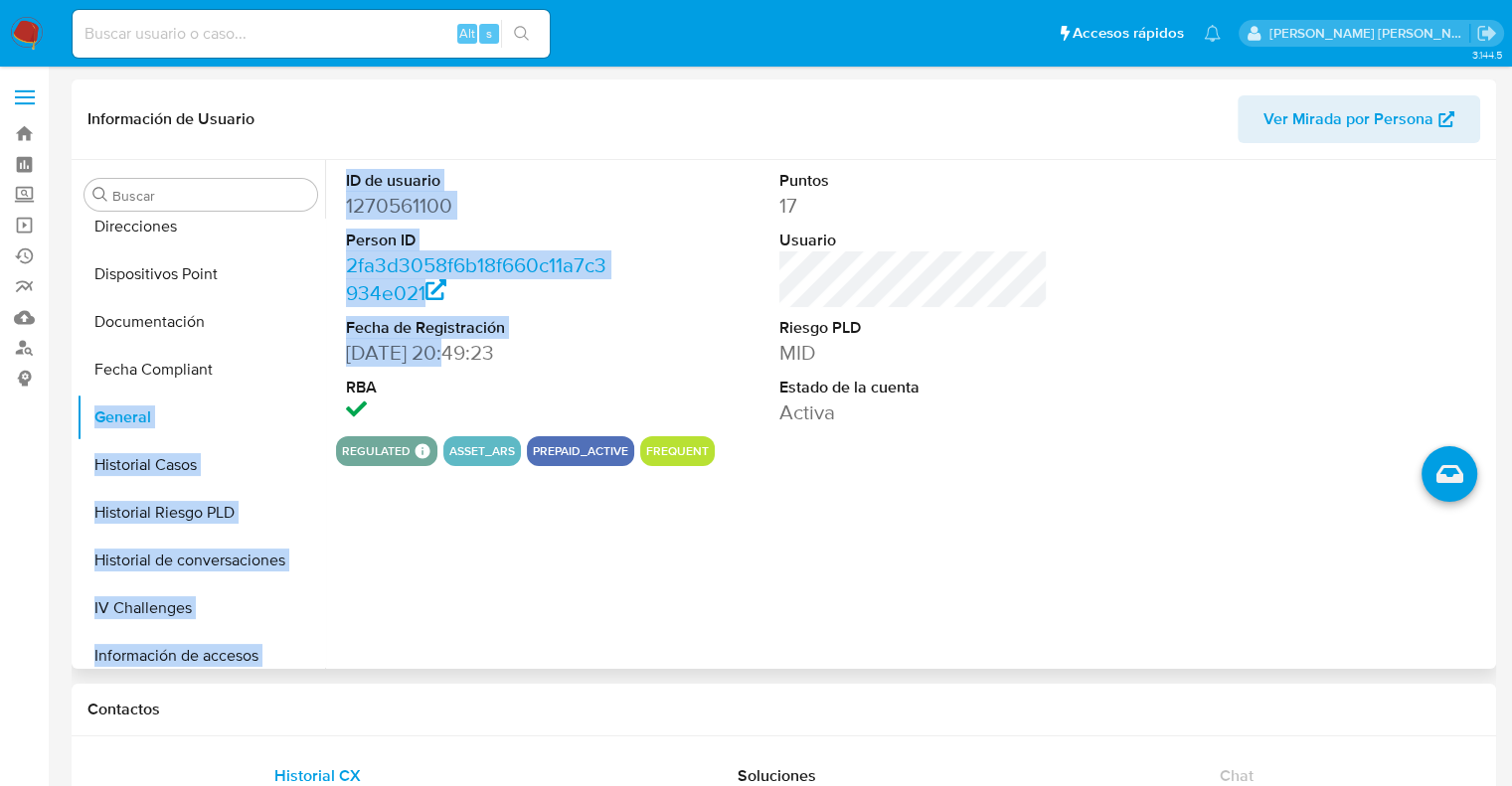 drag, startPoint x: 447, startPoint y: 356, endPoint x: 317, endPoint y: 357, distance: 130.00385 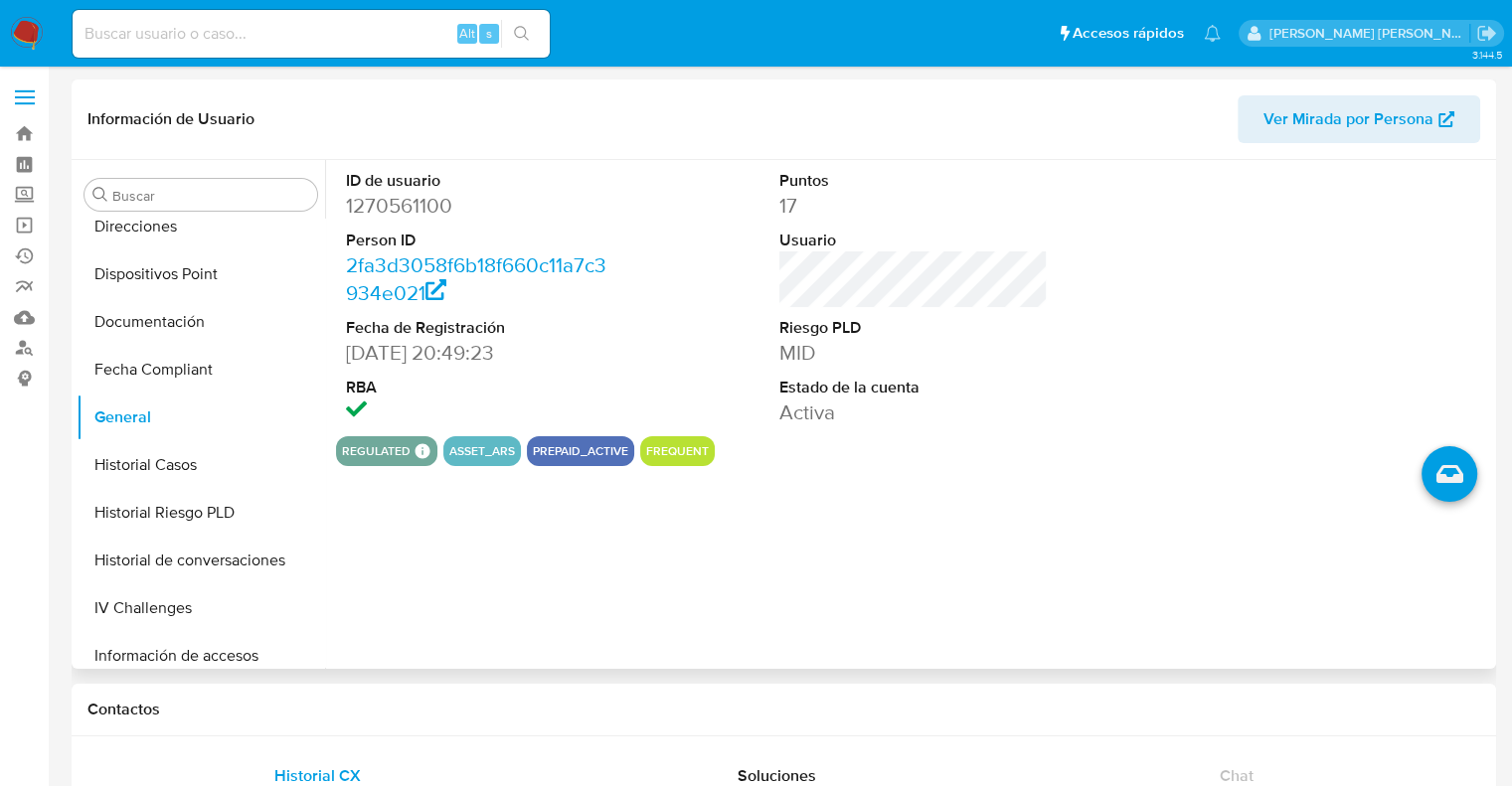 click on "RBA" at bounding box center (480, 388) 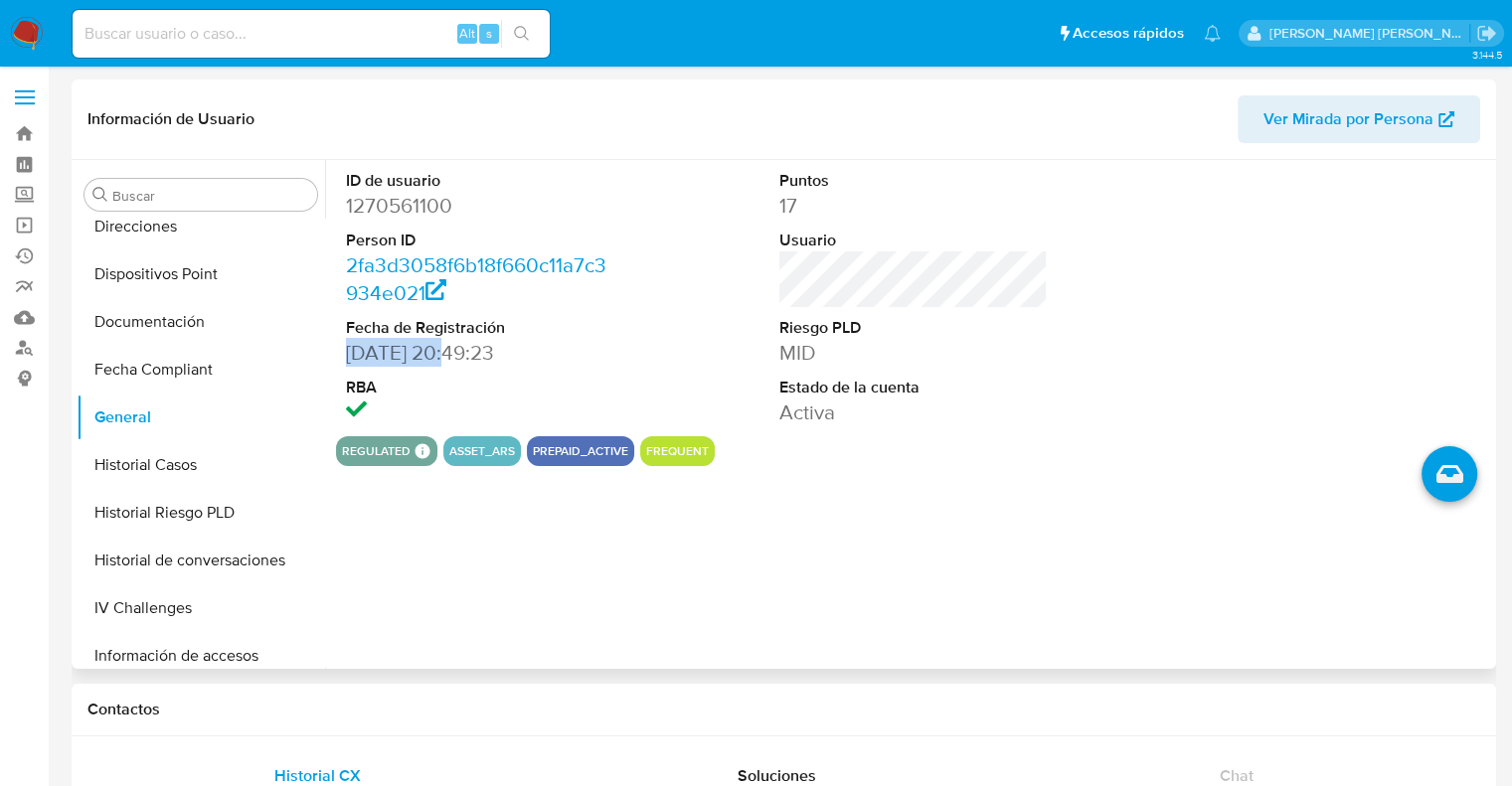 drag, startPoint x: 441, startPoint y: 357, endPoint x: 342, endPoint y: 359, distance: 99.02 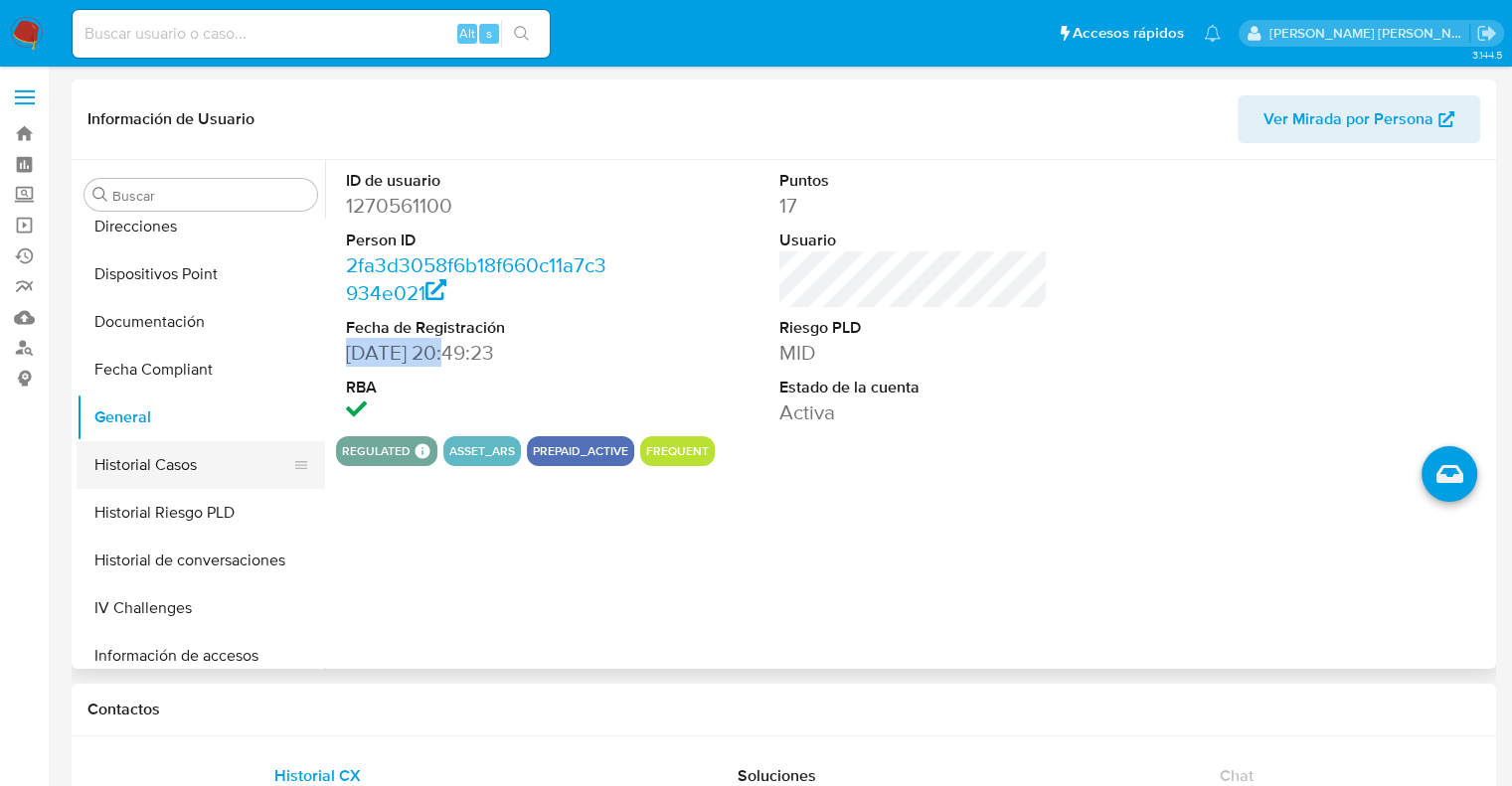 click on "Historial Casos" at bounding box center [193, 465] 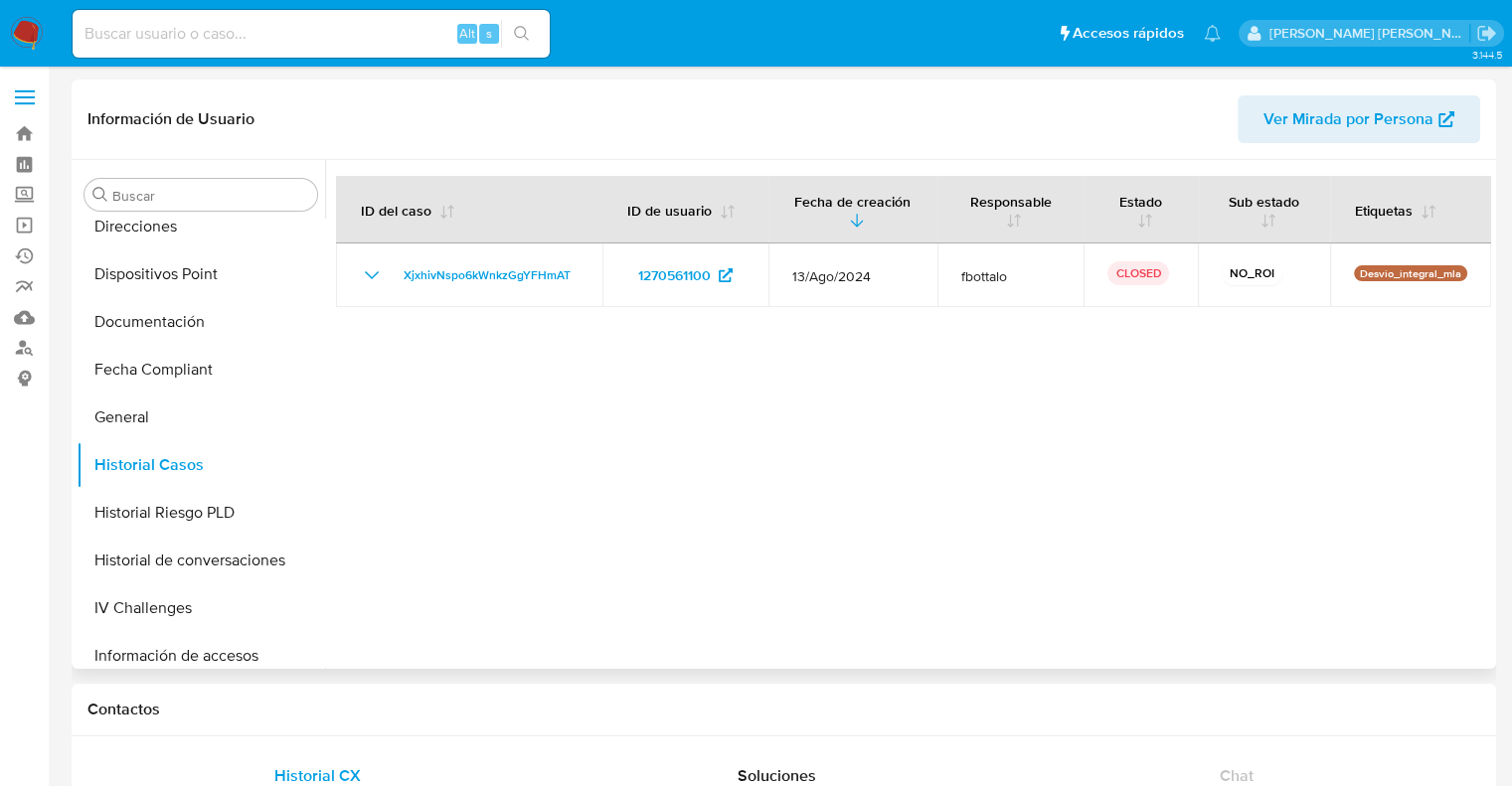 type 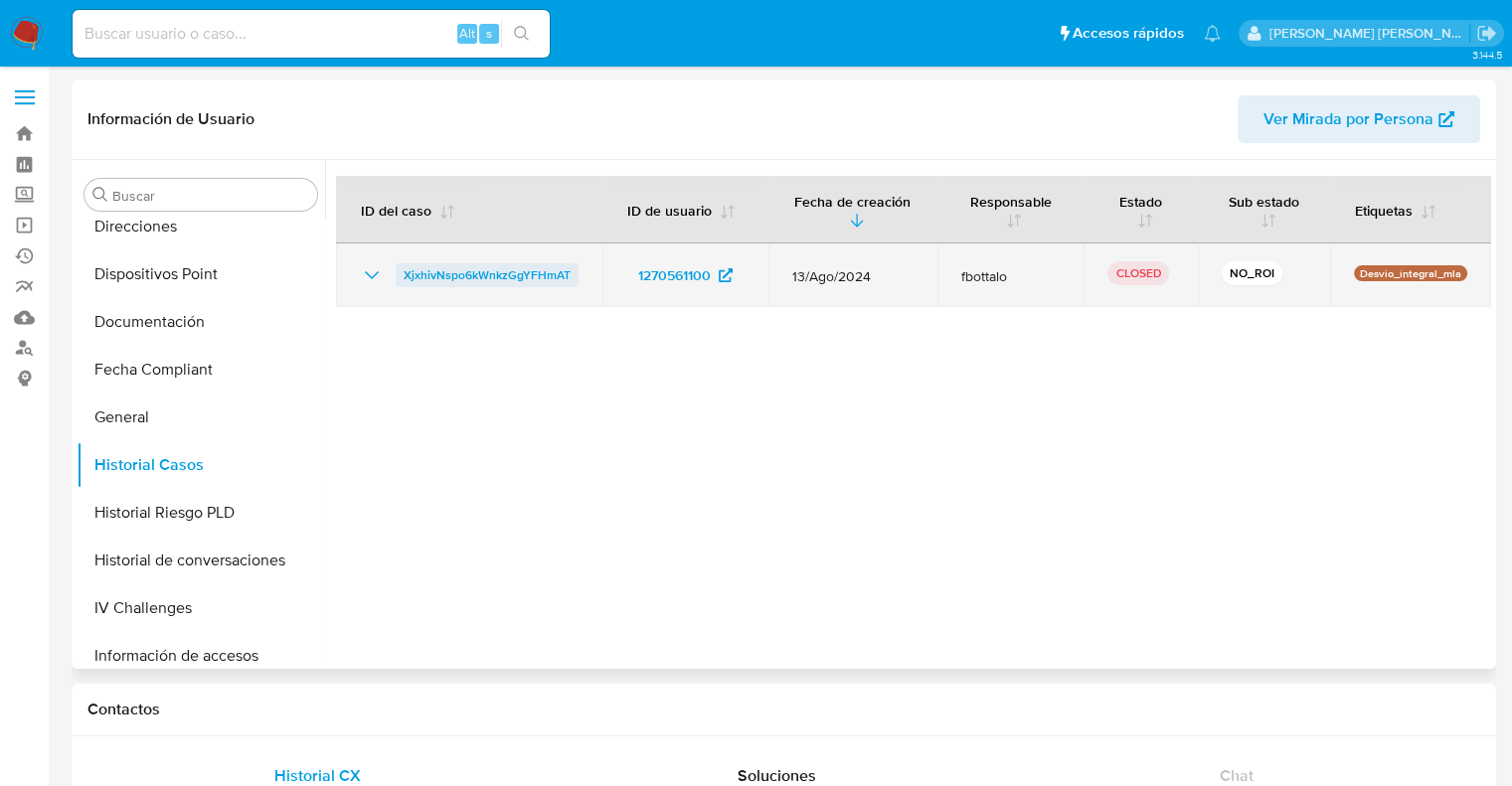 click on "XjxhivNspo6kWnkzGgYFHmAT" at bounding box center [487, 275] 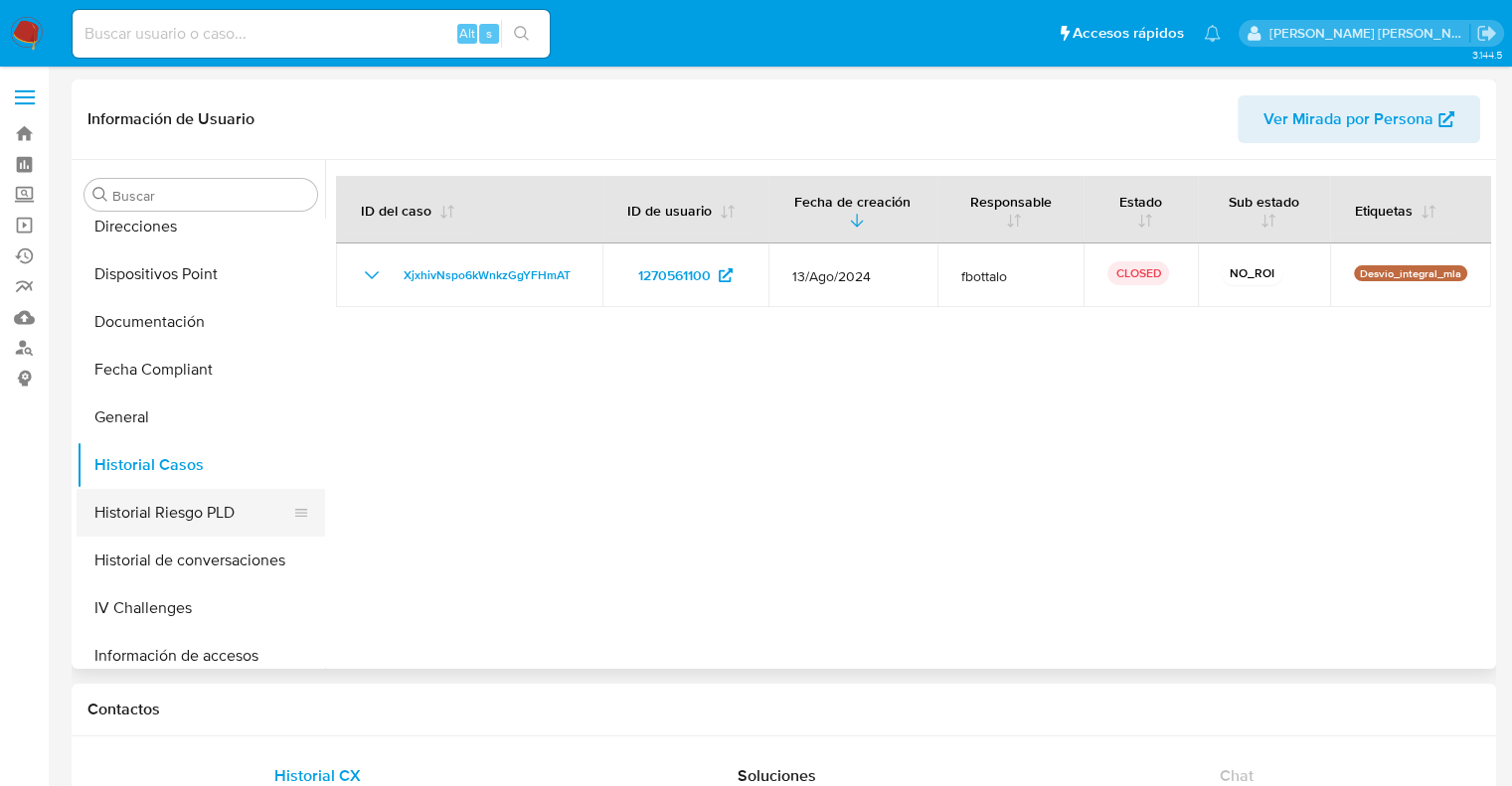 click on "Historial Riesgo PLD" at bounding box center [193, 513] 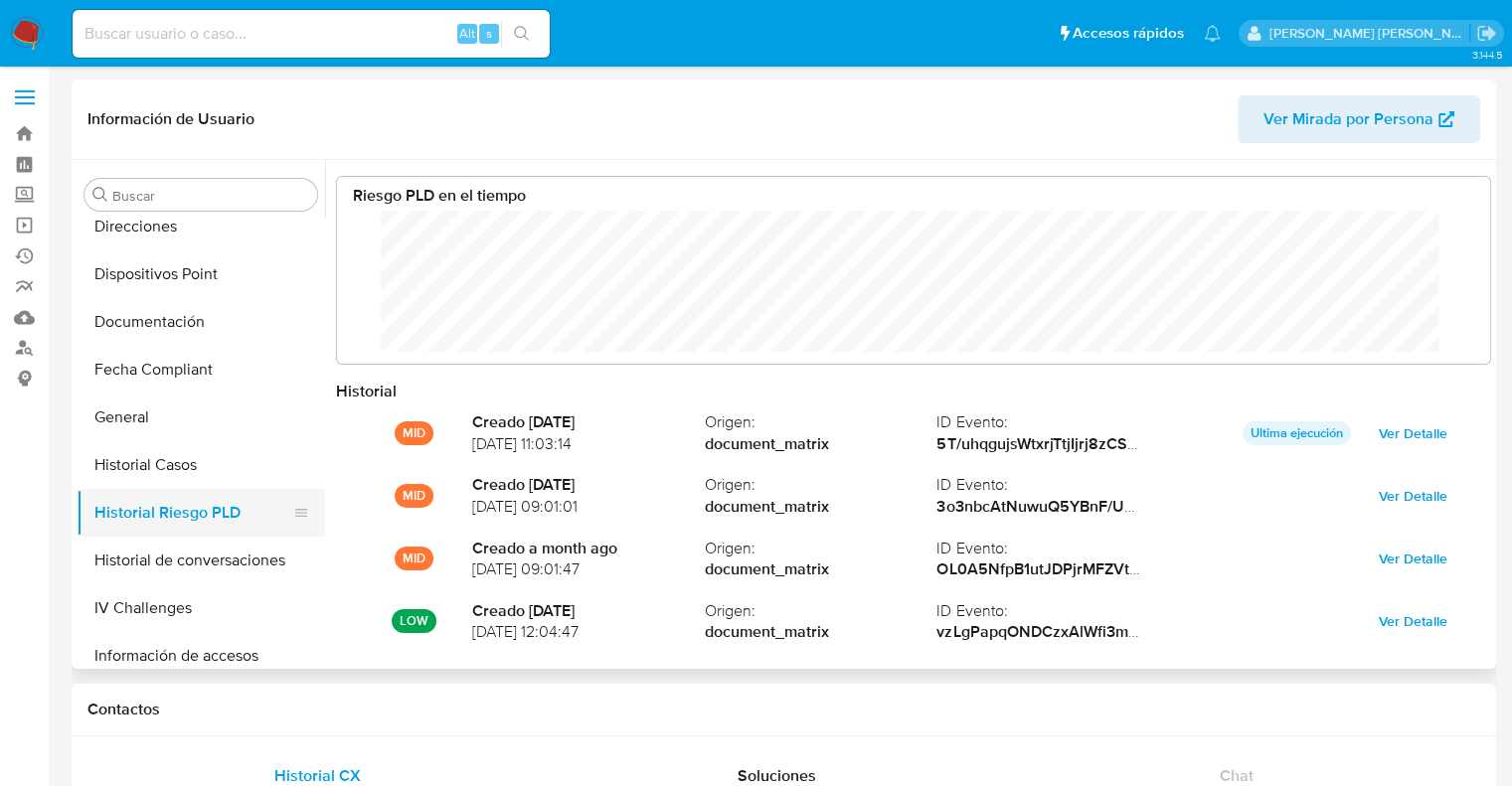 scroll, scrollTop: 993529, scrollLeft: 992968, axis: both 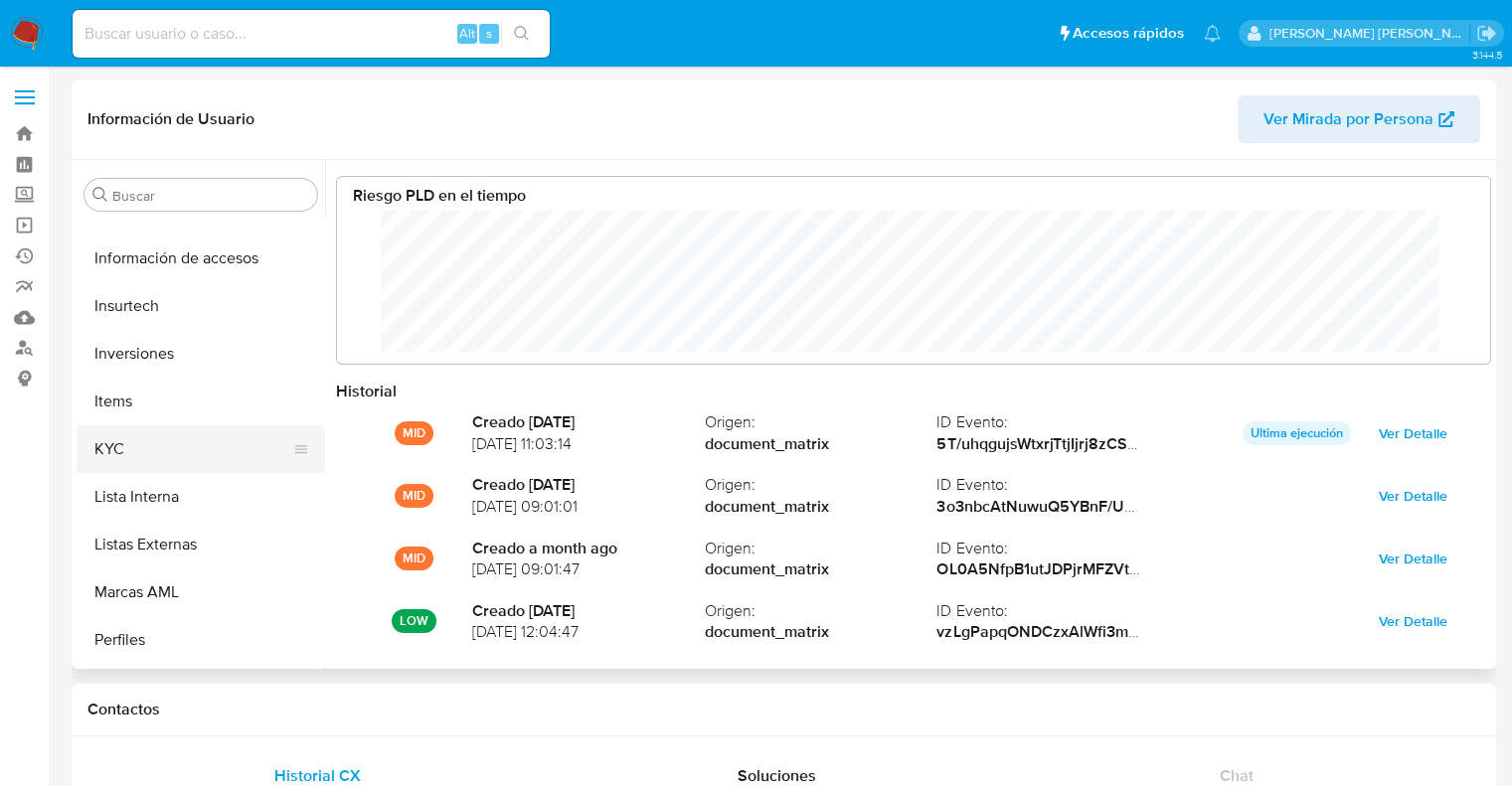 click on "KYC" at bounding box center [193, 449] 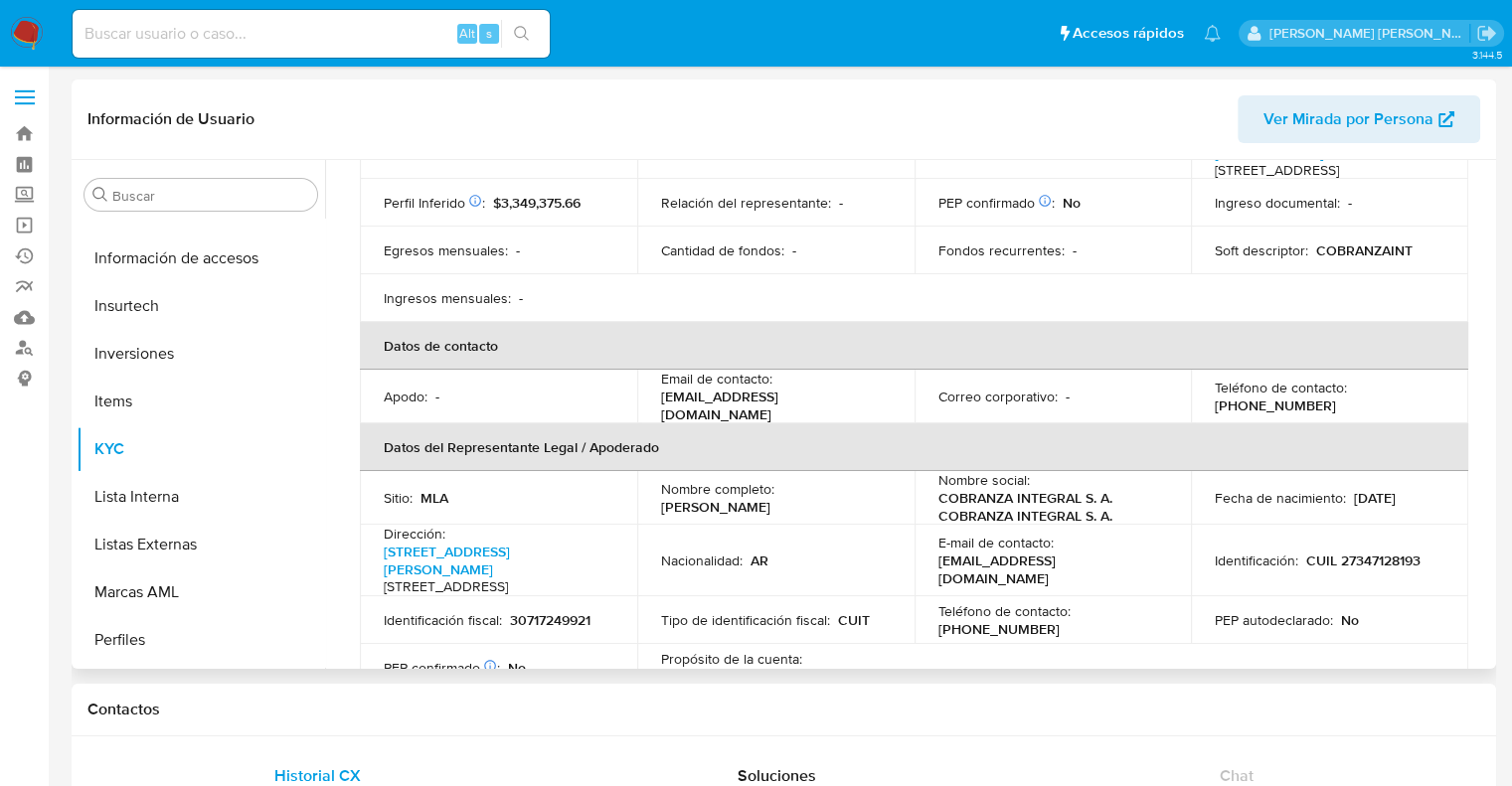 scroll, scrollTop: 397, scrollLeft: 0, axis: vertical 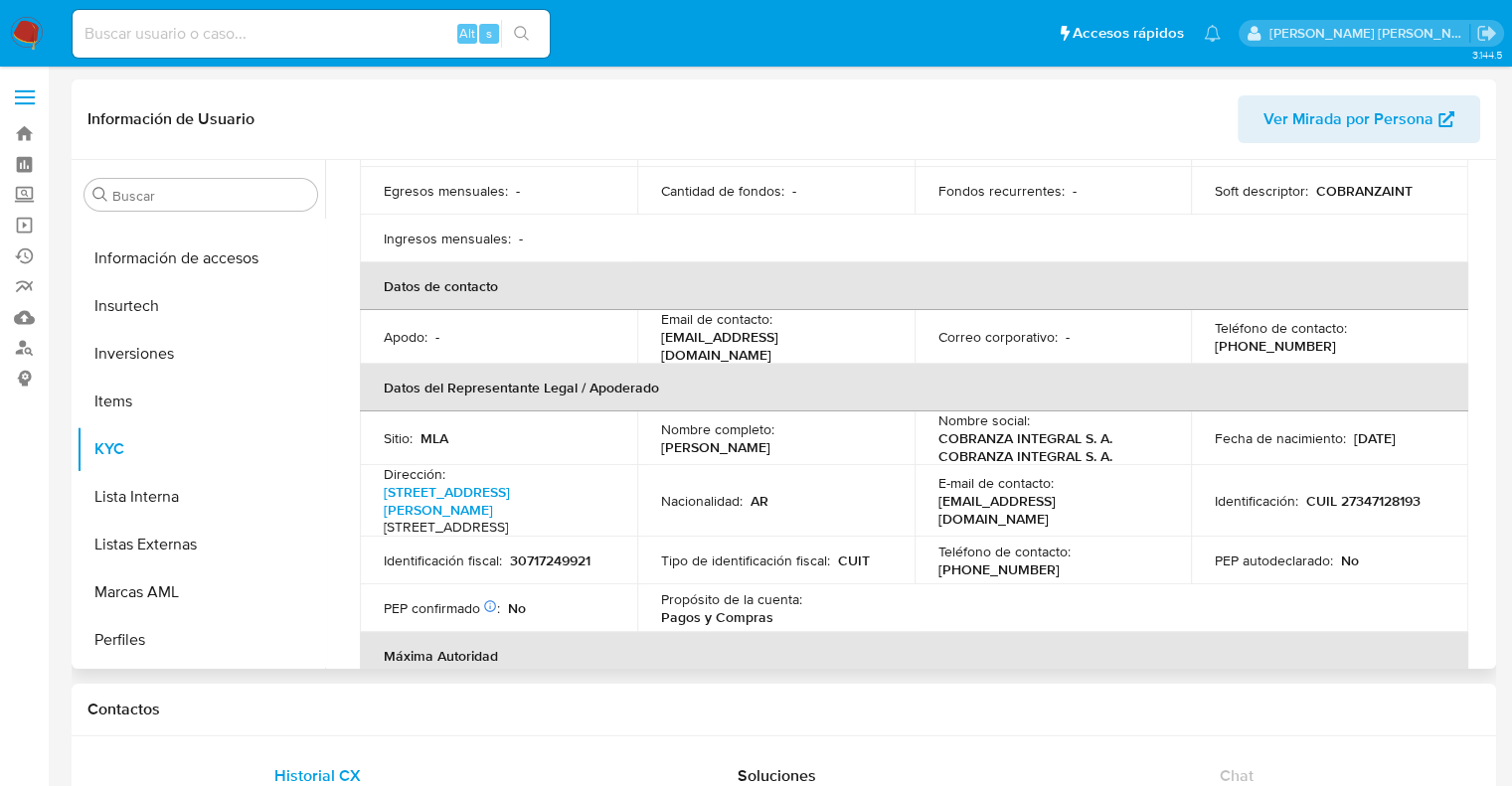 drag, startPoint x: 441, startPoint y: 555, endPoint x: 374, endPoint y: 513, distance: 79.075913 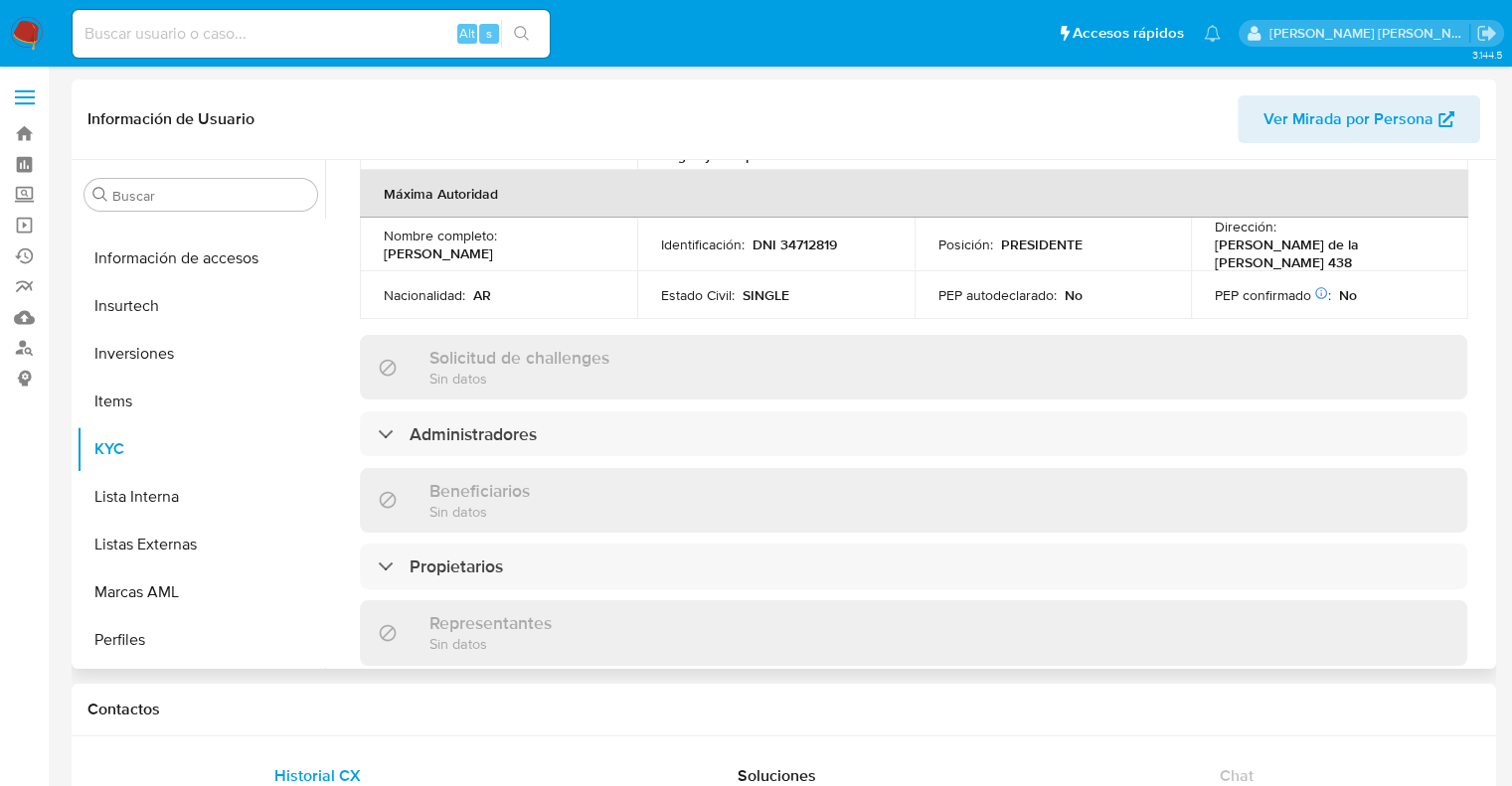 scroll, scrollTop: 894, scrollLeft: 0, axis: vertical 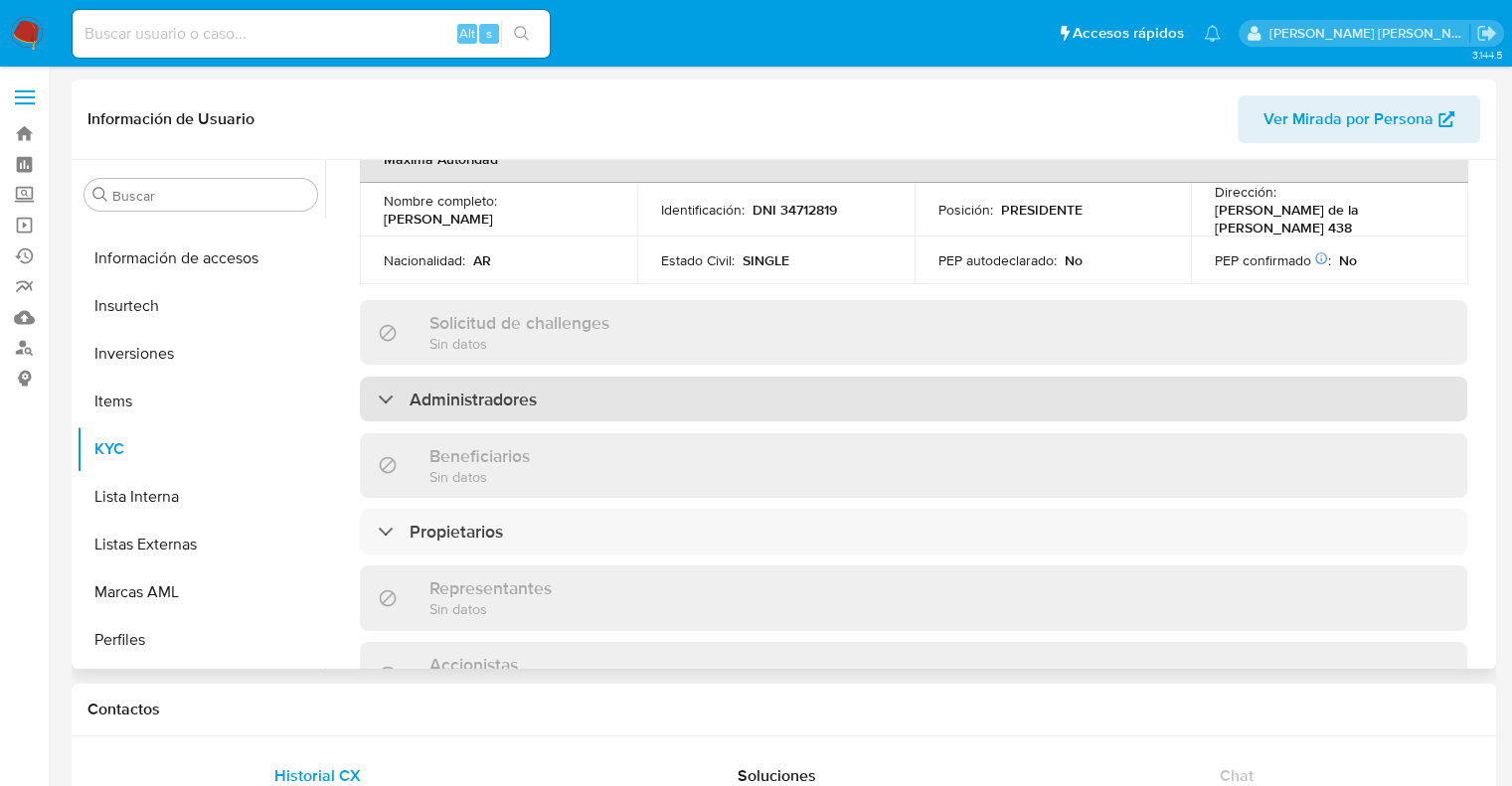 click on "Administradores" at bounding box center (473, 399) 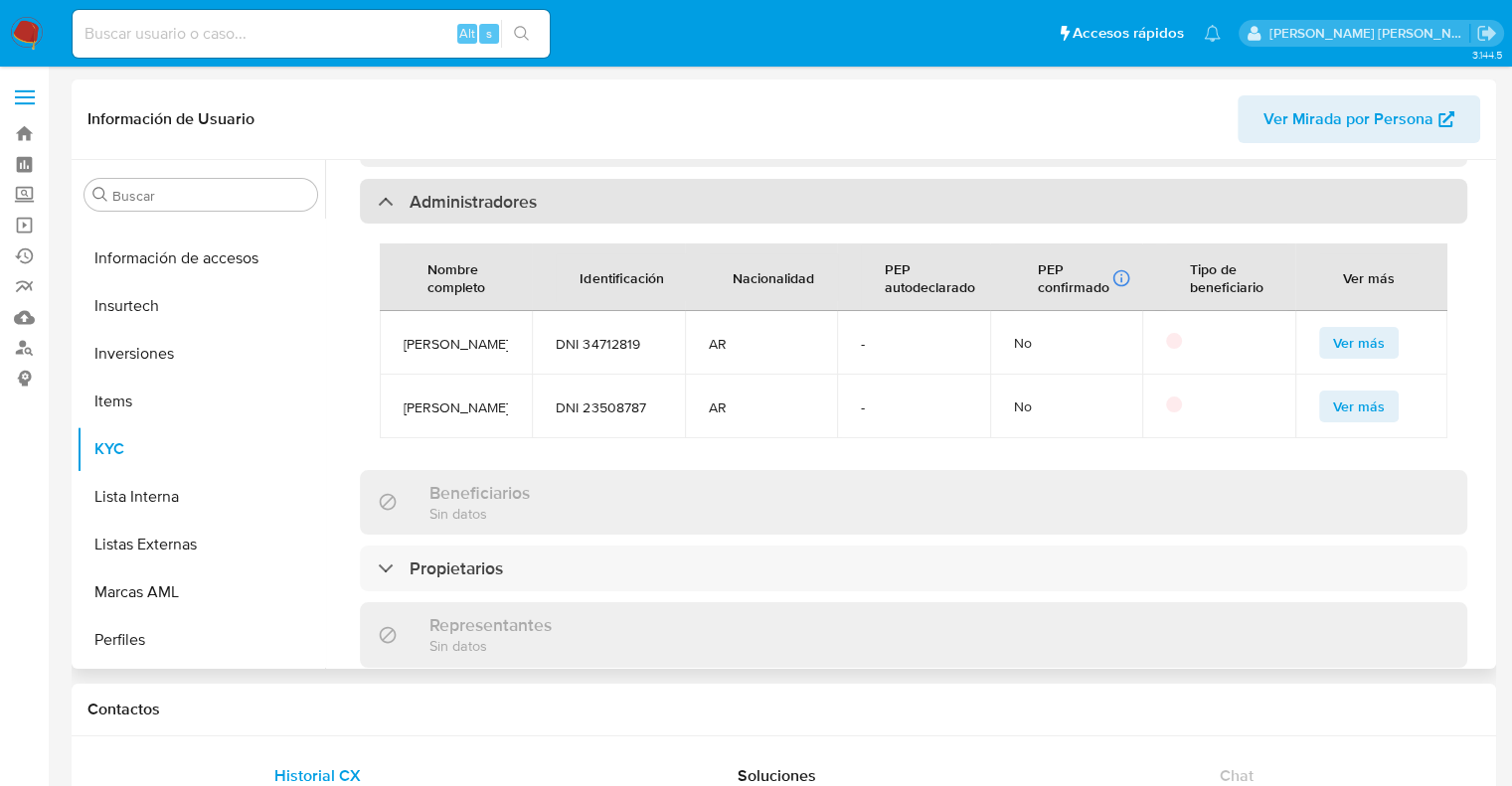 scroll, scrollTop: 1093, scrollLeft: 0, axis: vertical 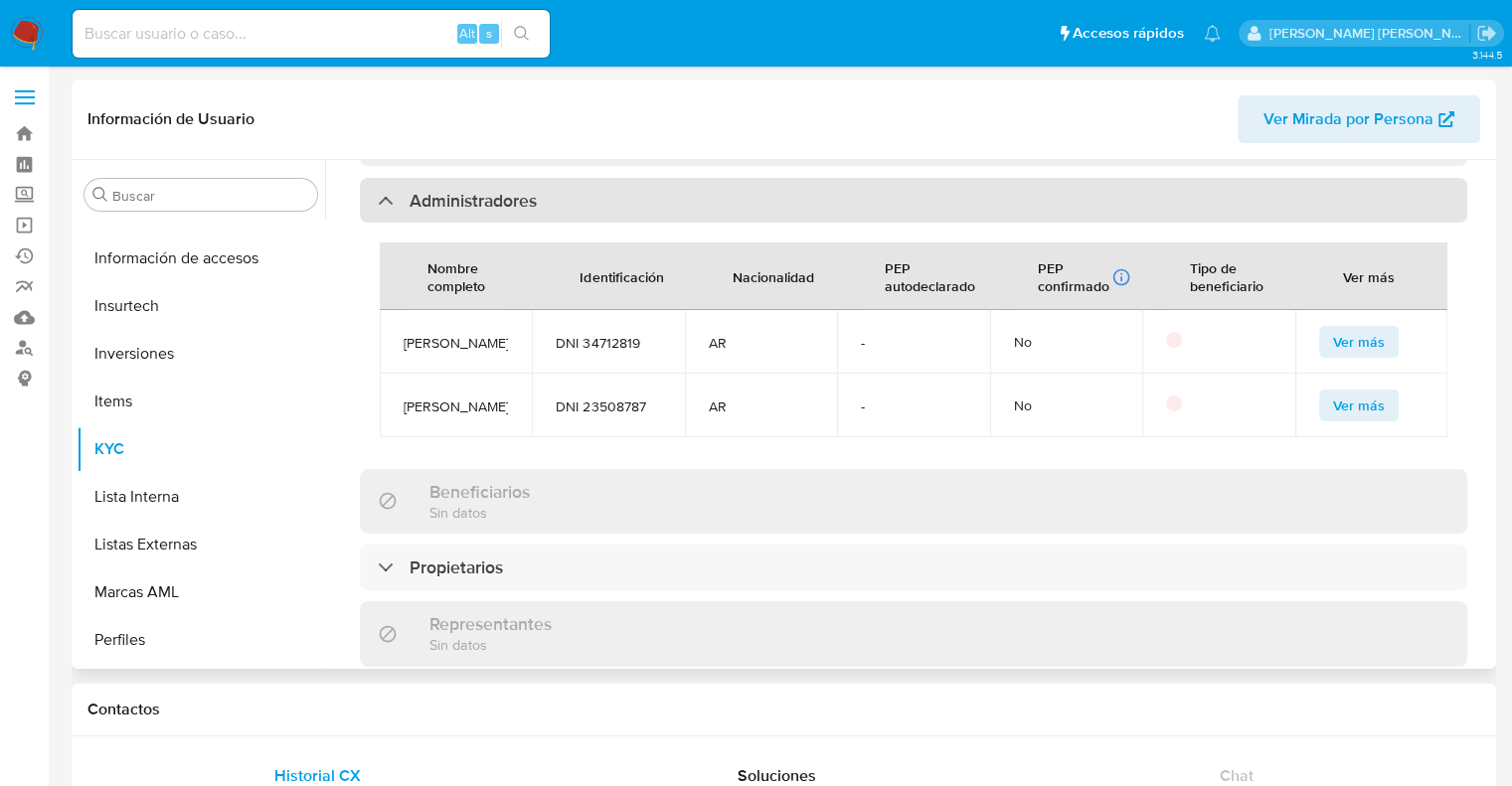 click on "Administradores" at bounding box center [473, 201] 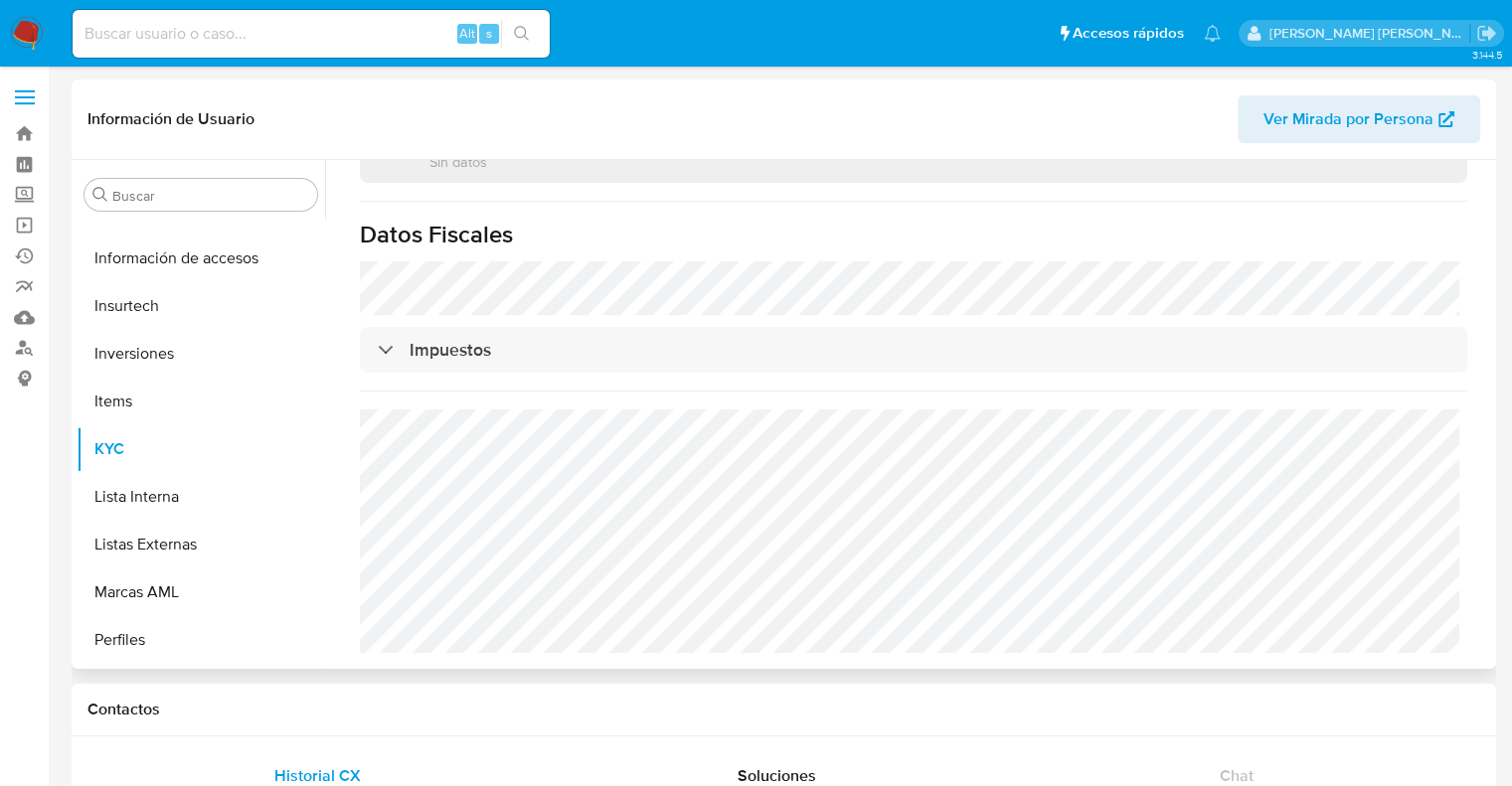 scroll, scrollTop: 1447, scrollLeft: 0, axis: vertical 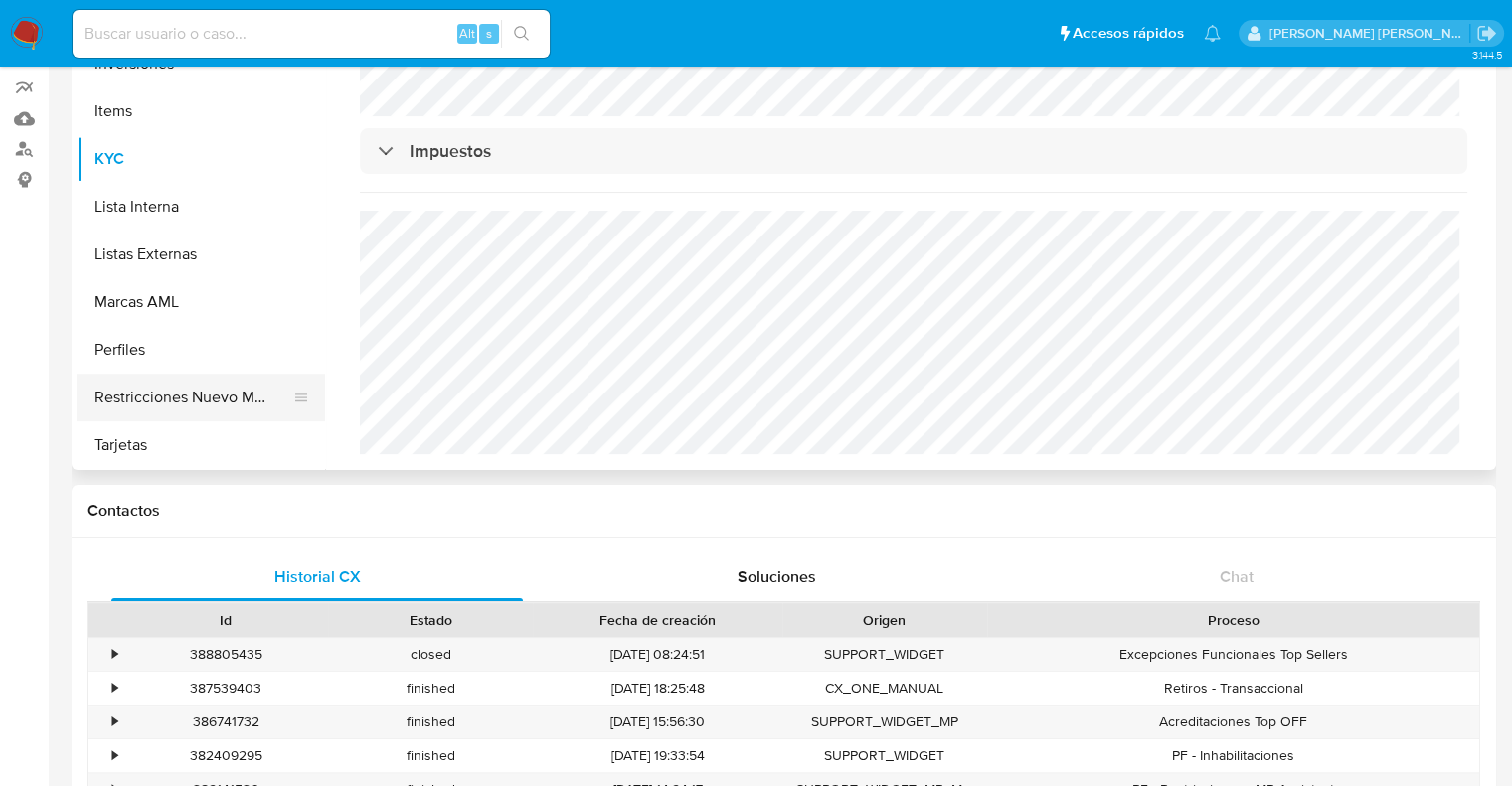 click on "Restricciones Nuevo Mundo" at bounding box center [193, 397] 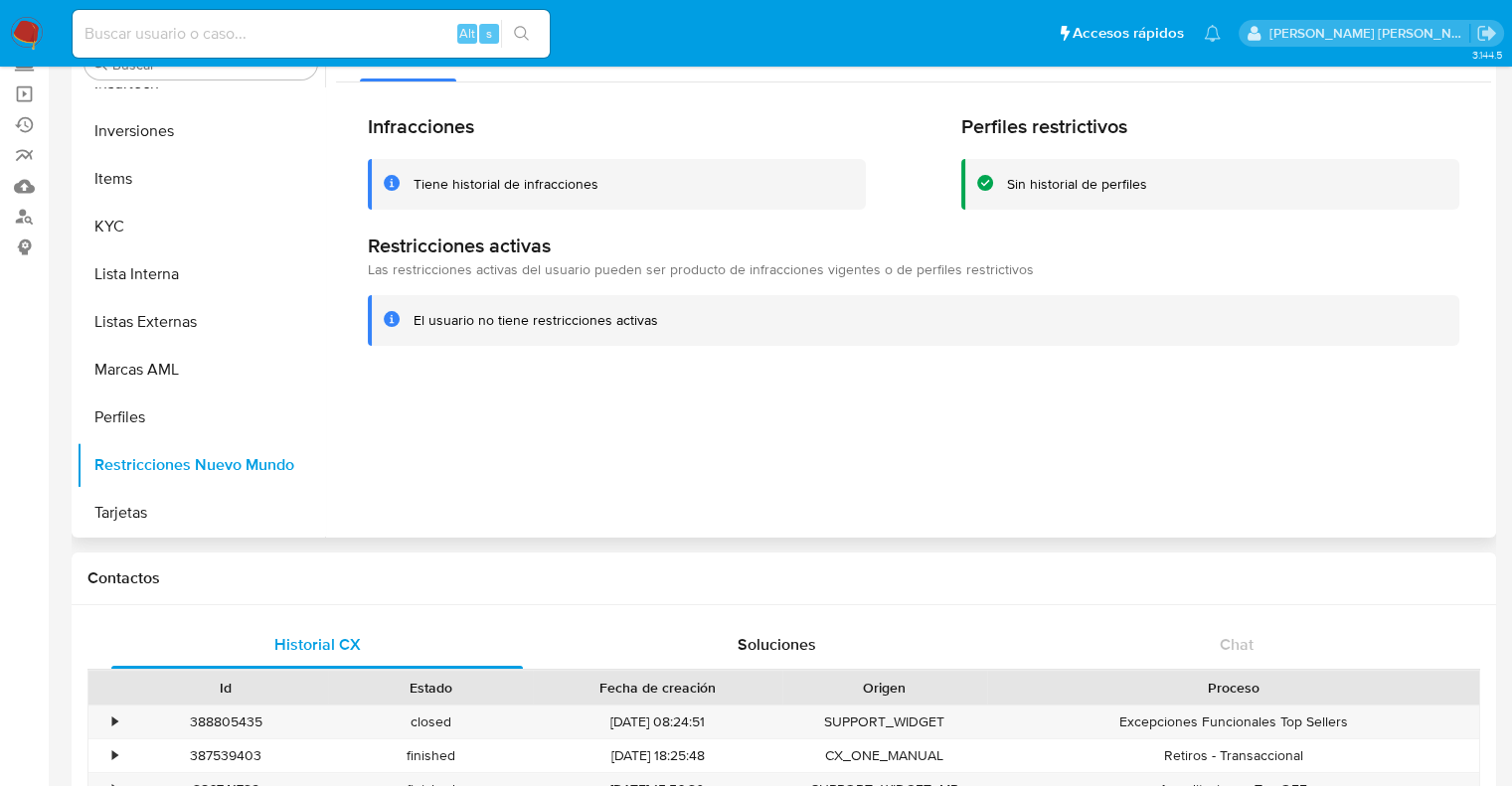 scroll, scrollTop: 99, scrollLeft: 0, axis: vertical 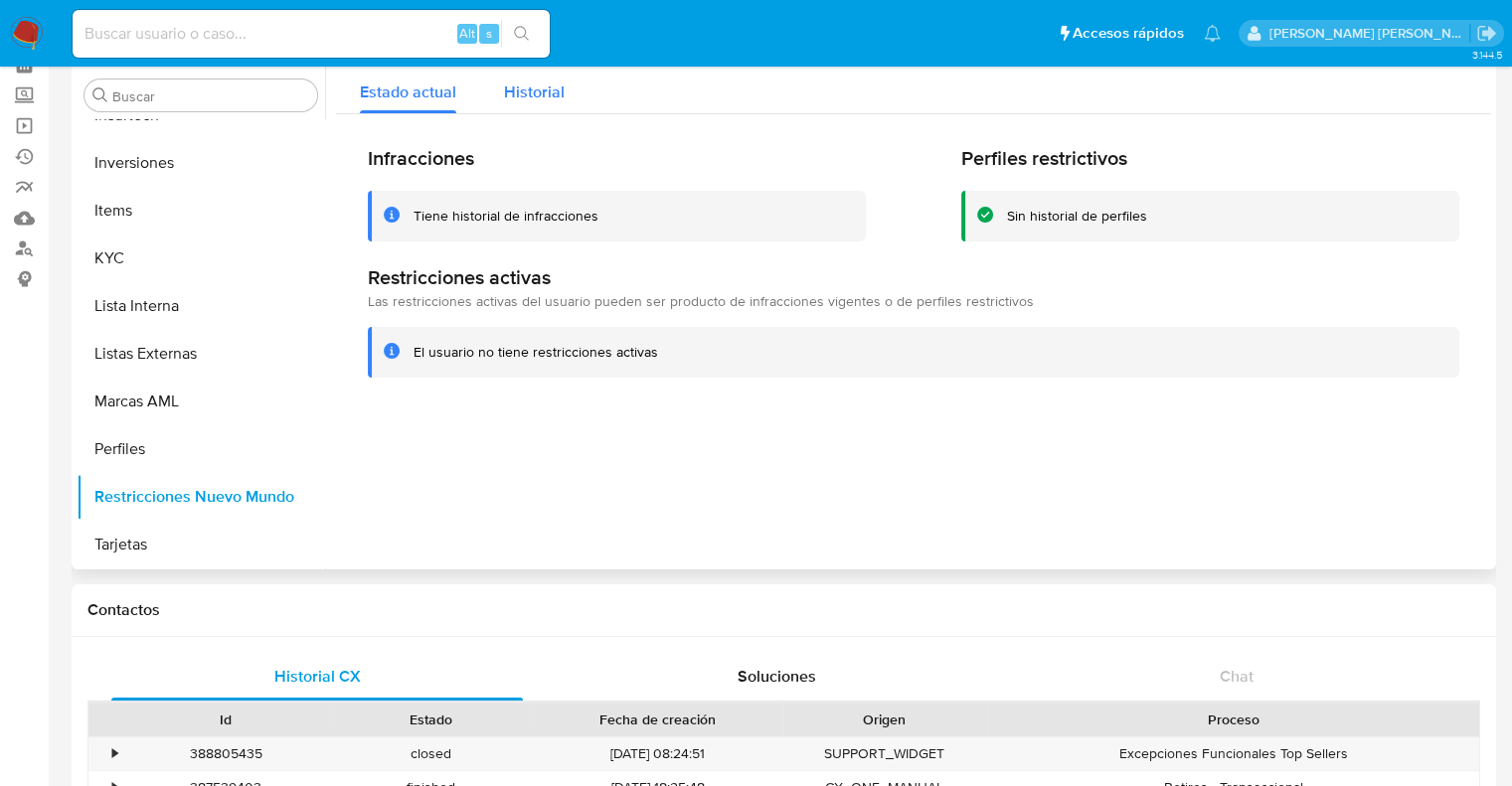 click on "Historial" at bounding box center (534, 91) 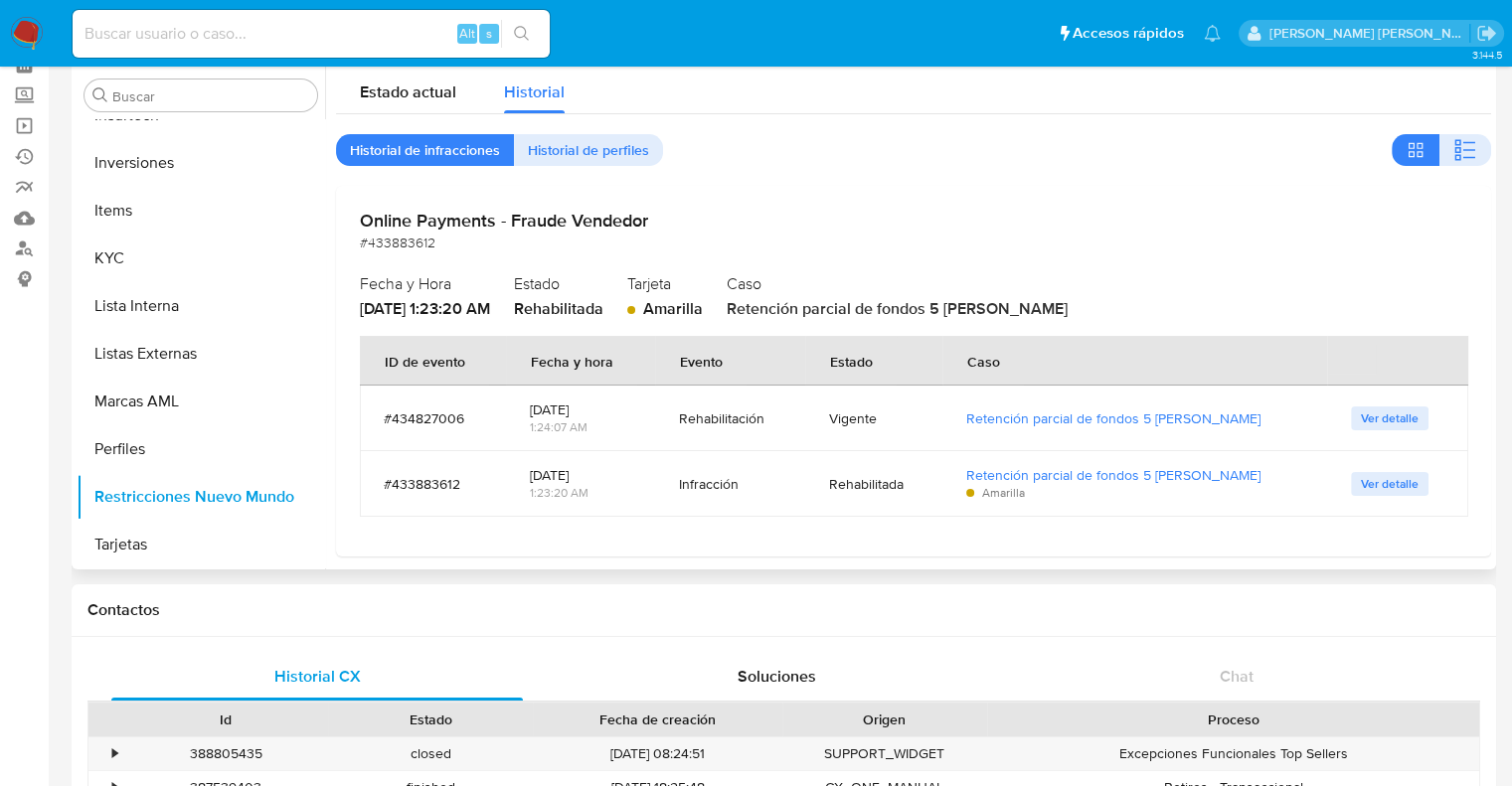 drag, startPoint x: 770, startPoint y: 313, endPoint x: 1018, endPoint y: 315, distance: 248.00806 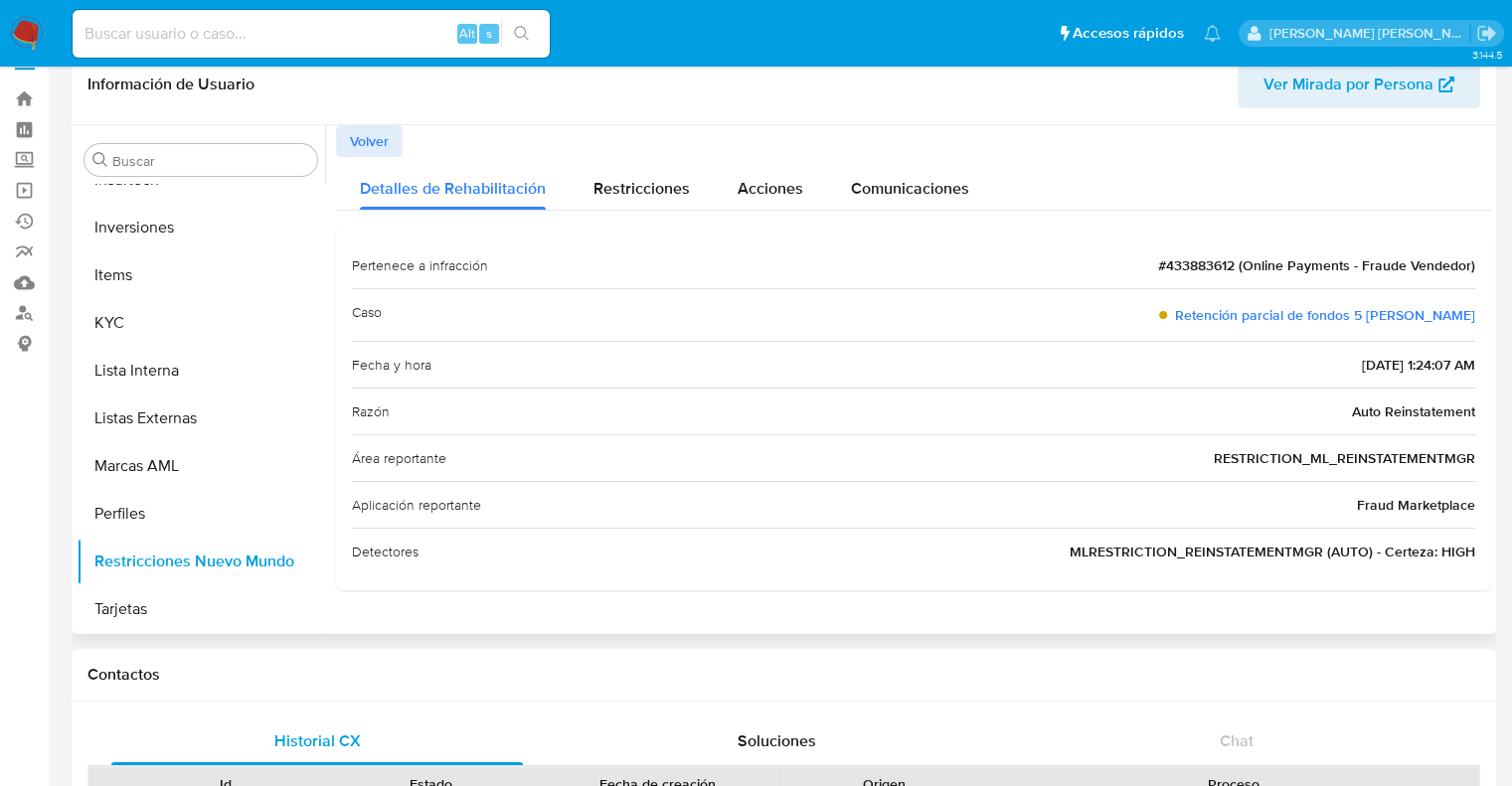 scroll, scrollTop: 0, scrollLeft: 0, axis: both 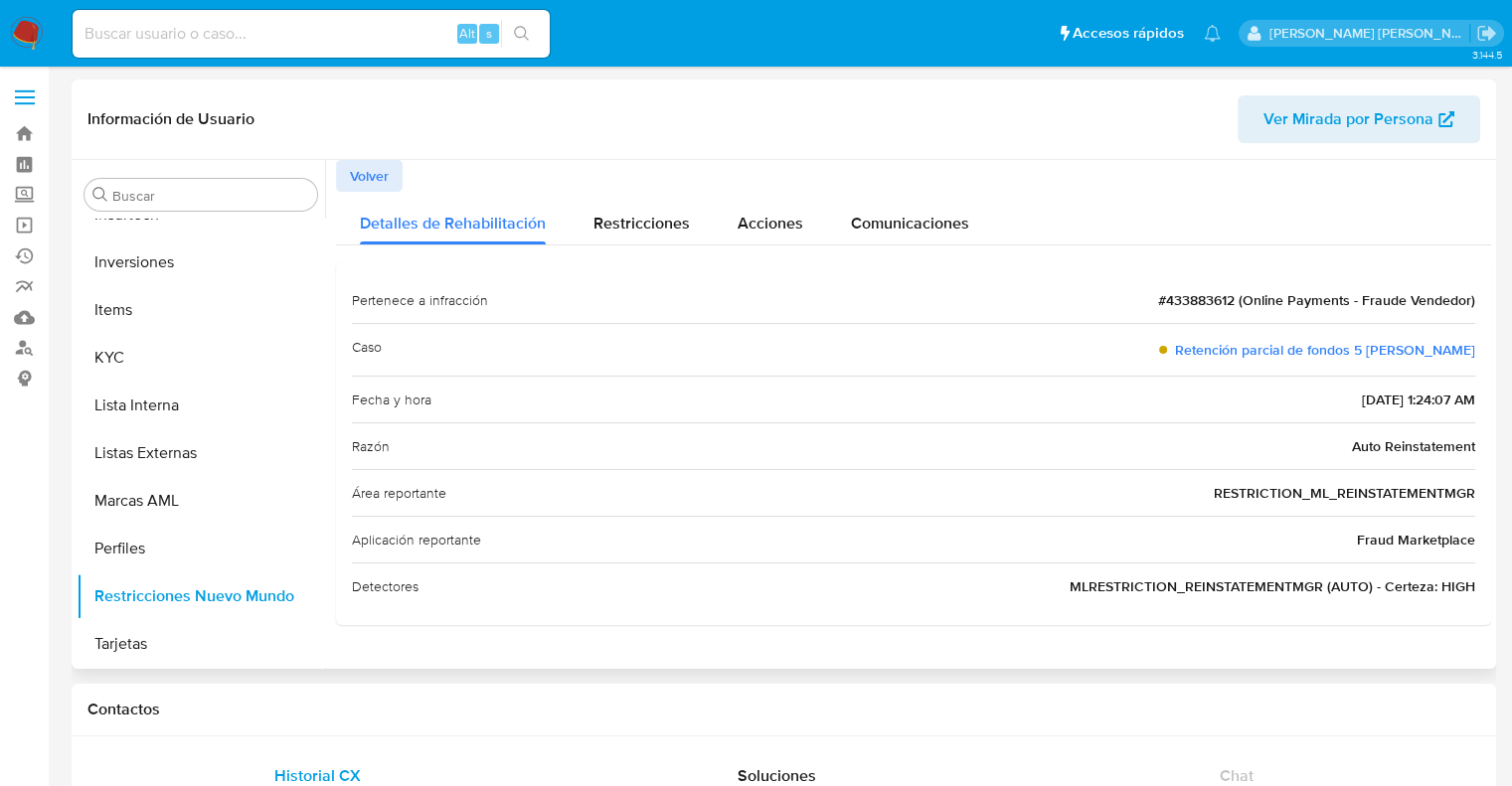 click on "Volver" at bounding box center (369, 176) 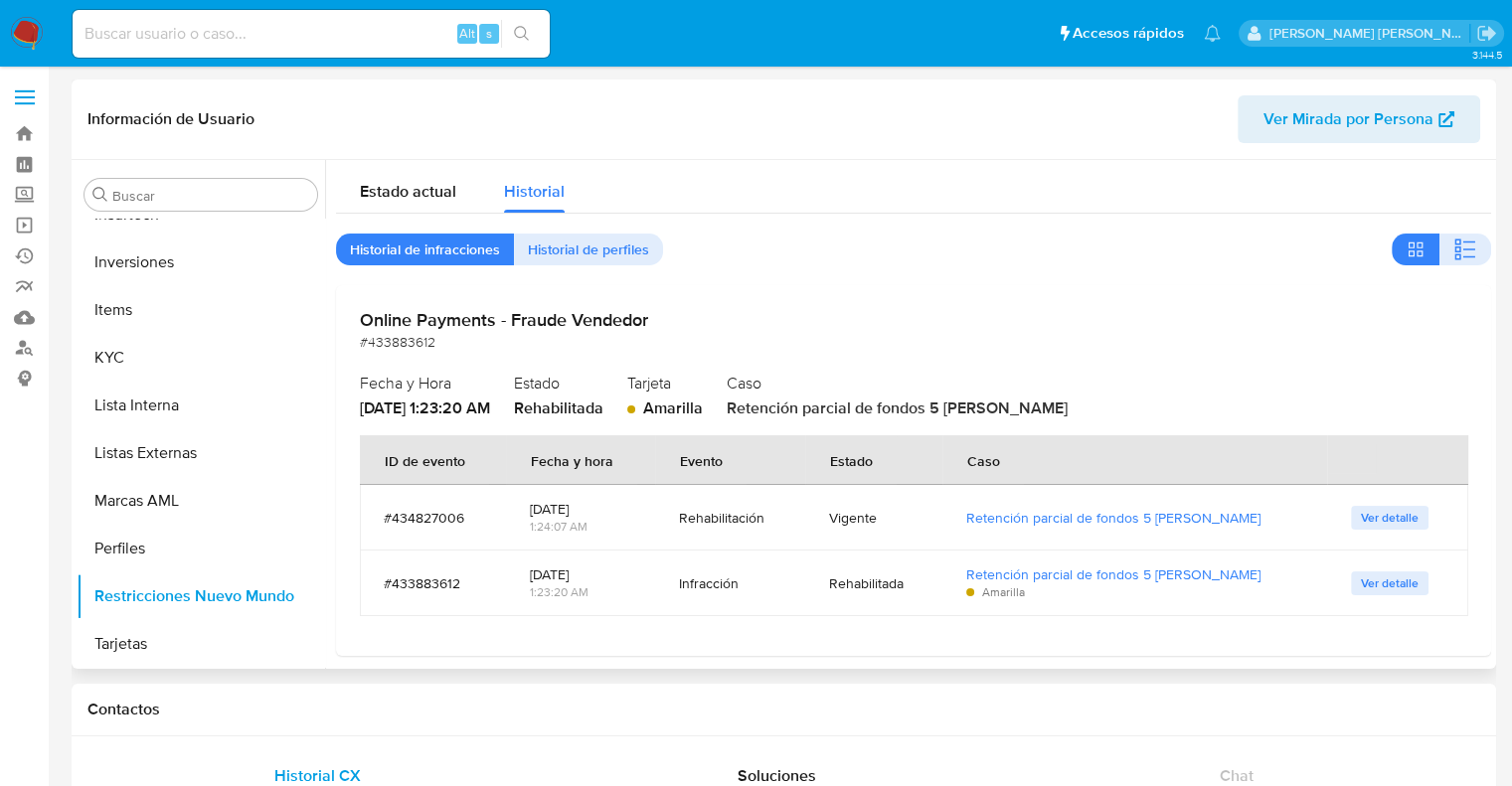 drag, startPoint x: 623, startPoint y: 517, endPoint x: 520, endPoint y: 512, distance: 103.121288 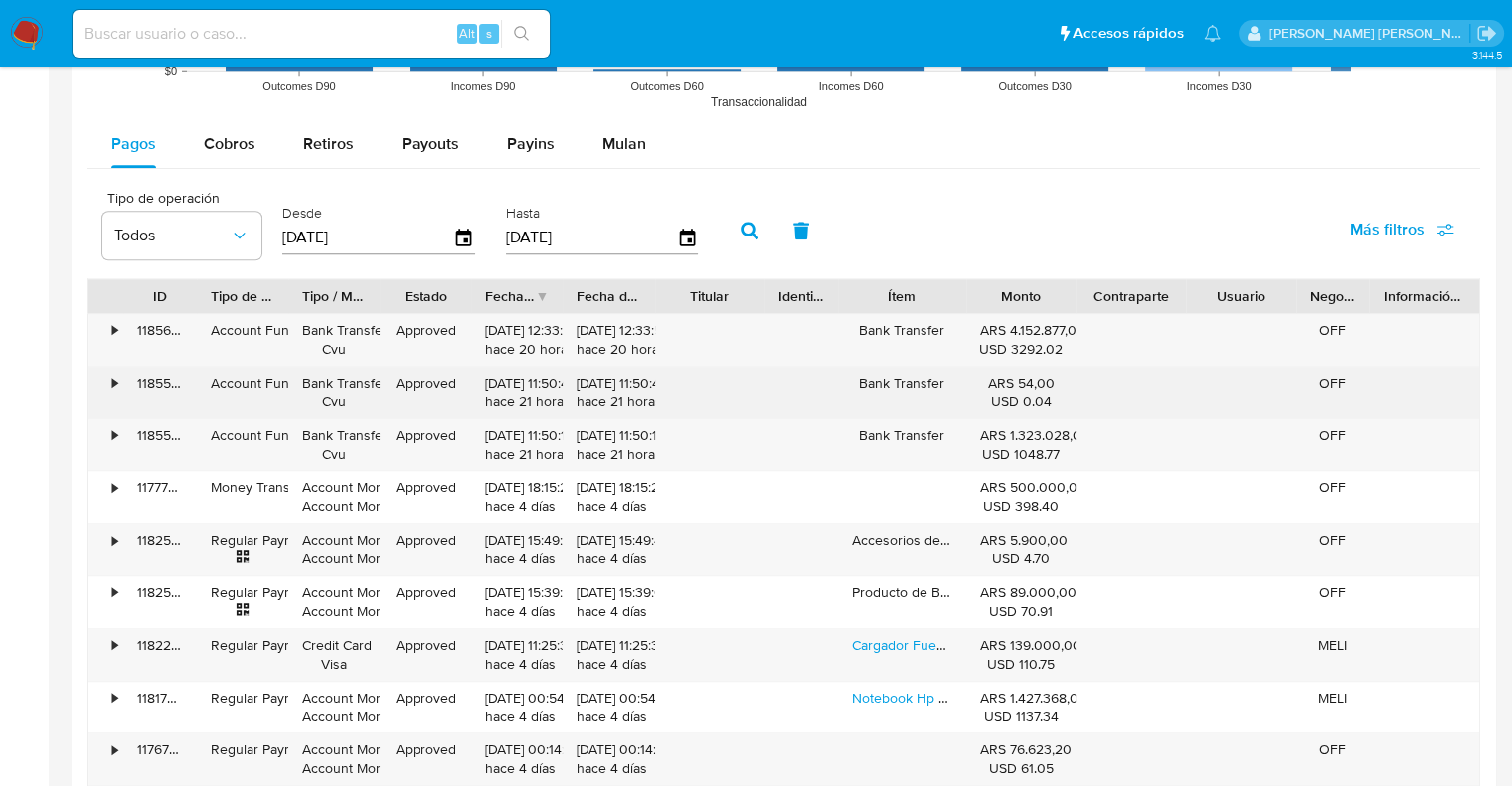 scroll, scrollTop: 1888, scrollLeft: 0, axis: vertical 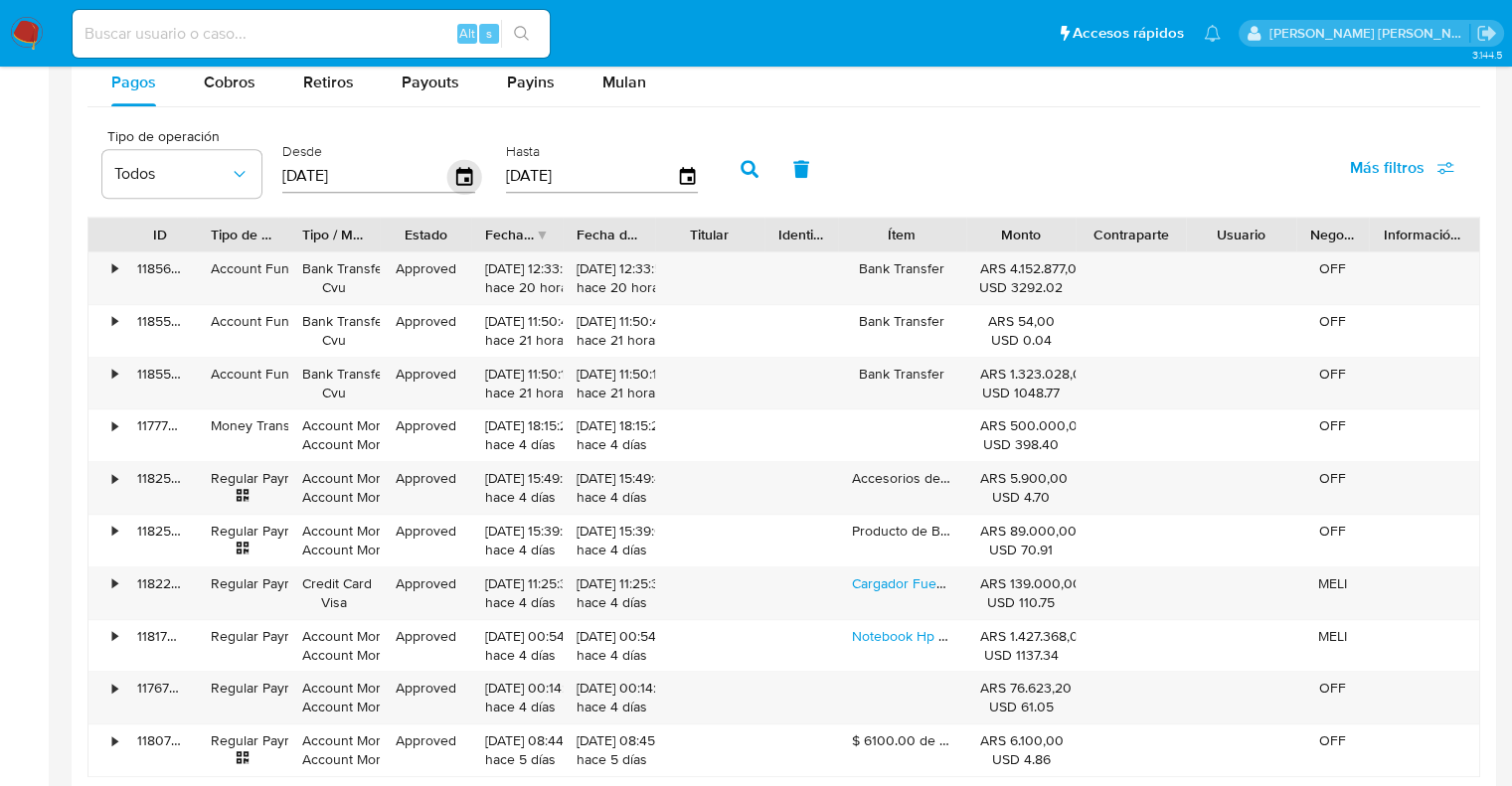 click 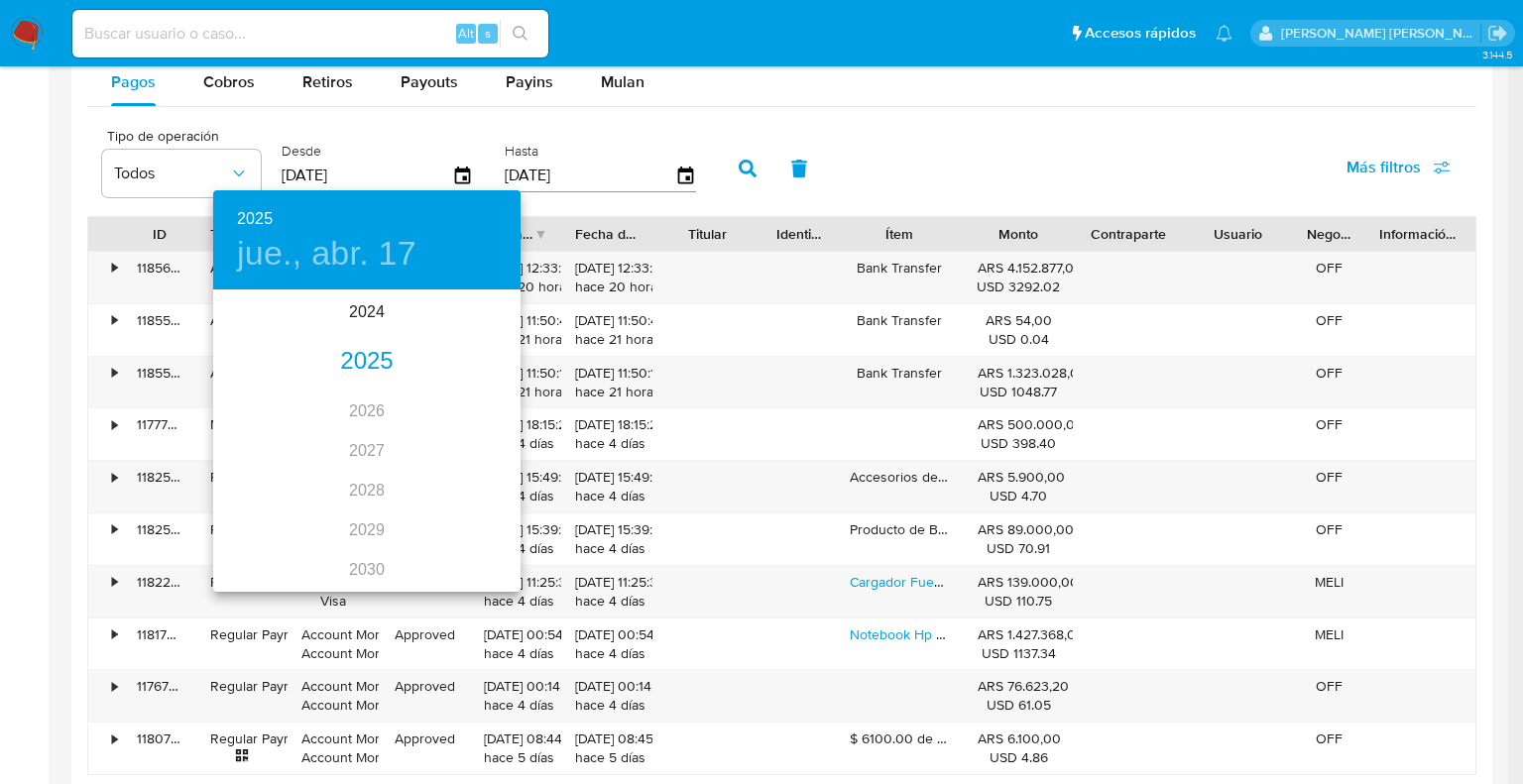 click on "2025" at bounding box center [367, 362] 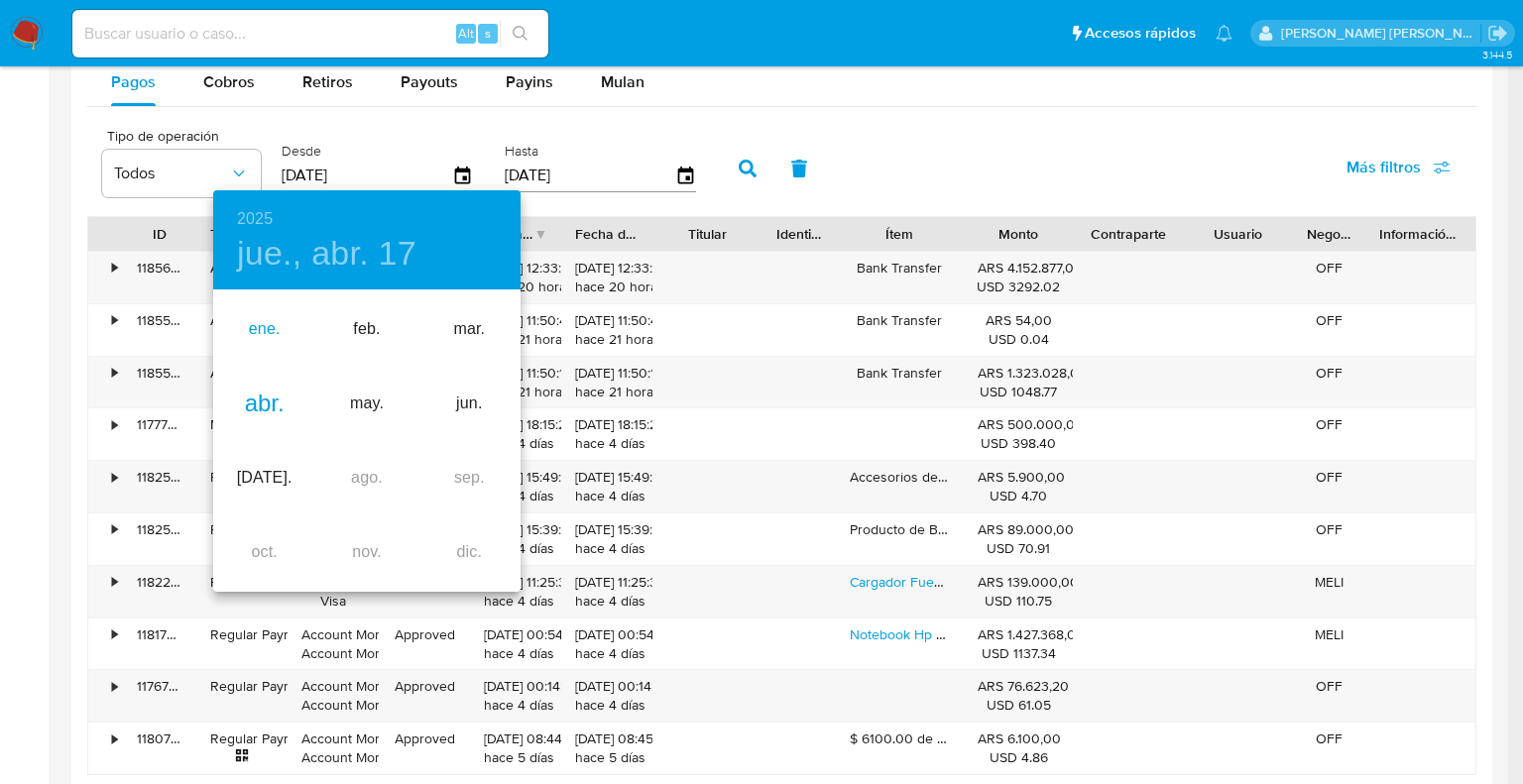 click on "ene." at bounding box center [264, 329] 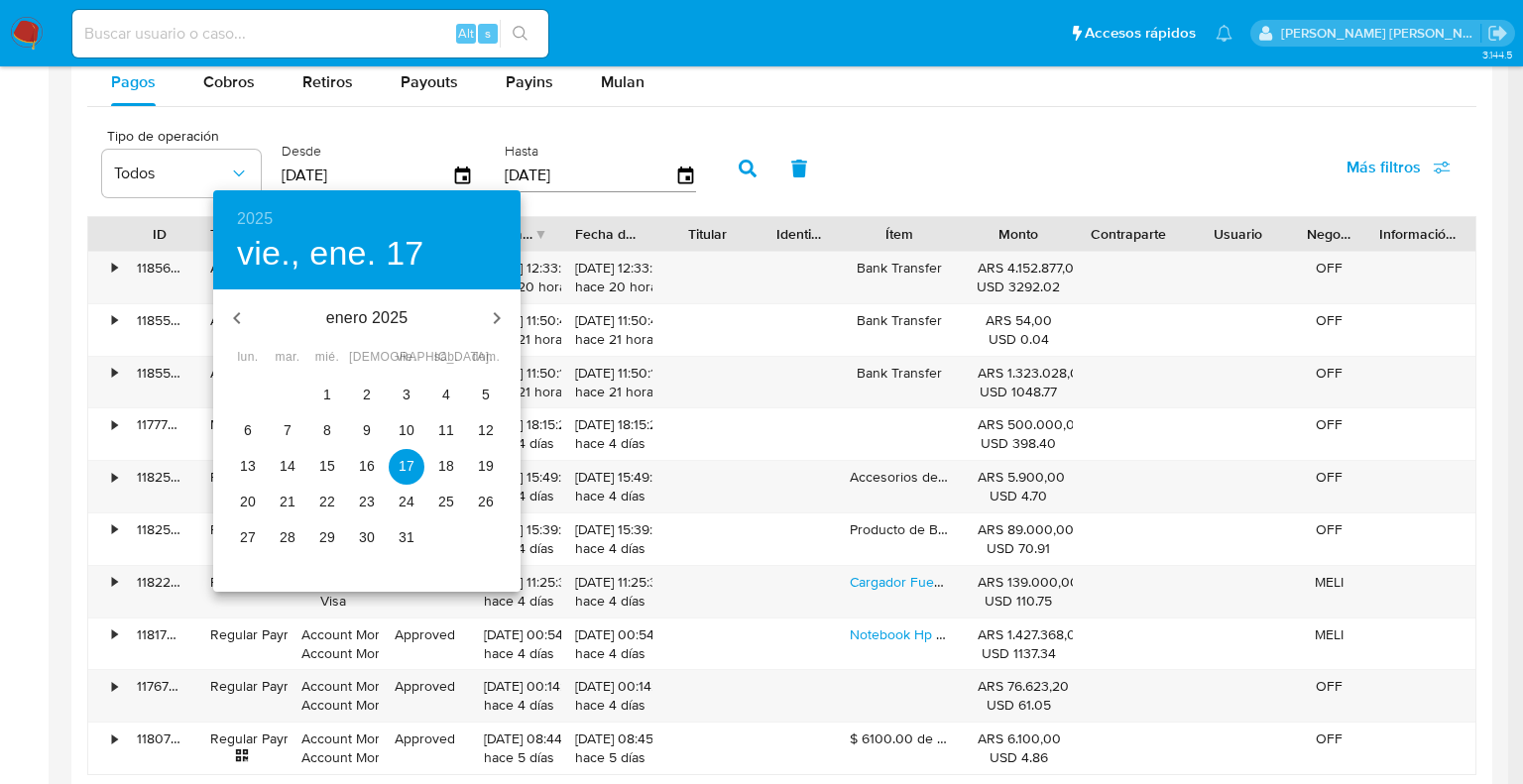 click on "1" at bounding box center [327, 394] 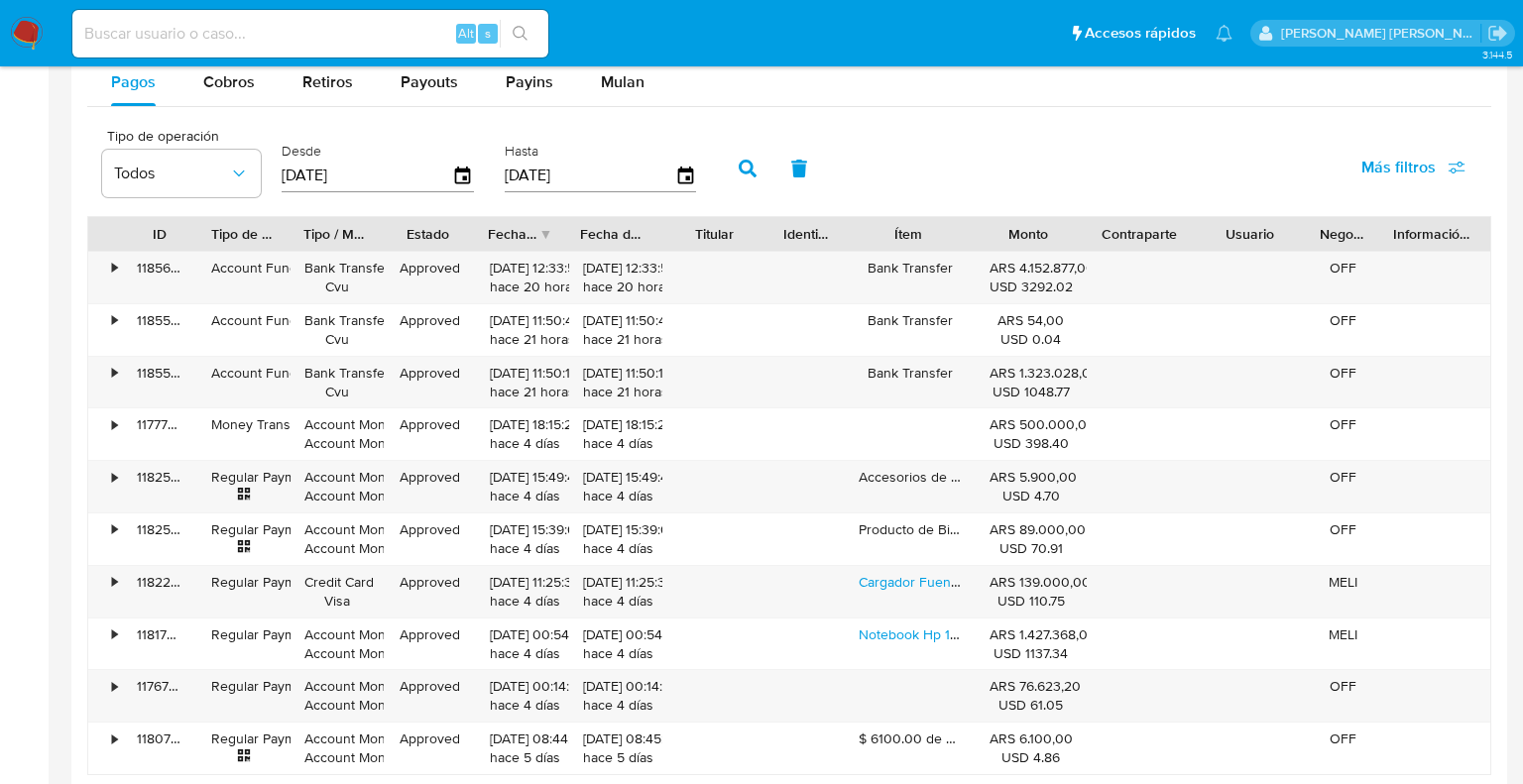 type on "01/01/2025" 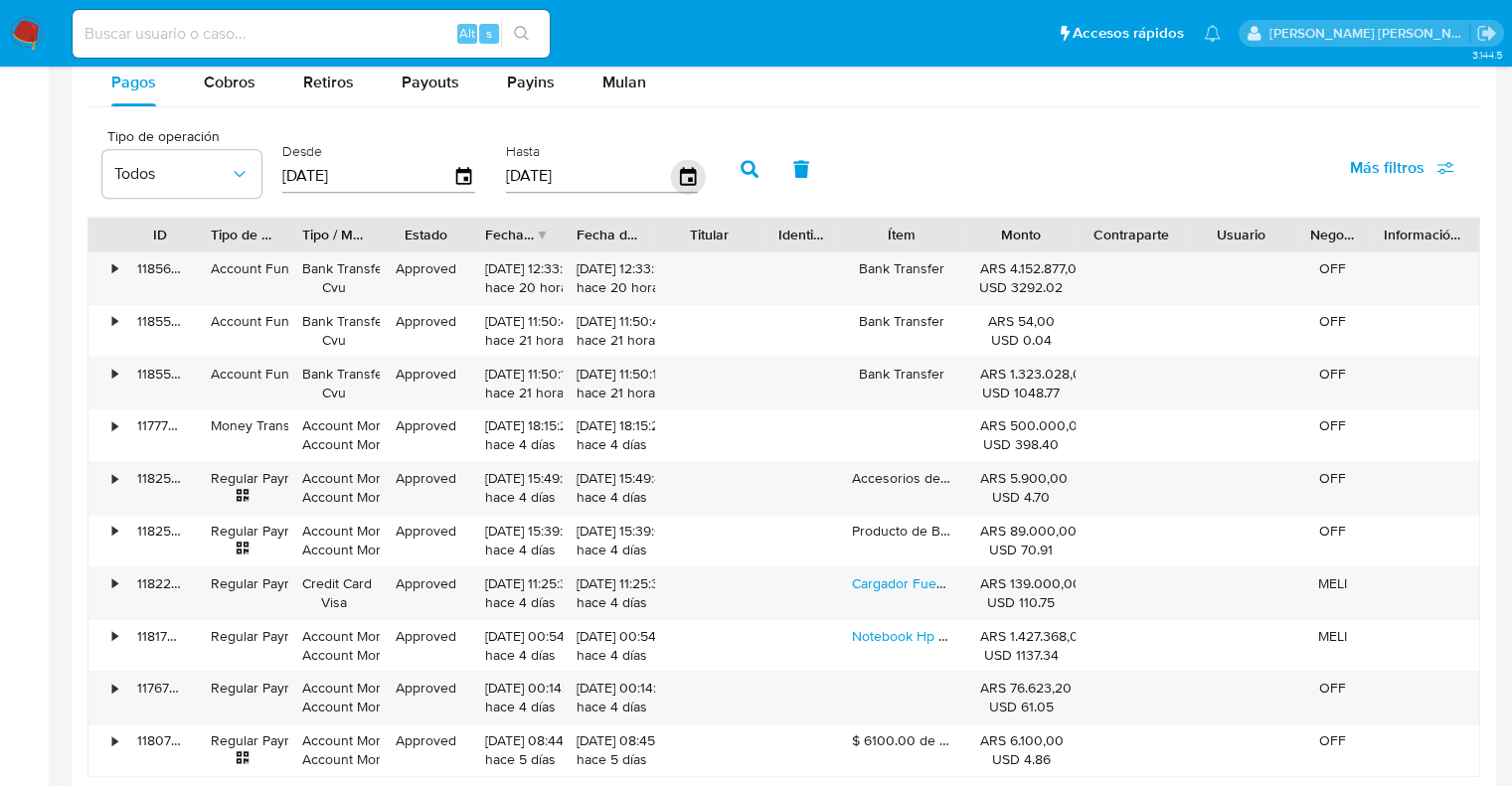 click 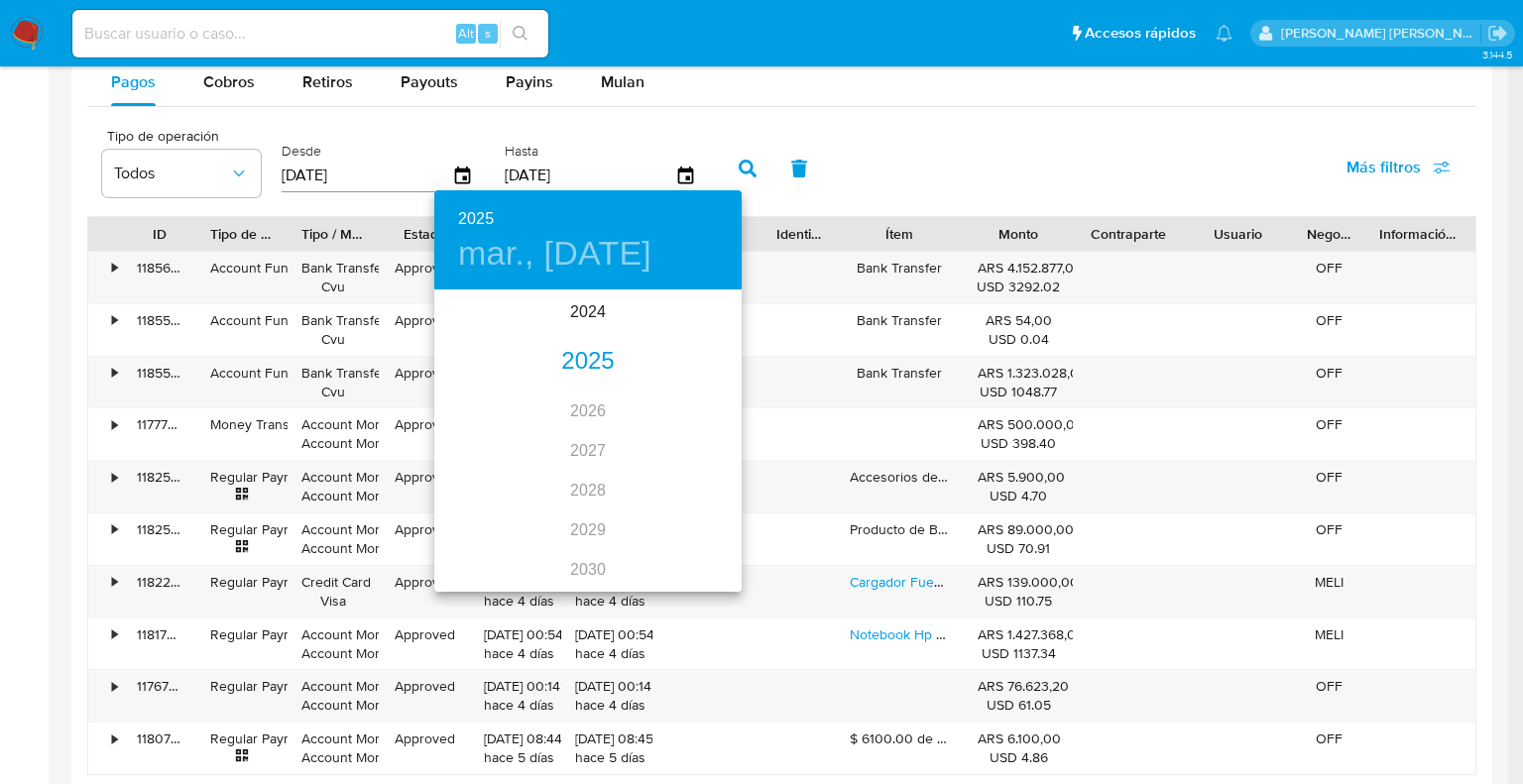 click on "2025" at bounding box center (588, 362) 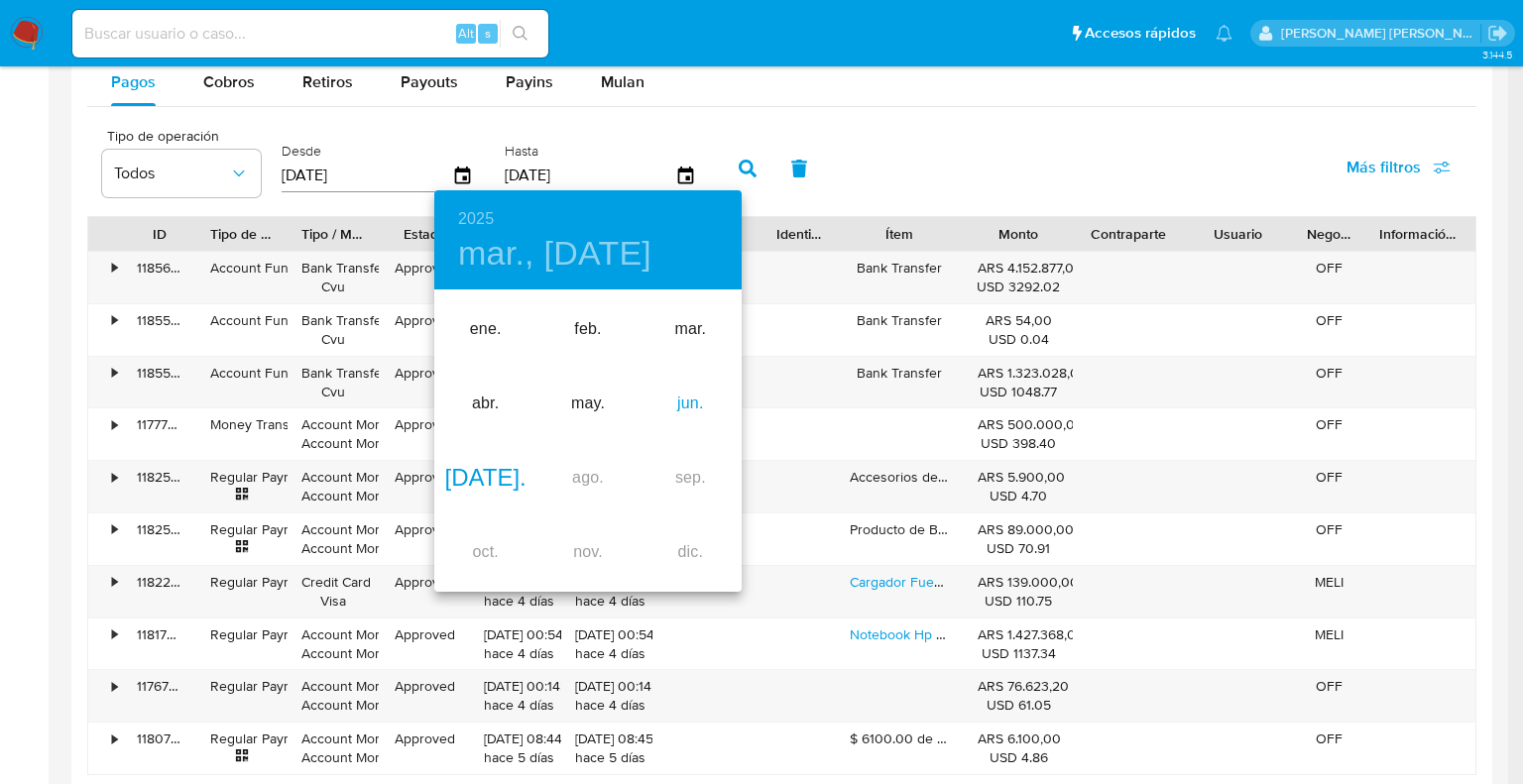 click on "jun." at bounding box center [690, 403] 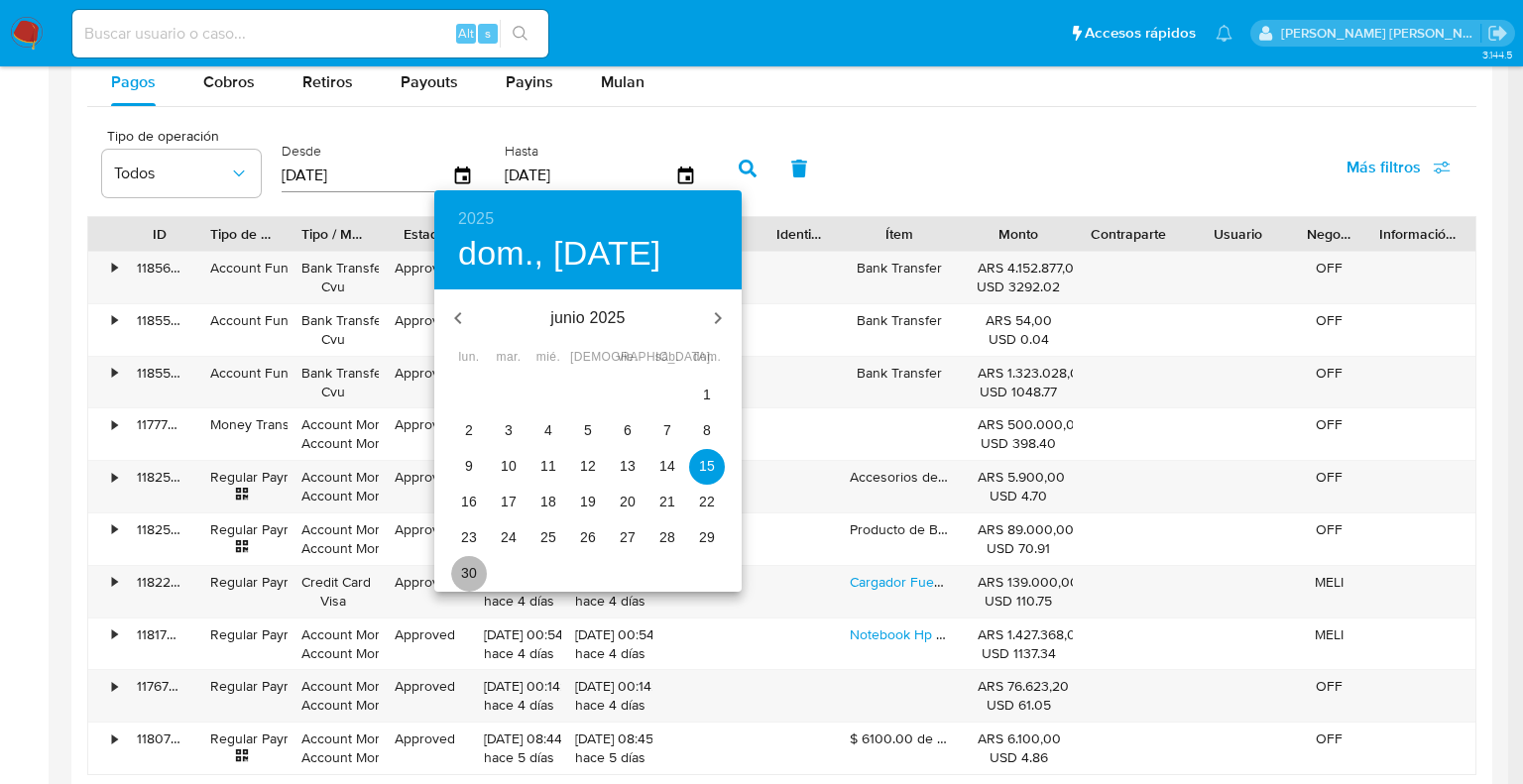 drag, startPoint x: 466, startPoint y: 570, endPoint x: 508, endPoint y: 495, distance: 85.959293 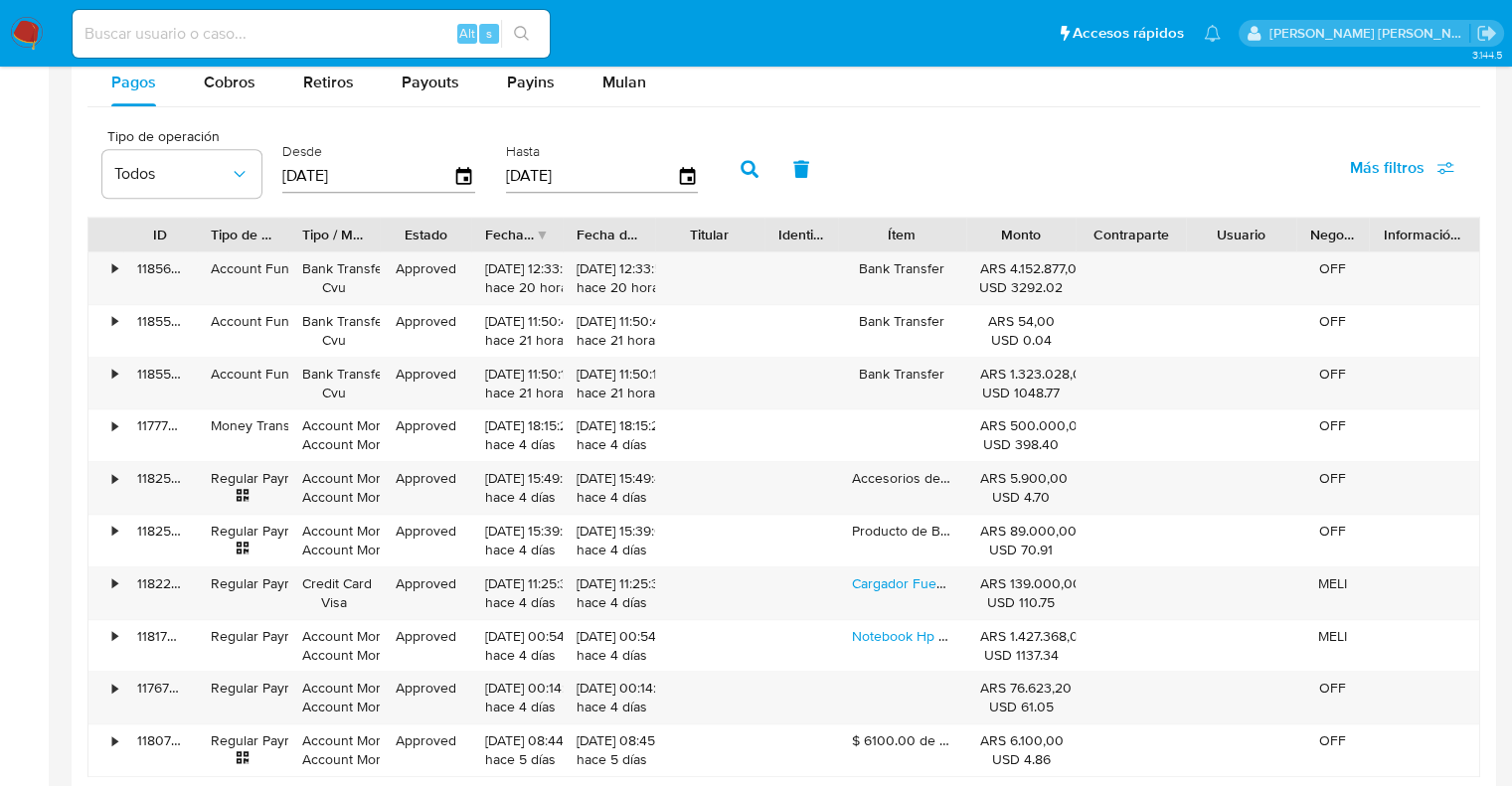 click 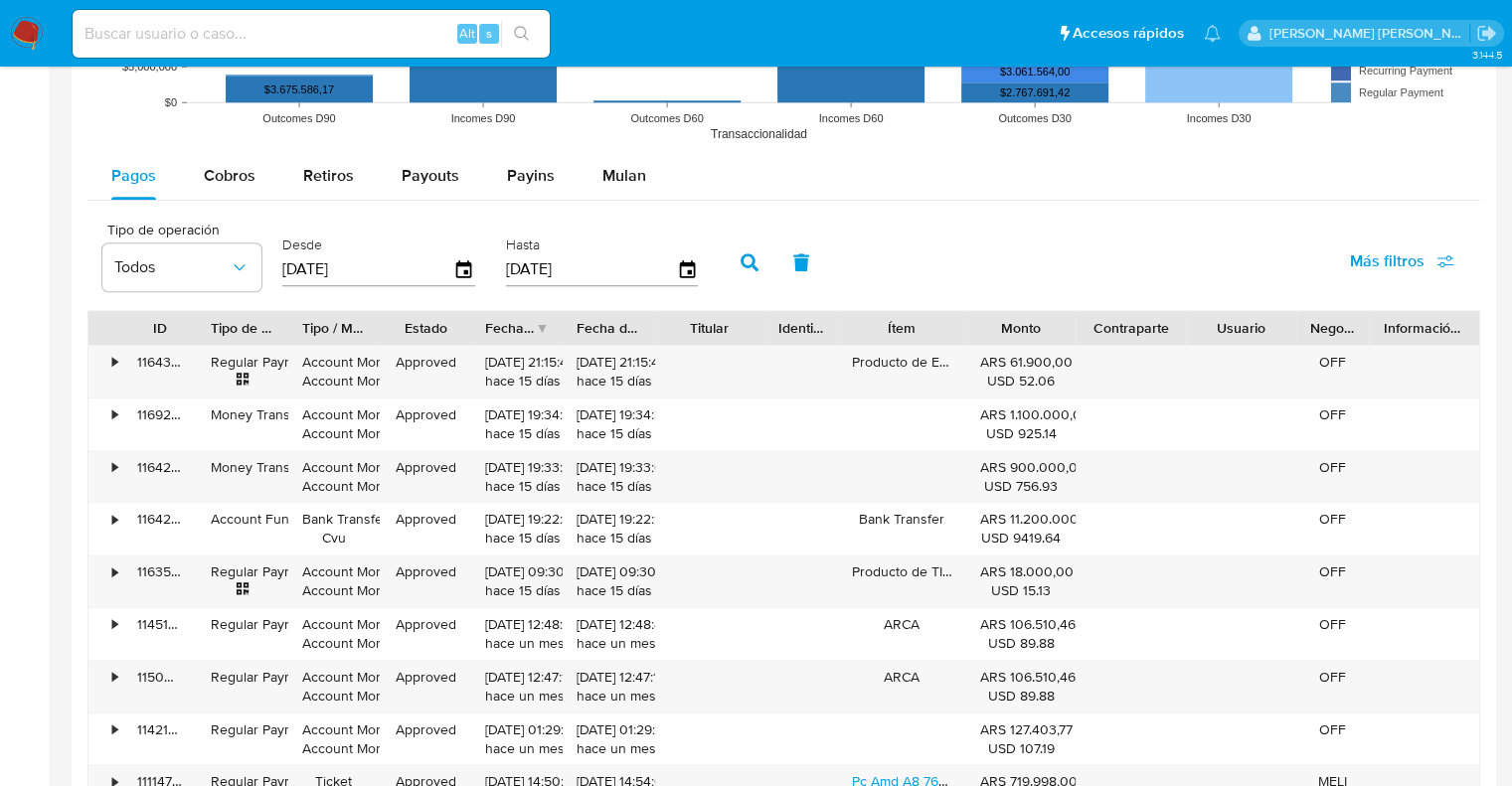 scroll, scrollTop: 1689, scrollLeft: 0, axis: vertical 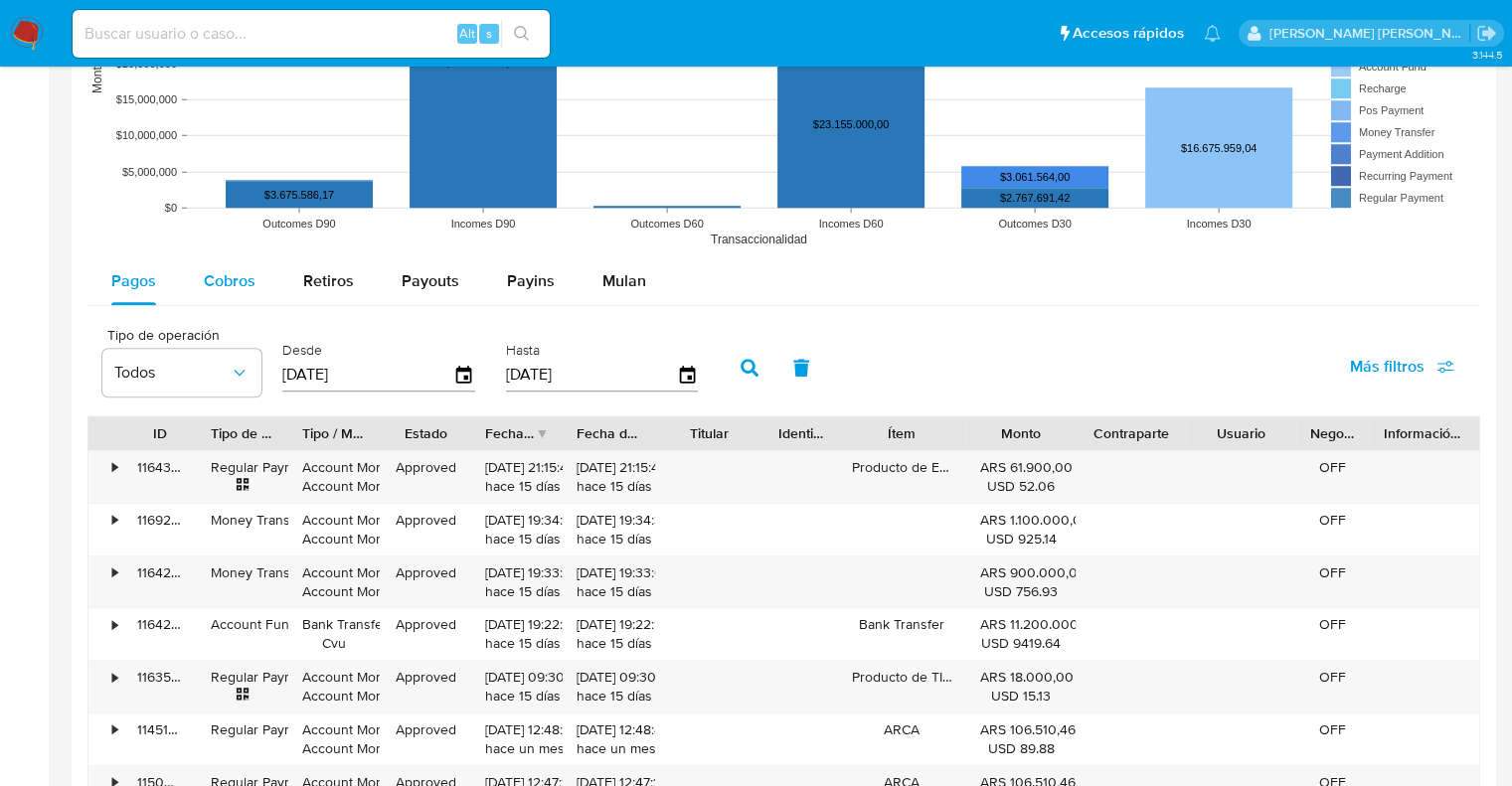 click on "Cobros" at bounding box center (230, 280) 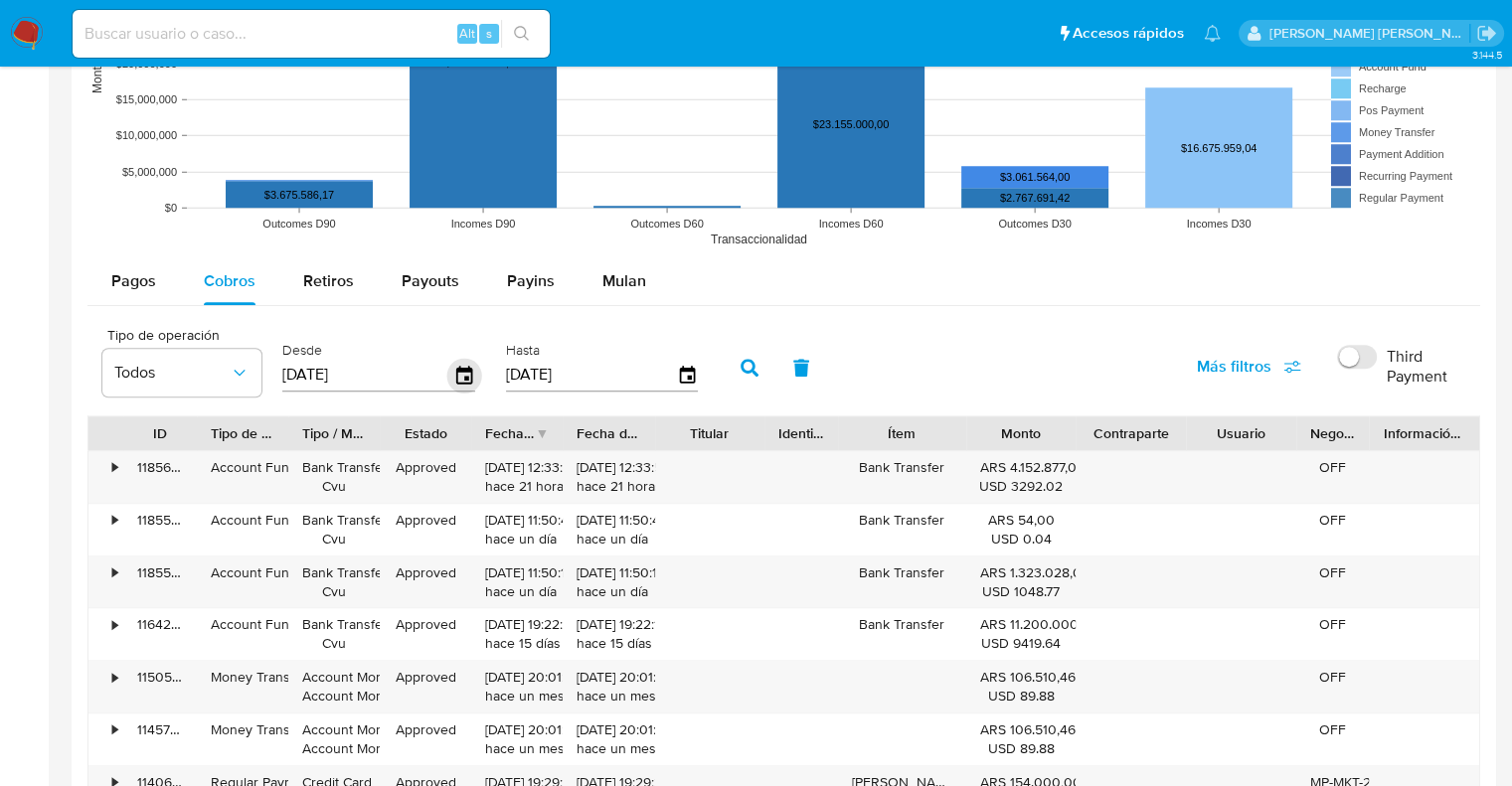 click 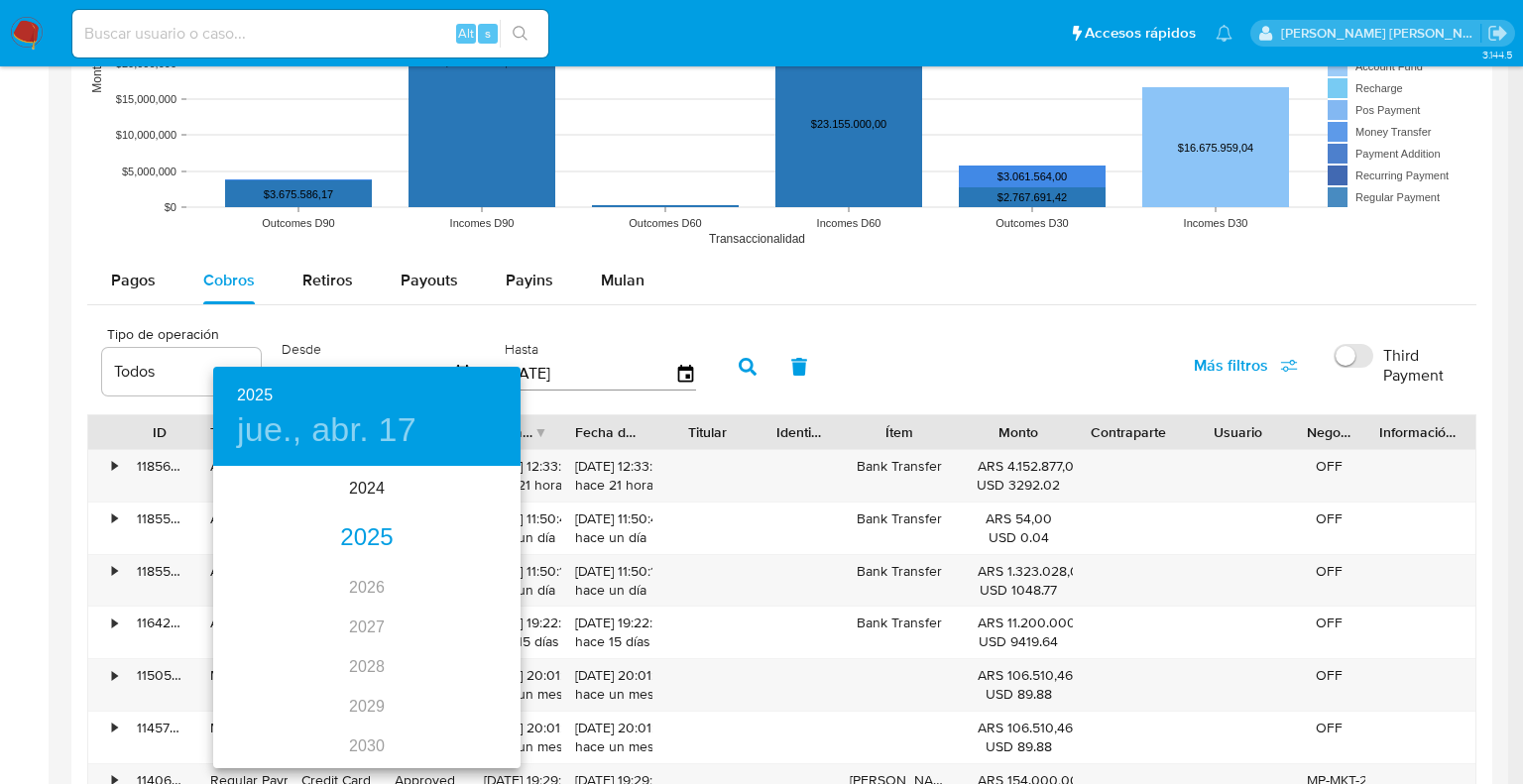 click on "2025" at bounding box center [367, 538] 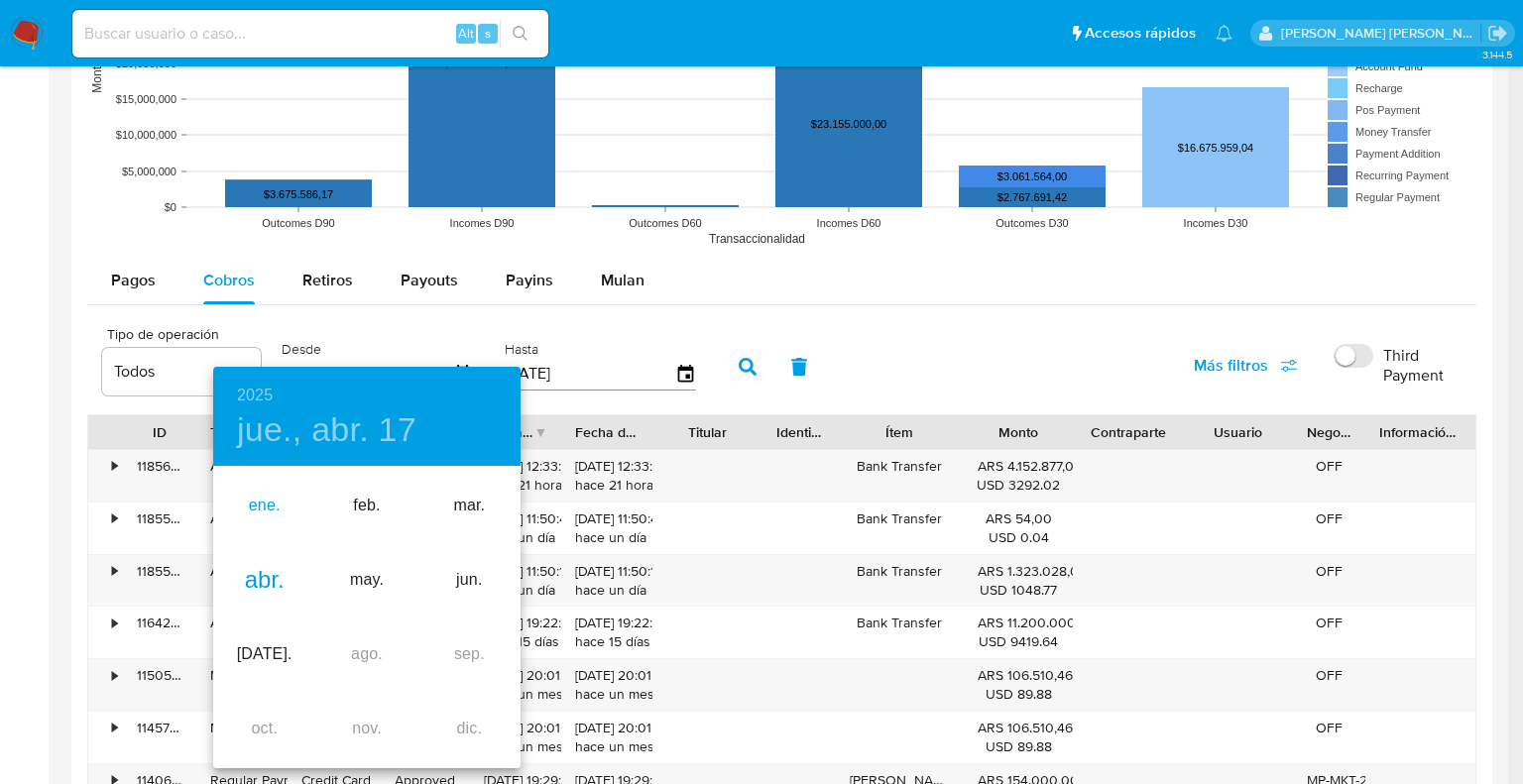 click on "ene." at bounding box center (264, 505) 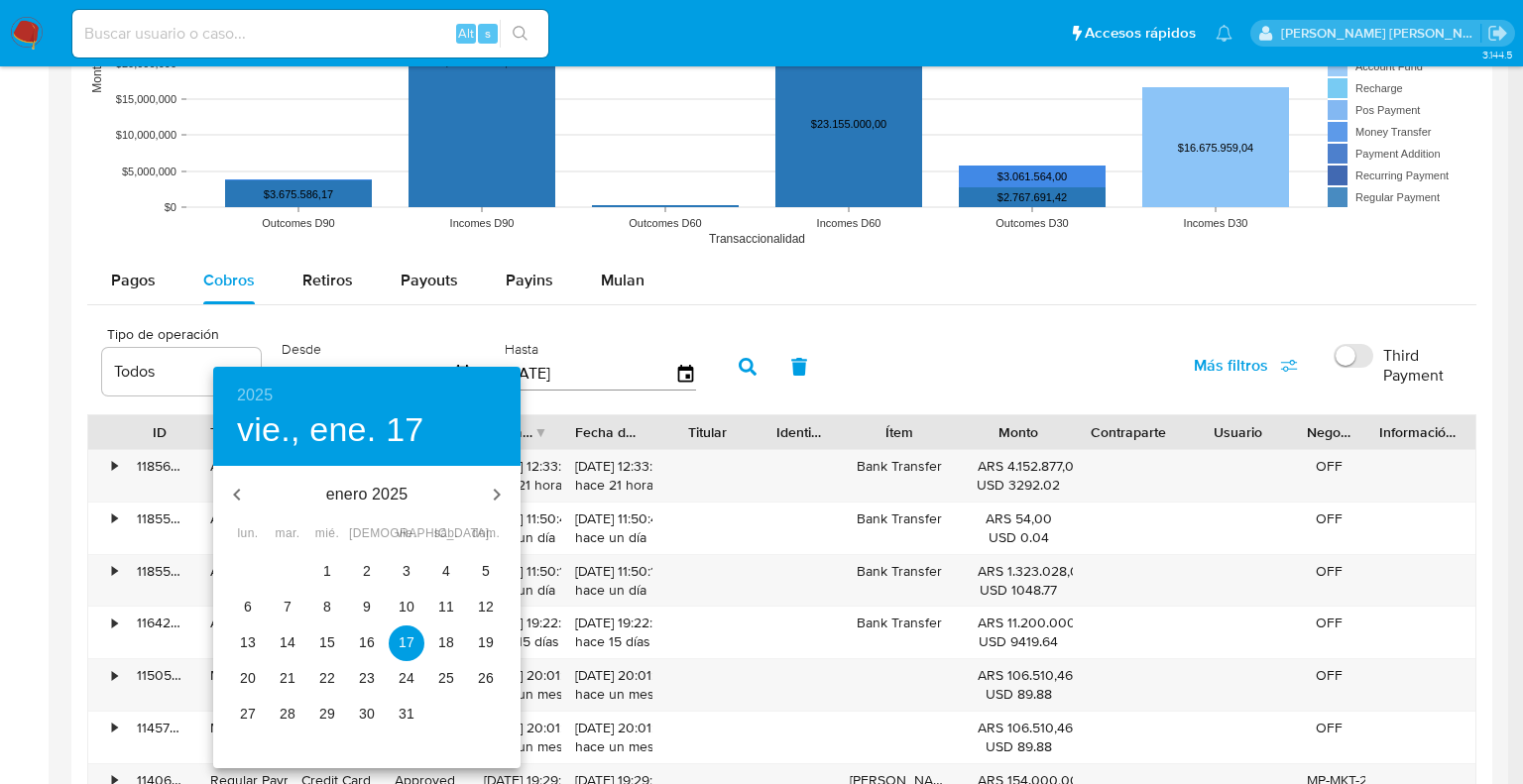 click on "1" at bounding box center [327, 571] 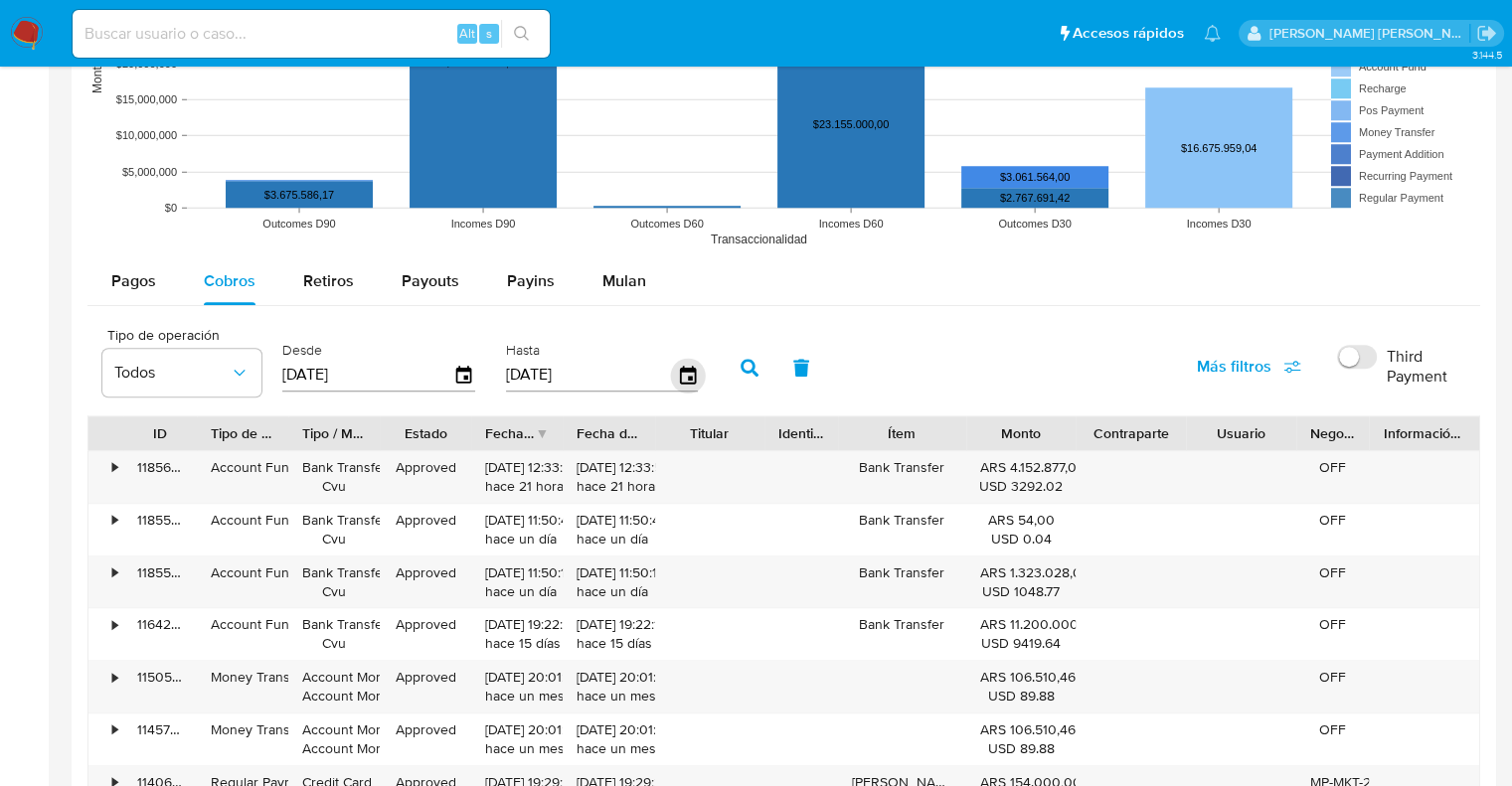 click 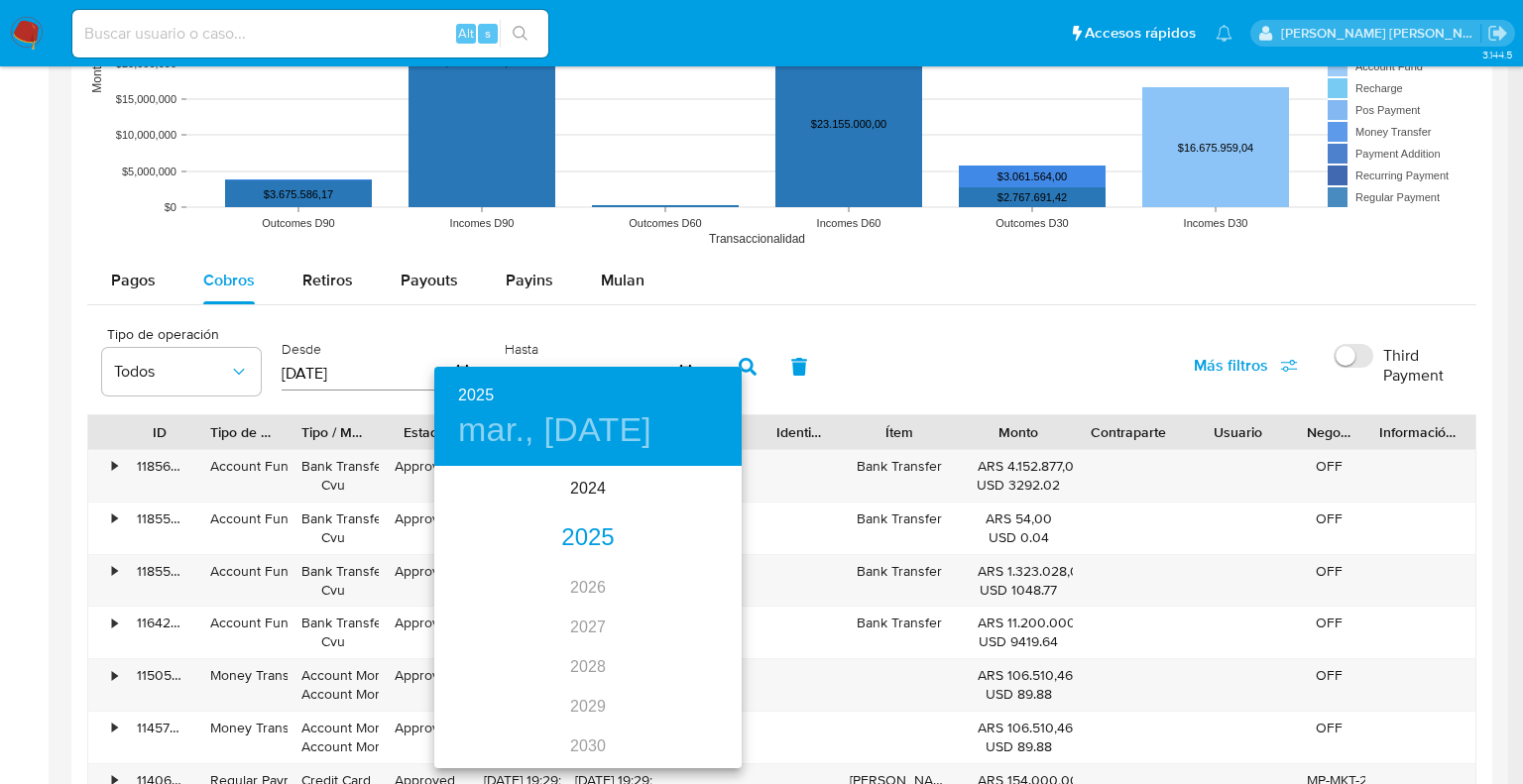 click on "2025" at bounding box center (588, 538) 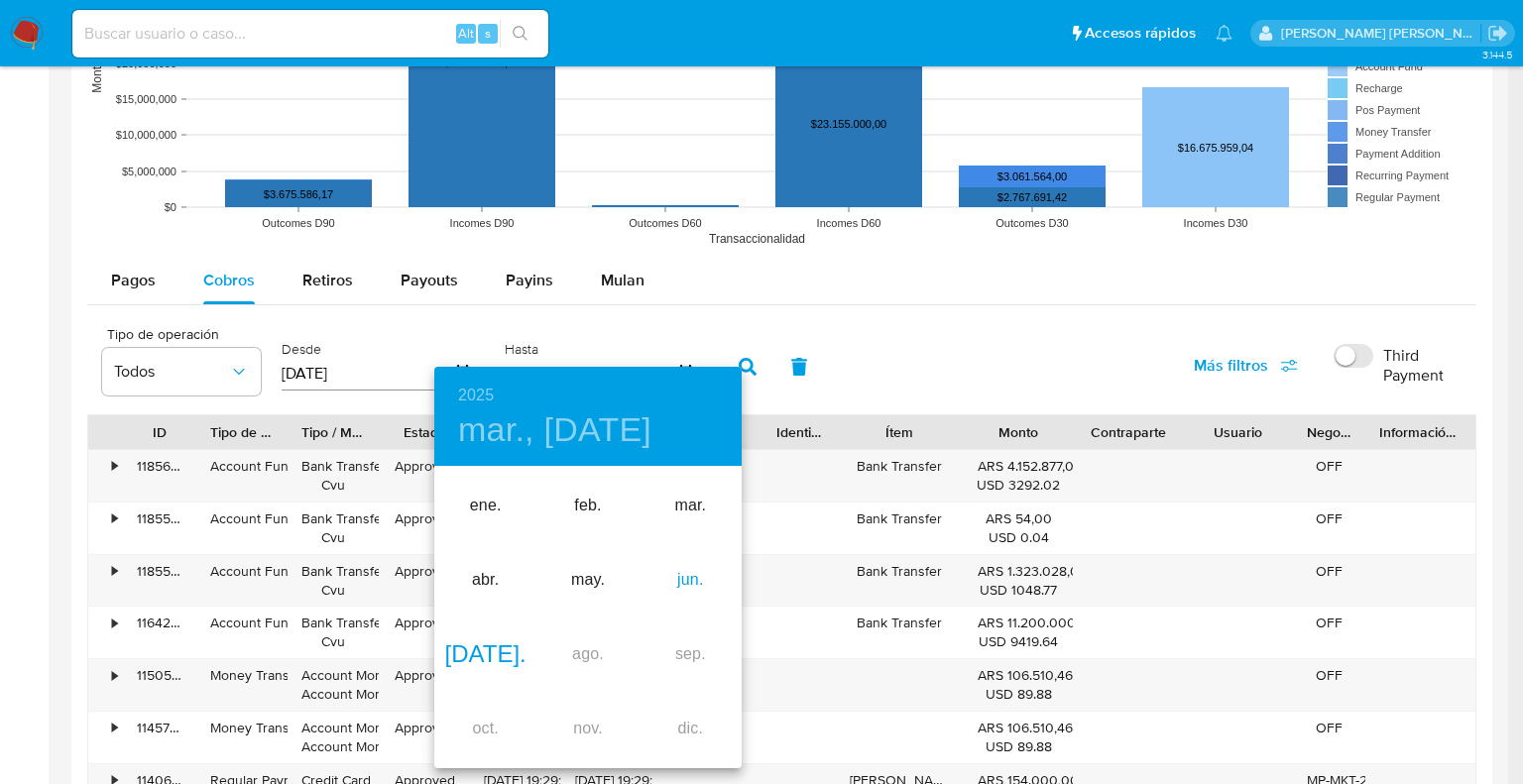 click on "jun." at bounding box center (690, 580) 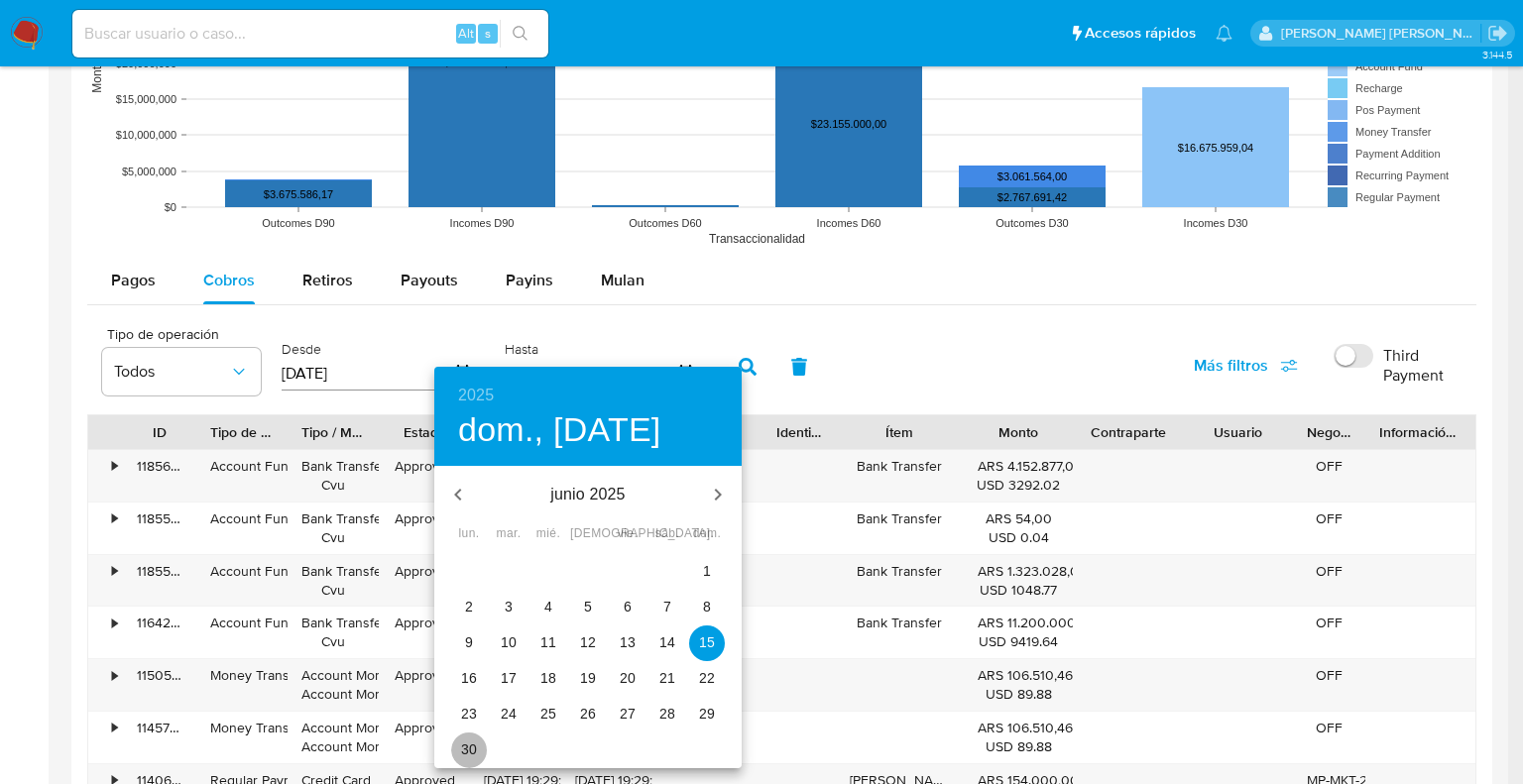 click on "30" at bounding box center (469, 749) 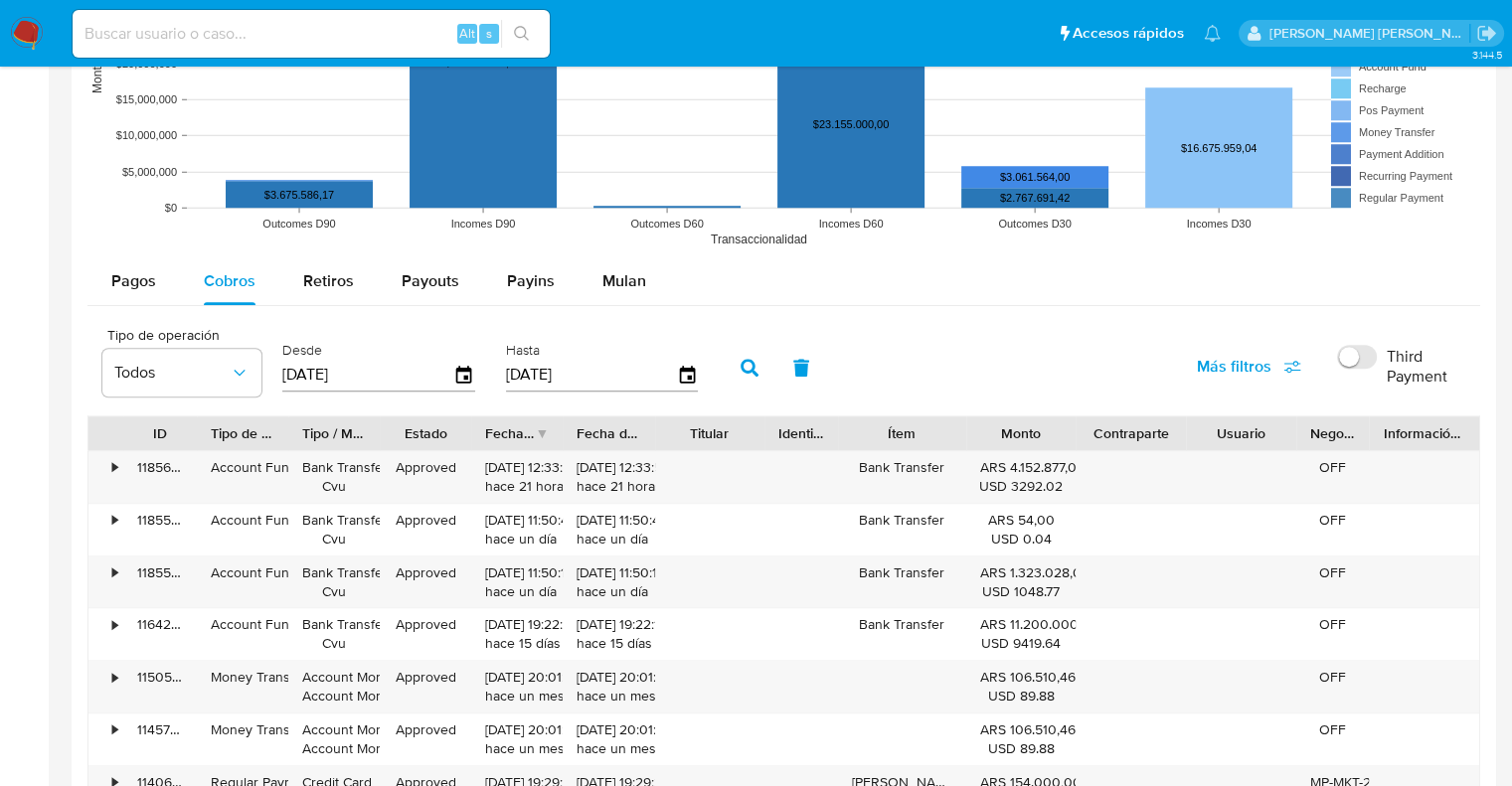click at bounding box center [750, 368] 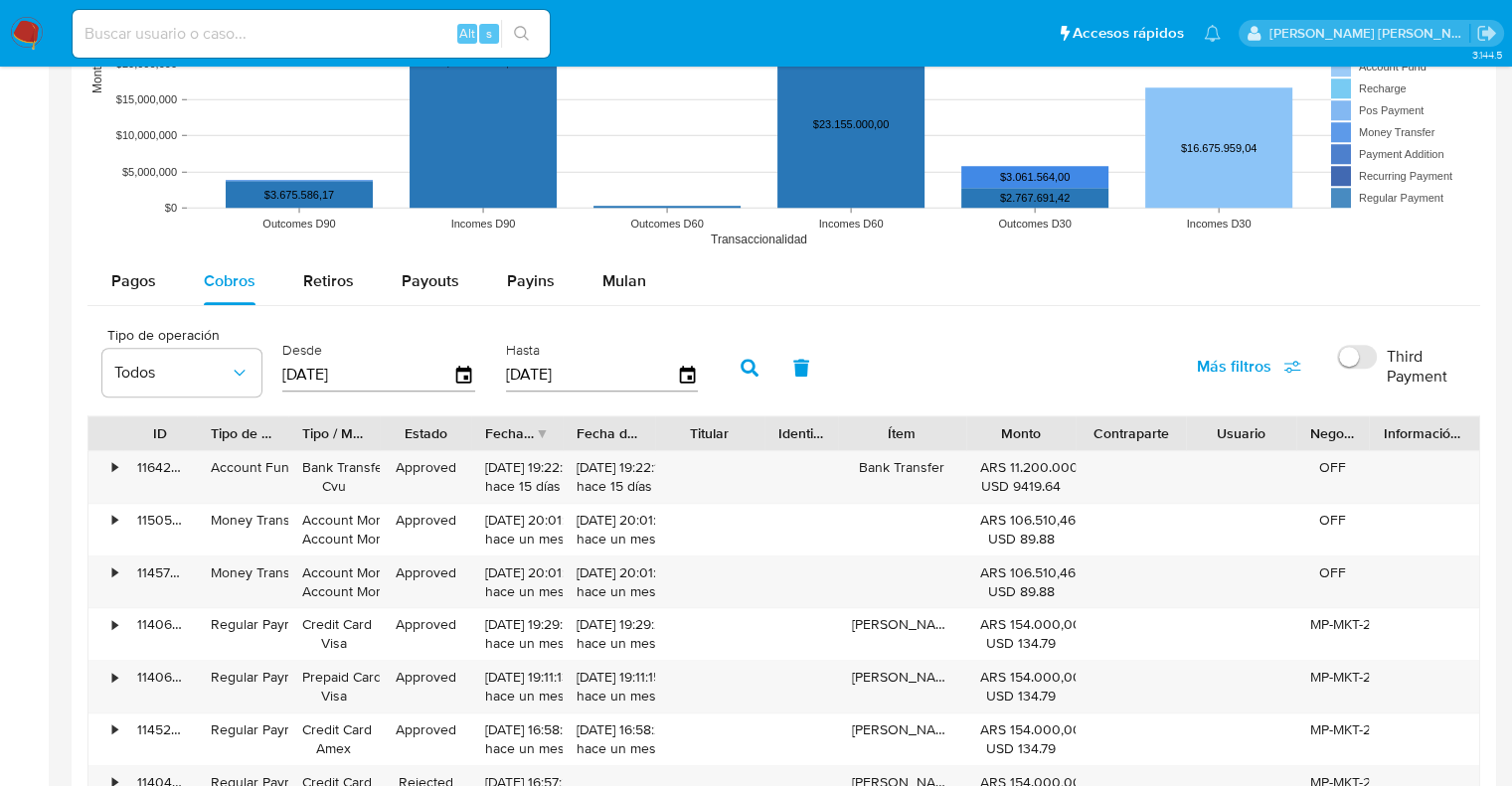 scroll, scrollTop: 1789, scrollLeft: 0, axis: vertical 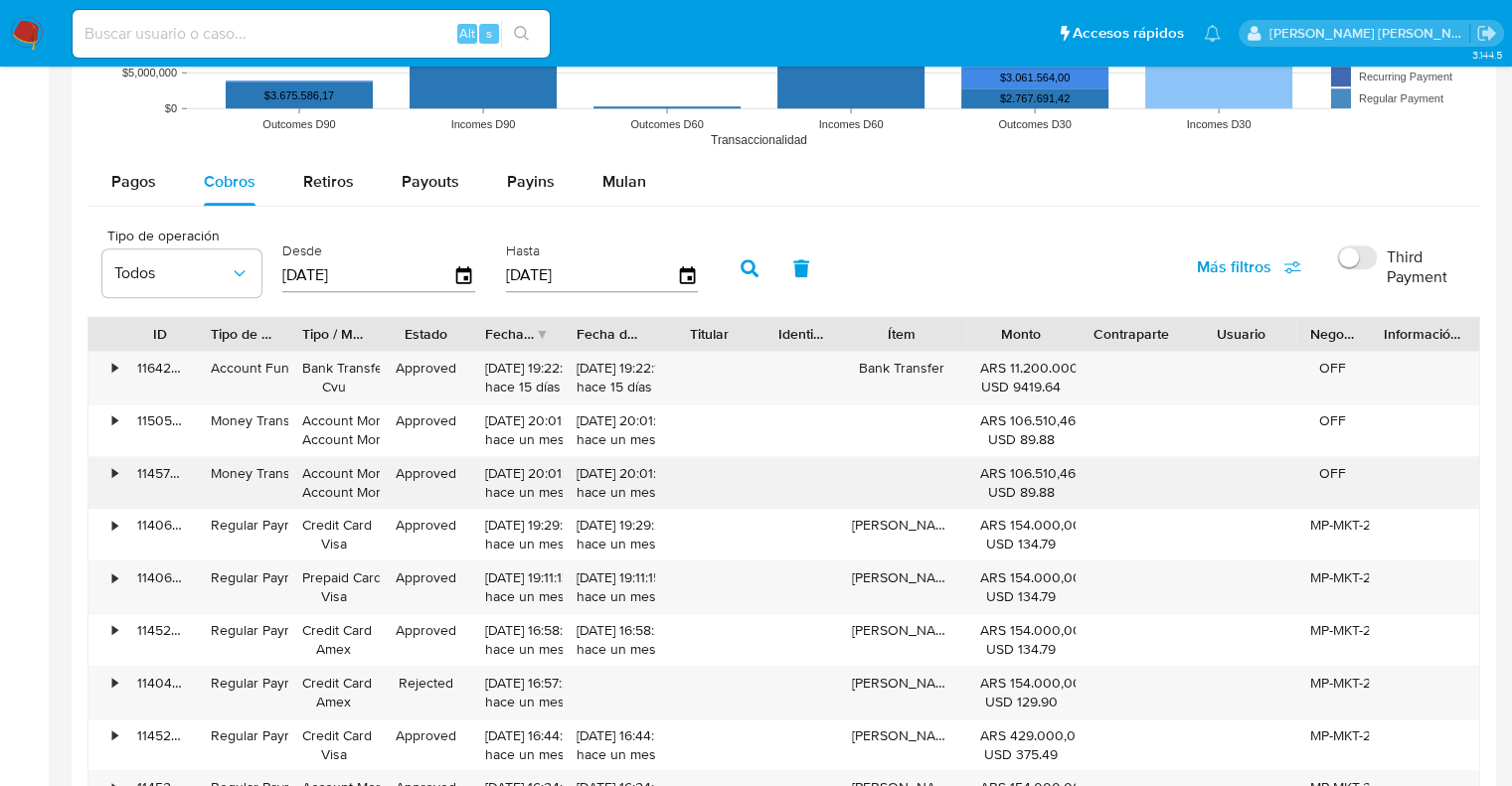 click on "•" at bounding box center (114, 473) 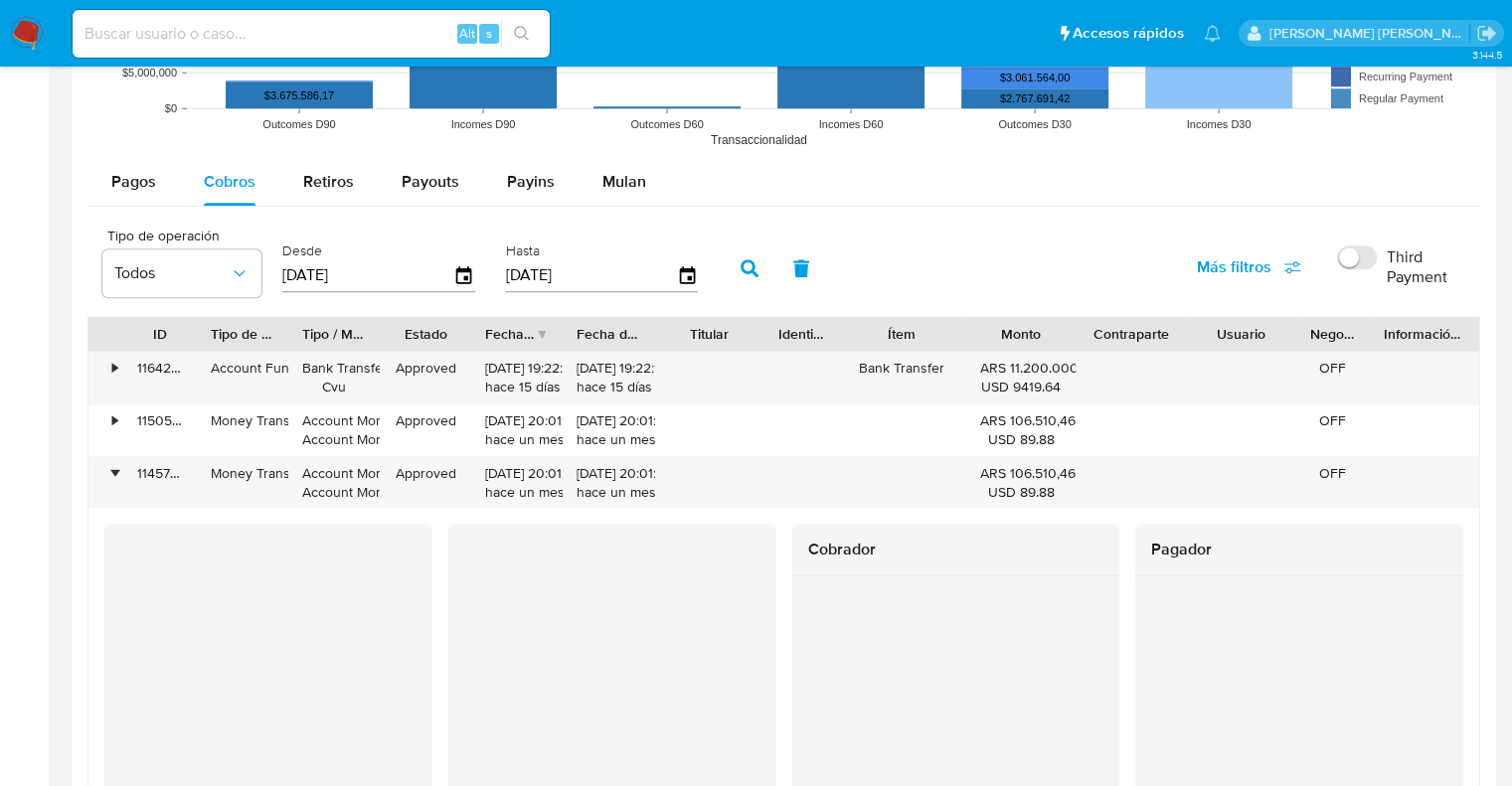 scroll, scrollTop: 1888, scrollLeft: 0, axis: vertical 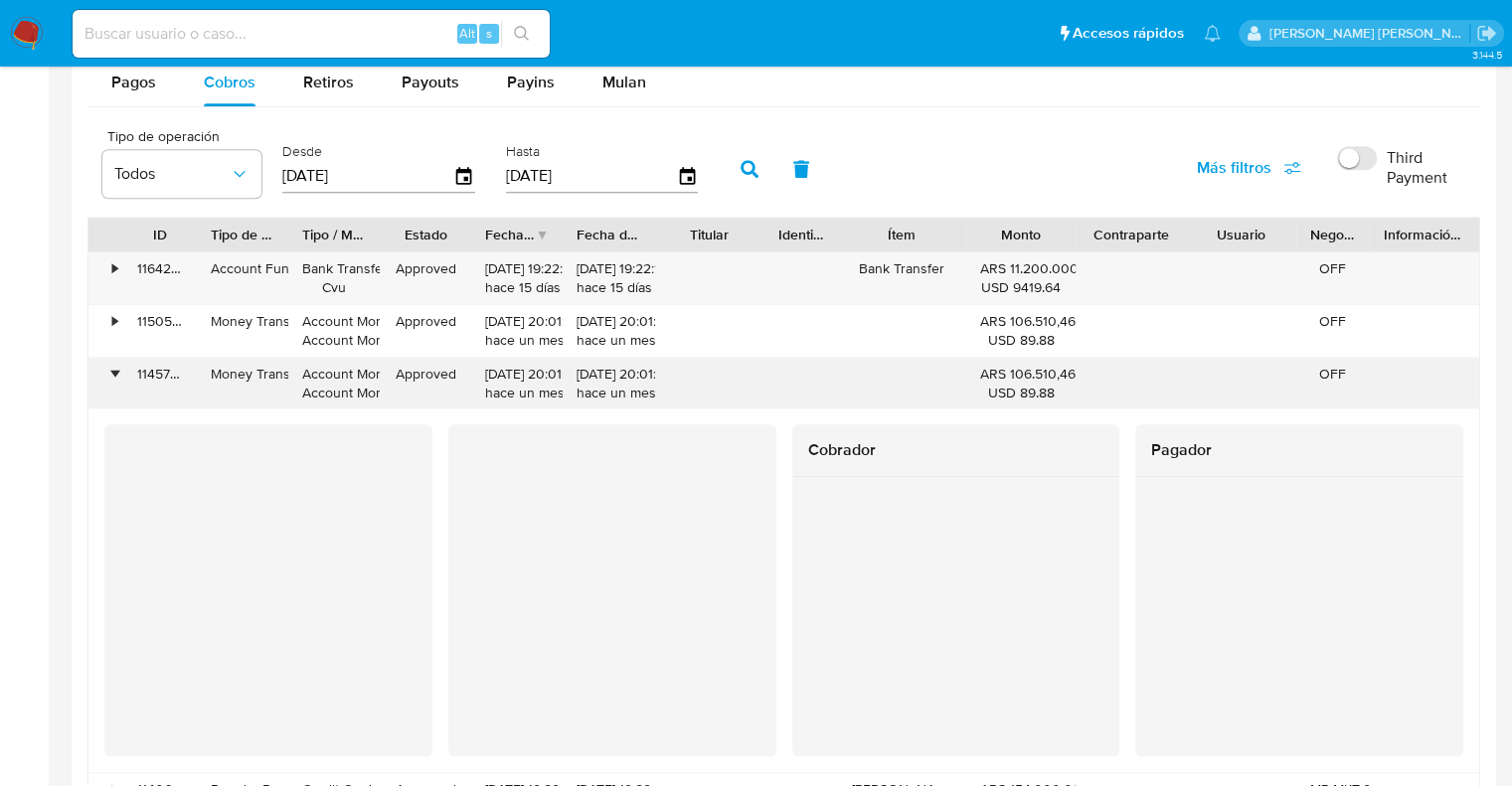click on "•" at bounding box center (114, 374) 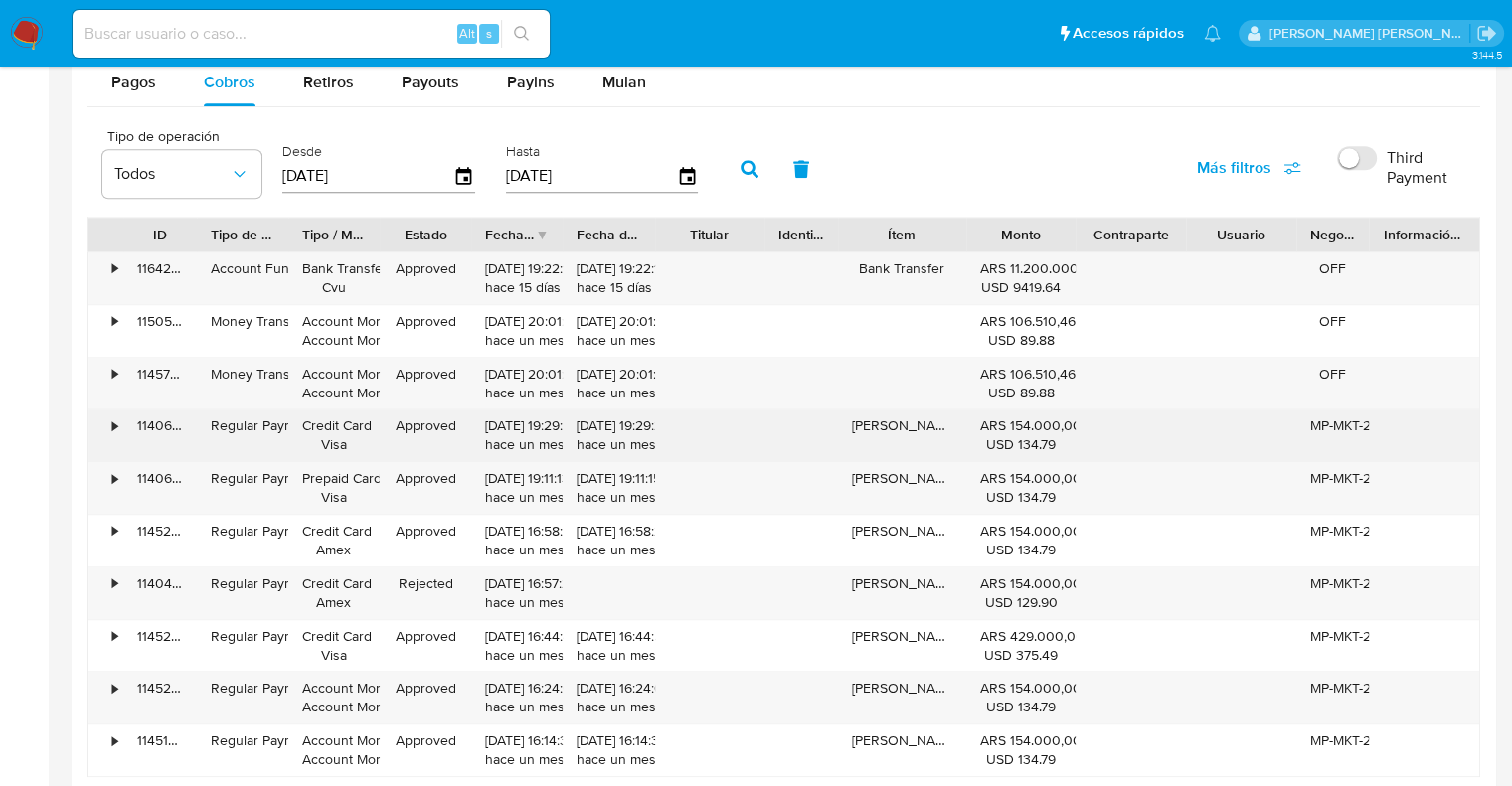 click on "•" at bounding box center (105, 435) 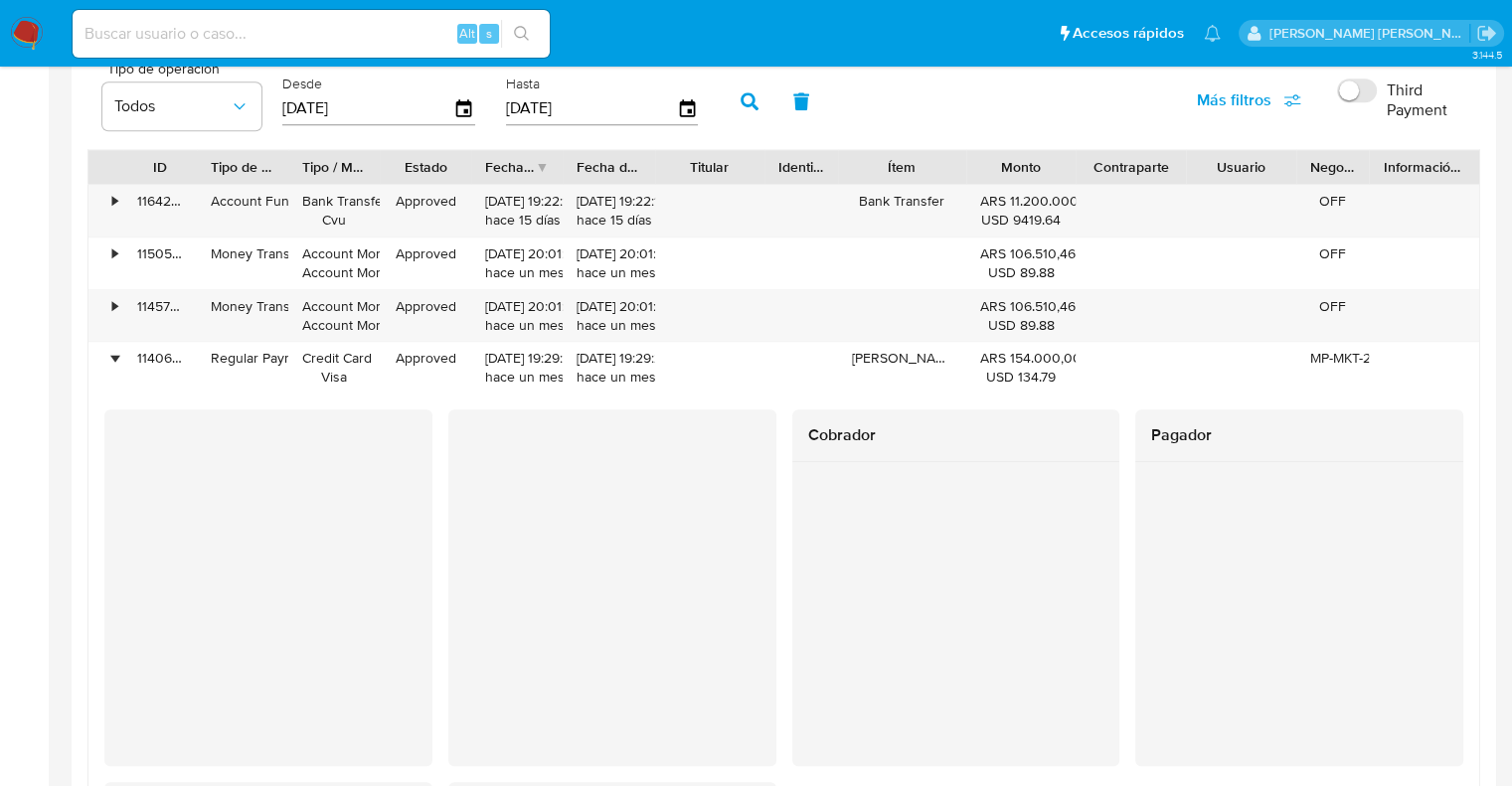 scroll, scrollTop: 1987, scrollLeft: 0, axis: vertical 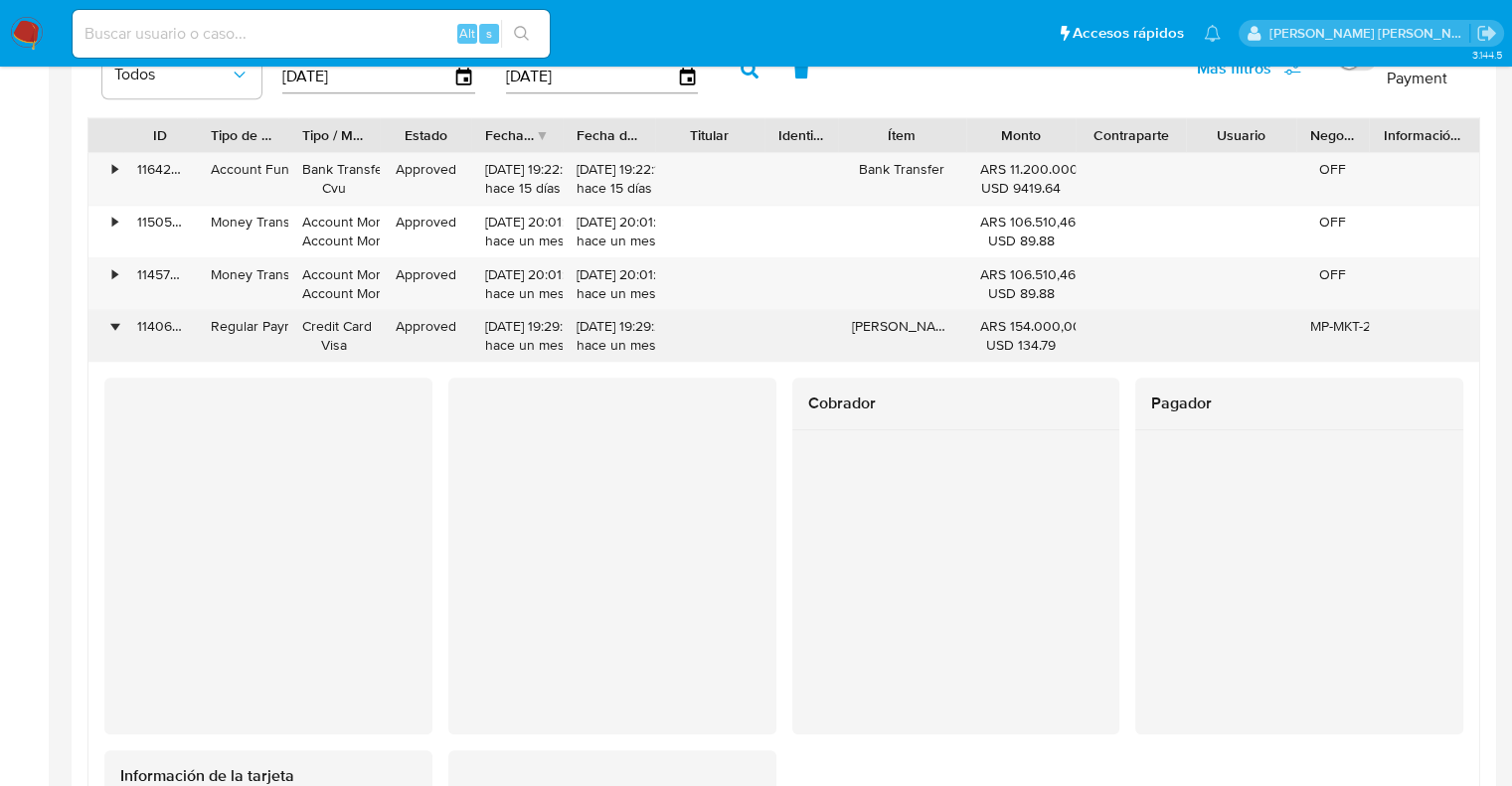 click on "•" at bounding box center [114, 326] 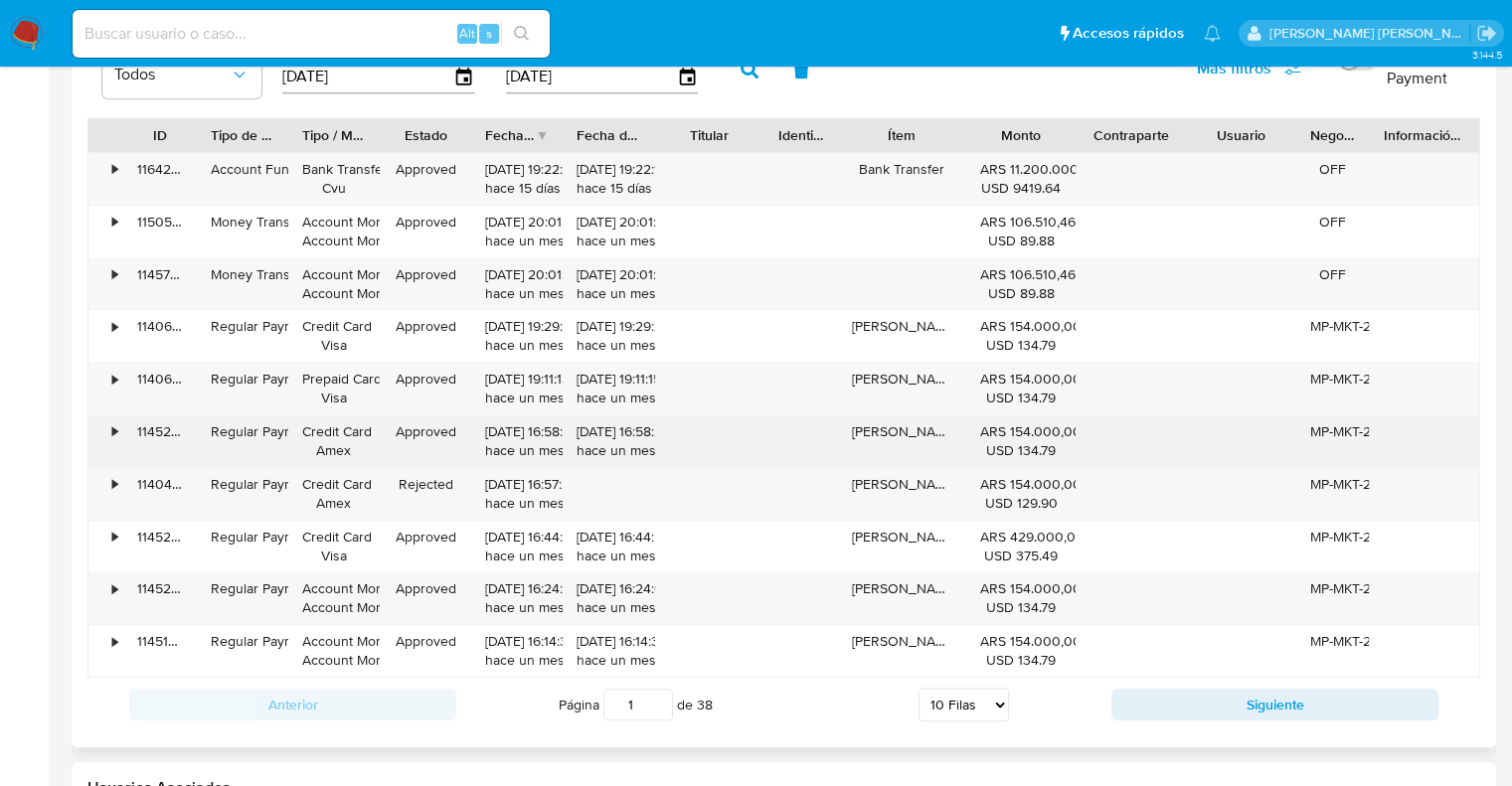 click on "•" at bounding box center (105, 441) 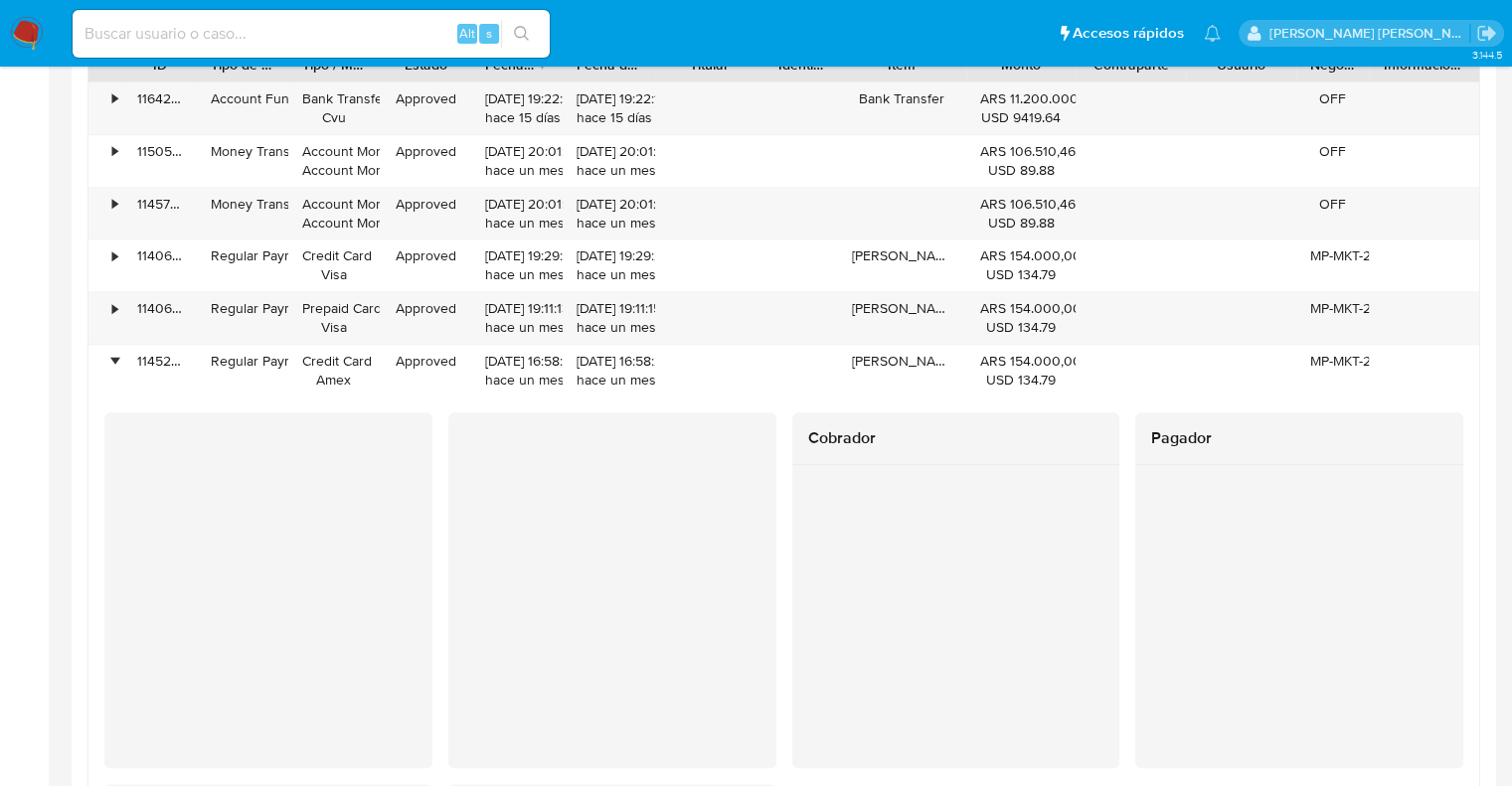 scroll, scrollTop: 2087, scrollLeft: 0, axis: vertical 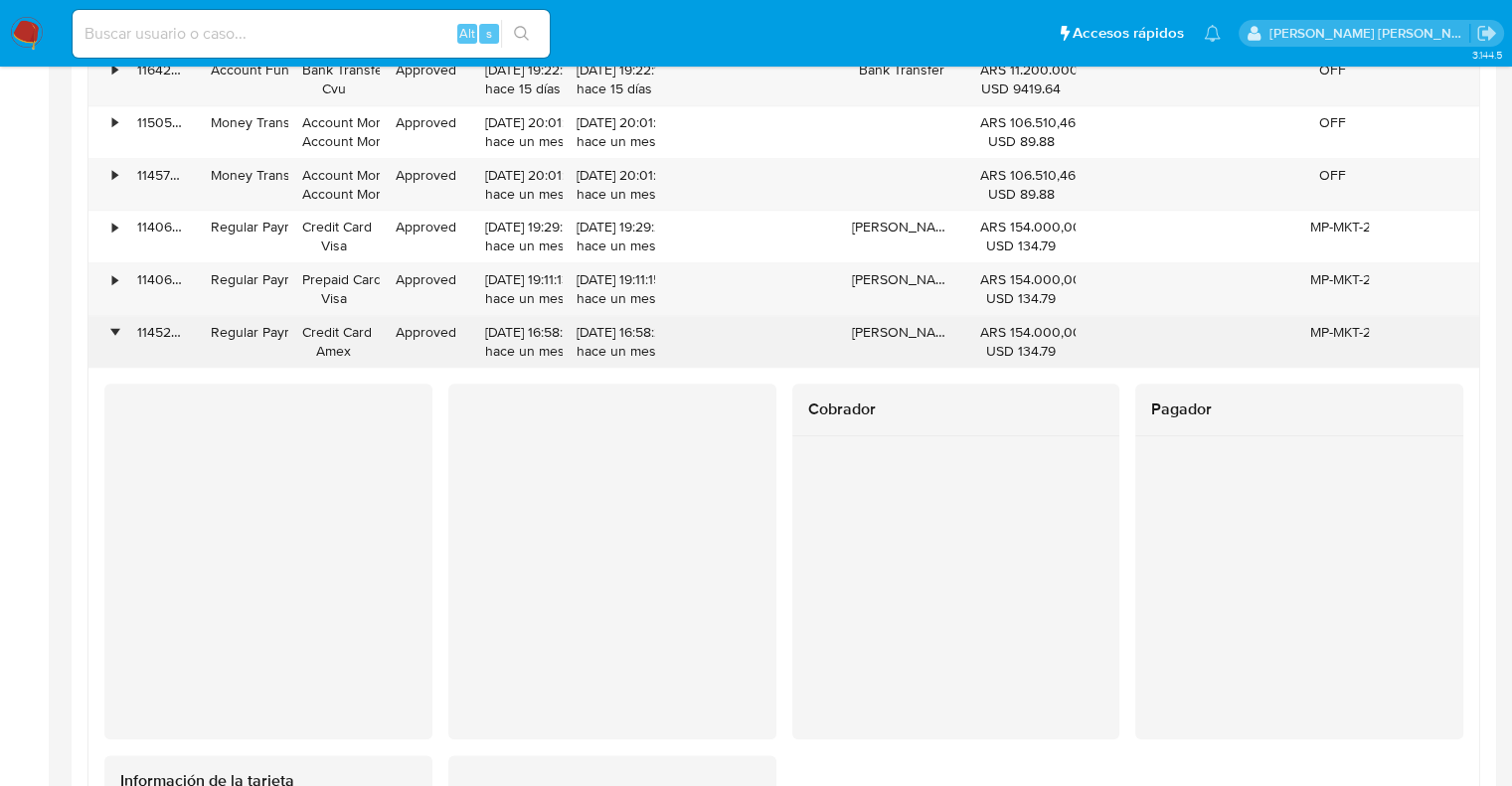 click on "•" at bounding box center (114, 332) 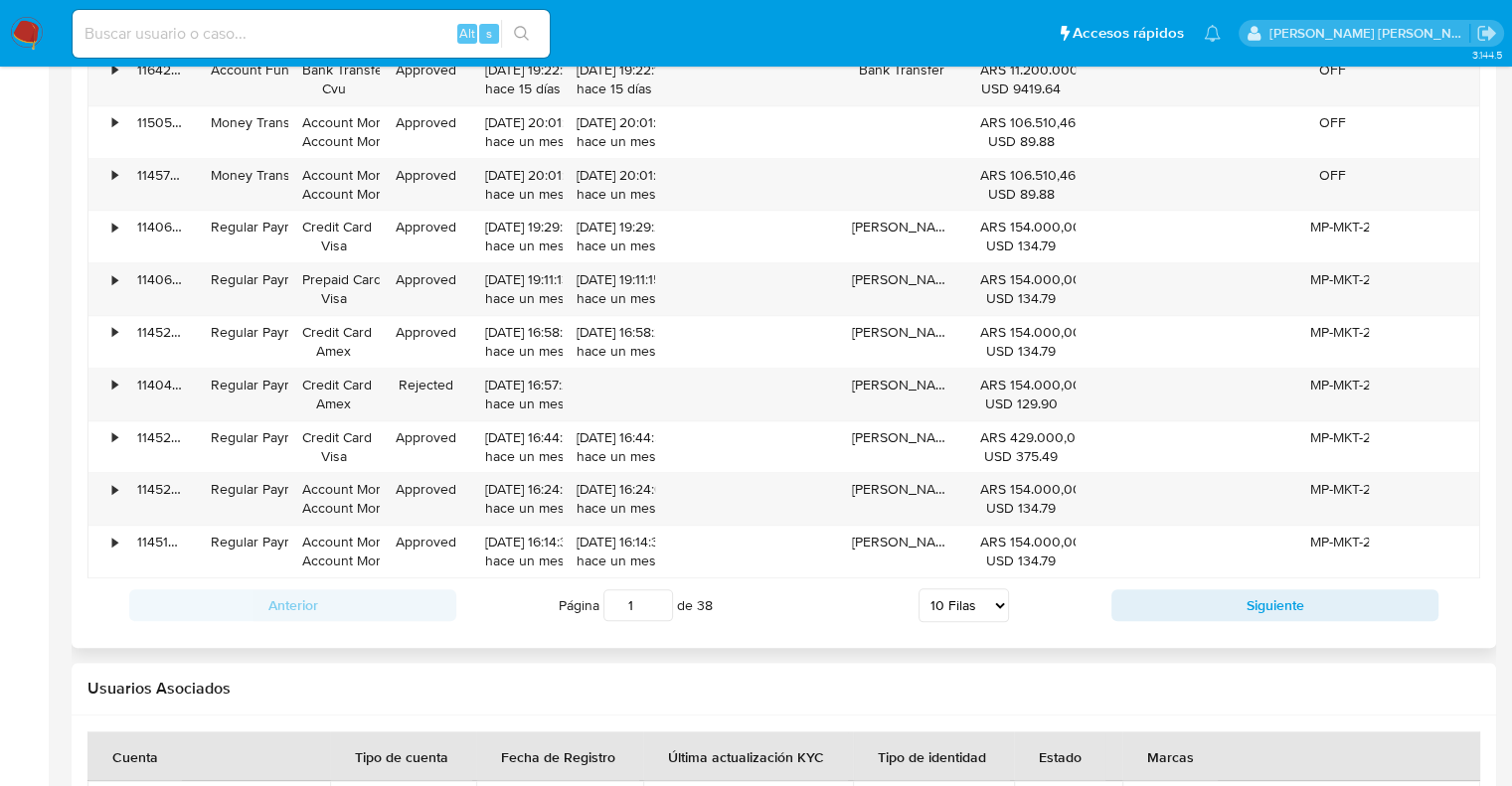 click on "5   Filas 10   Filas 20   Filas 25   Filas 50   Filas 100   Filas" at bounding box center (963, 605) 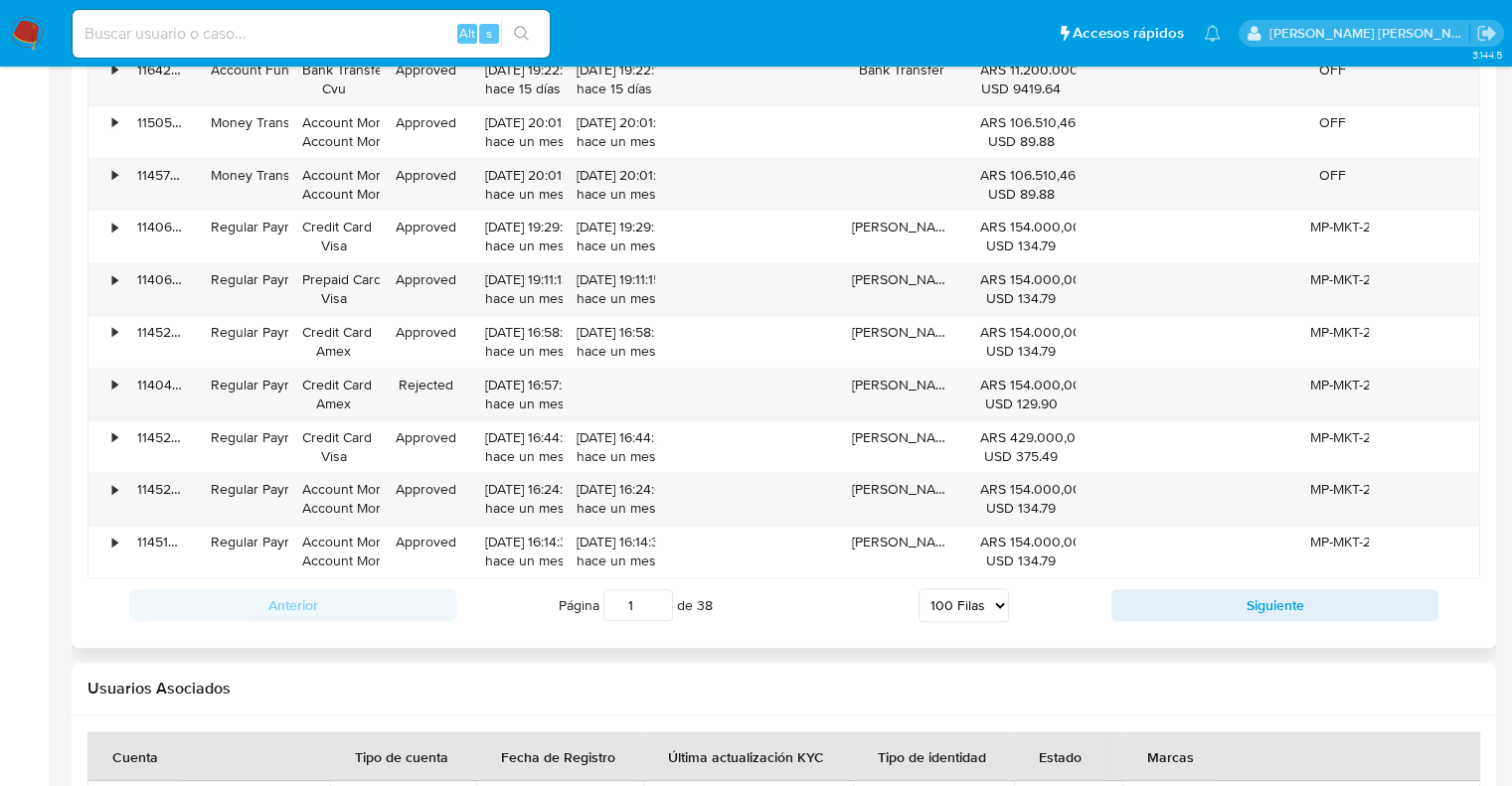 click on "5   Filas 10   Filas 20   Filas 25   Filas 50   Filas 100   Filas" at bounding box center (963, 605) 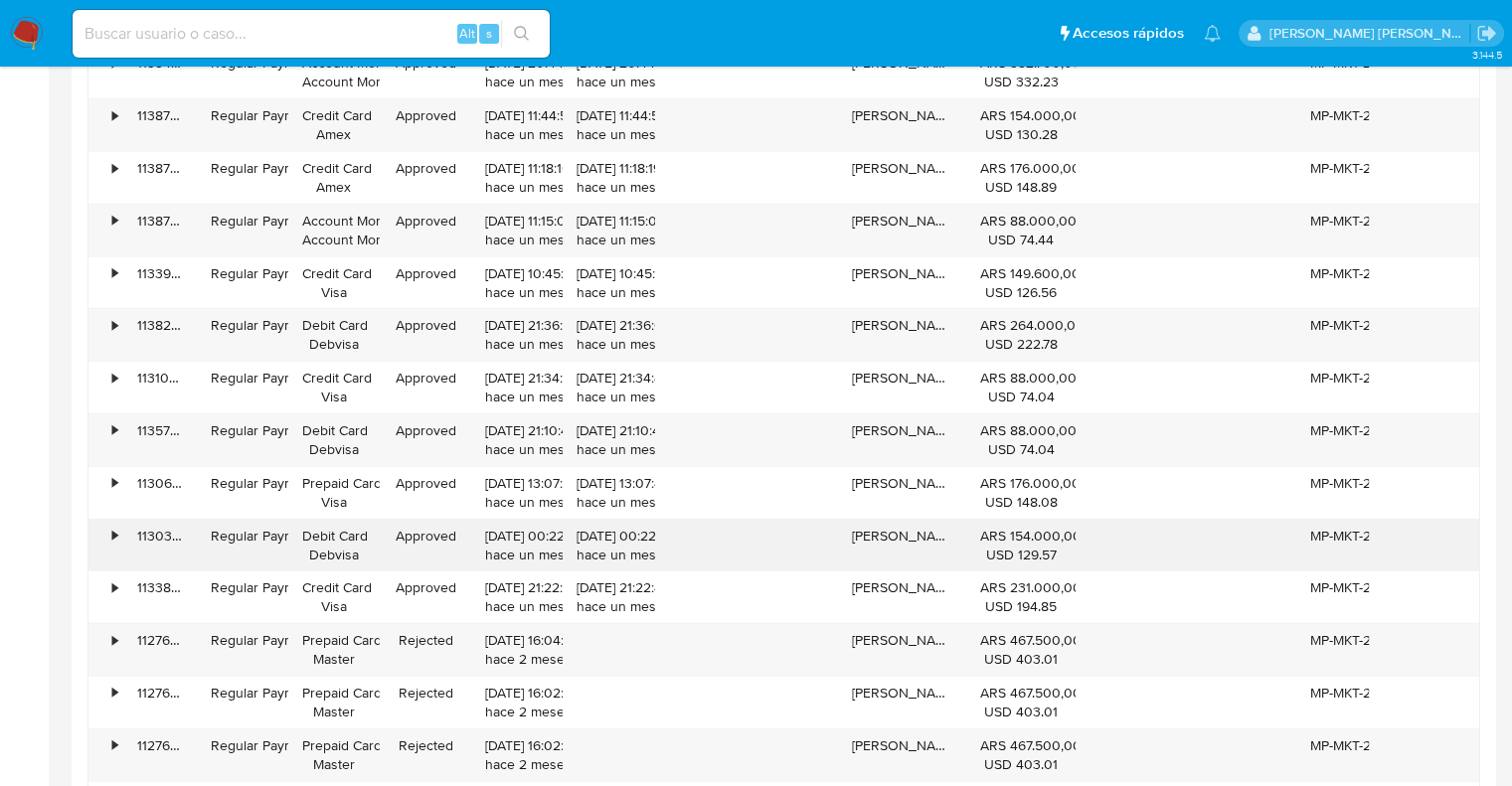 scroll, scrollTop: 5167, scrollLeft: 0, axis: vertical 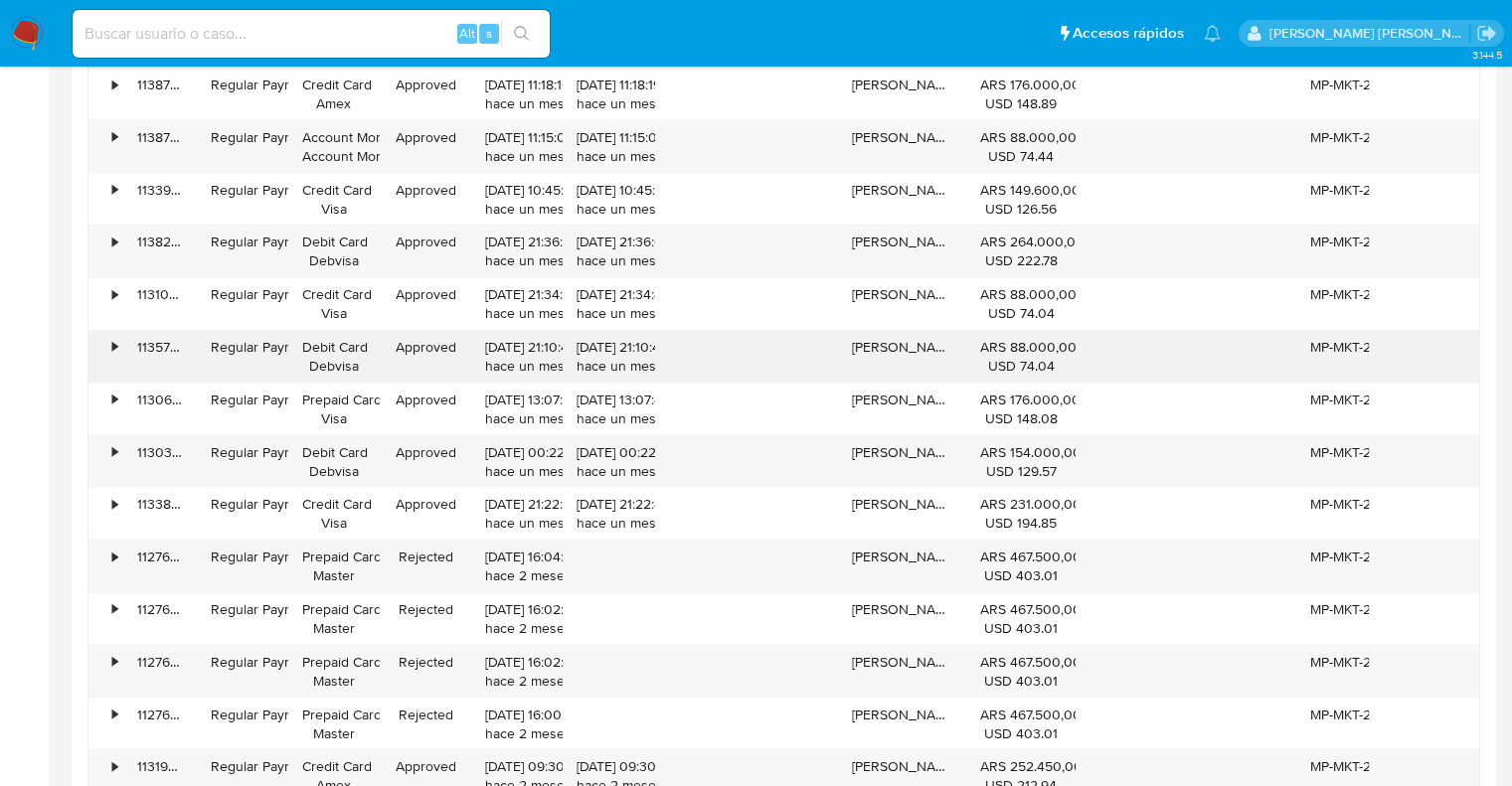 click on "•" at bounding box center (105, 357) 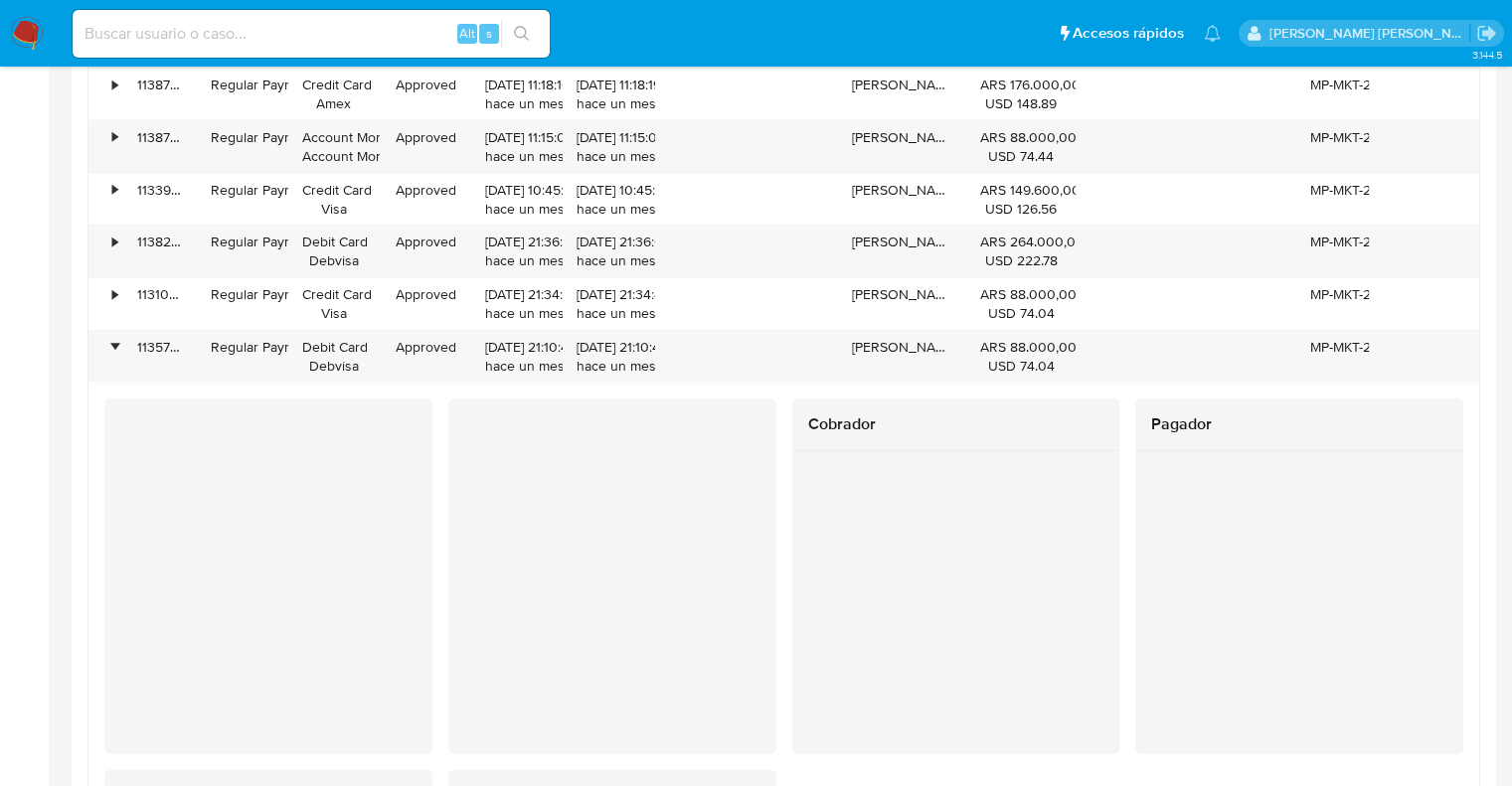 click at bounding box center (612, 565) 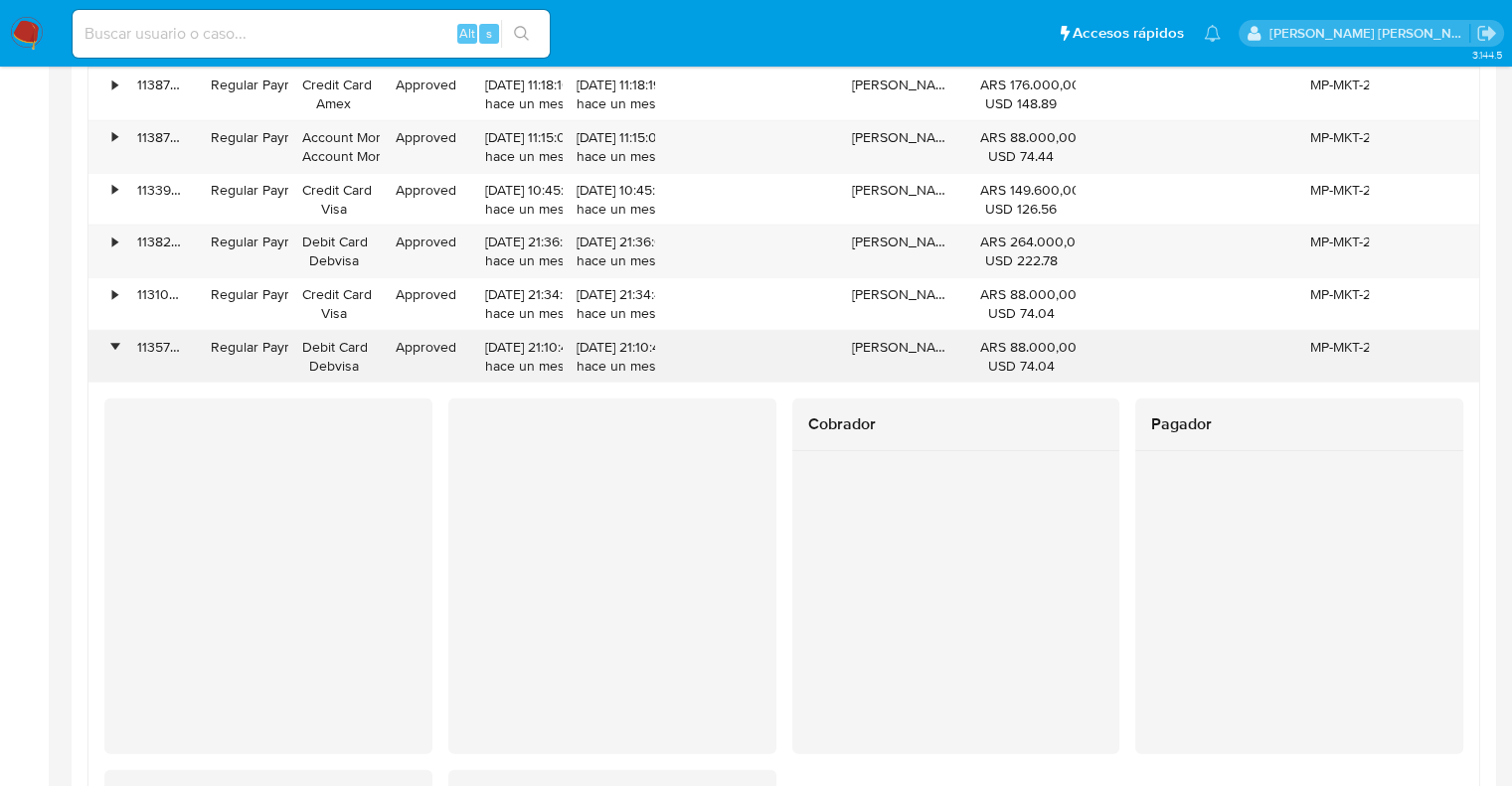 click on "•" at bounding box center [114, 347] 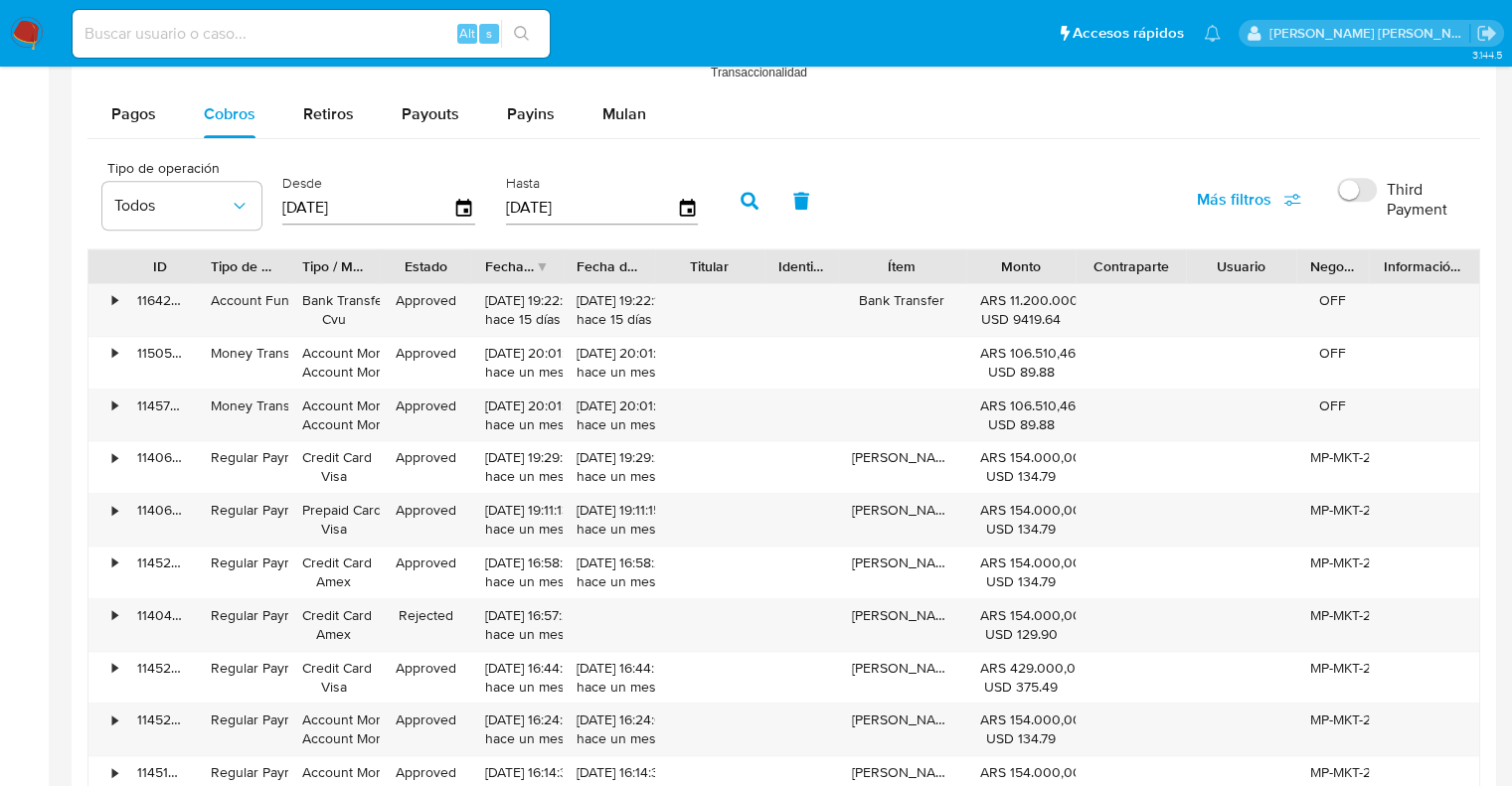 scroll, scrollTop: 1888, scrollLeft: 0, axis: vertical 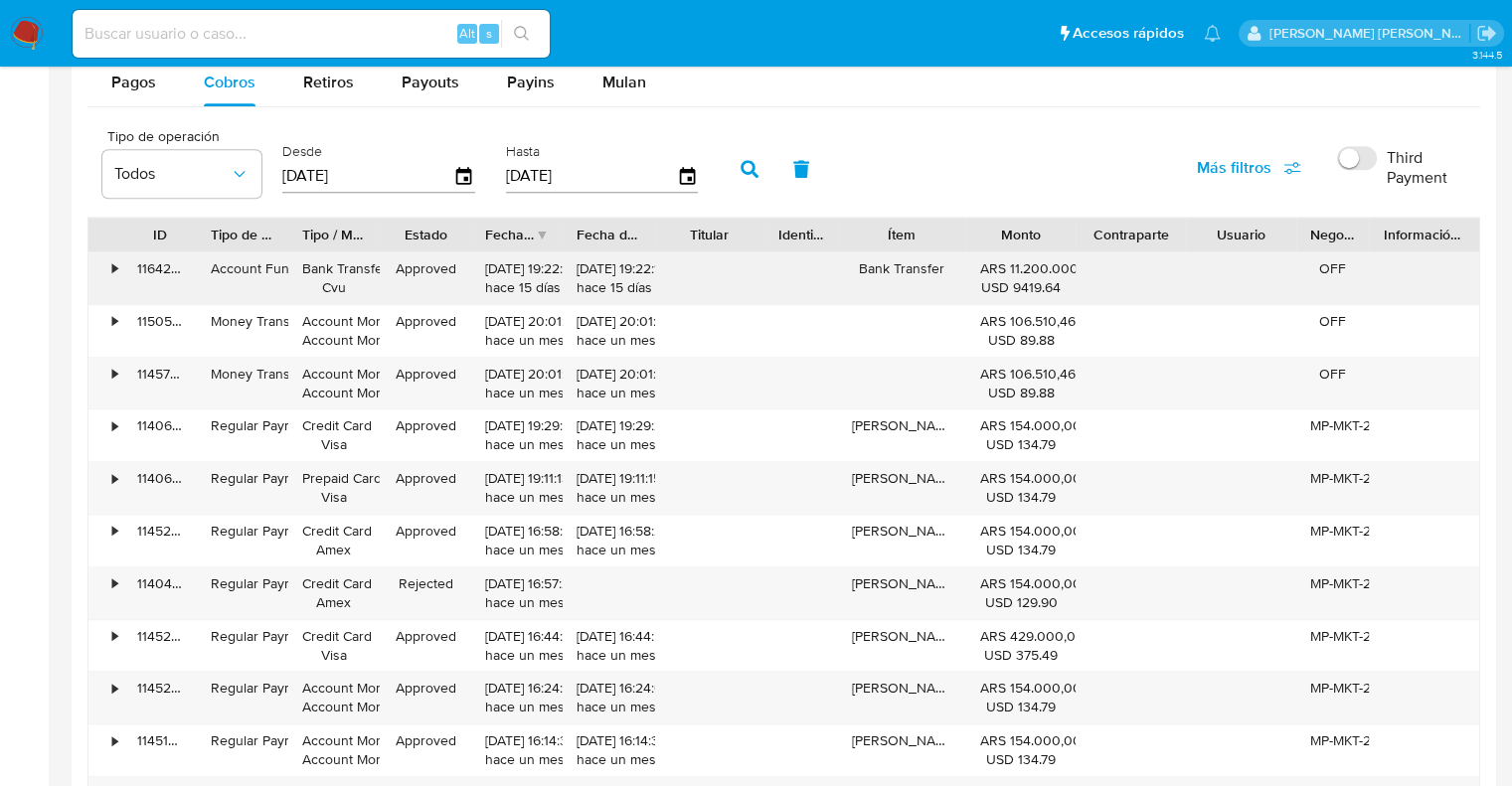 click on "•" at bounding box center [114, 268] 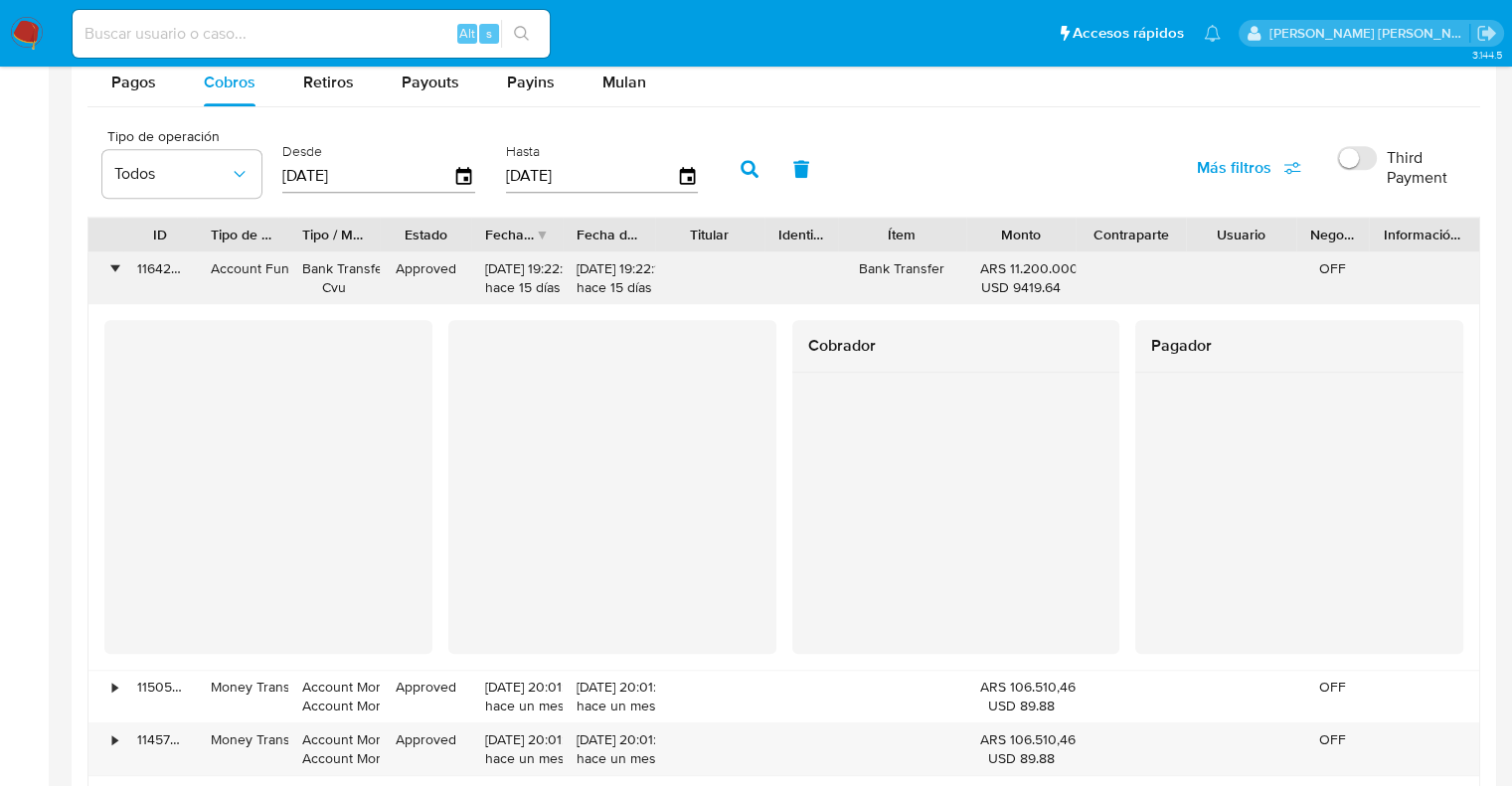 click on "•" at bounding box center (114, 268) 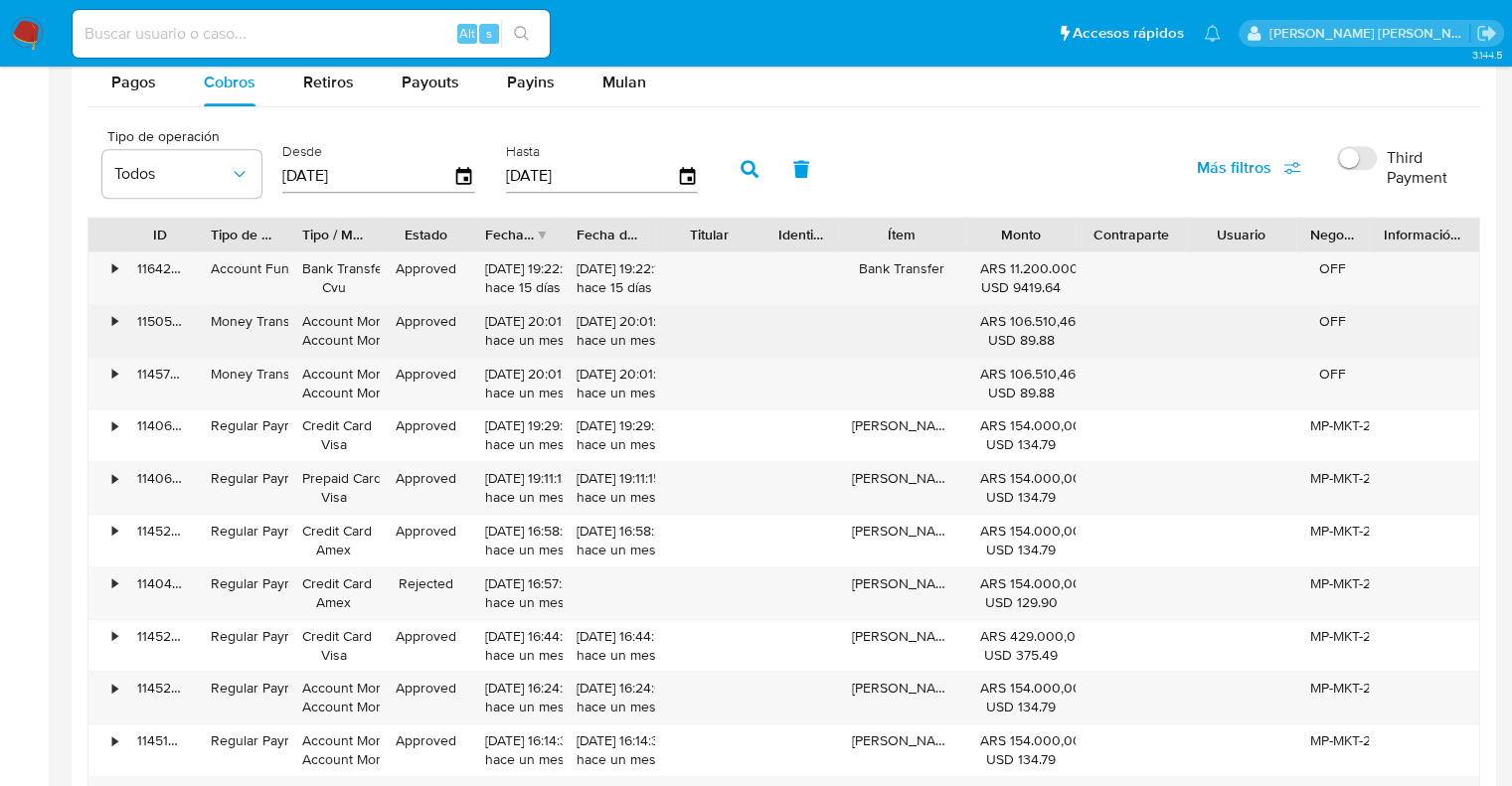 click on "•" at bounding box center [105, 331] 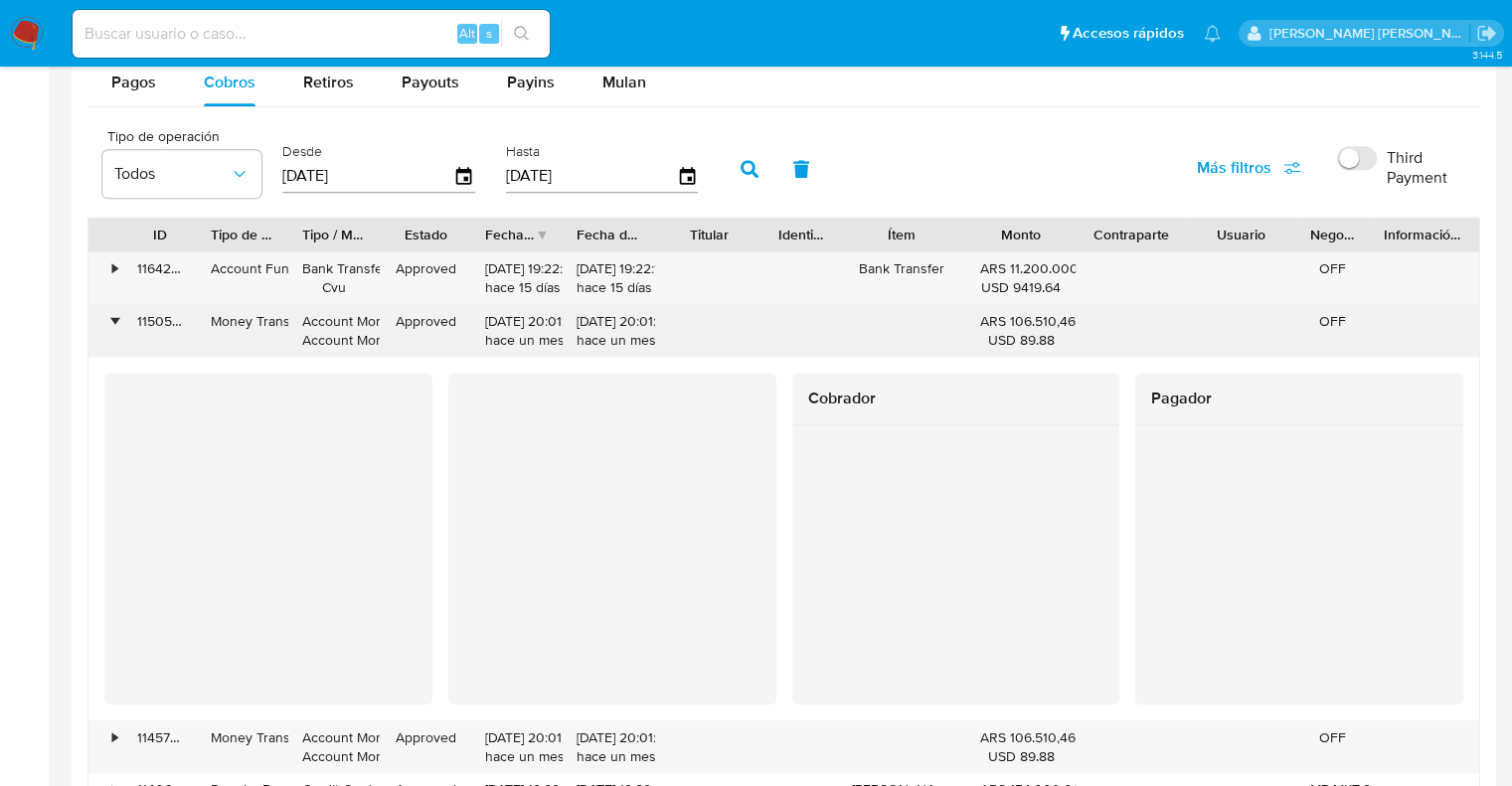 click on "•" at bounding box center (114, 321) 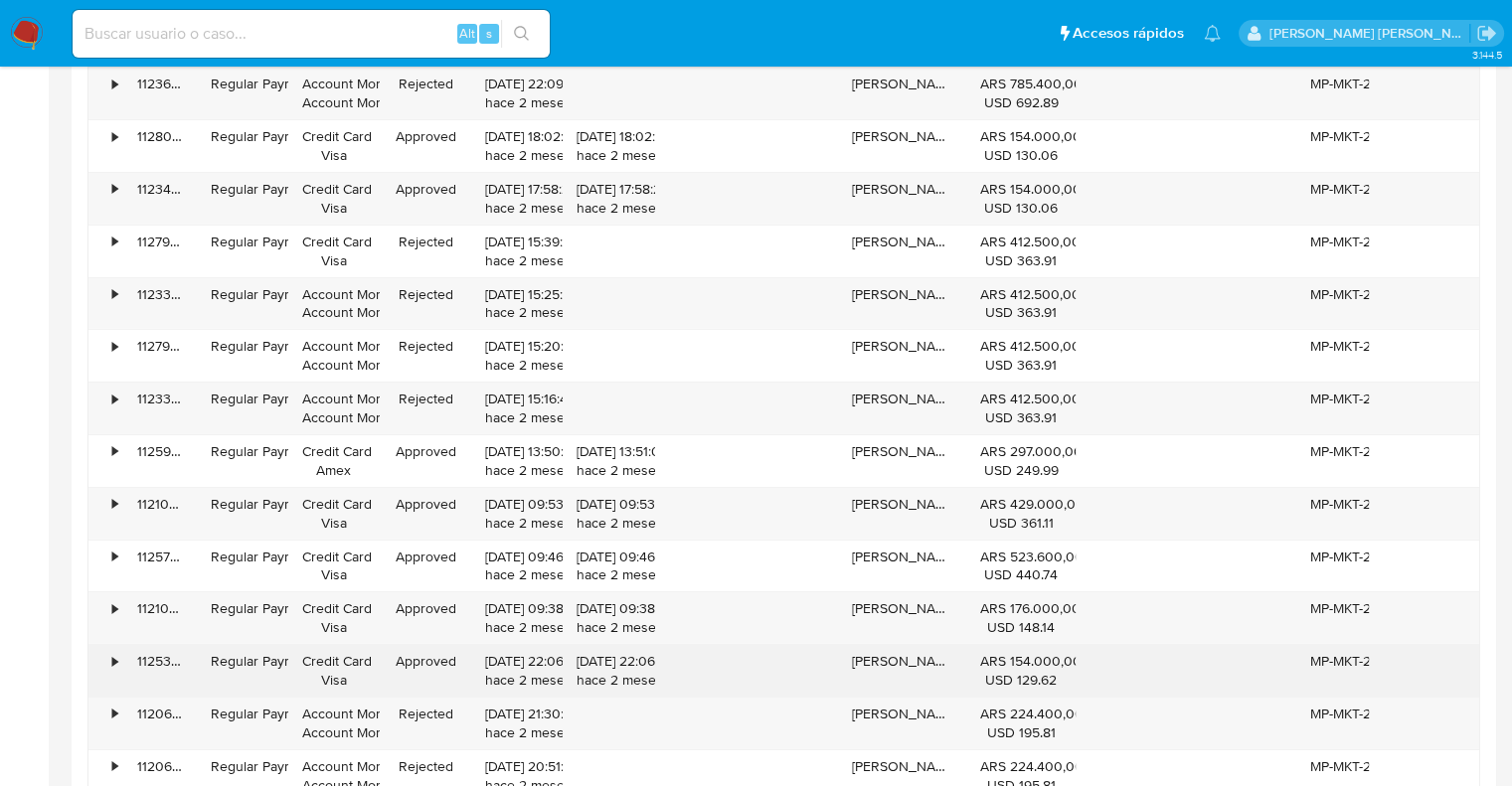 scroll, scrollTop: 6992, scrollLeft: 0, axis: vertical 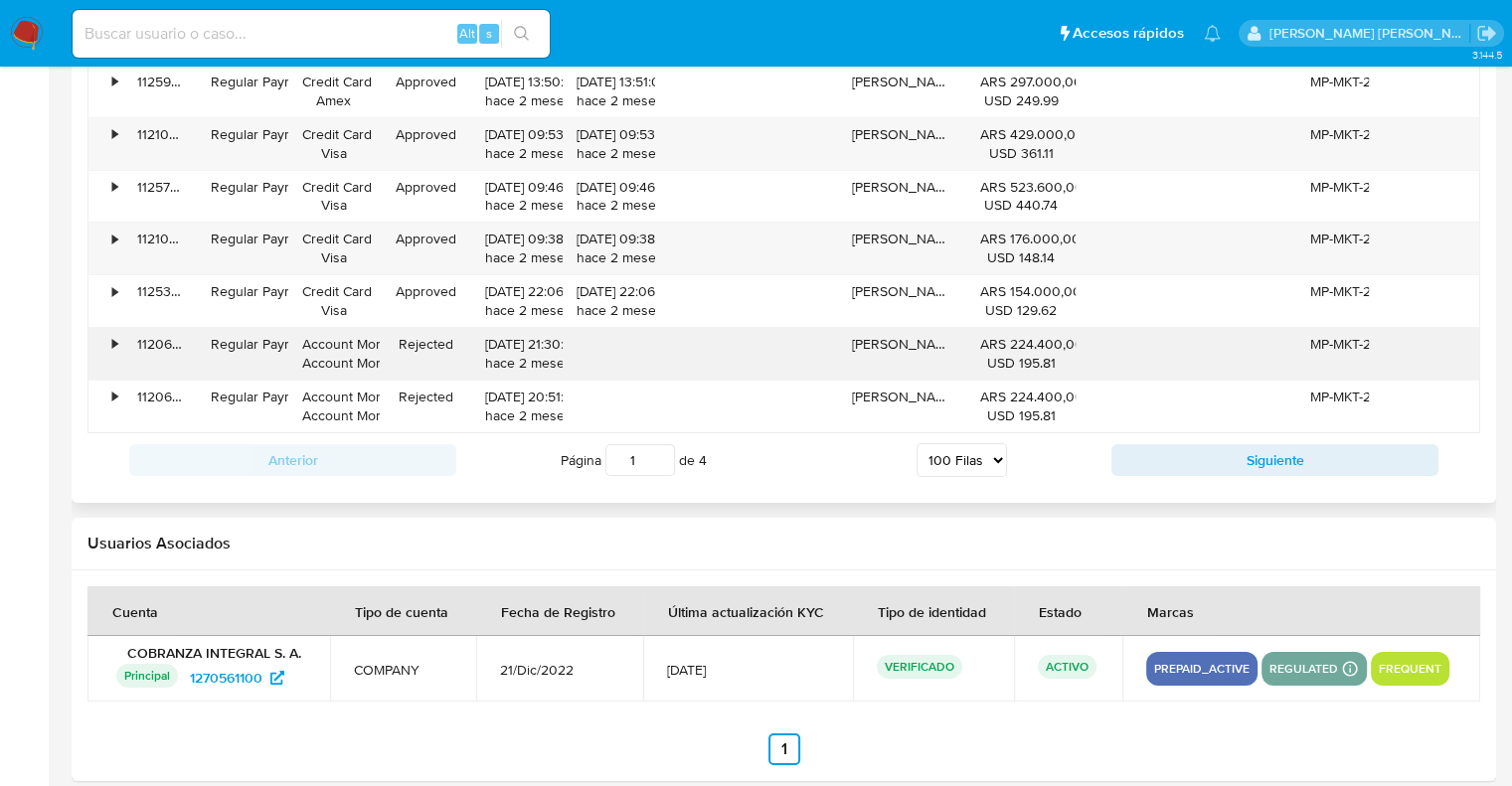 click on "•" at bounding box center (114, 344) 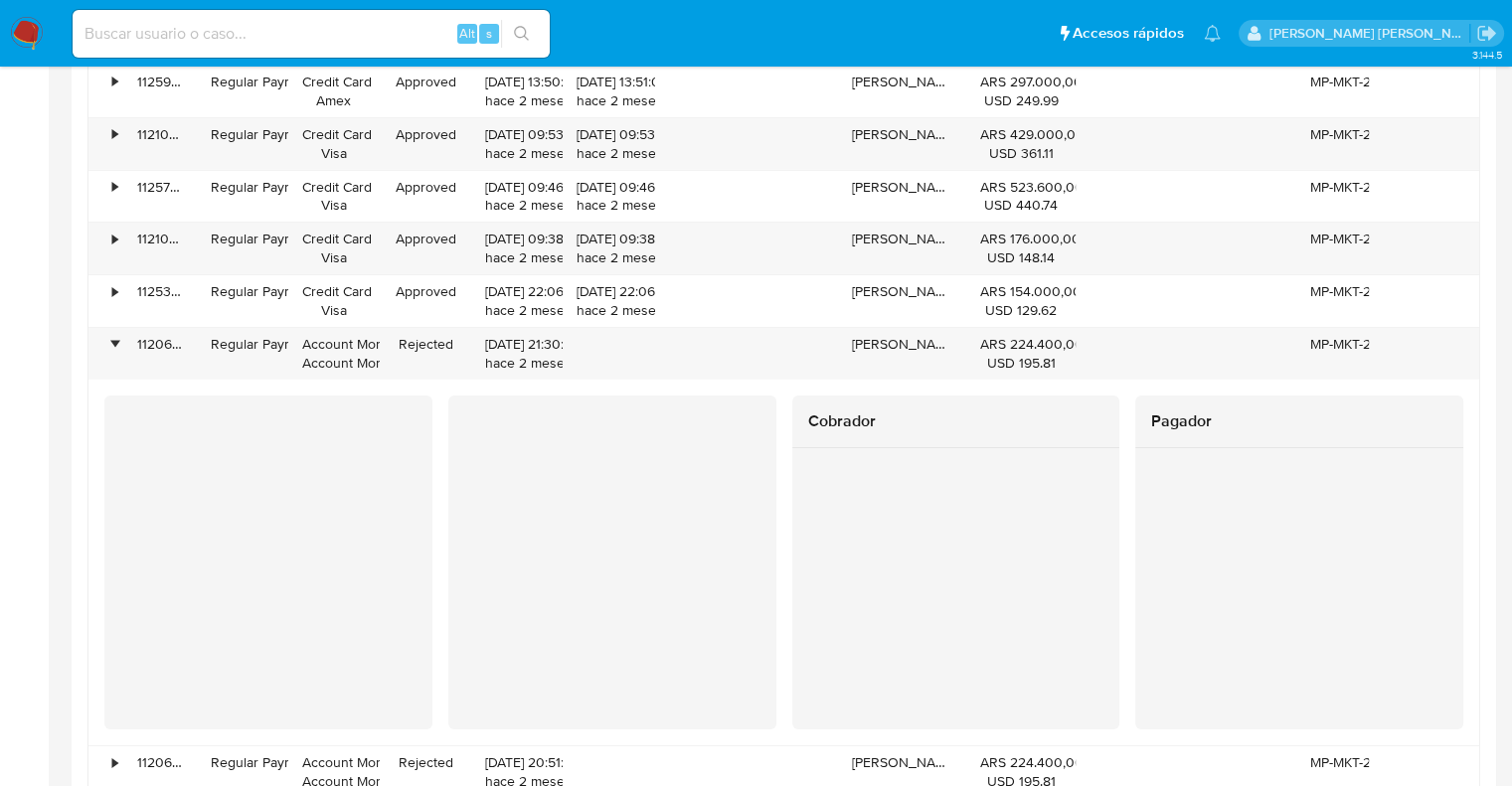 click at bounding box center [612, 562] 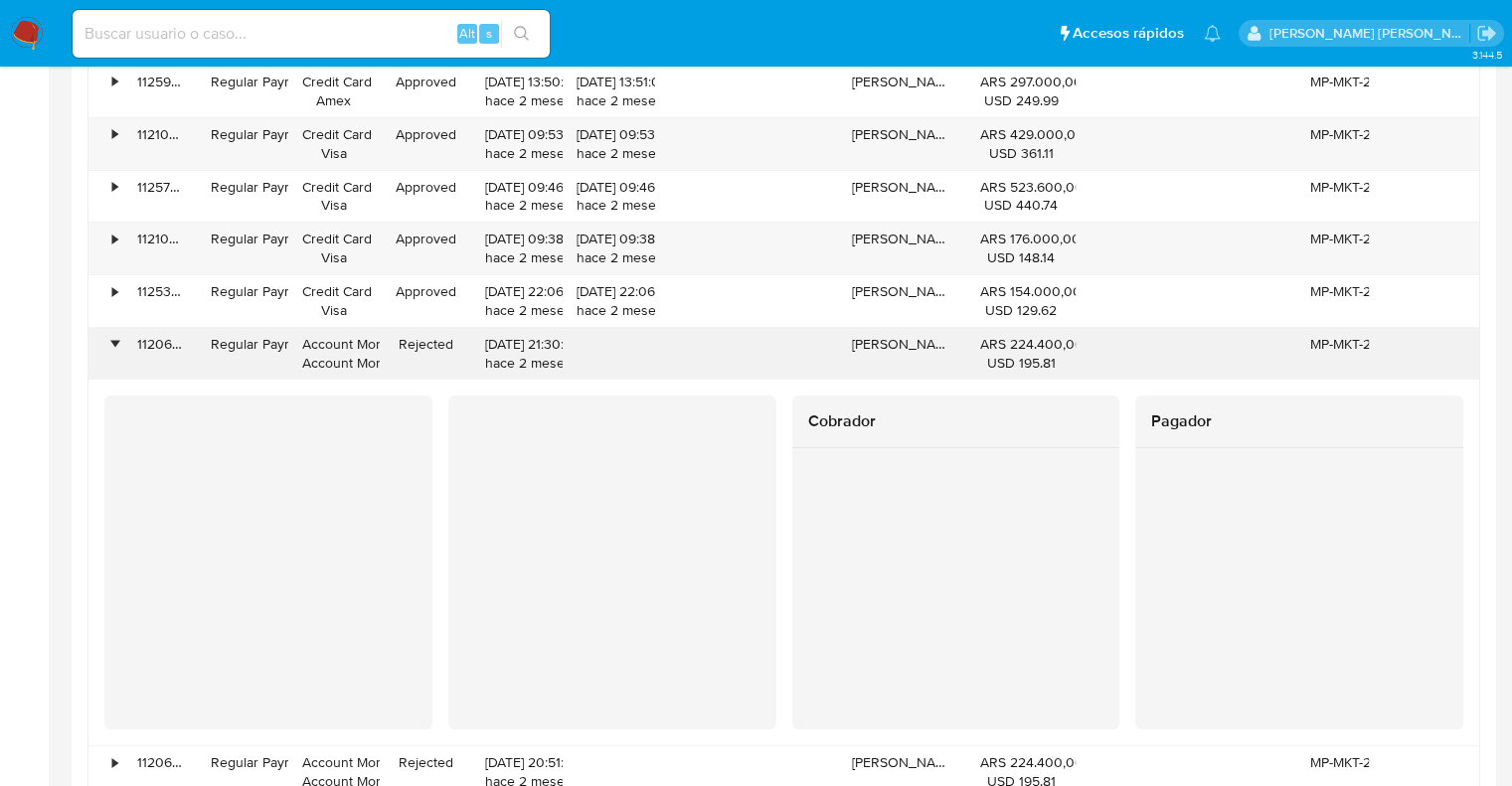 click on "•" at bounding box center (114, 344) 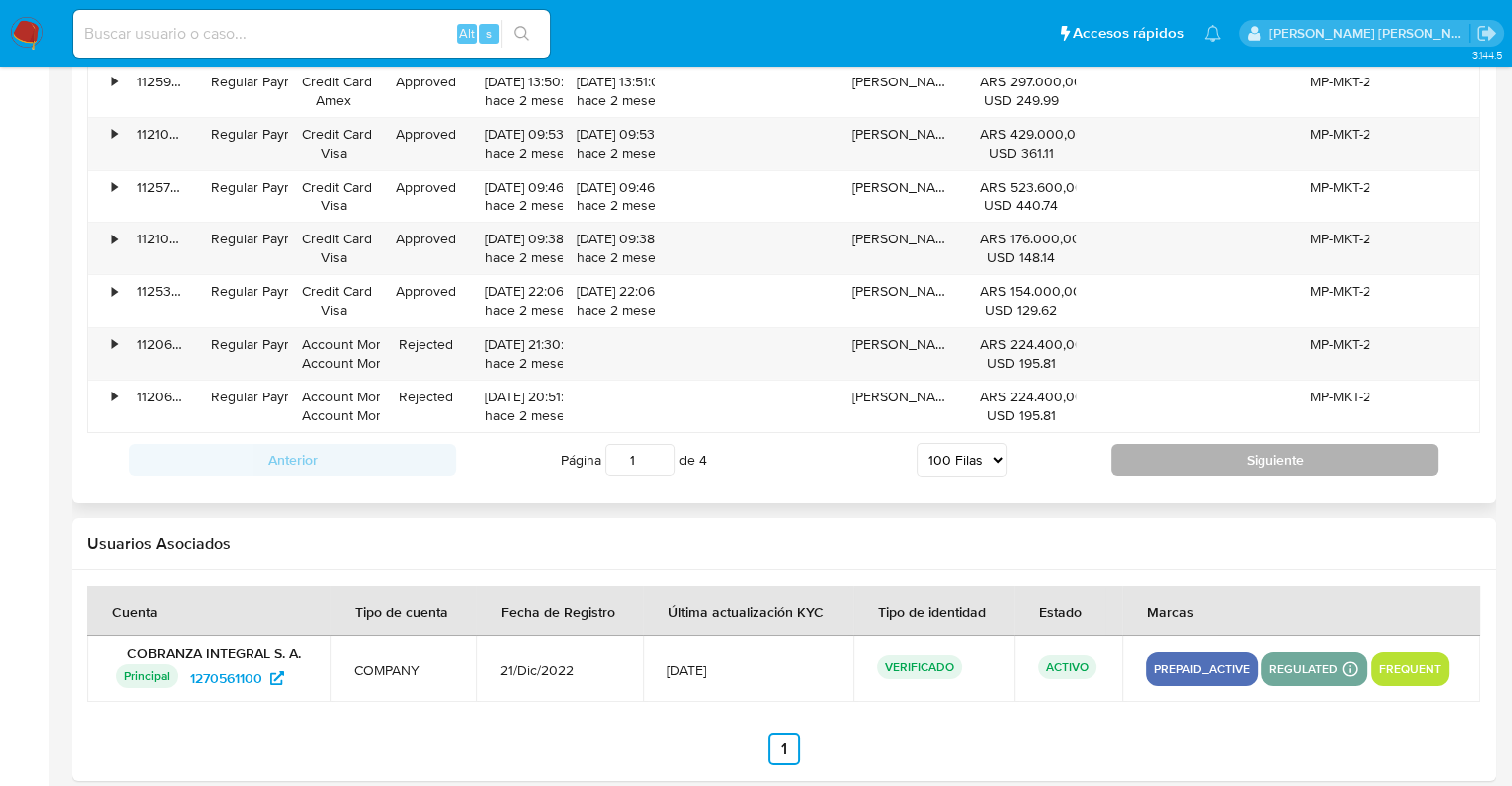 click on "Siguiente" at bounding box center (1274, 460) 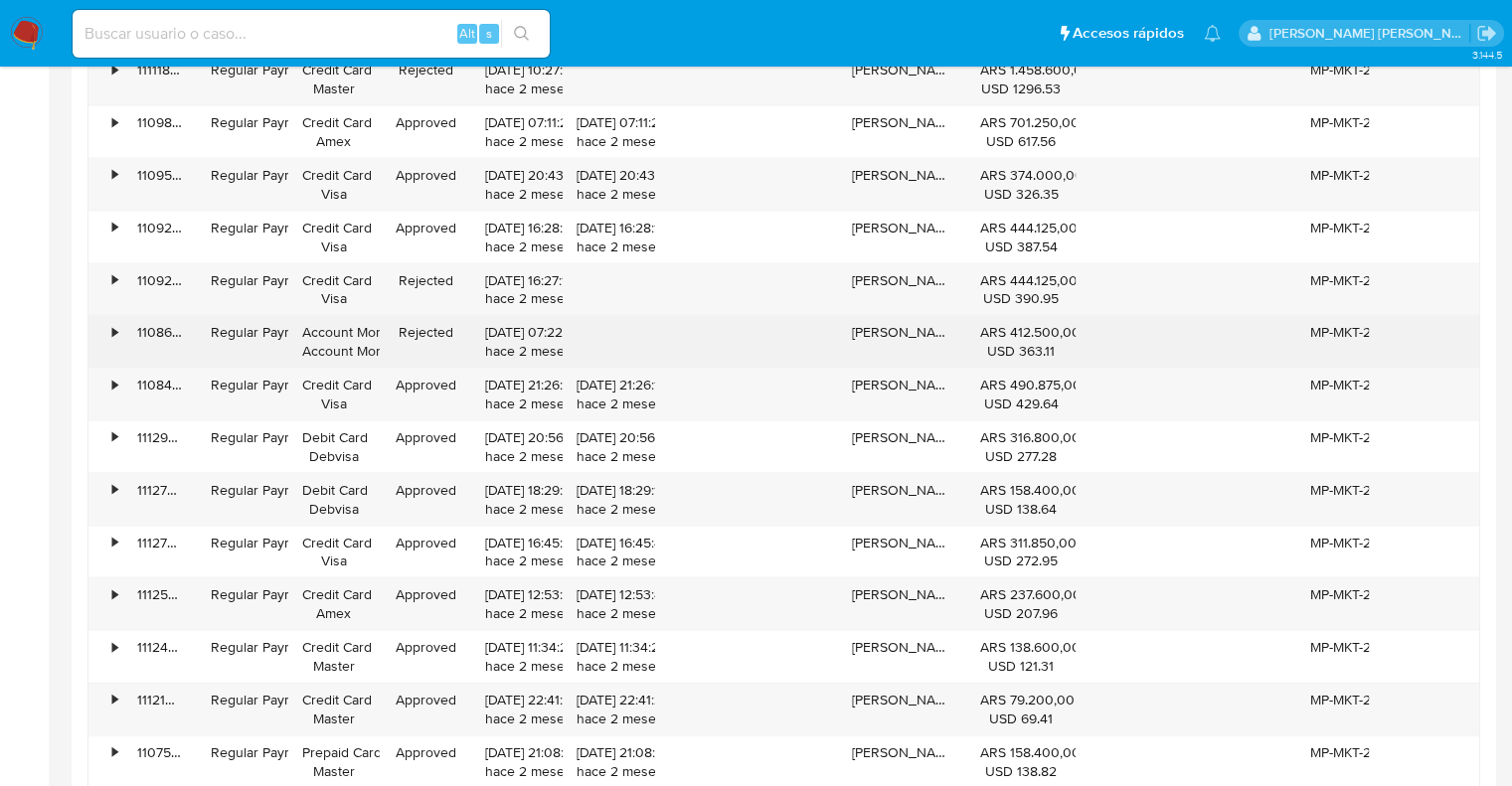 scroll, scrollTop: 4082, scrollLeft: 0, axis: vertical 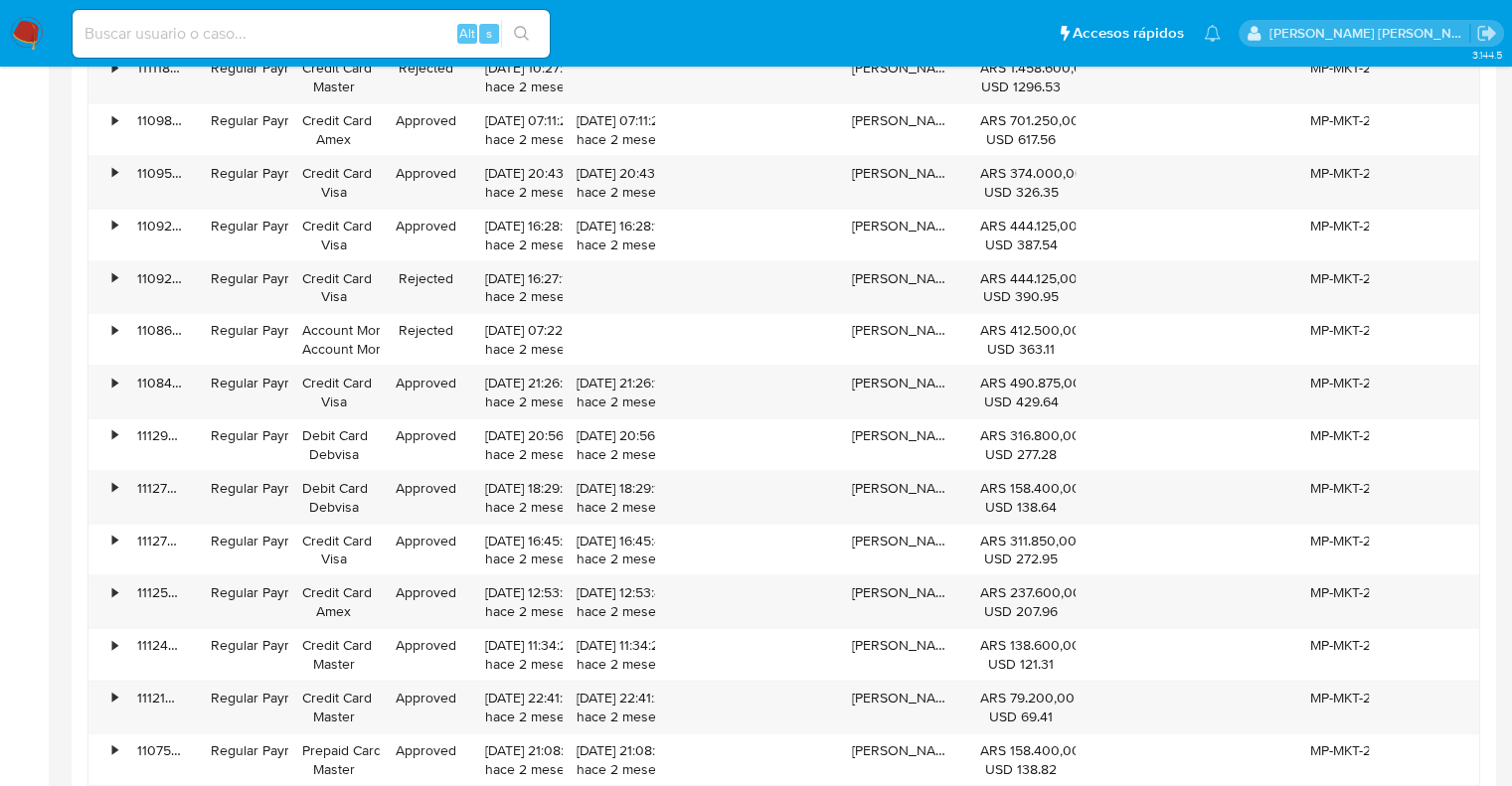 type 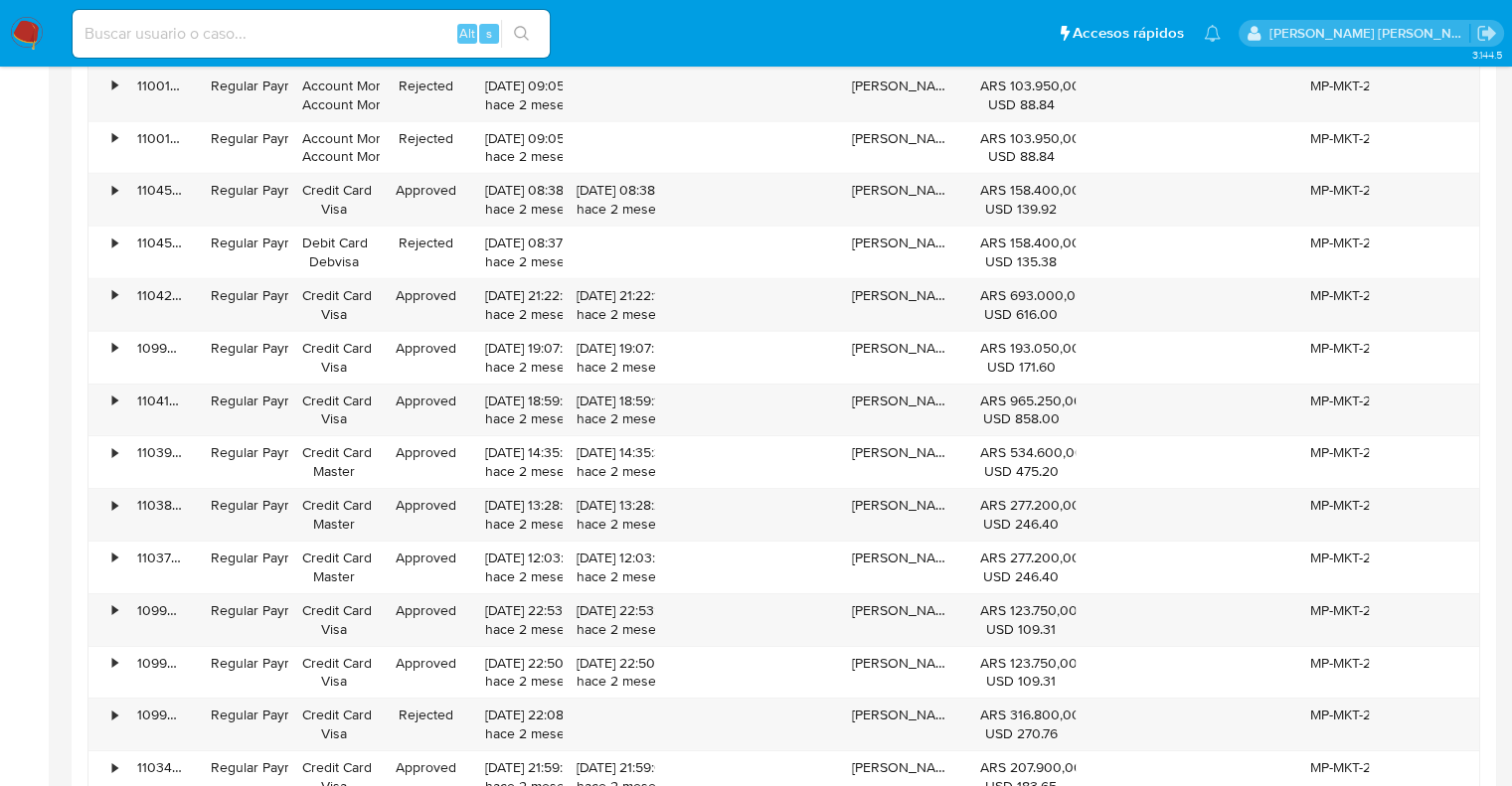 scroll, scrollTop: 6954, scrollLeft: 0, axis: vertical 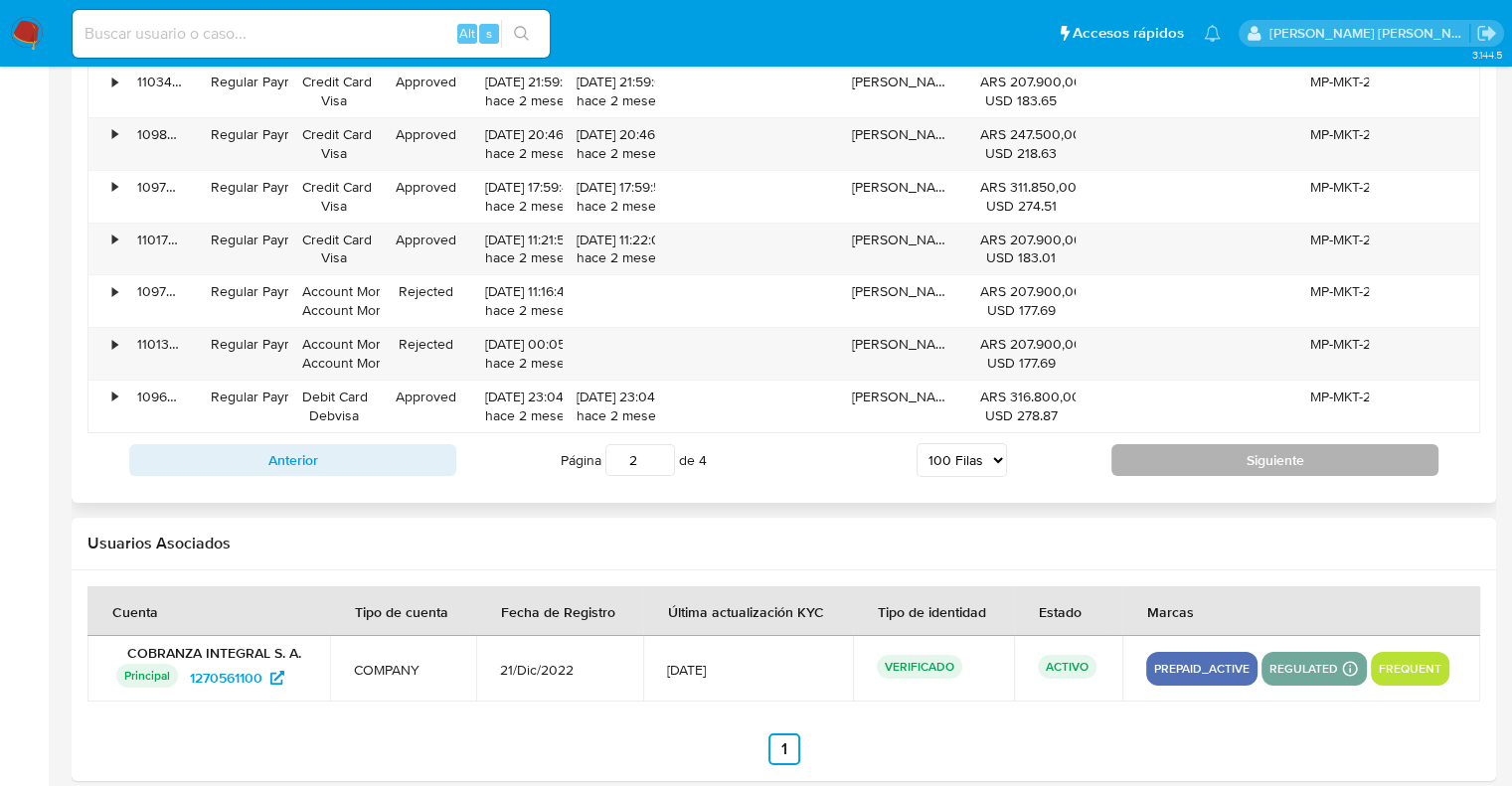 click on "Siguiente" at bounding box center [1274, 460] 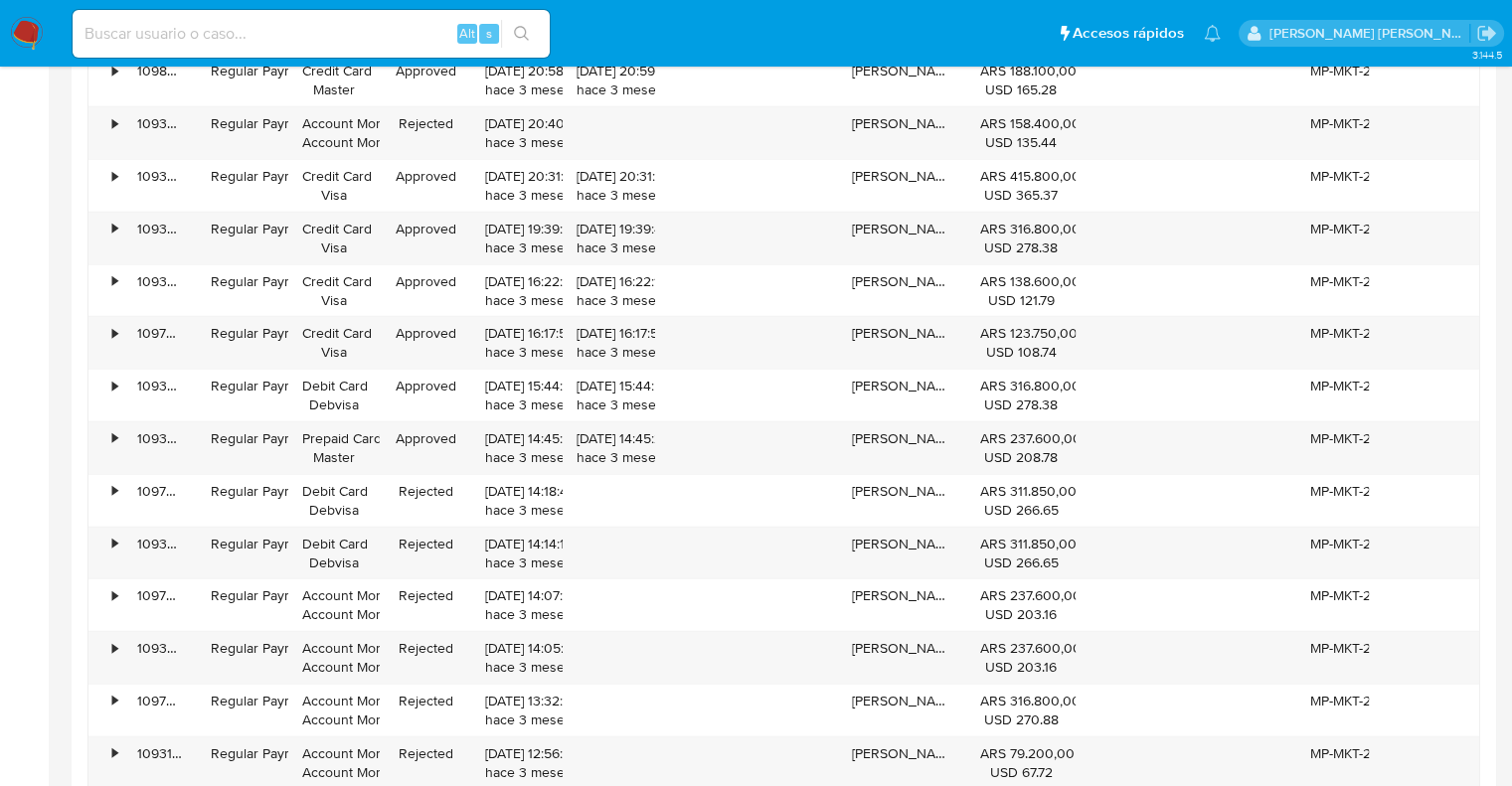 scroll, scrollTop: 6954, scrollLeft: 0, axis: vertical 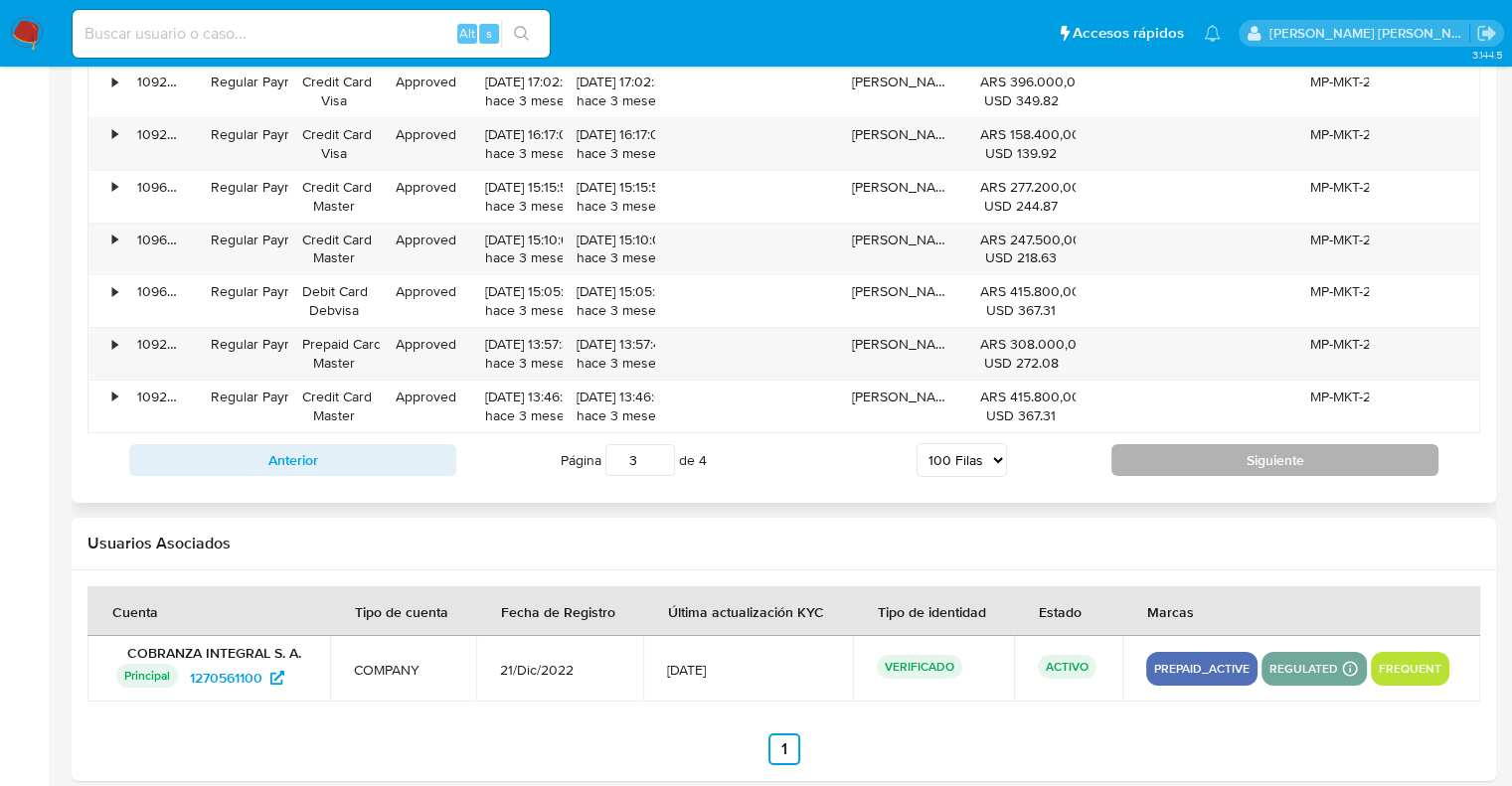click on "Siguiente" at bounding box center (1274, 460) 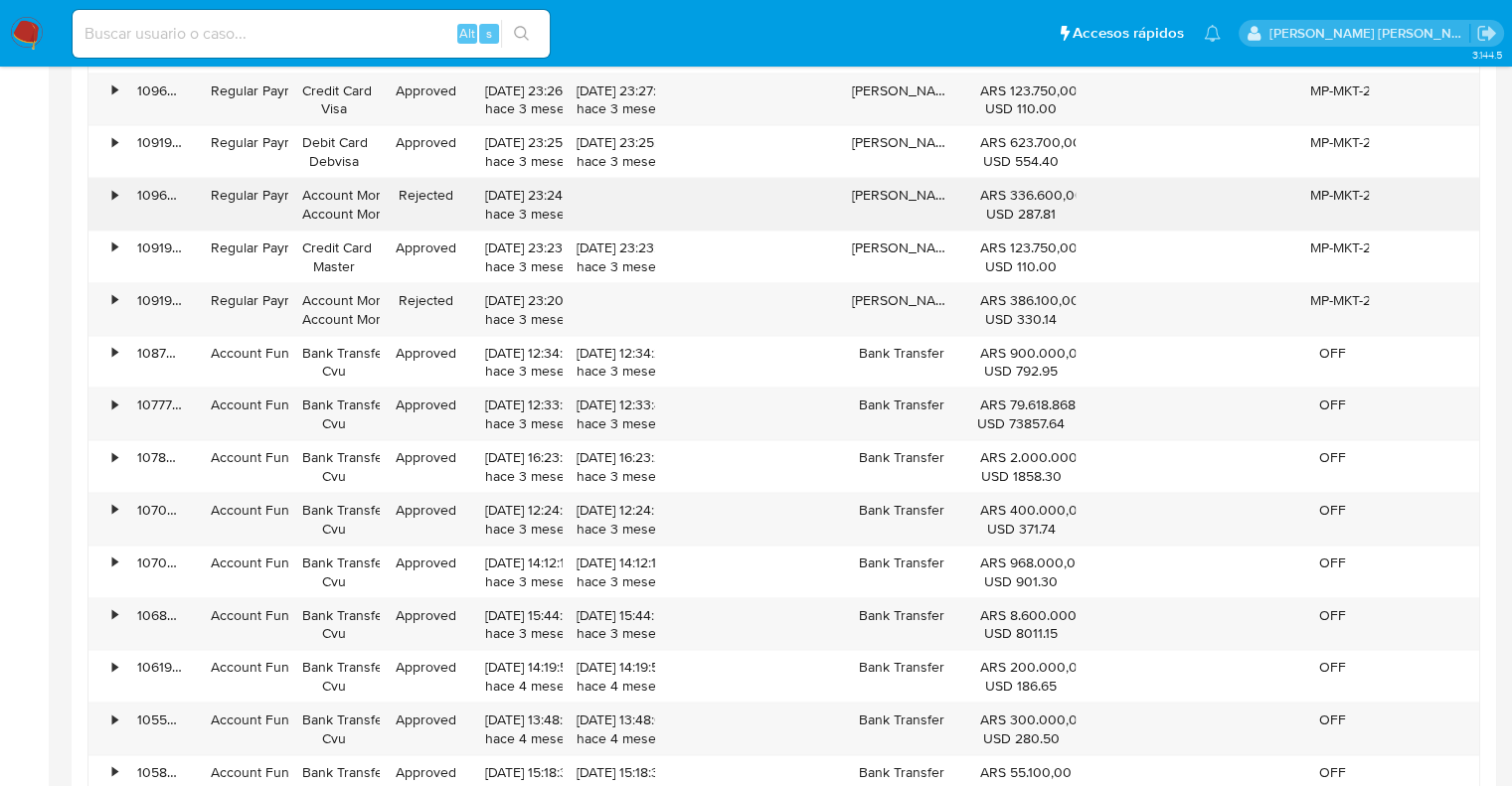 scroll, scrollTop: 3801, scrollLeft: 0, axis: vertical 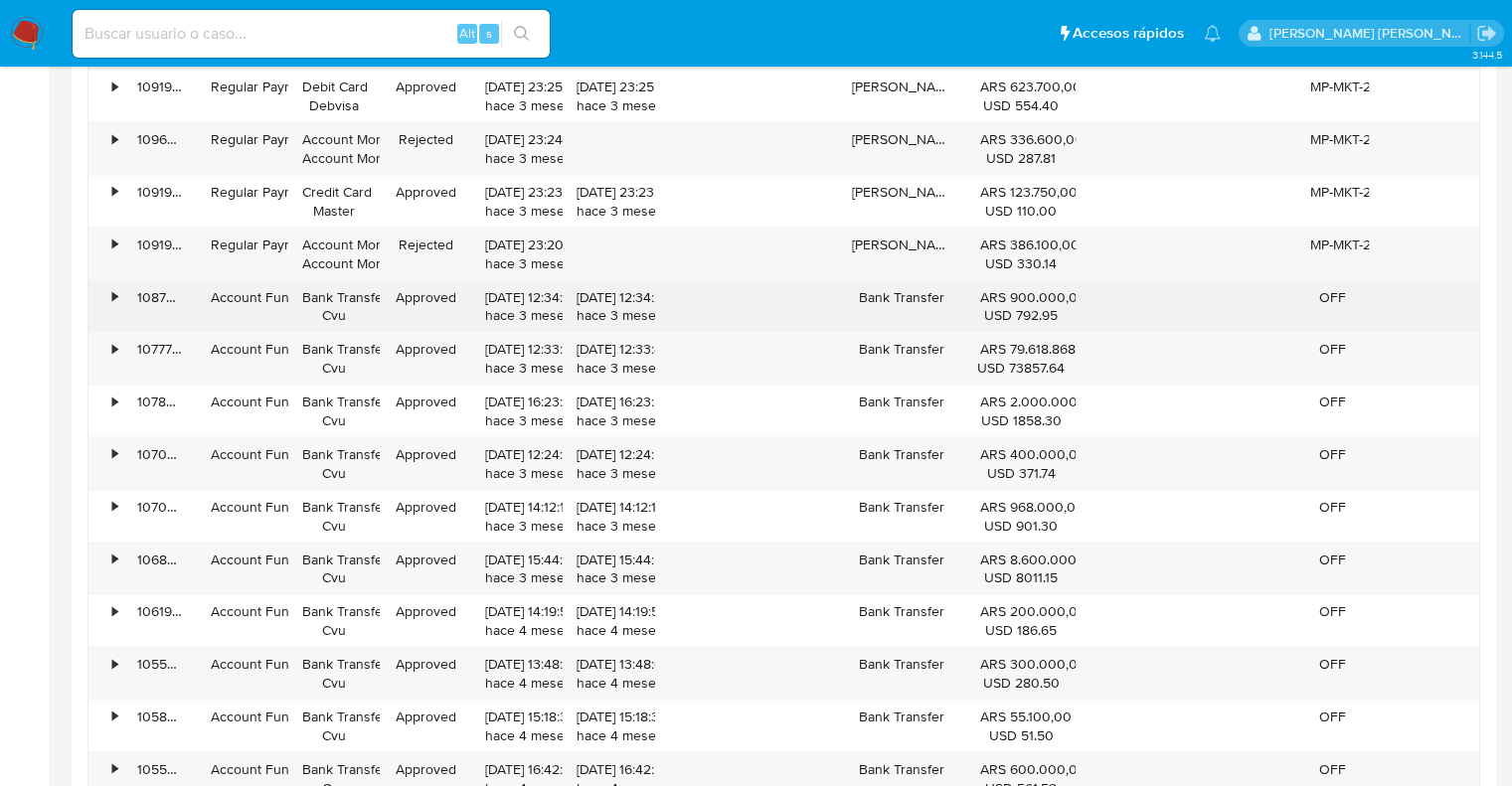 click on "•" at bounding box center [114, 297] 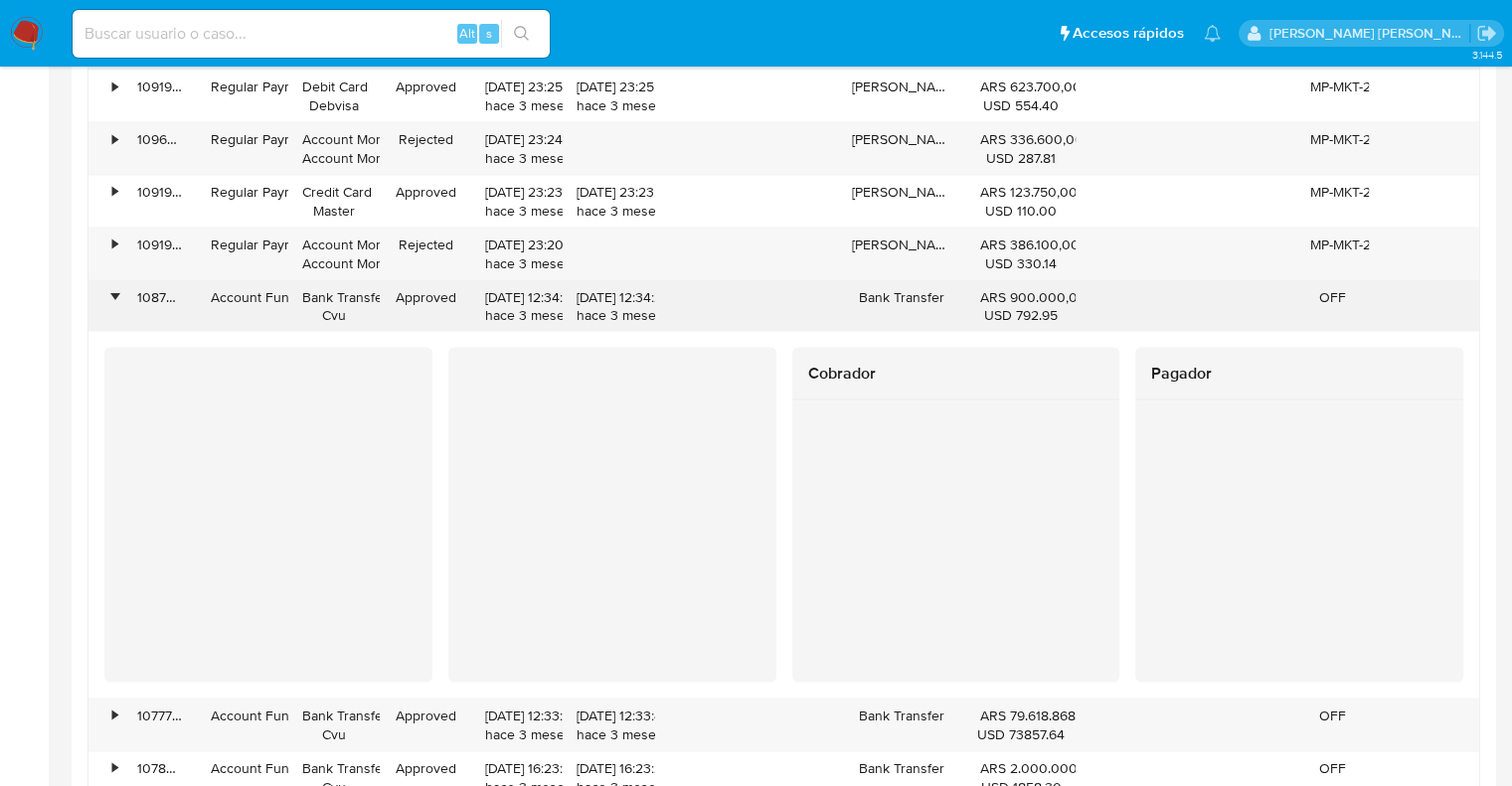 click on "•" at bounding box center (114, 297) 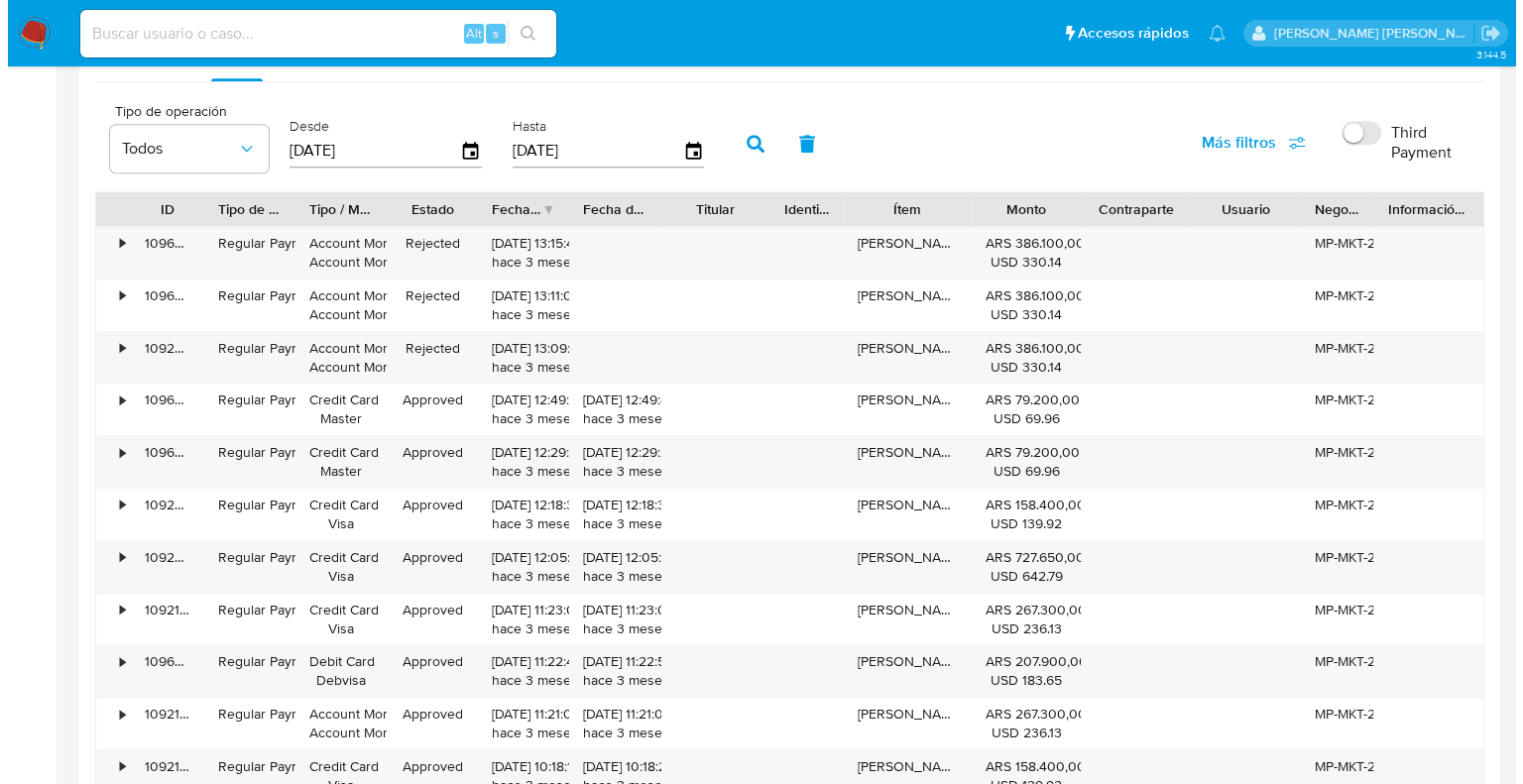 scroll, scrollTop: 1809, scrollLeft: 0, axis: vertical 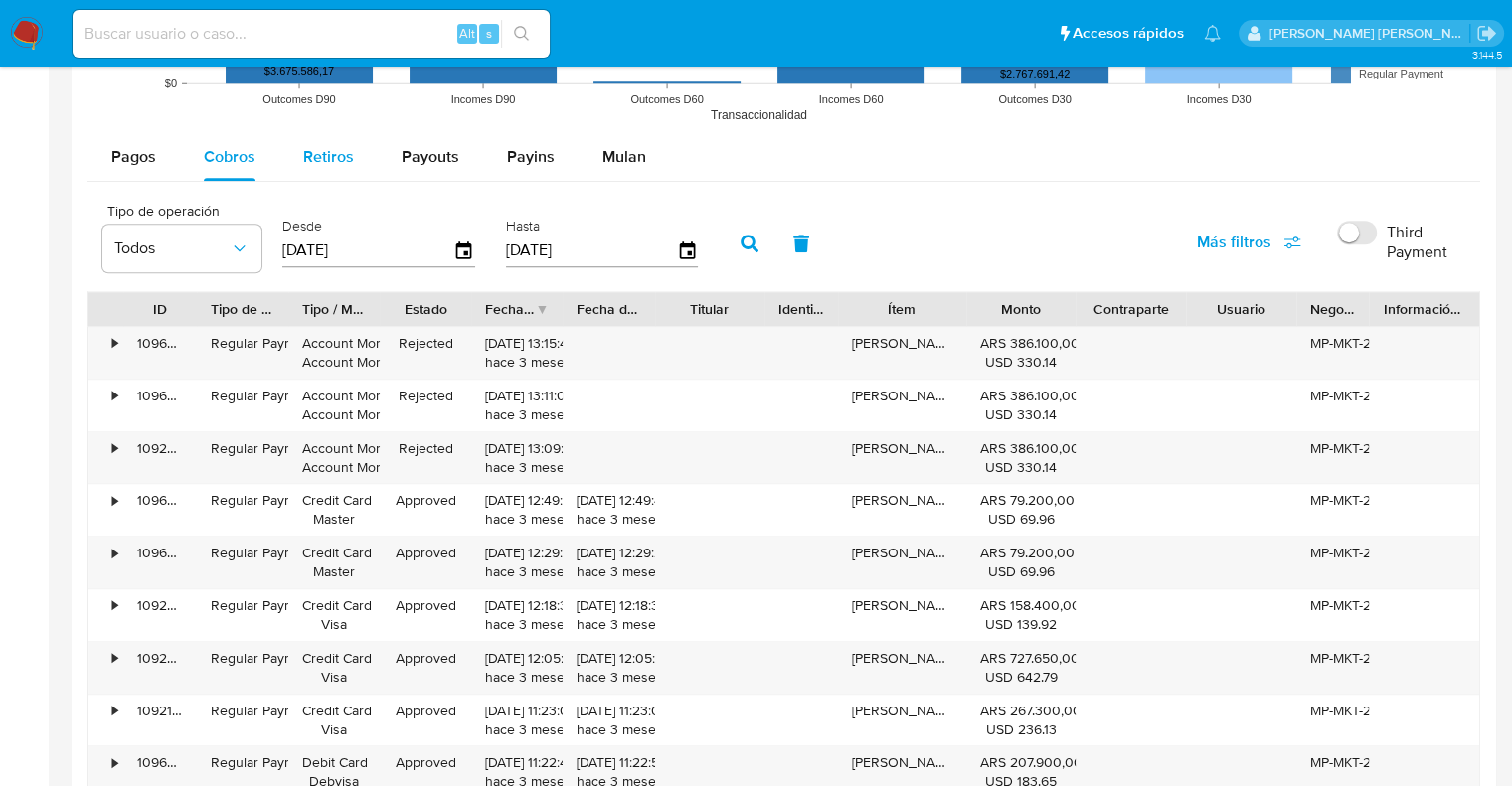 drag, startPoint x: 337, startPoint y: 159, endPoint x: 327, endPoint y: 158, distance: 10.049876 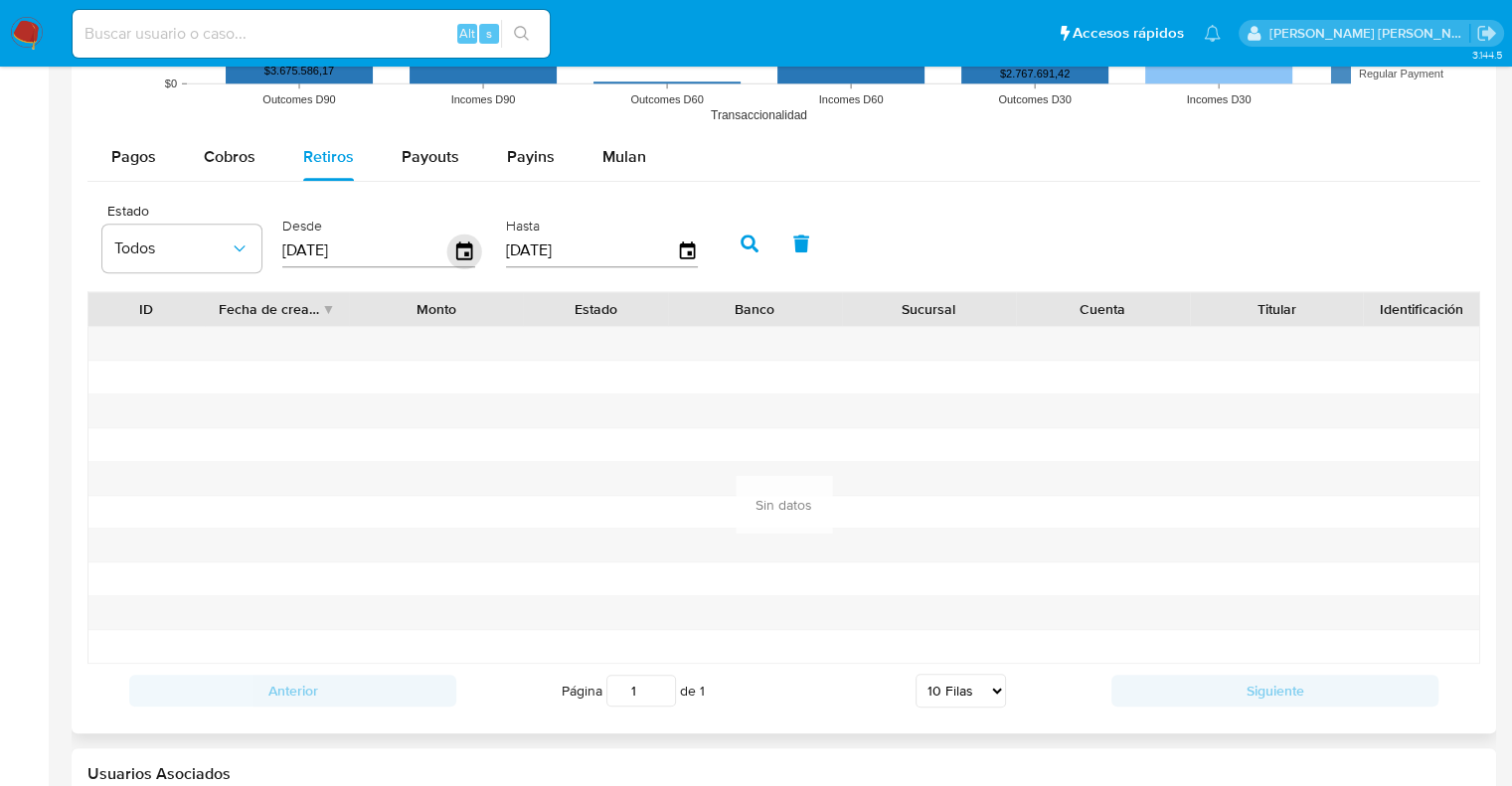 click 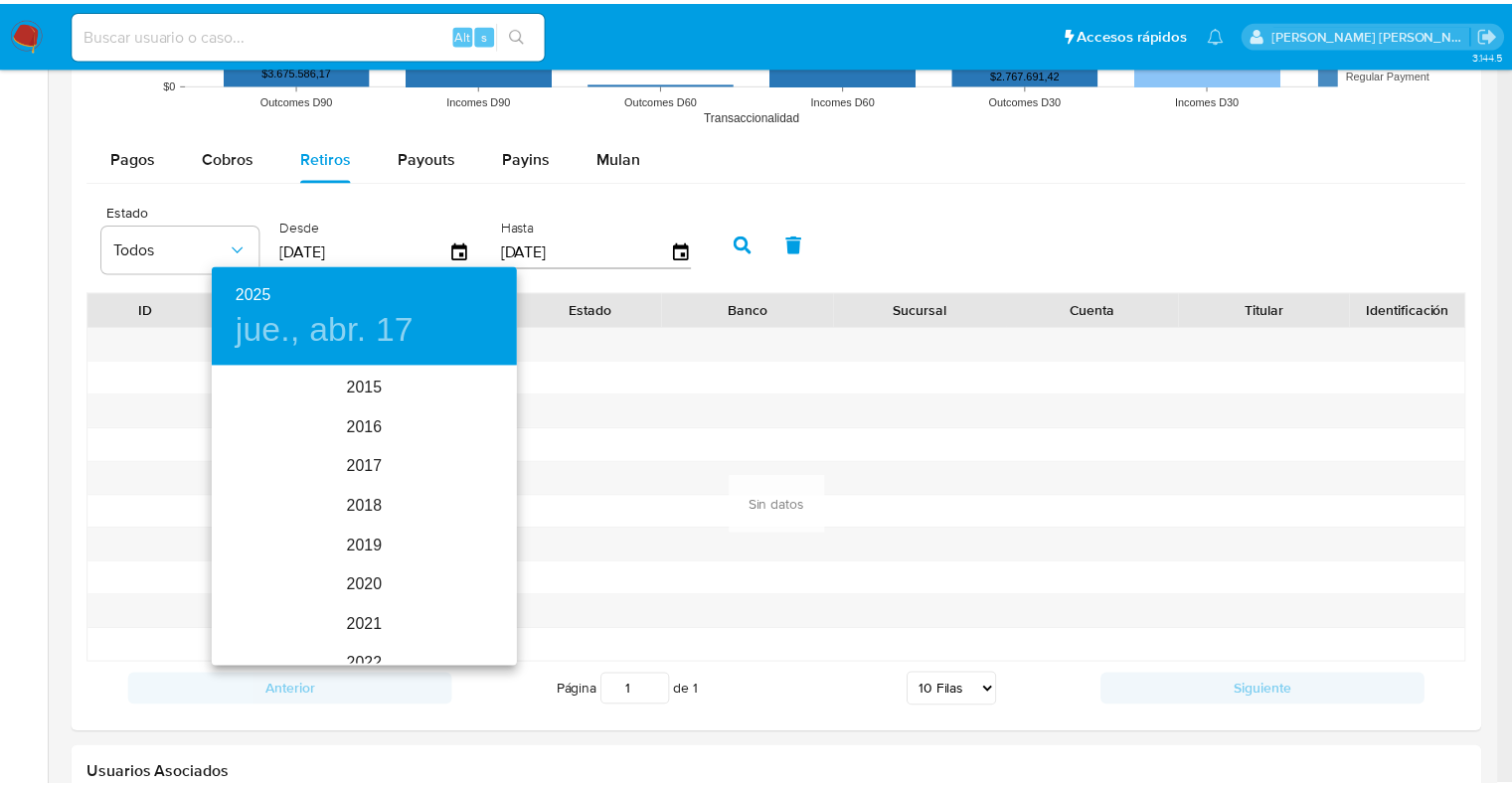 scroll, scrollTop: 278, scrollLeft: 0, axis: vertical 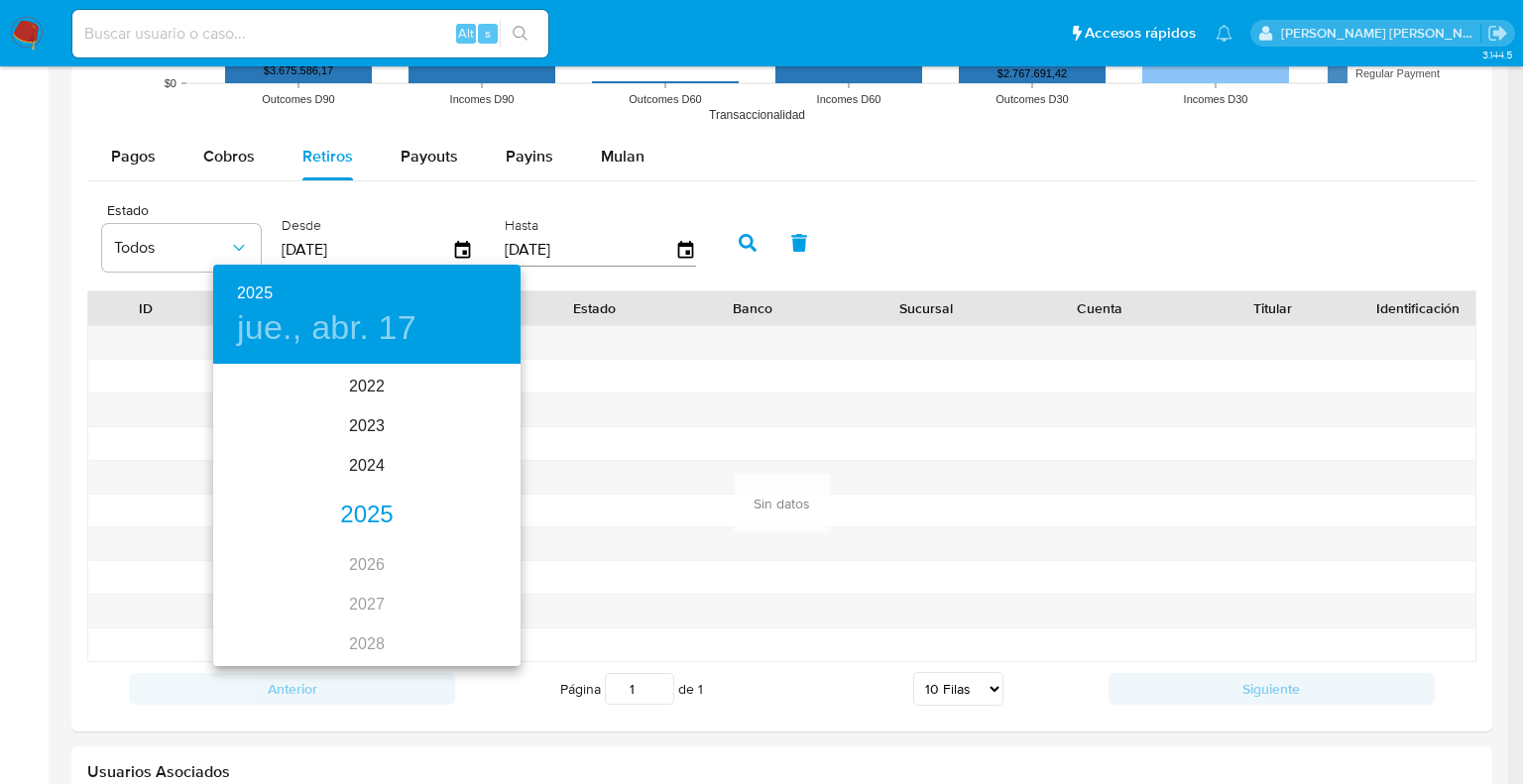 click on "2025" at bounding box center (367, 515) 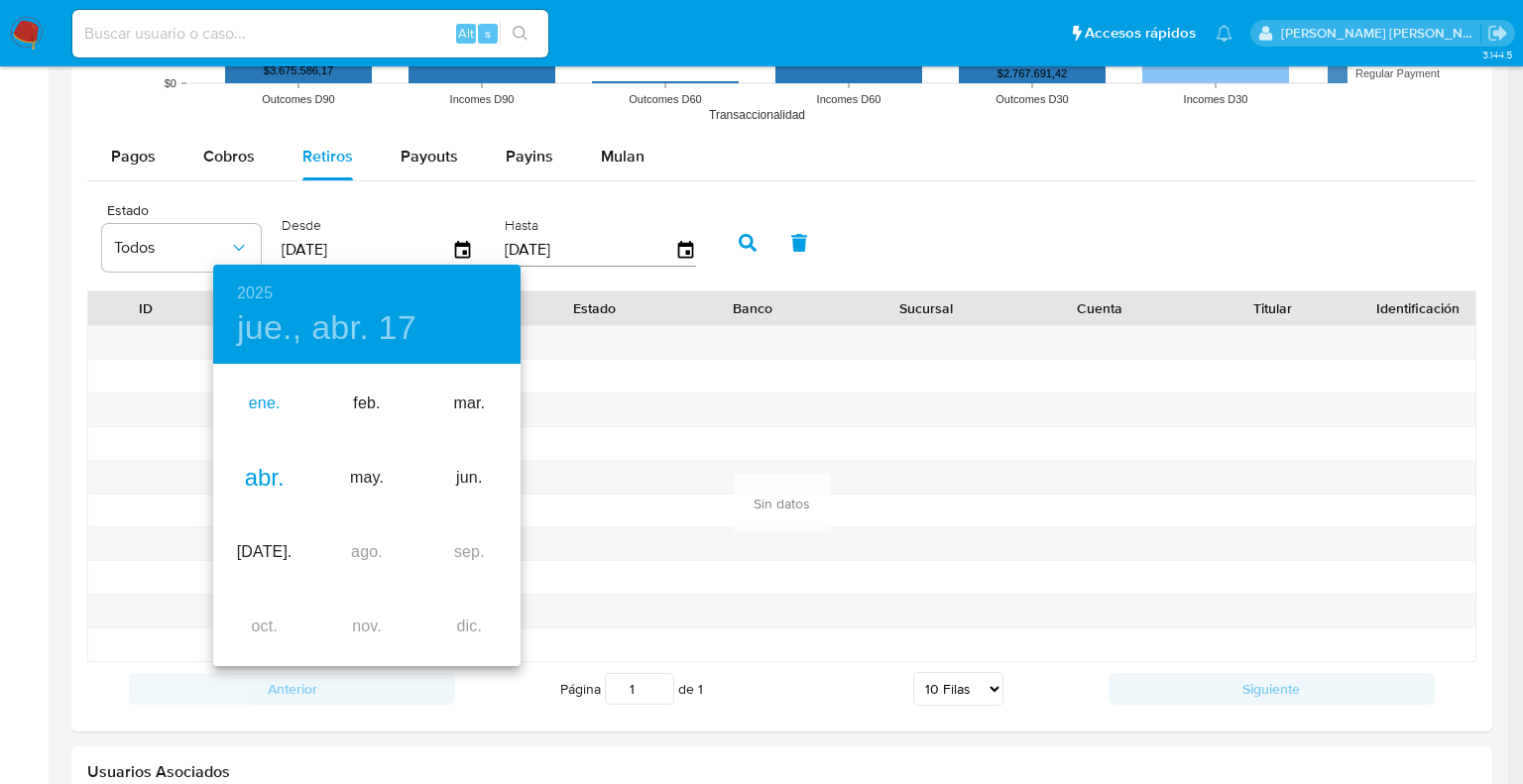 click on "ene." at bounding box center (264, 403) 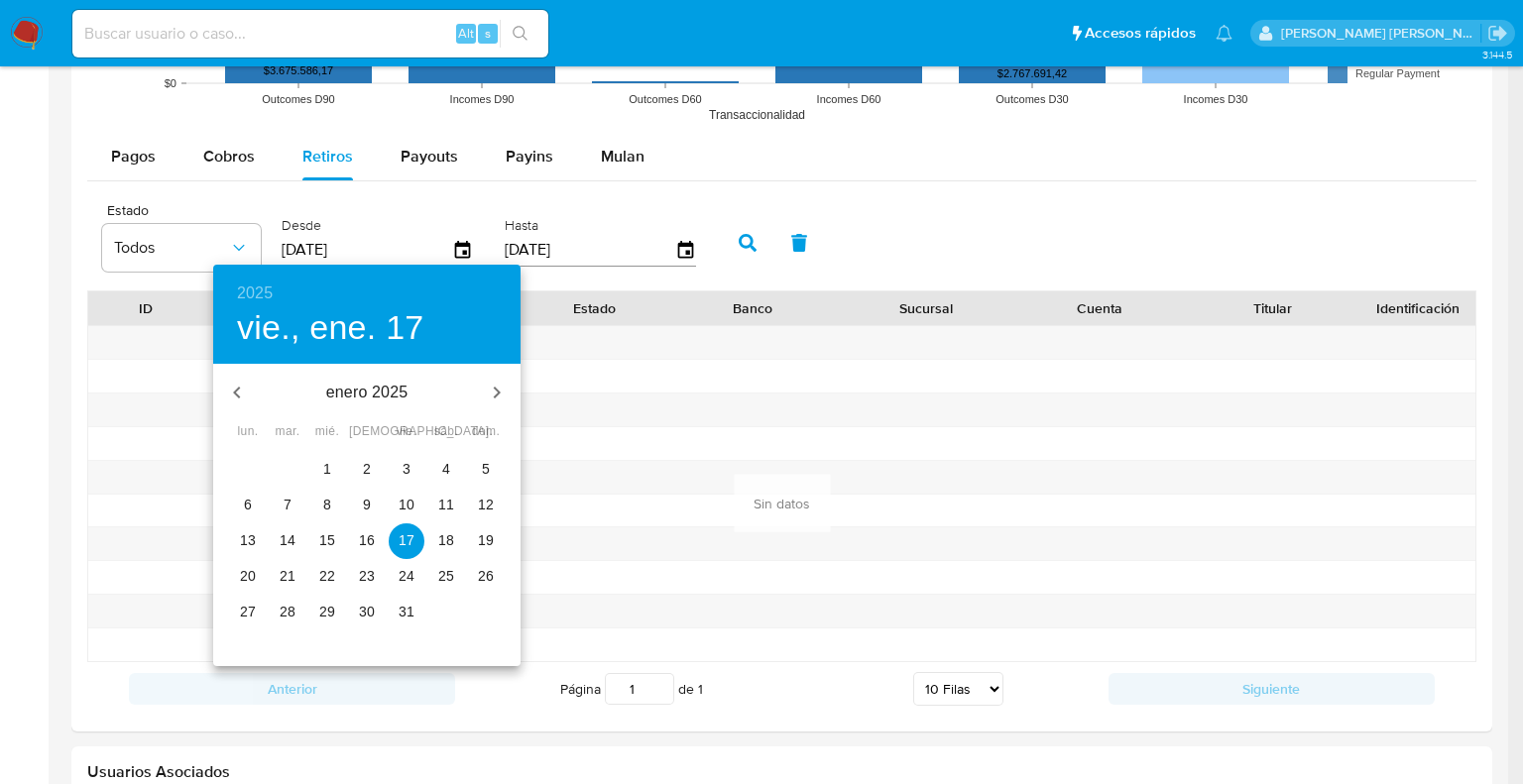click on "1" at bounding box center (327, 469) 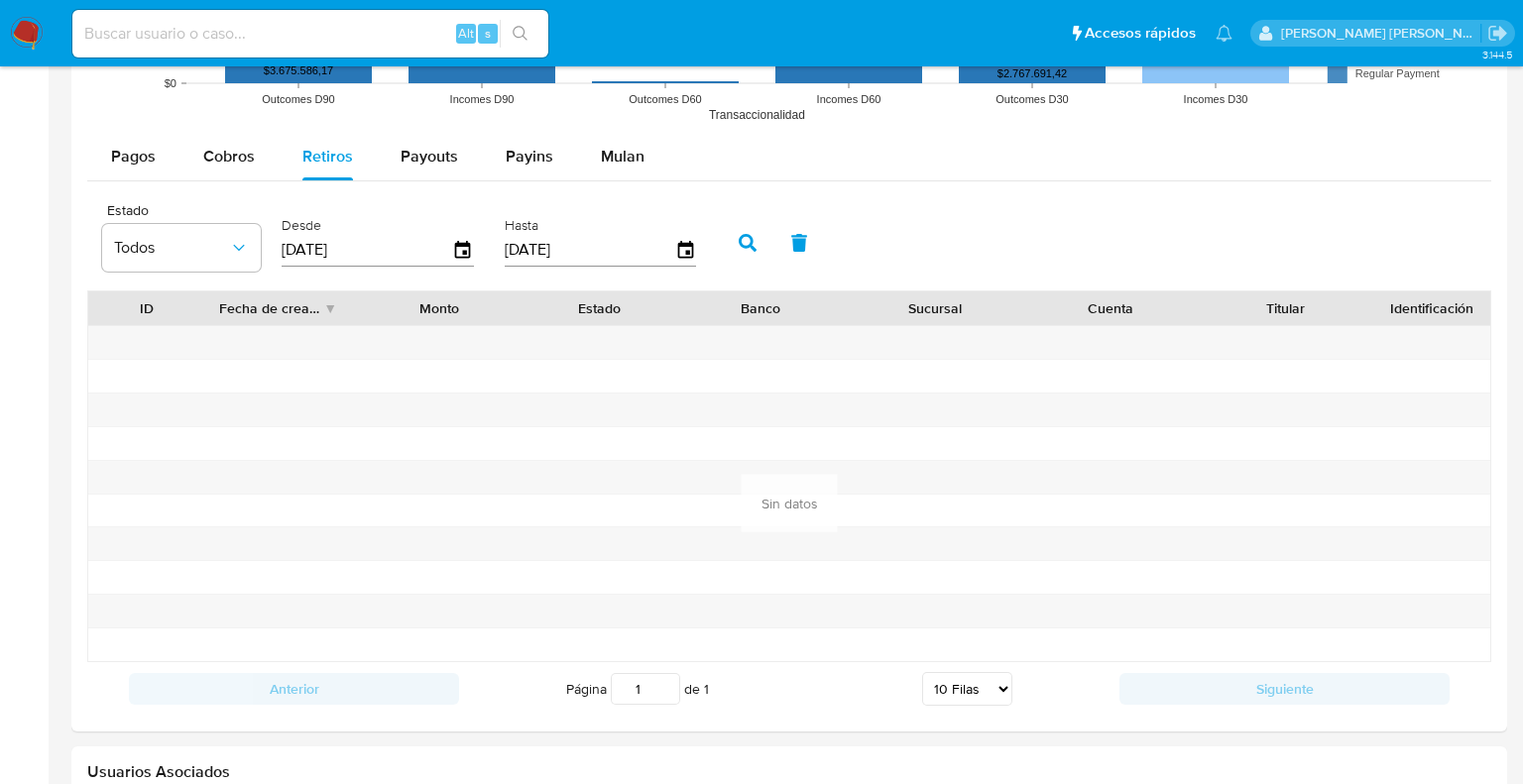 type on "01/01/2025" 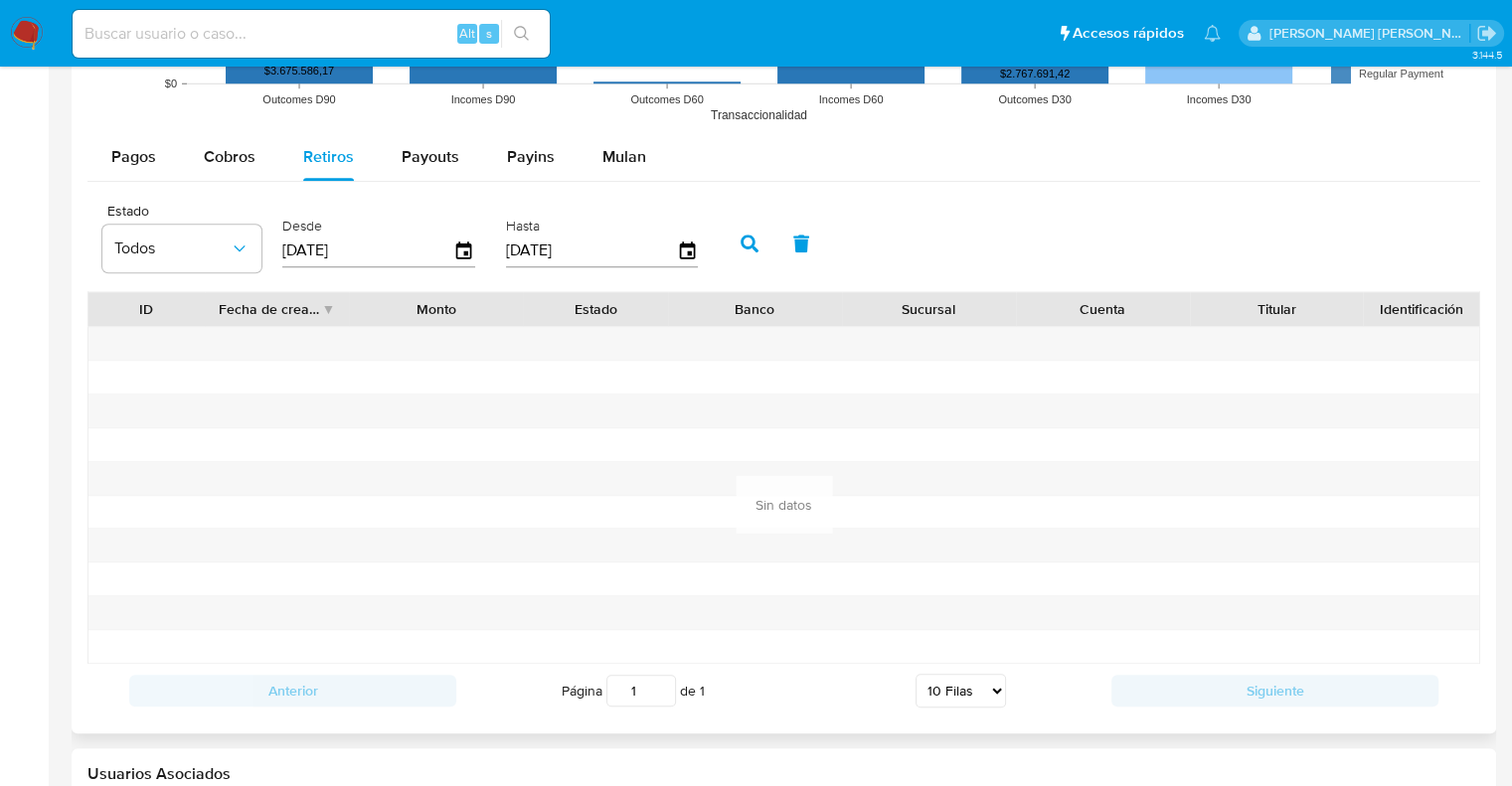 click 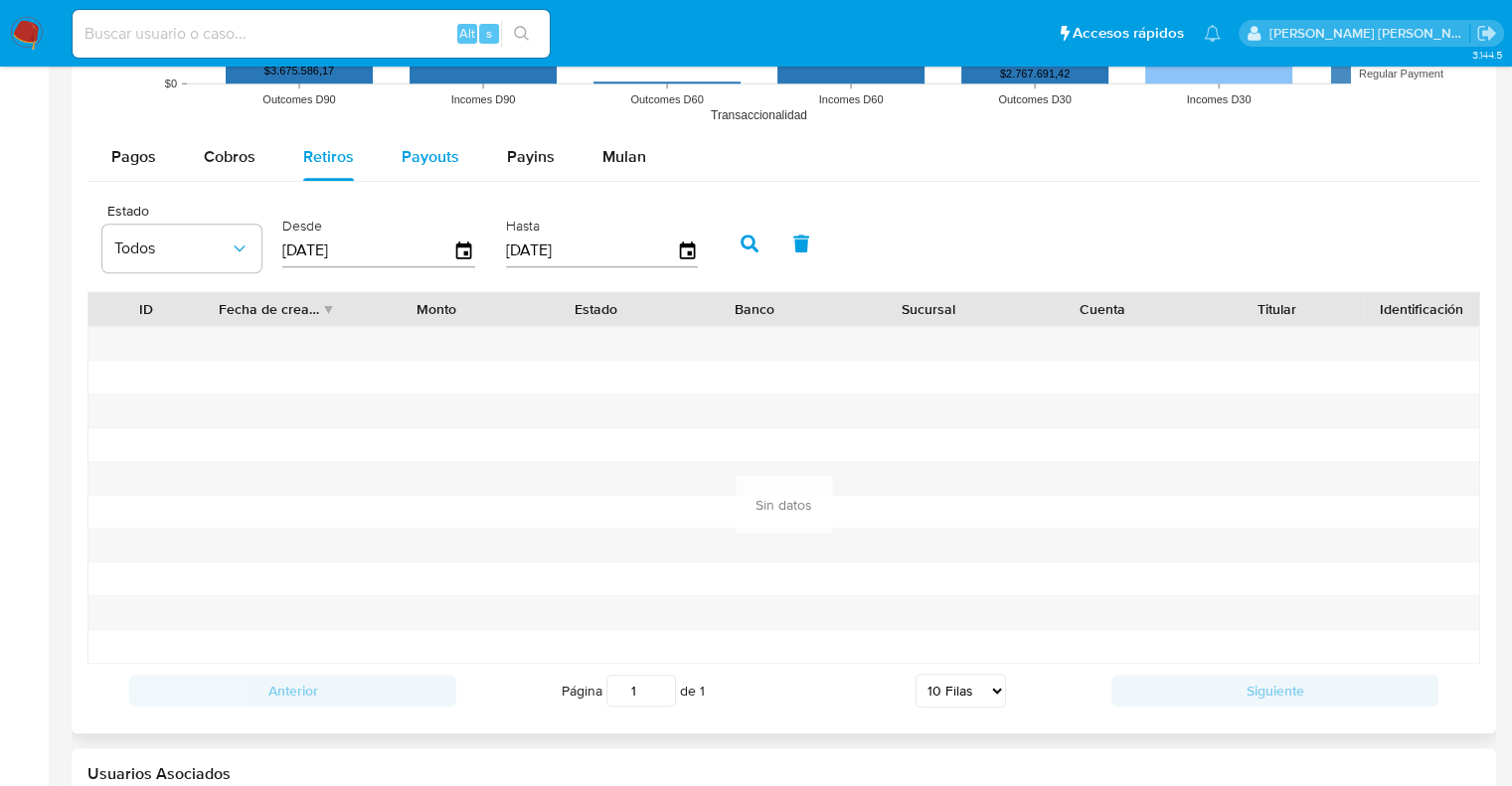 click on "Payouts" at bounding box center [430, 156] 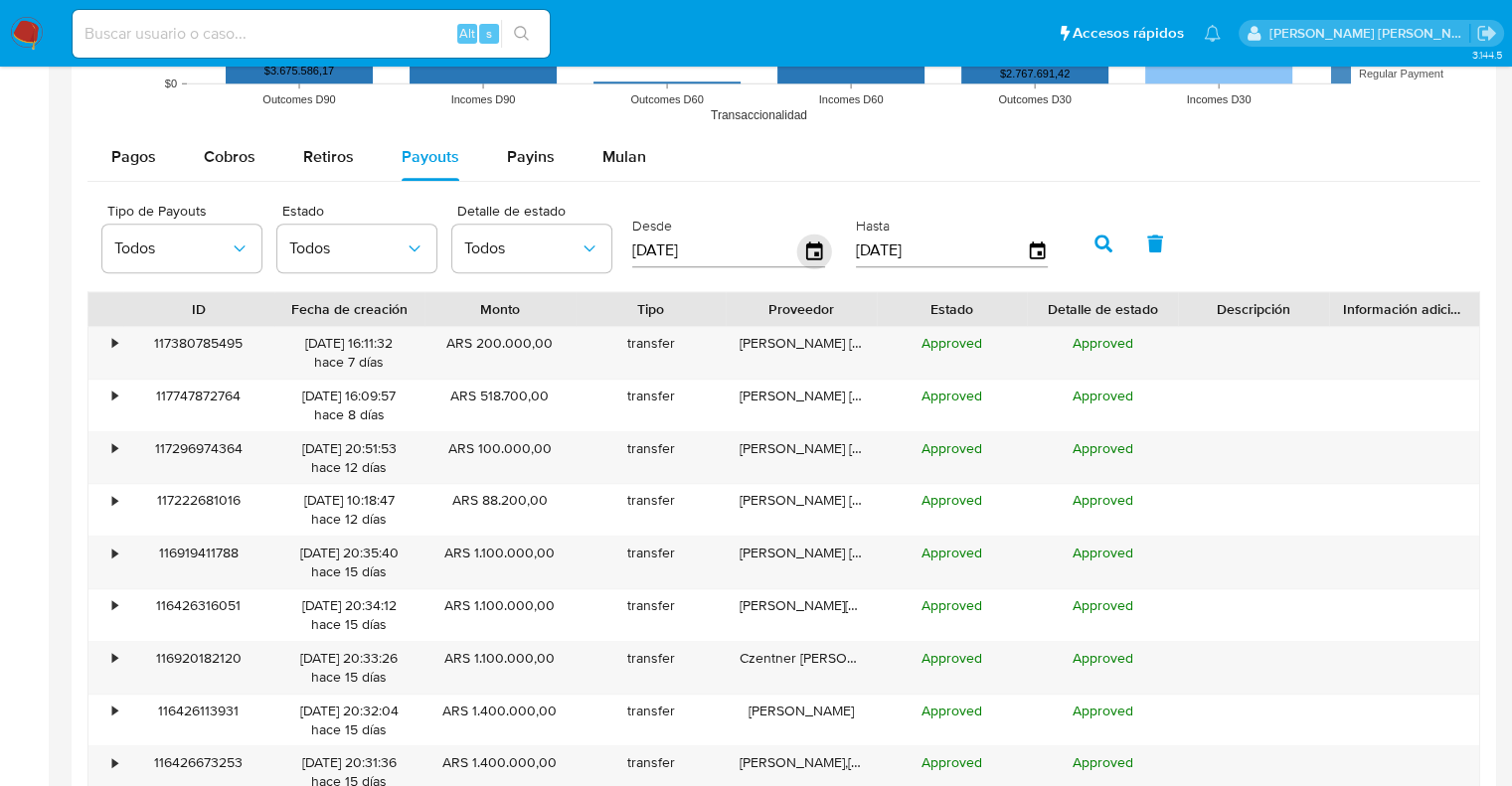 click 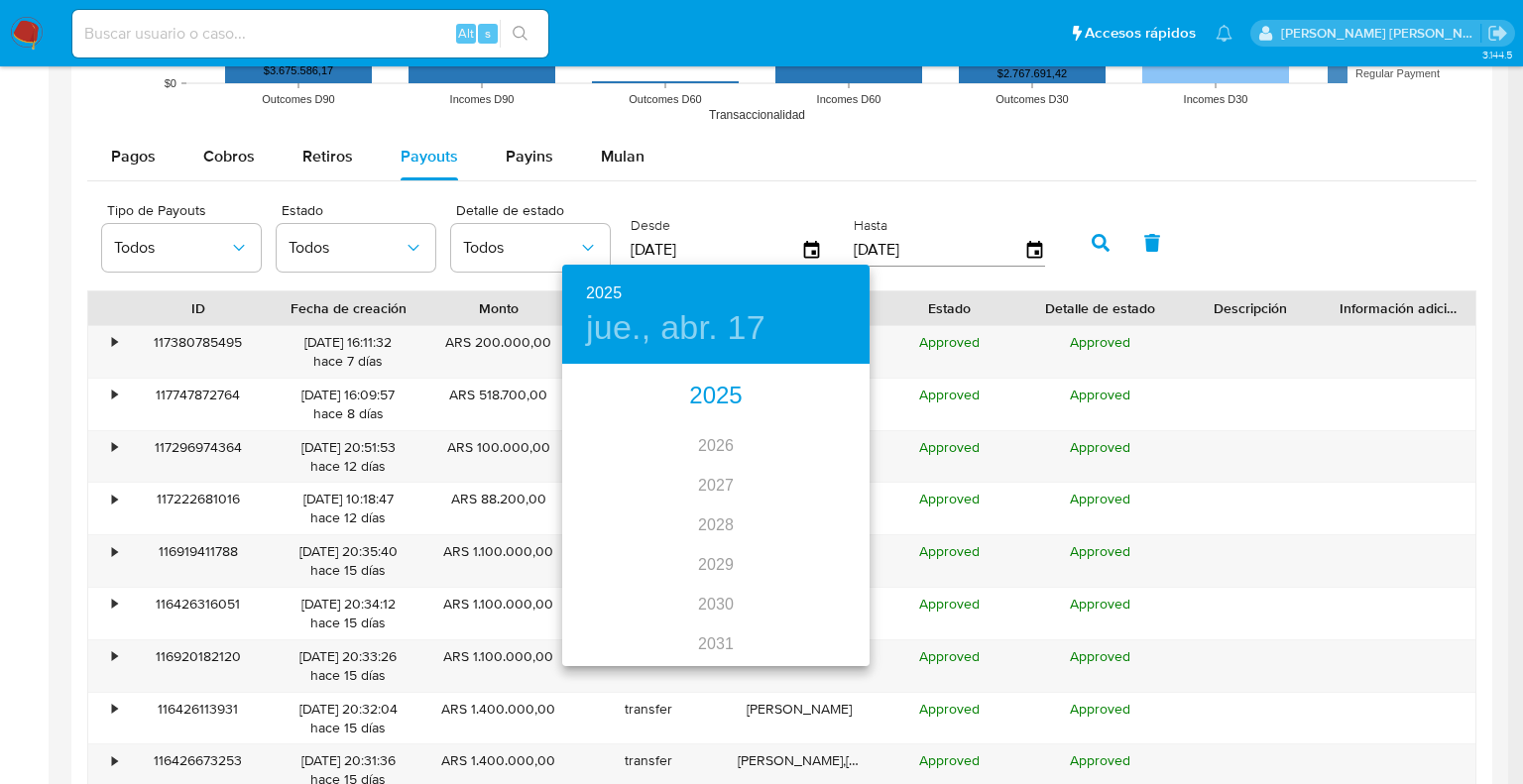 click on "2025" at bounding box center (716, 396) 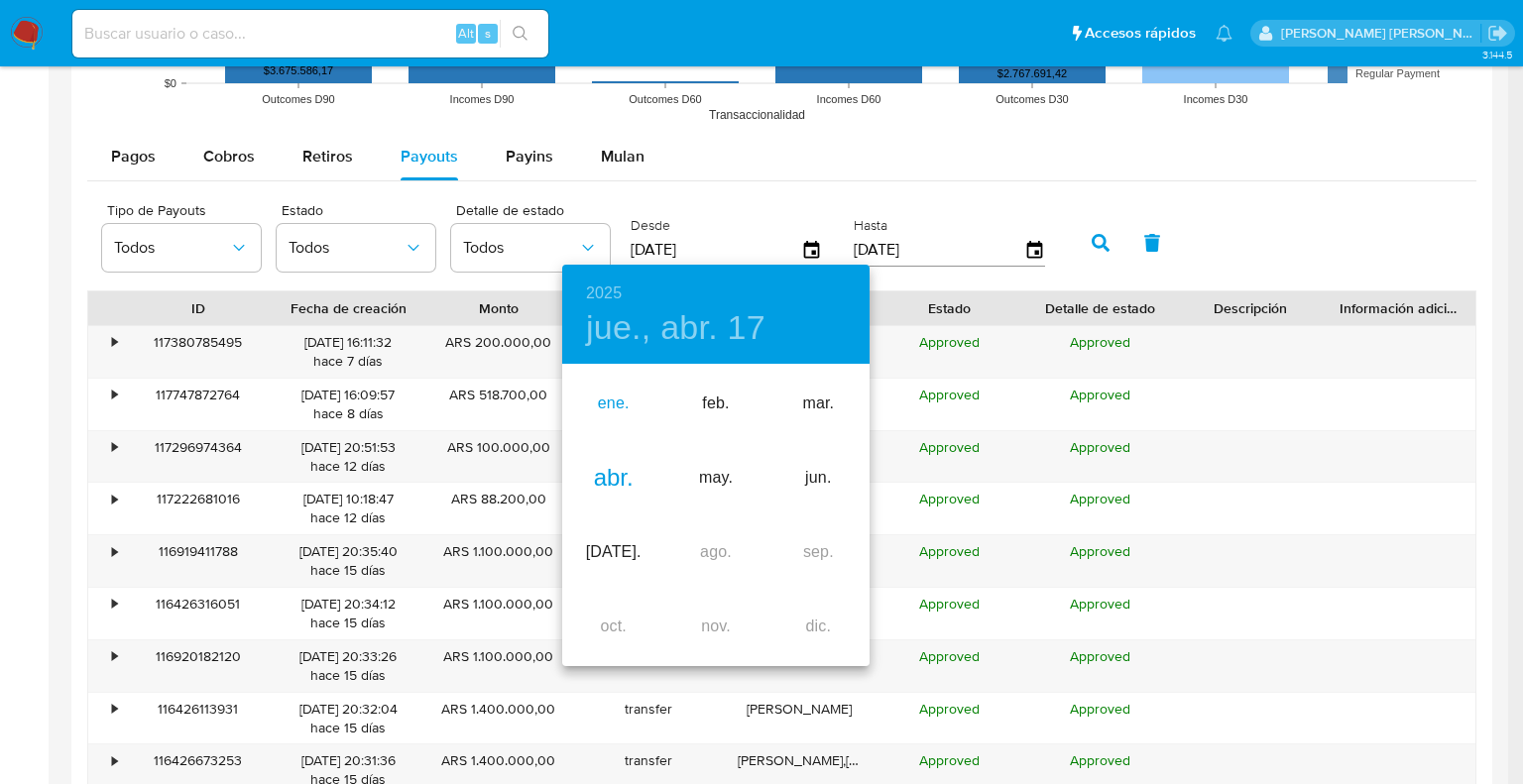 click on "ene." at bounding box center (613, 403) 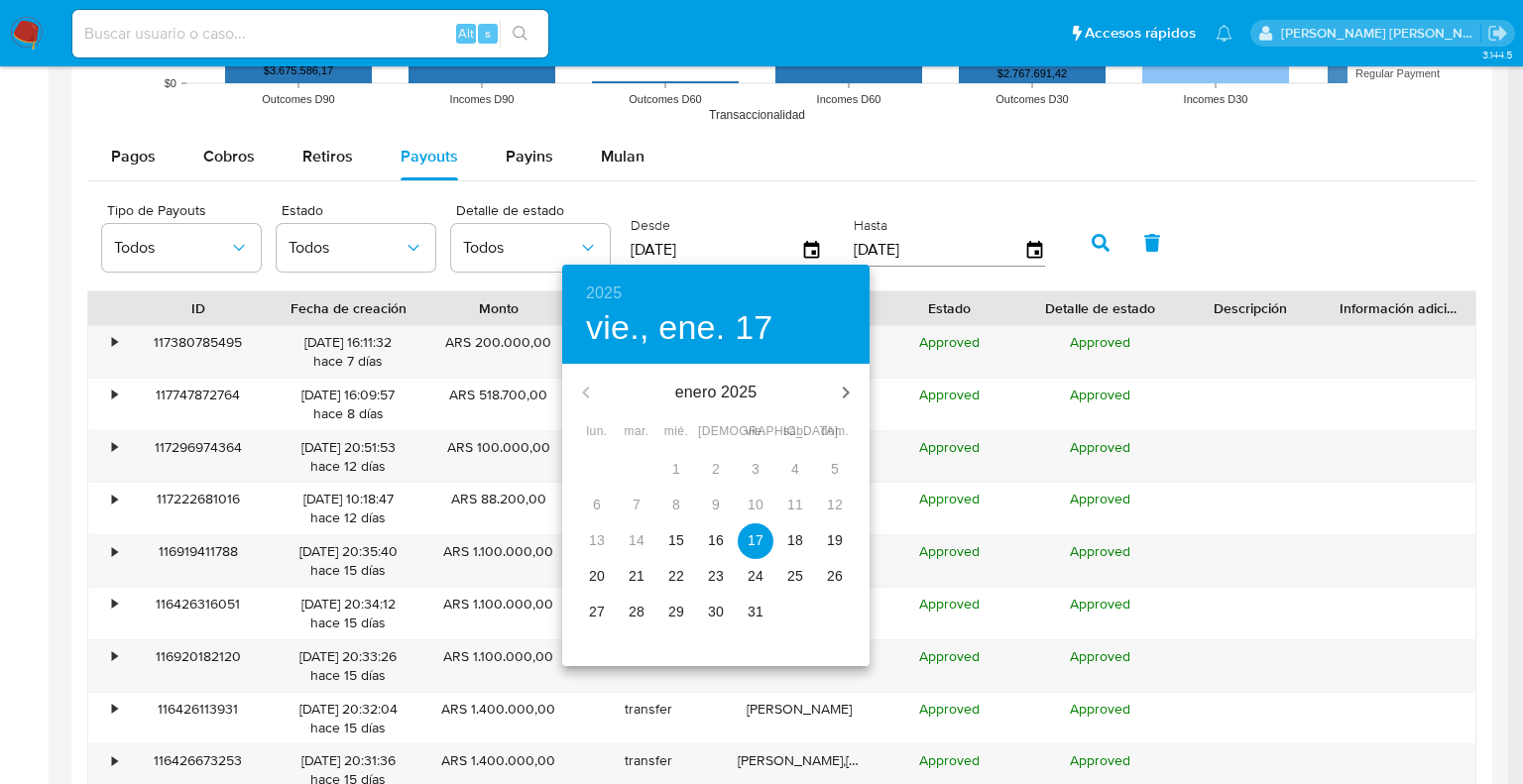 click on "15" at bounding box center [676, 540] 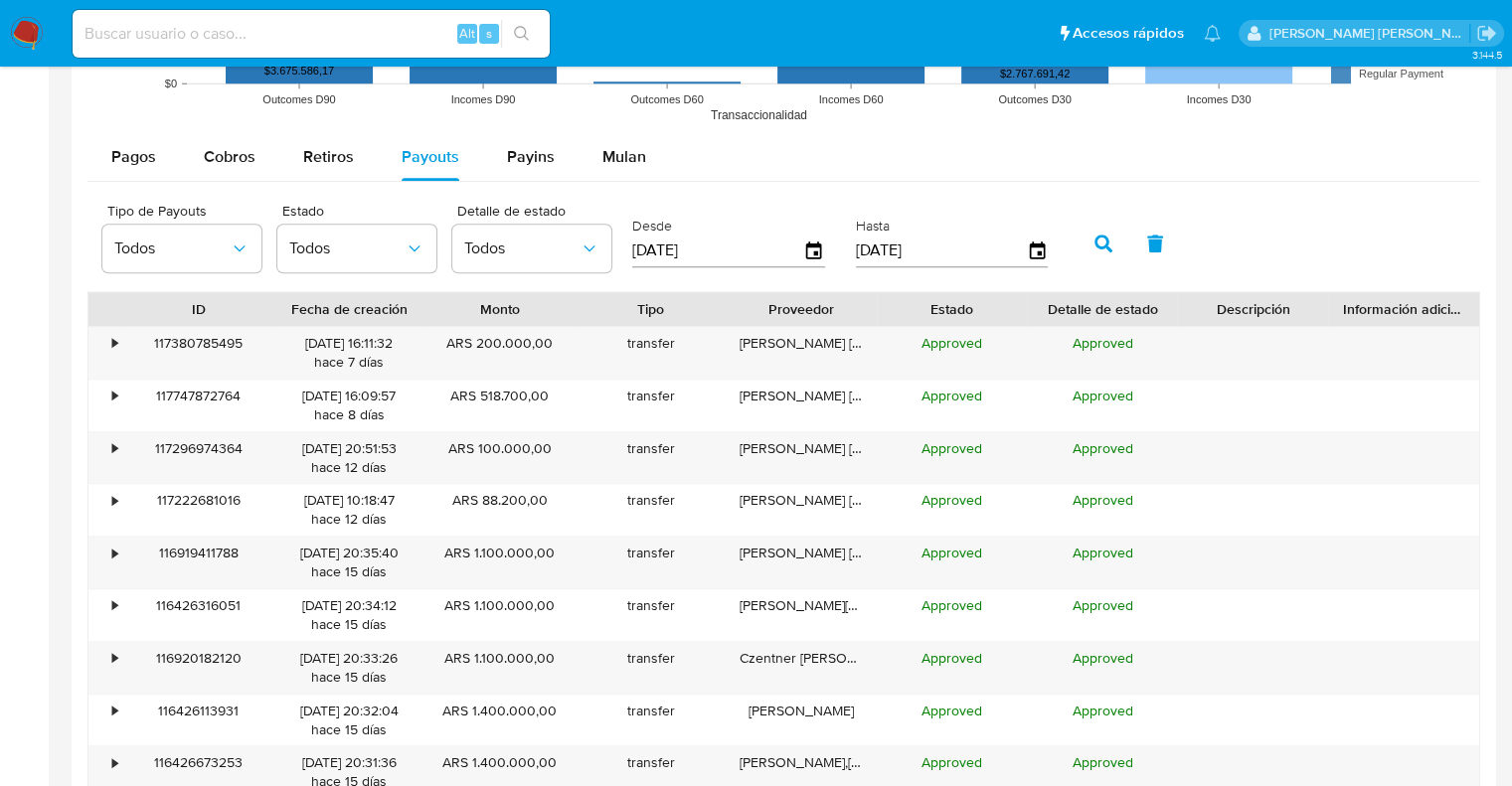 click on "[DATE]" at bounding box center (941, 250) 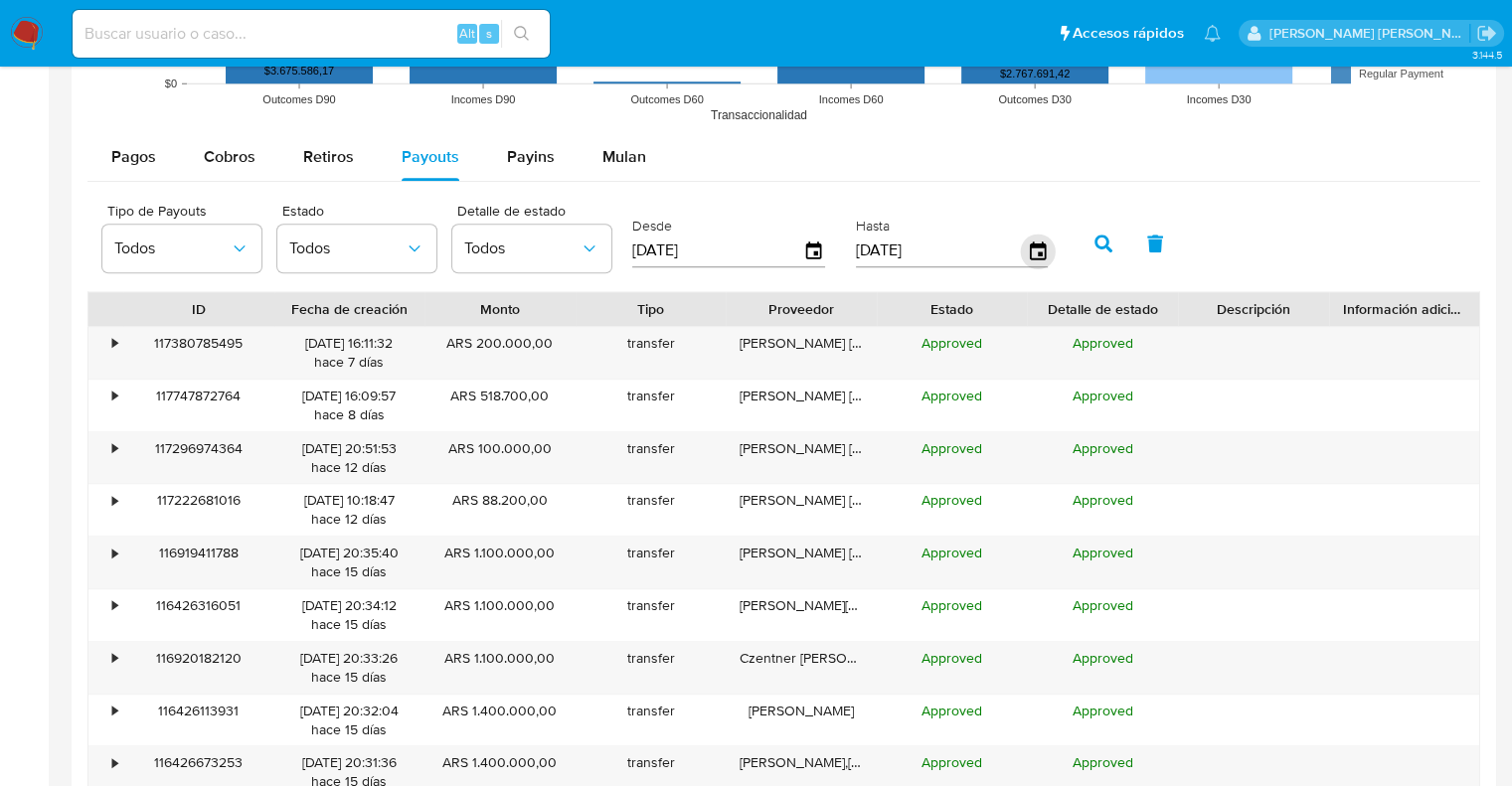 click 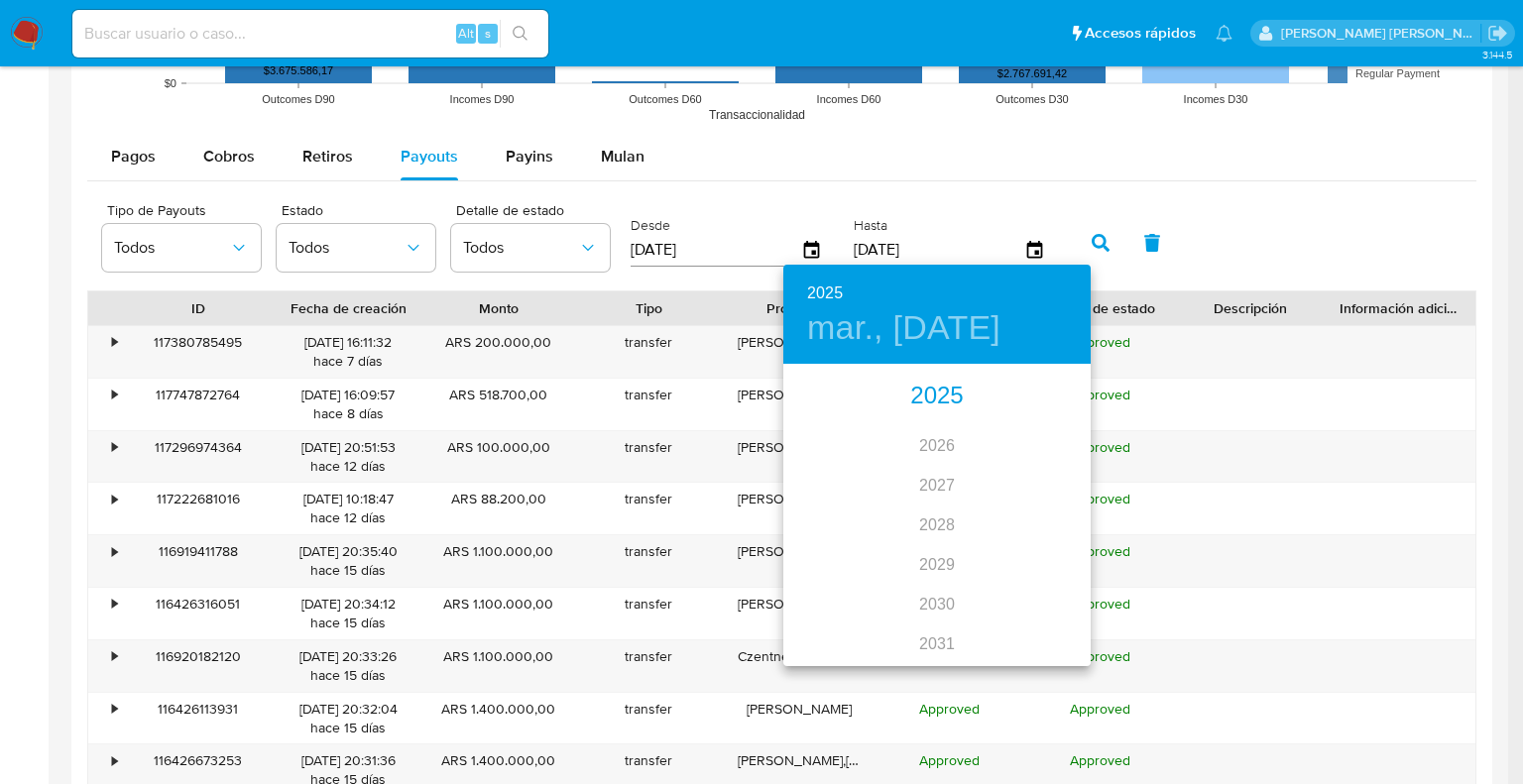 click on "2025" at bounding box center (937, 396) 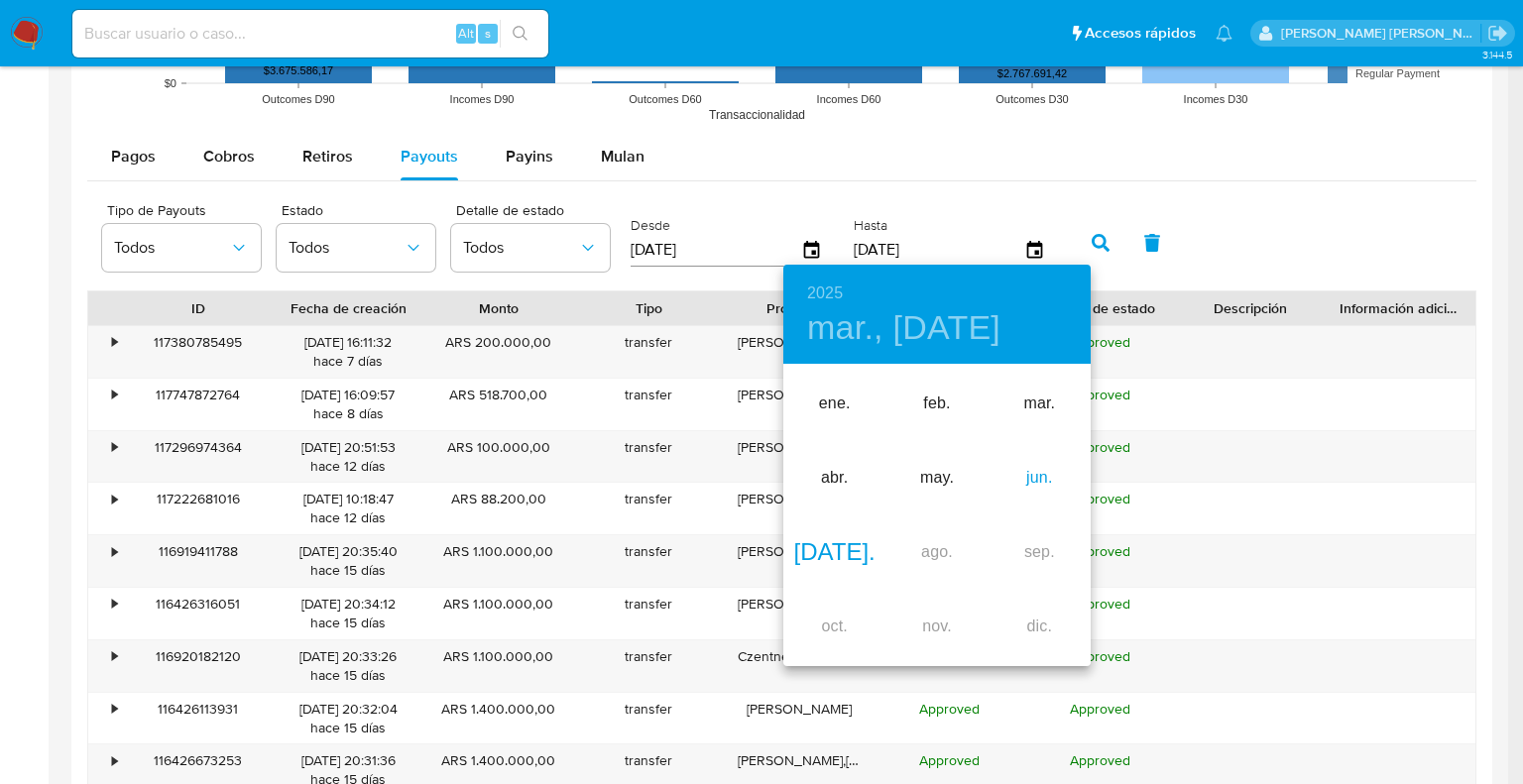click on "jun." at bounding box center (1039, 478) 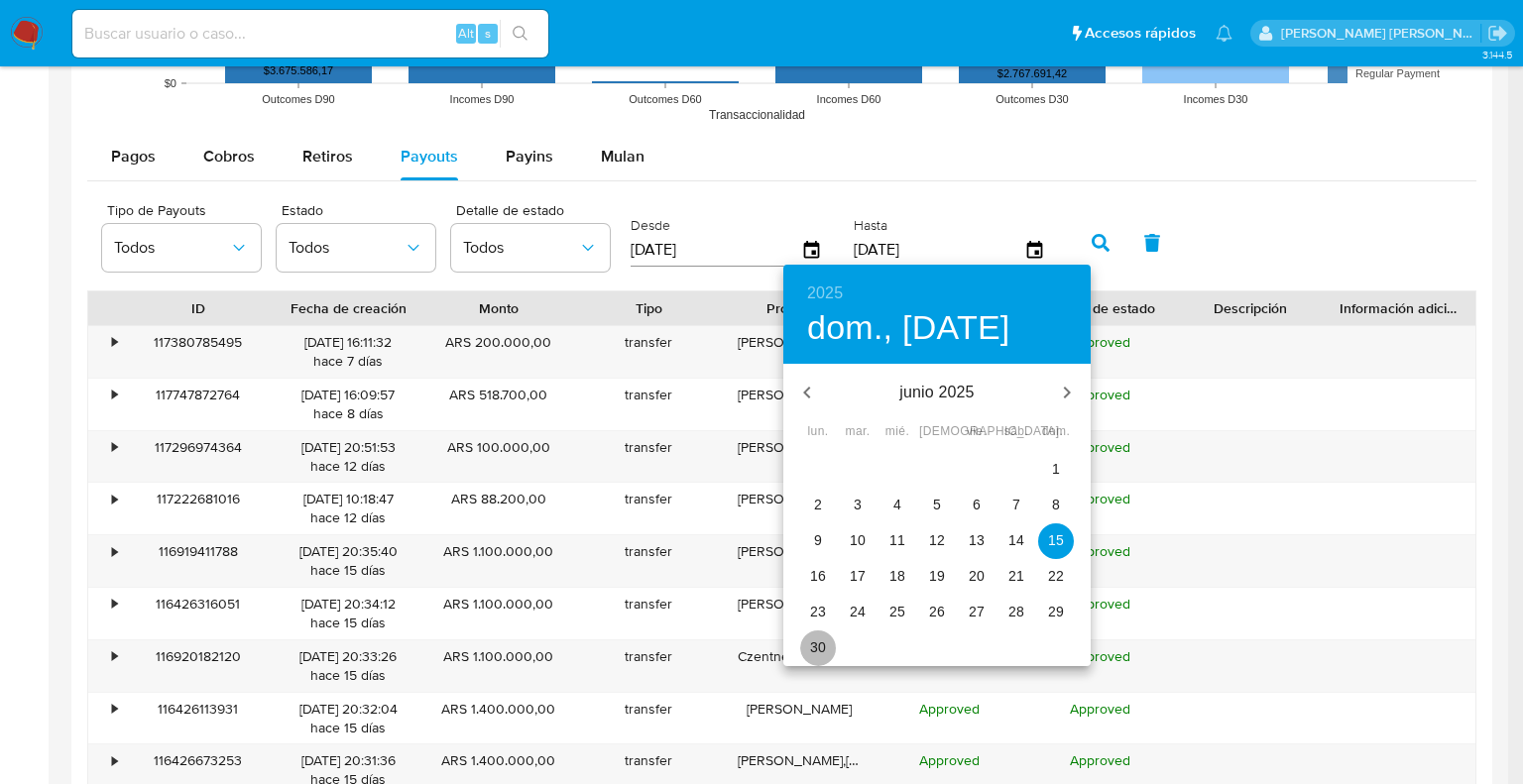click on "30" at bounding box center [818, 647] 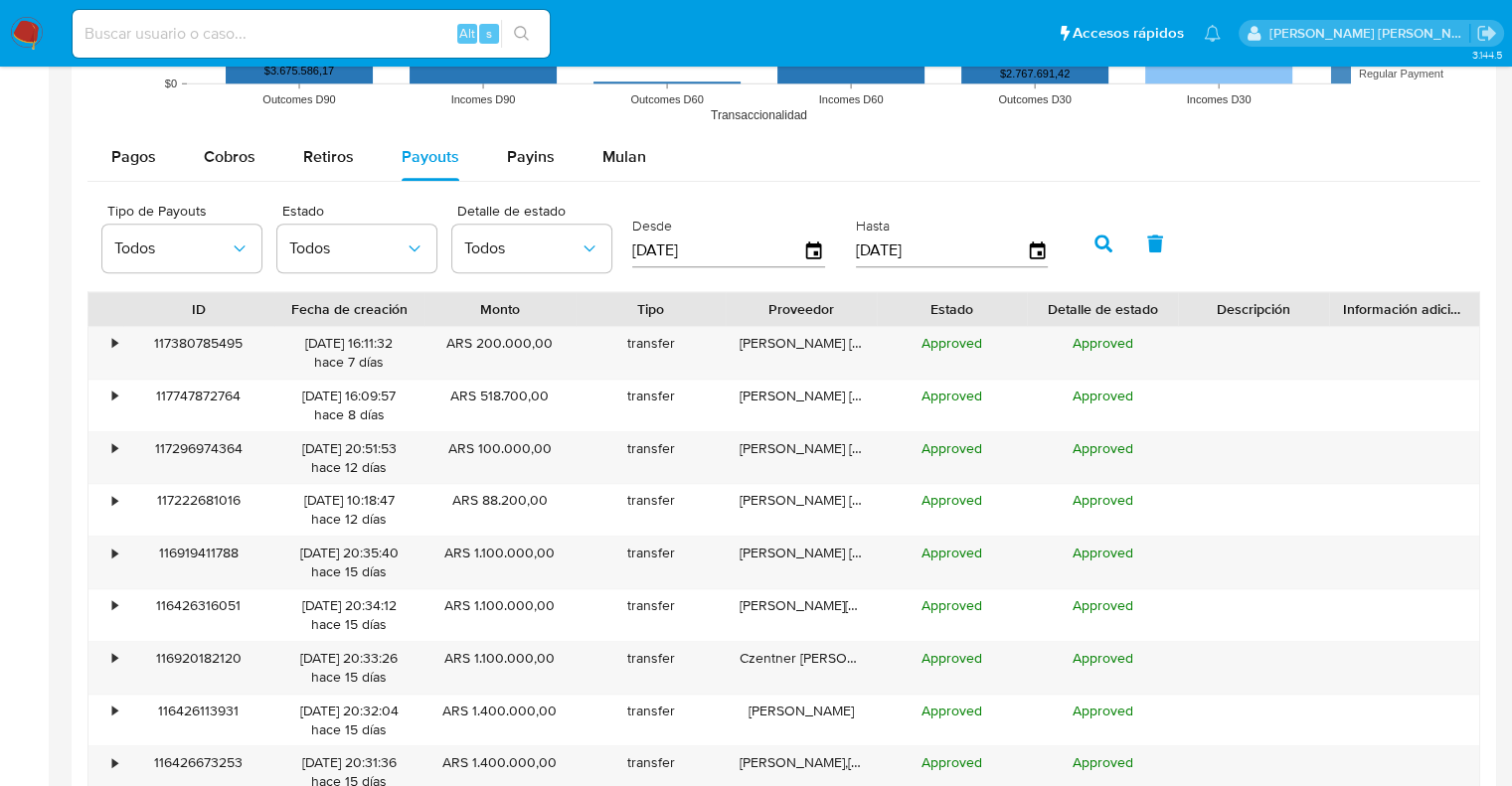 click 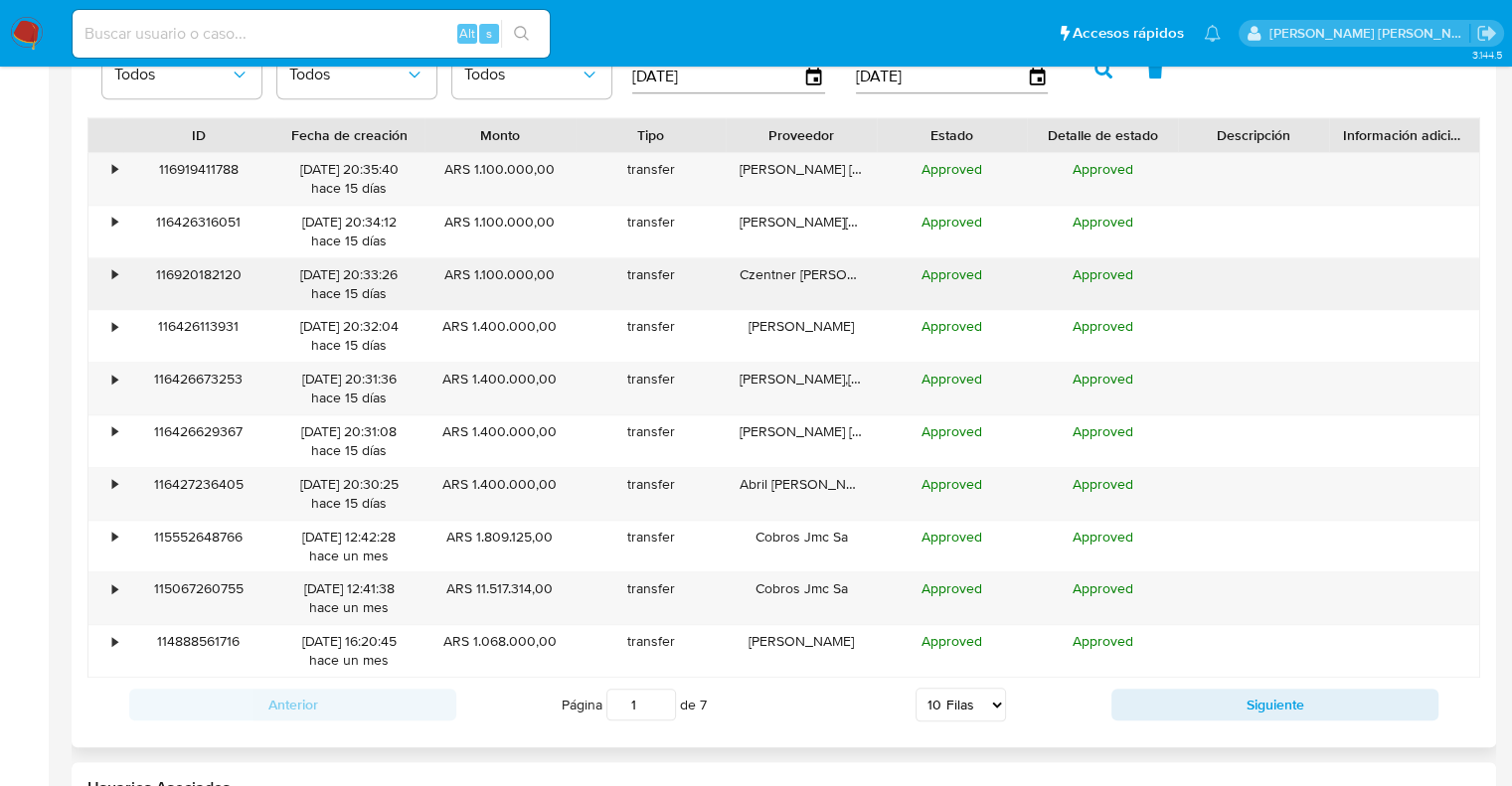 scroll, scrollTop: 1852, scrollLeft: 0, axis: vertical 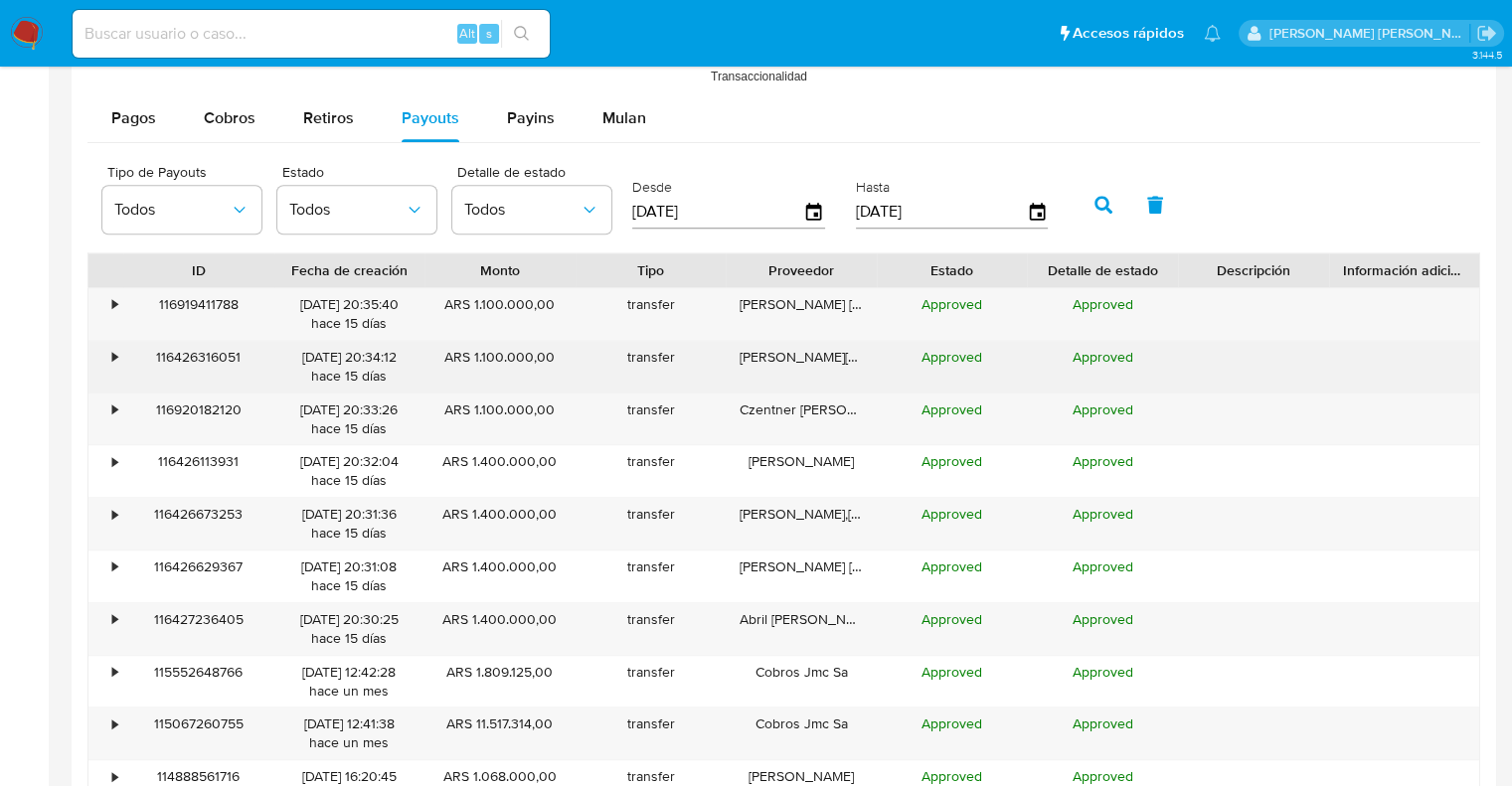 click on "•" at bounding box center (114, 357) 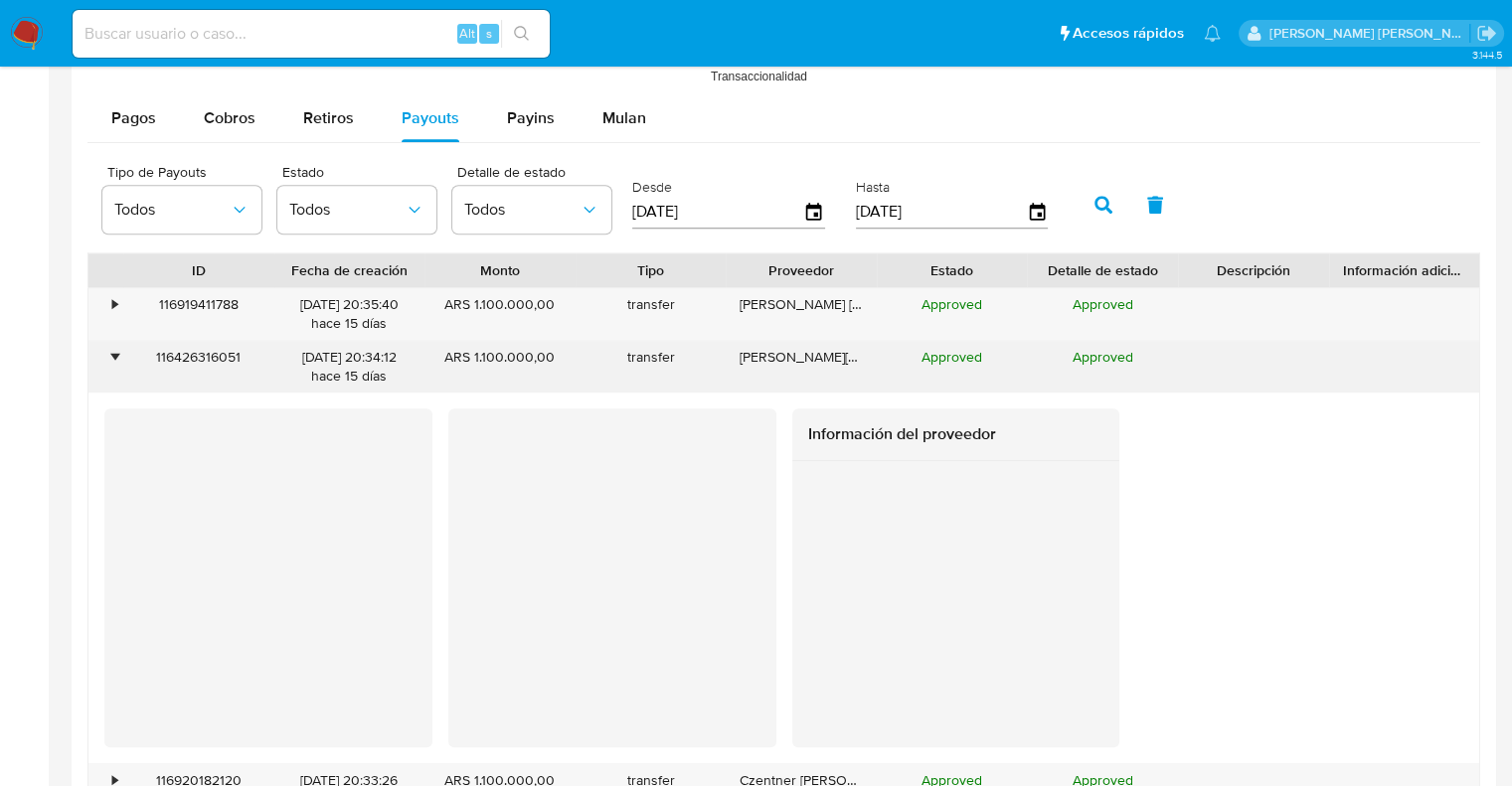 click on "•" at bounding box center [105, 367] 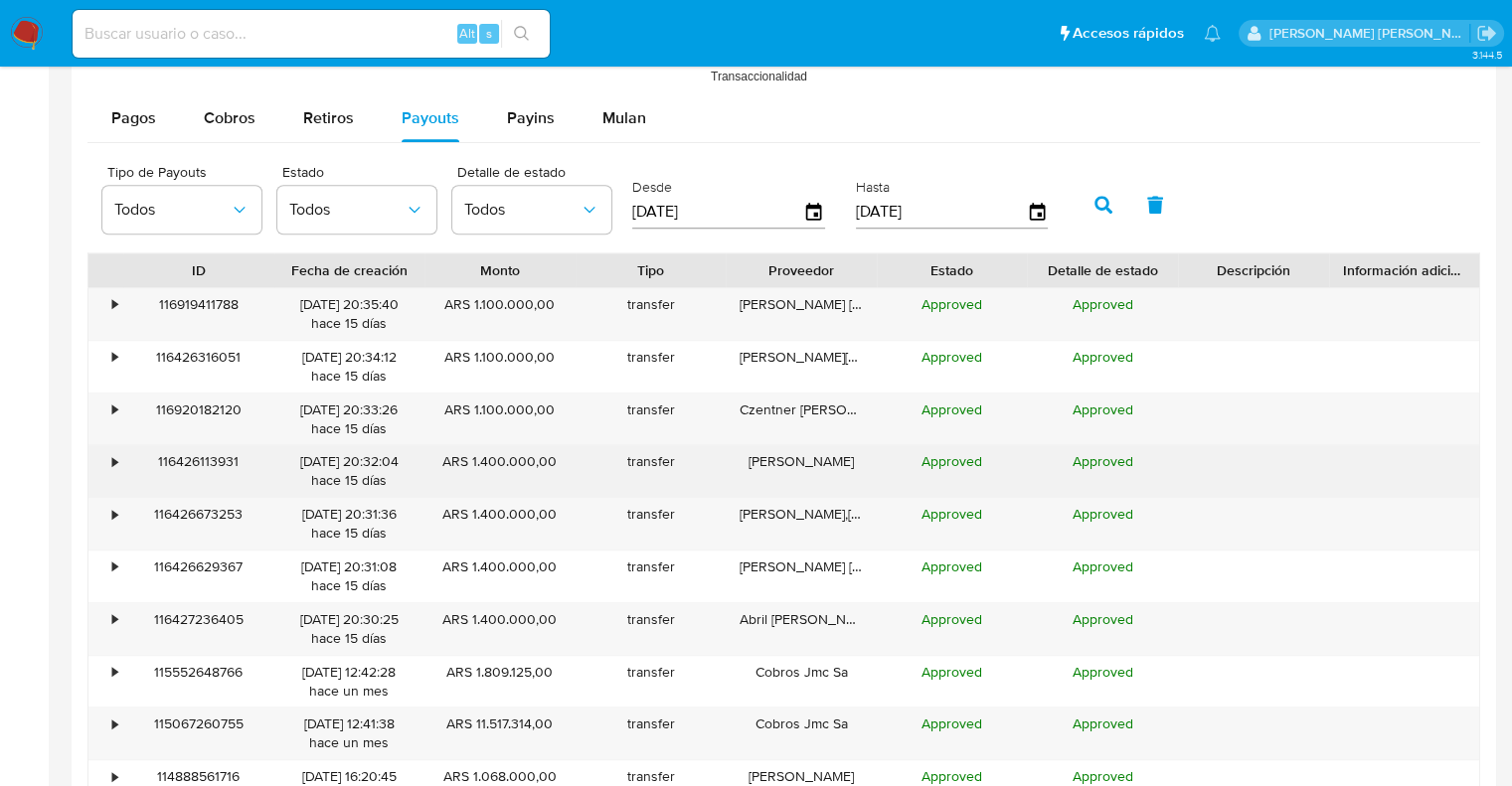 click on "•" at bounding box center (114, 461) 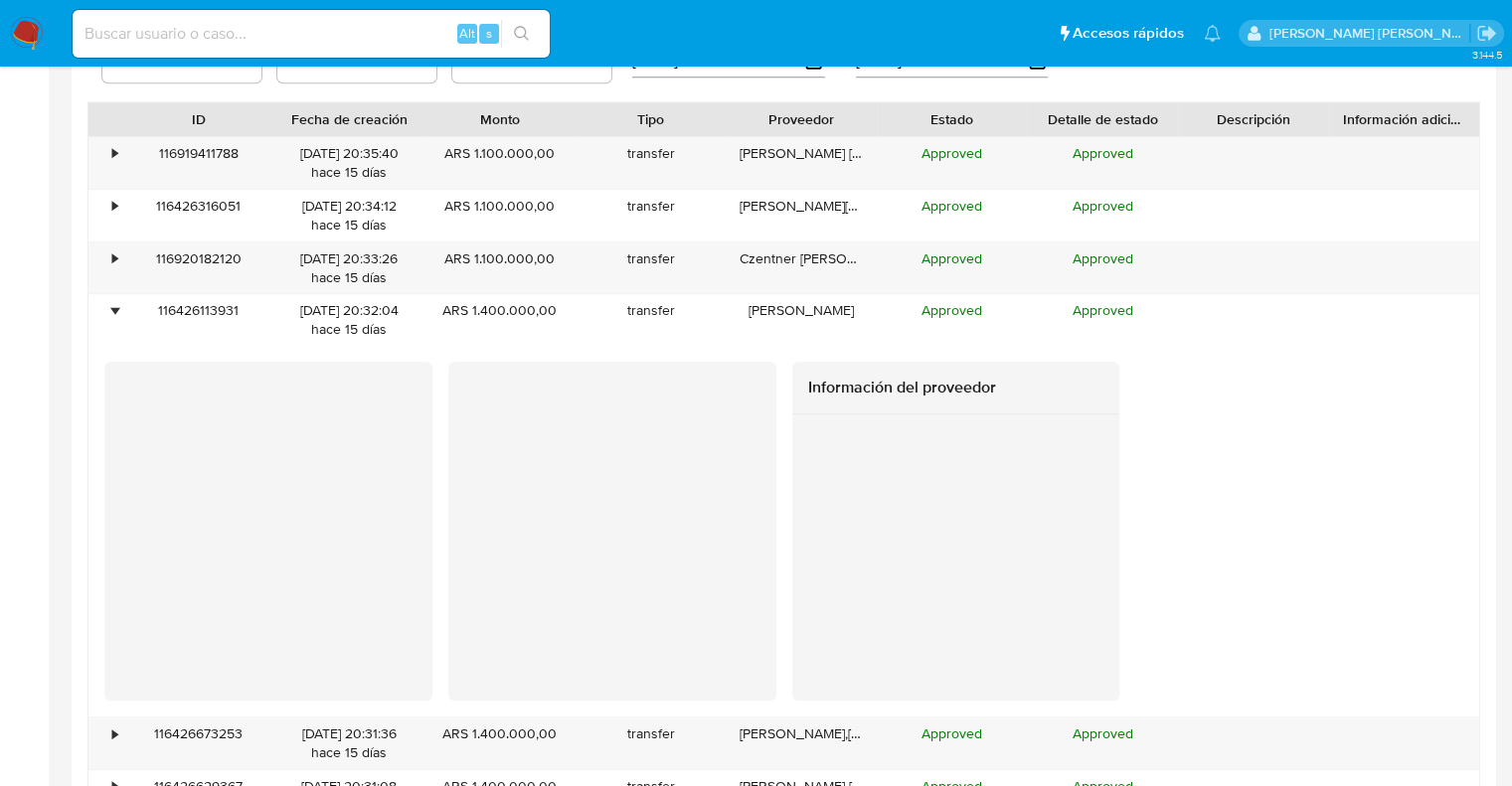 scroll, scrollTop: 2051, scrollLeft: 0, axis: vertical 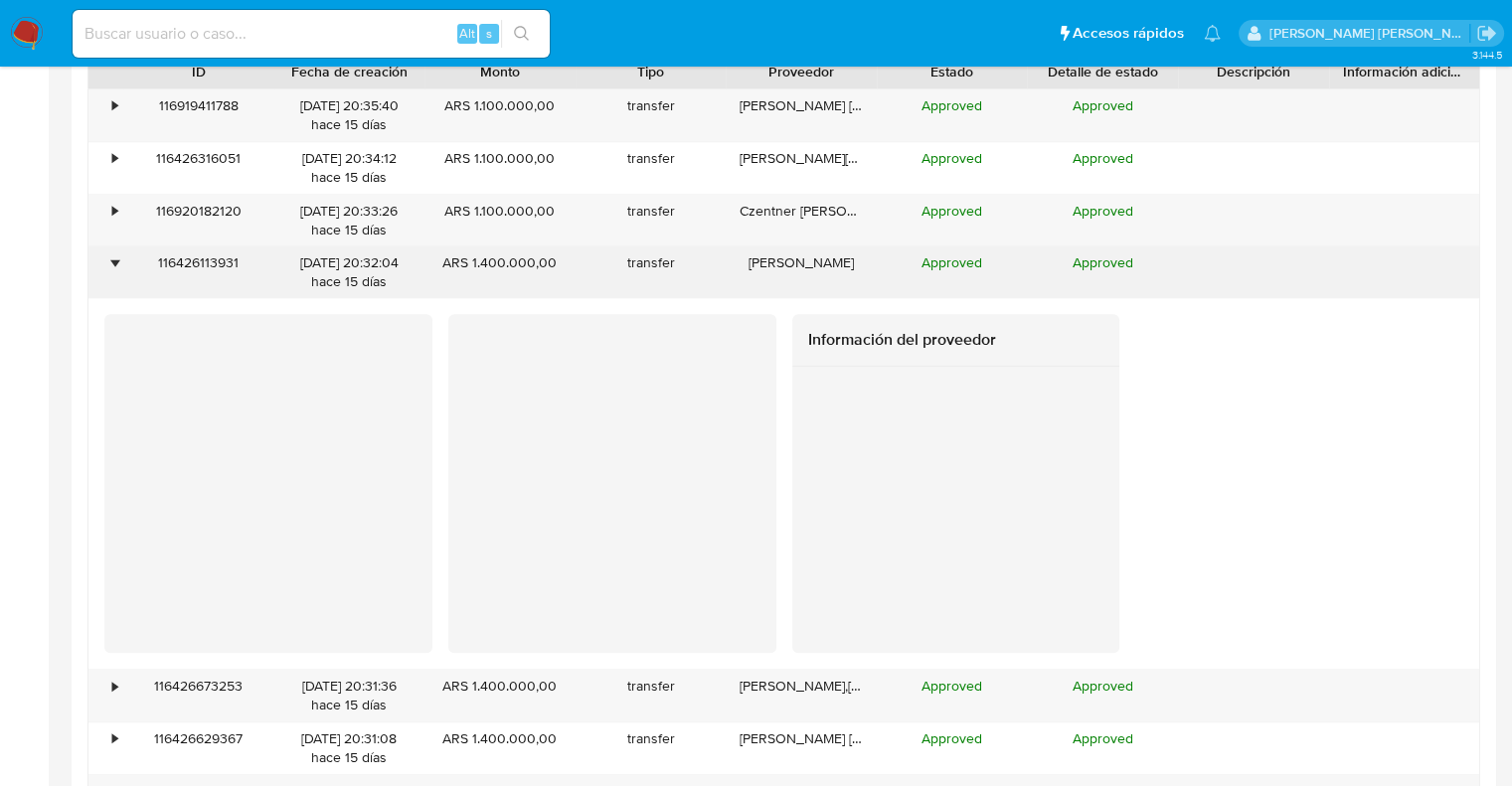 drag, startPoint x: 111, startPoint y: 257, endPoint x: 155, endPoint y: 293, distance: 56.85068 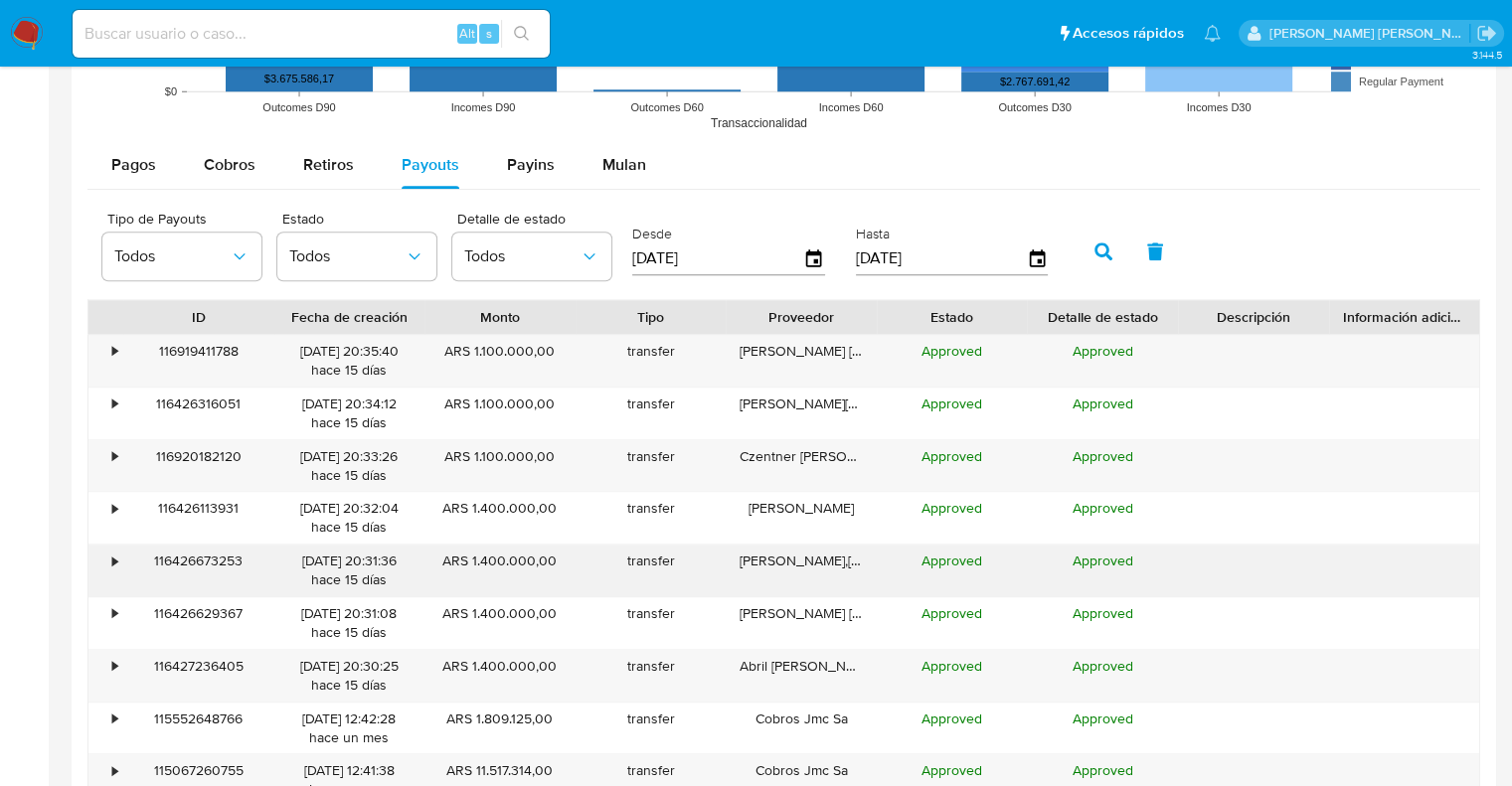 scroll, scrollTop: 1852, scrollLeft: 0, axis: vertical 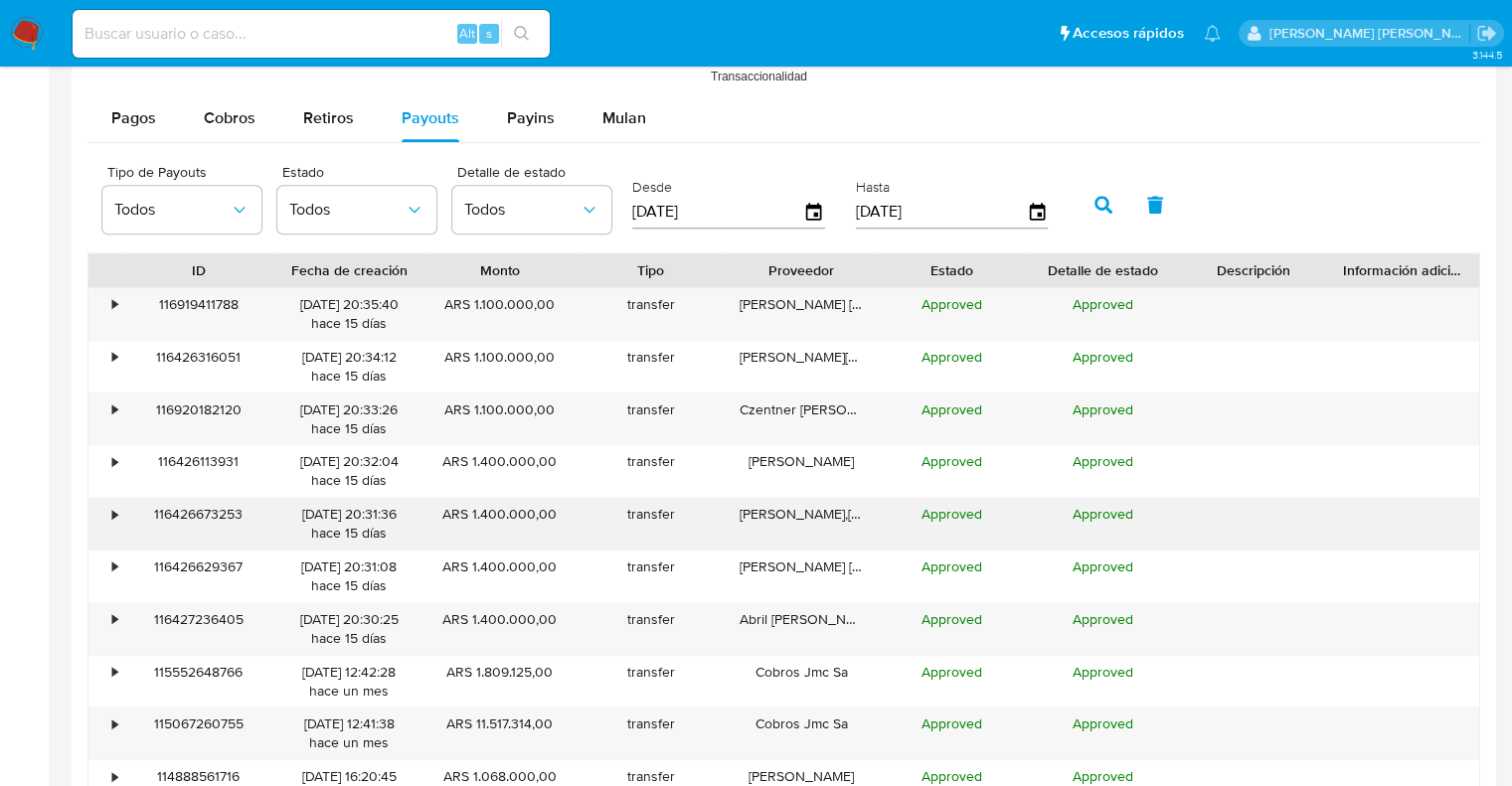 click on "•" at bounding box center [114, 514] 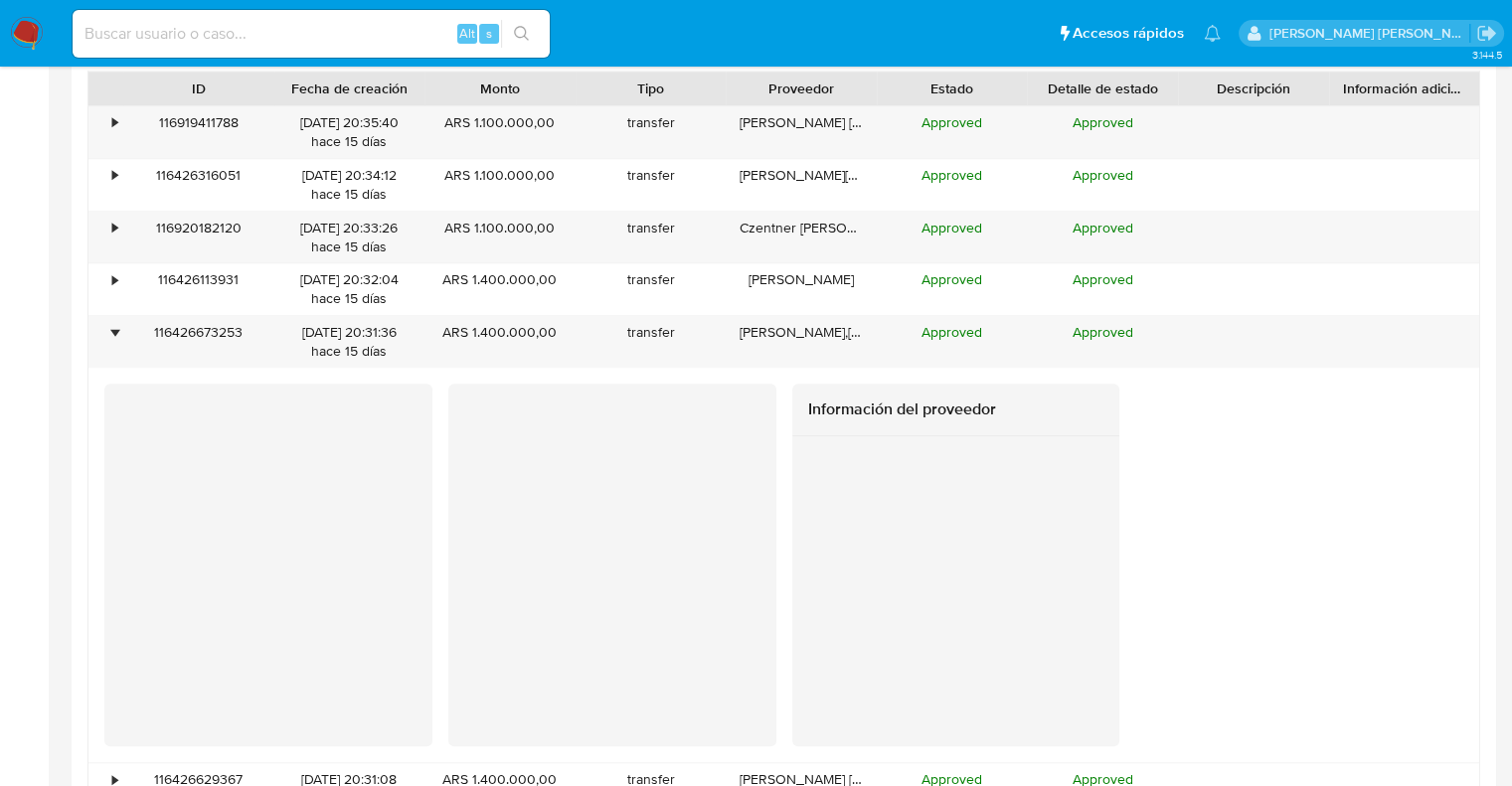 scroll, scrollTop: 2051, scrollLeft: 0, axis: vertical 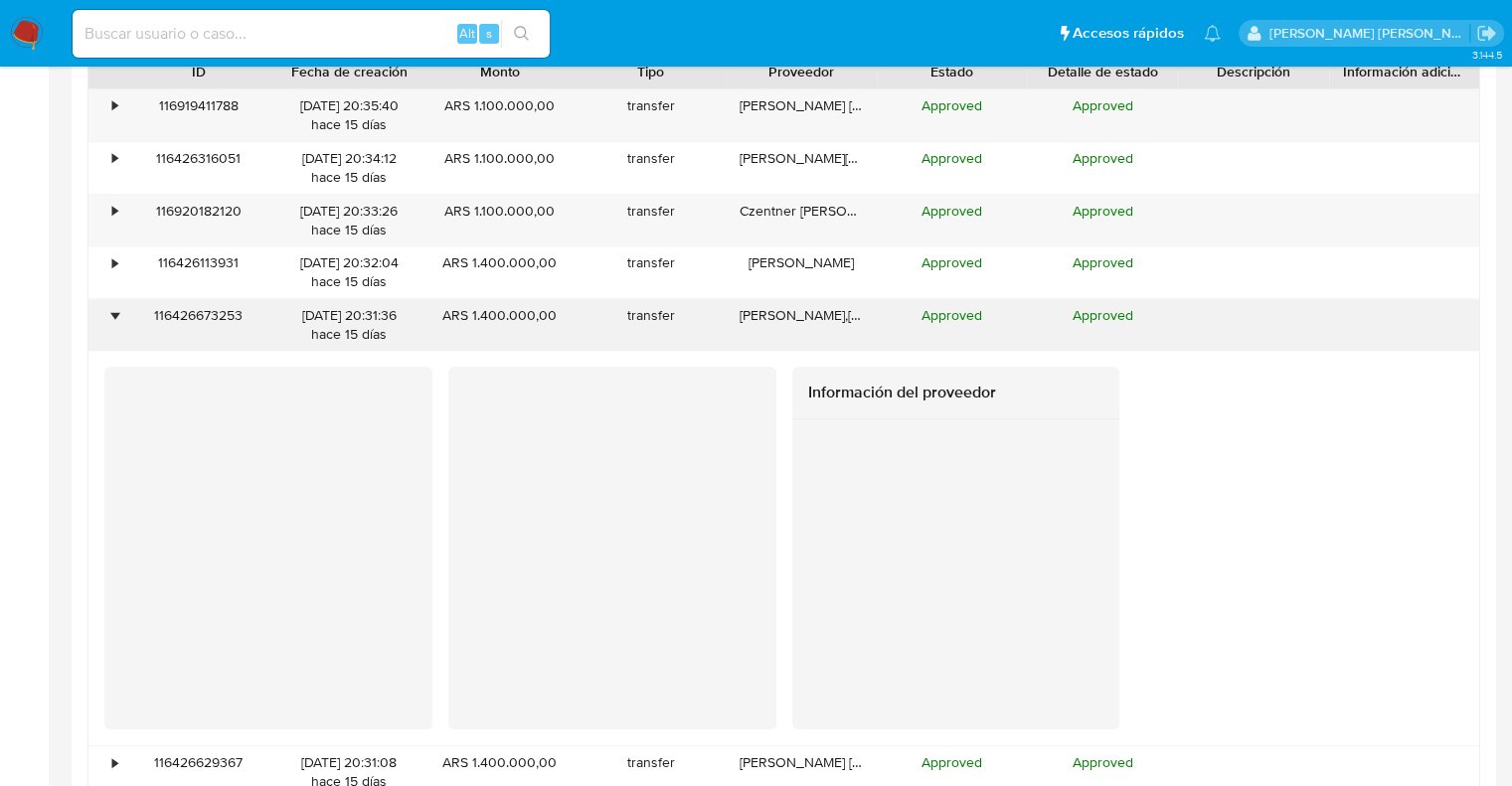 click on "•" at bounding box center [114, 315] 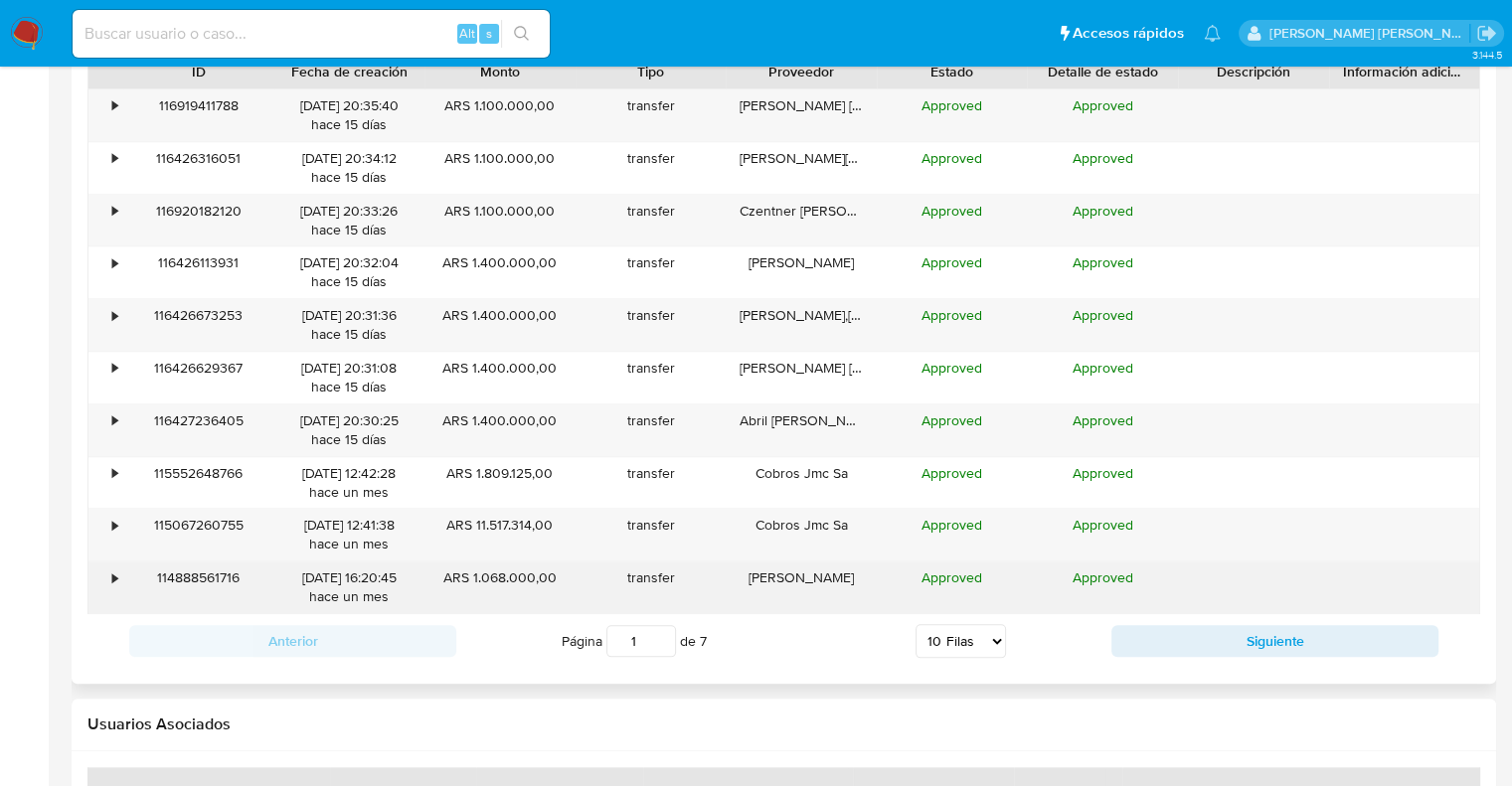 click on "•" at bounding box center [114, 577] 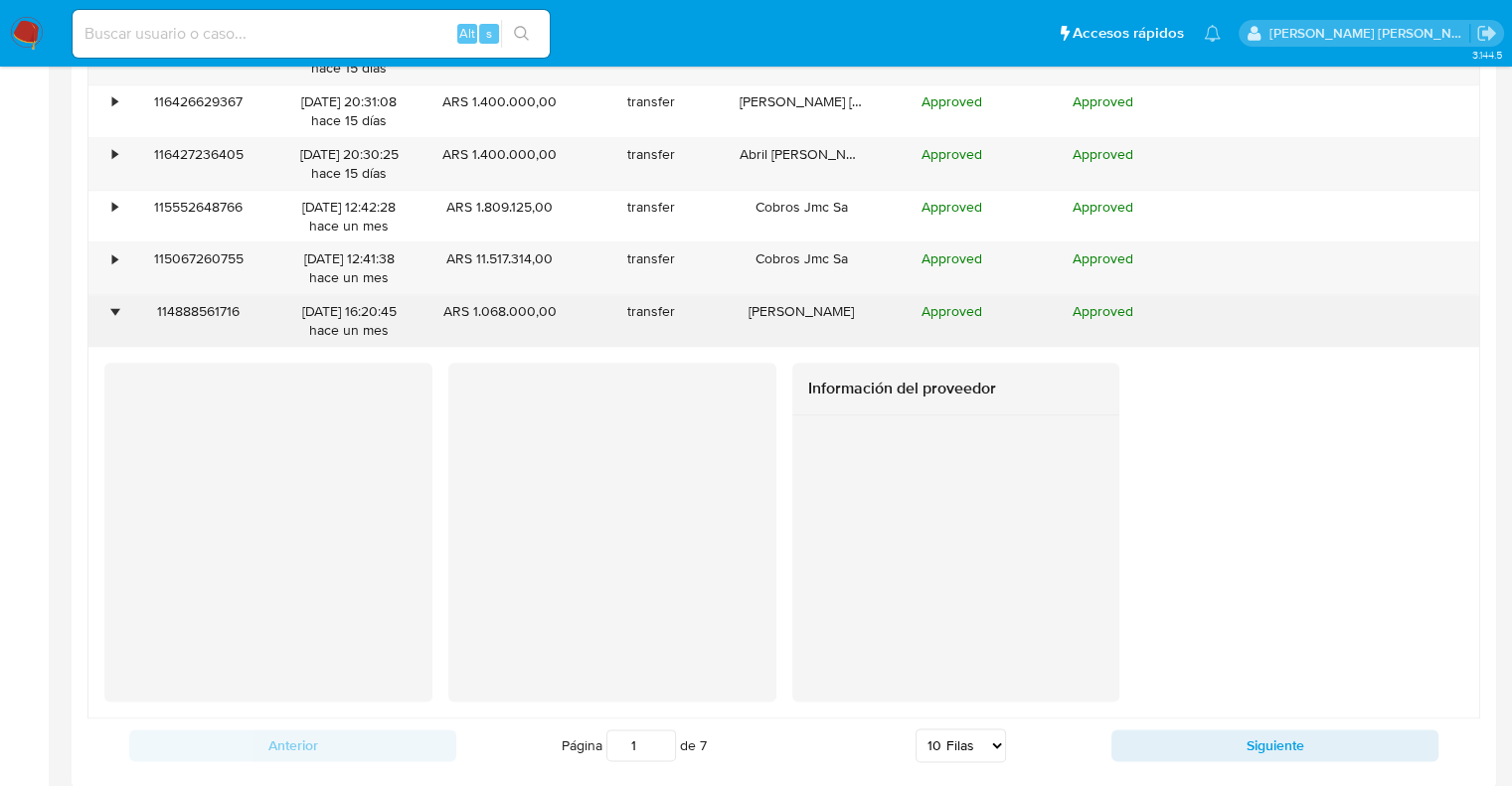 scroll, scrollTop: 2349, scrollLeft: 0, axis: vertical 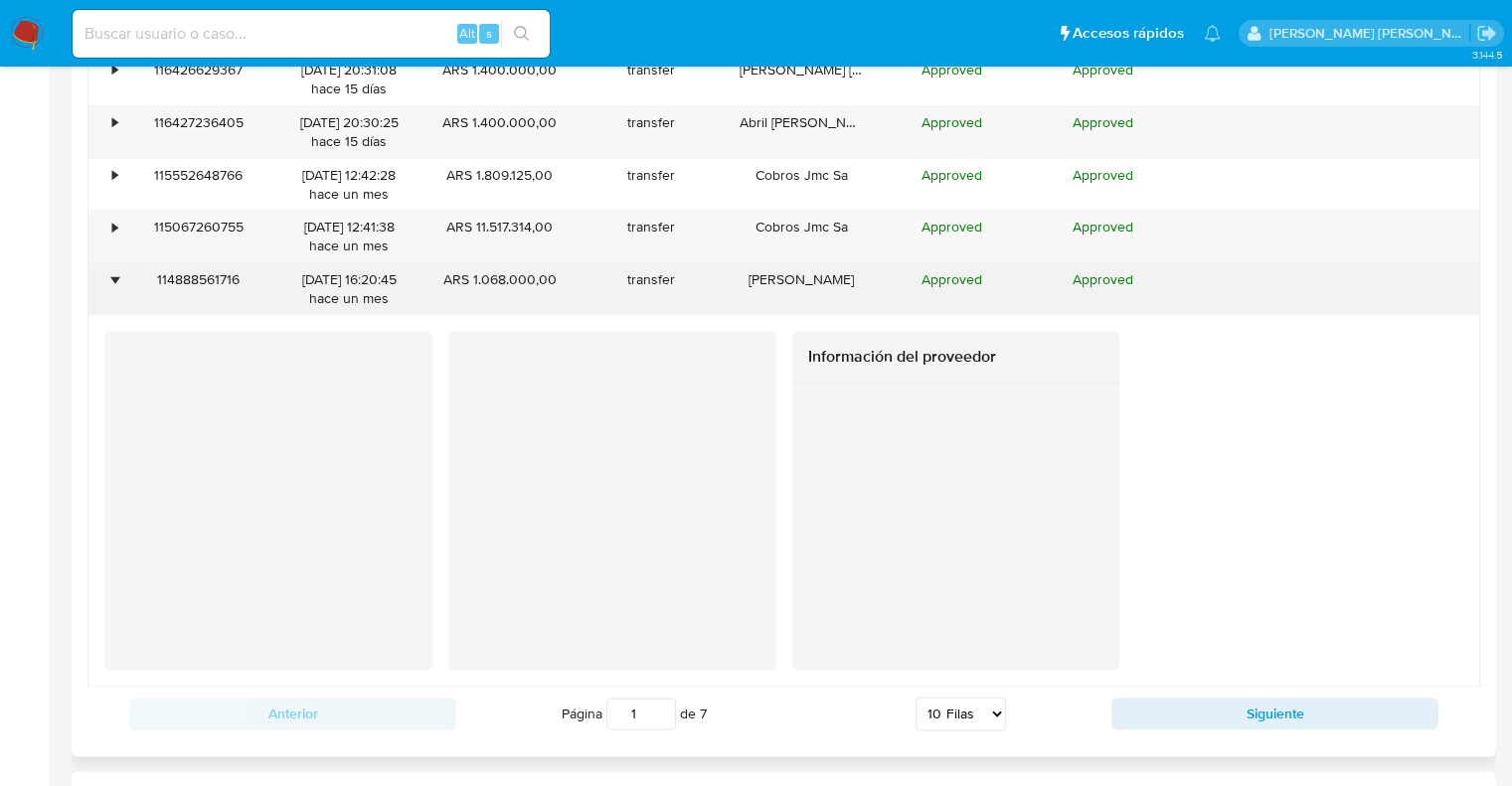 click on "•" at bounding box center (114, 279) 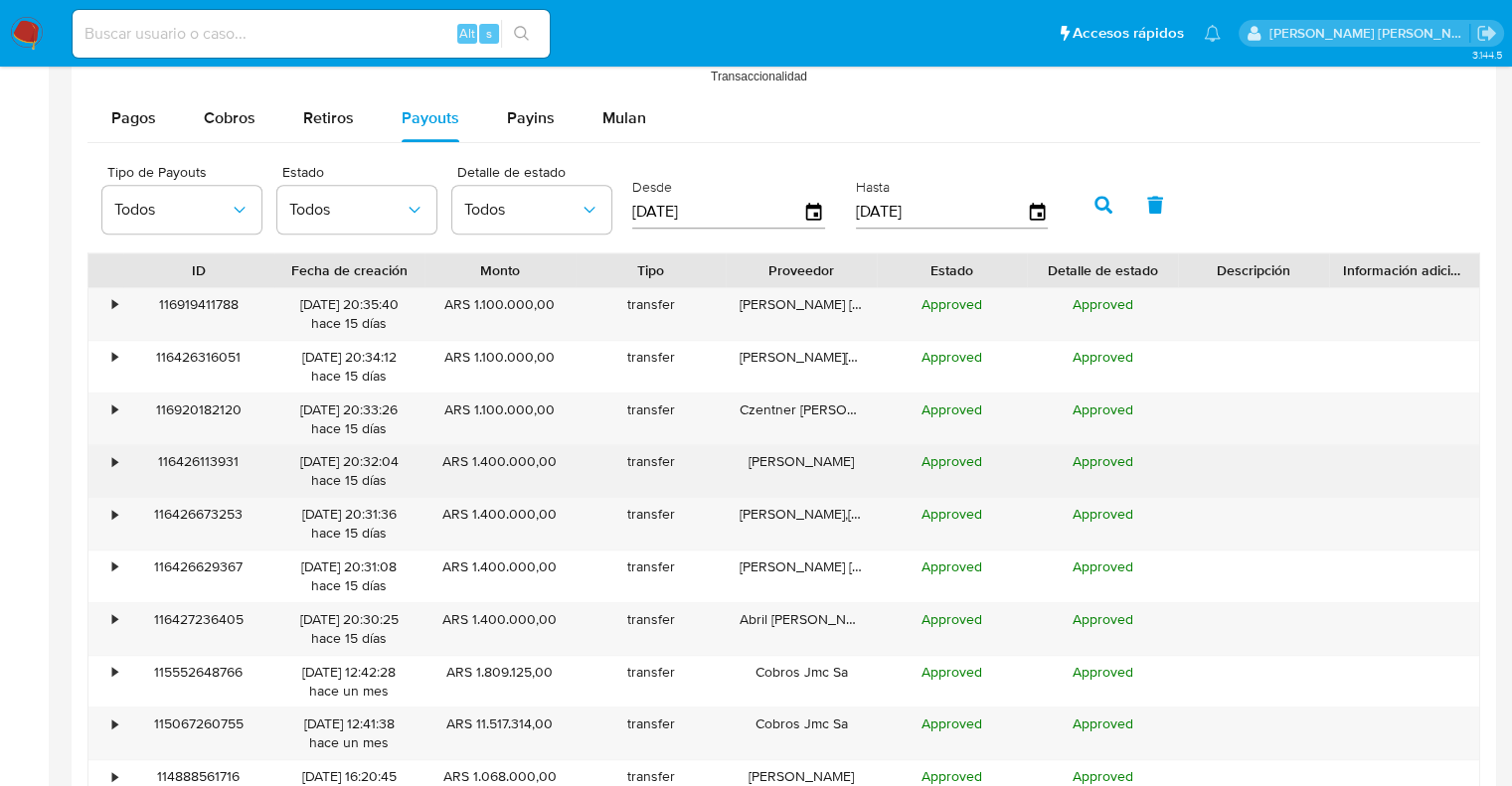 scroll, scrollTop: 1952, scrollLeft: 0, axis: vertical 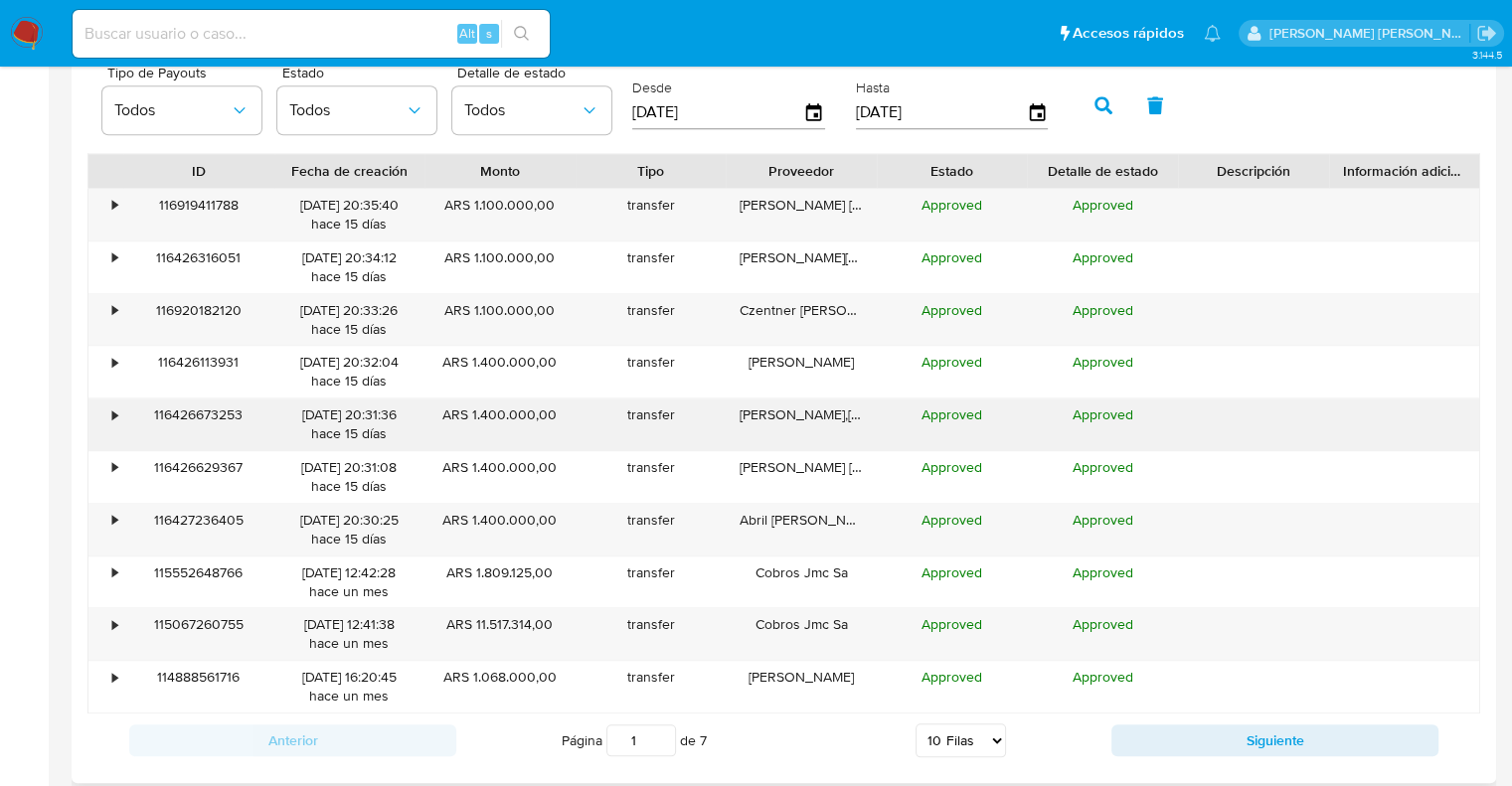 click on "•" at bounding box center [105, 424] 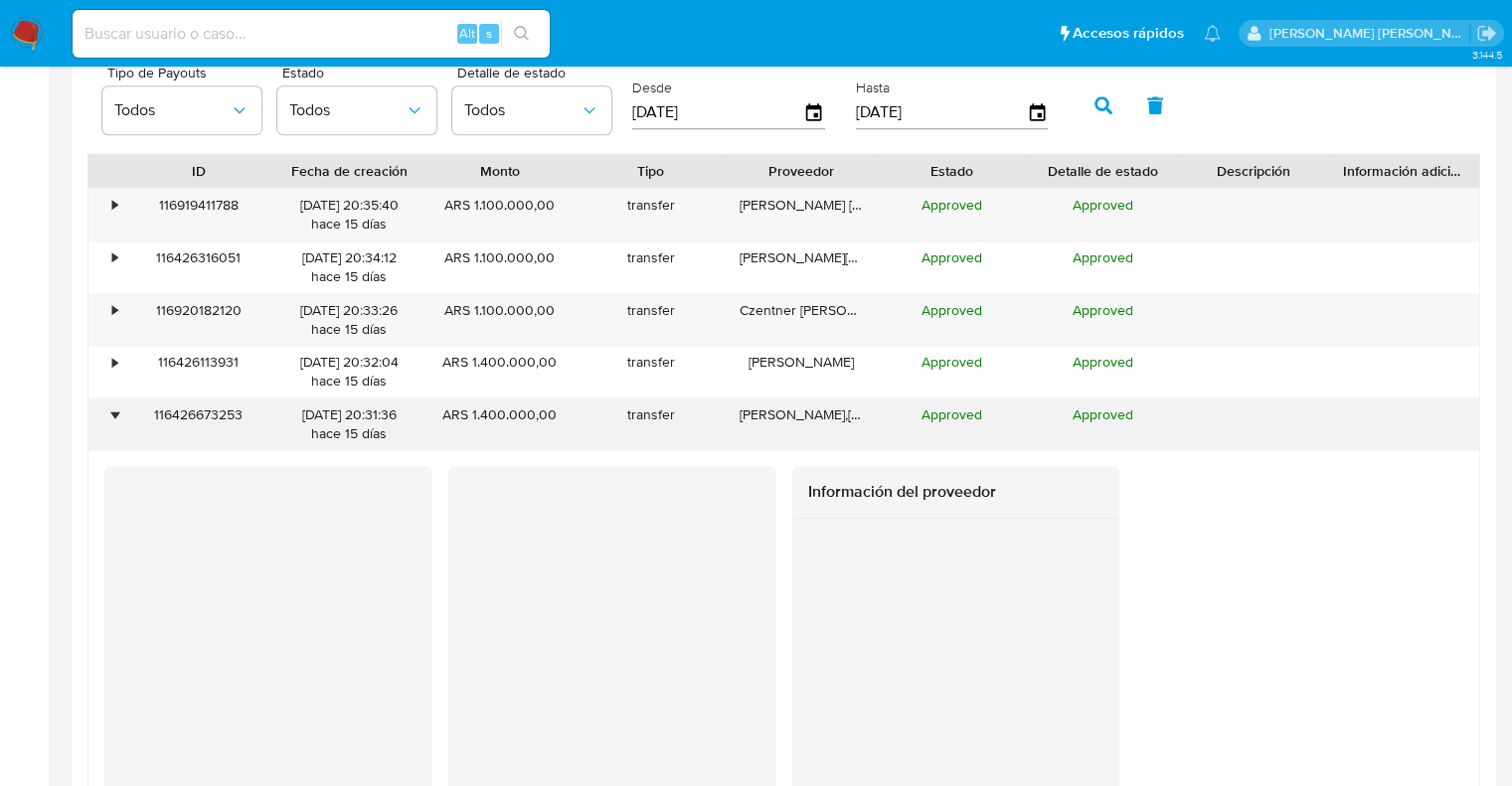click on "•" at bounding box center [105, 424] 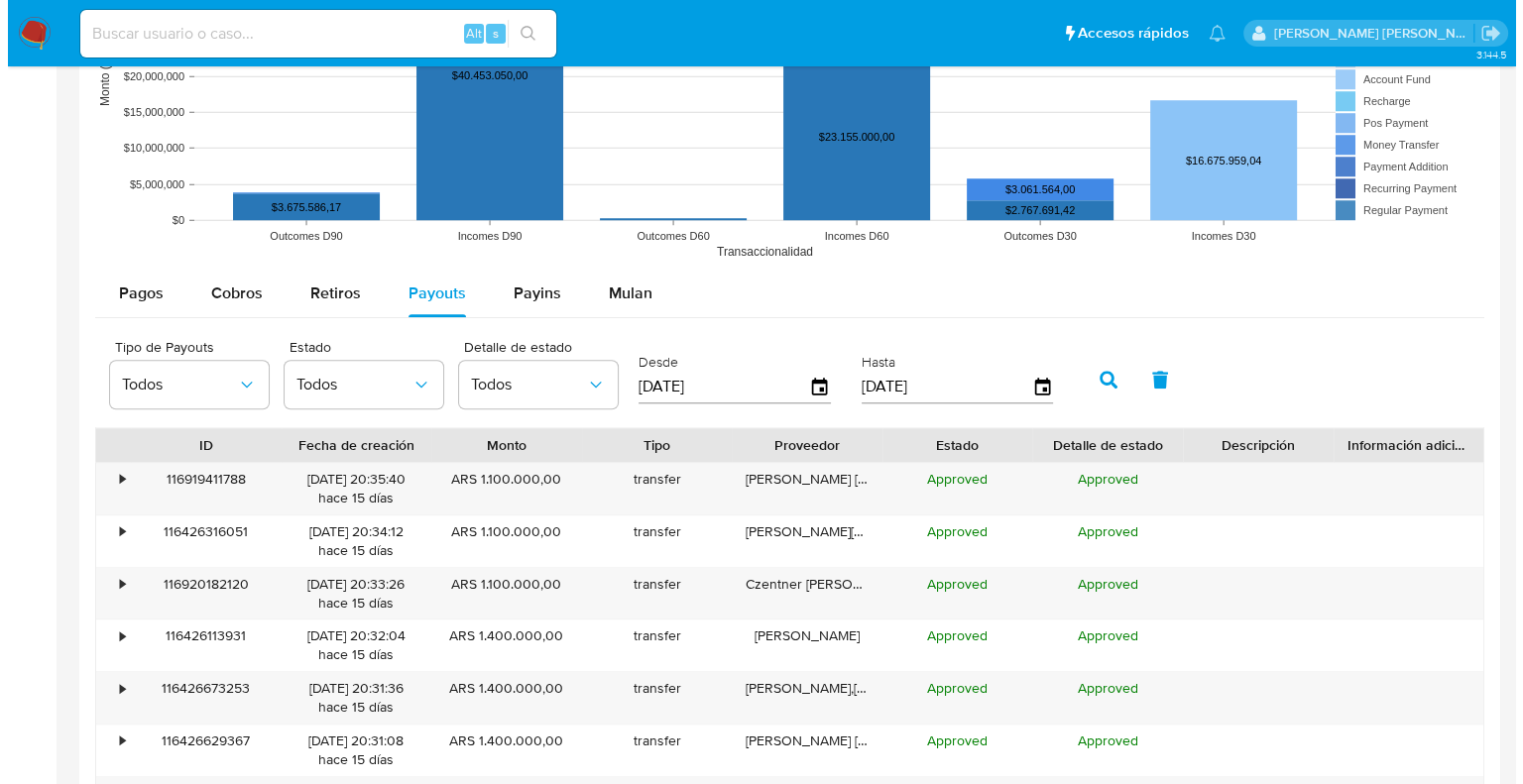 scroll, scrollTop: 1649, scrollLeft: 0, axis: vertical 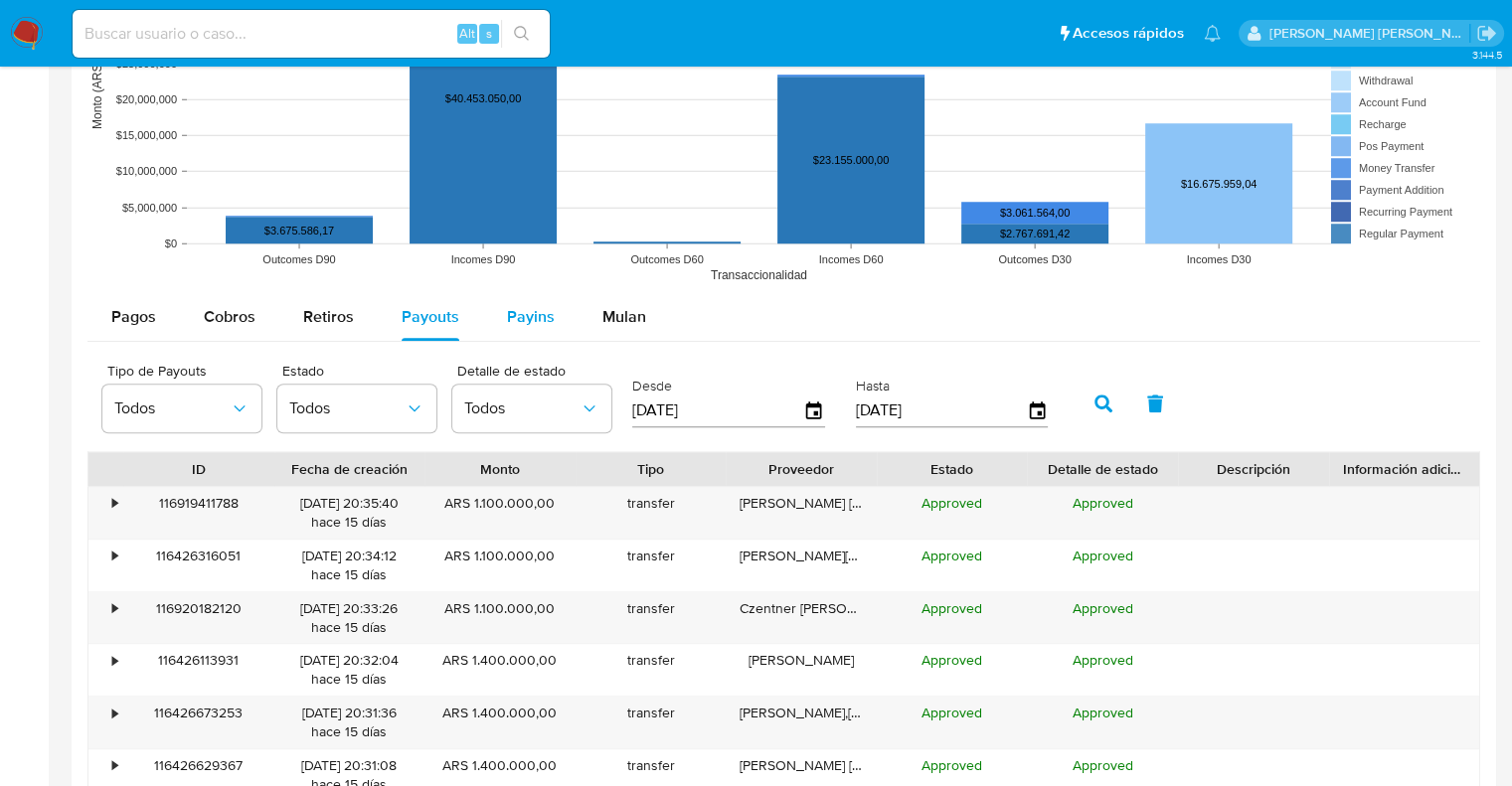 click on "Payins" at bounding box center (531, 316) 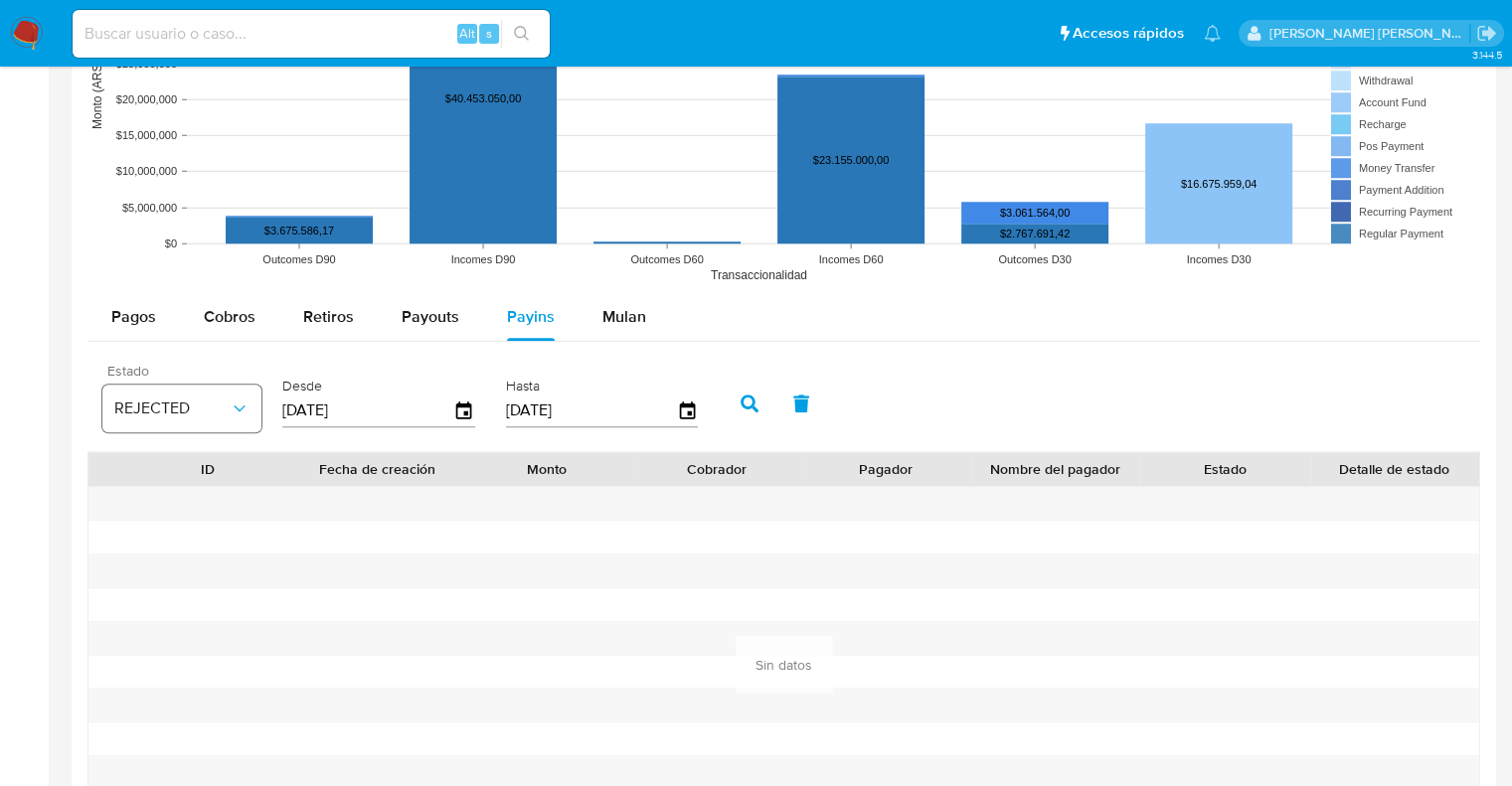click on "REJECTED" at bounding box center [182, 408] 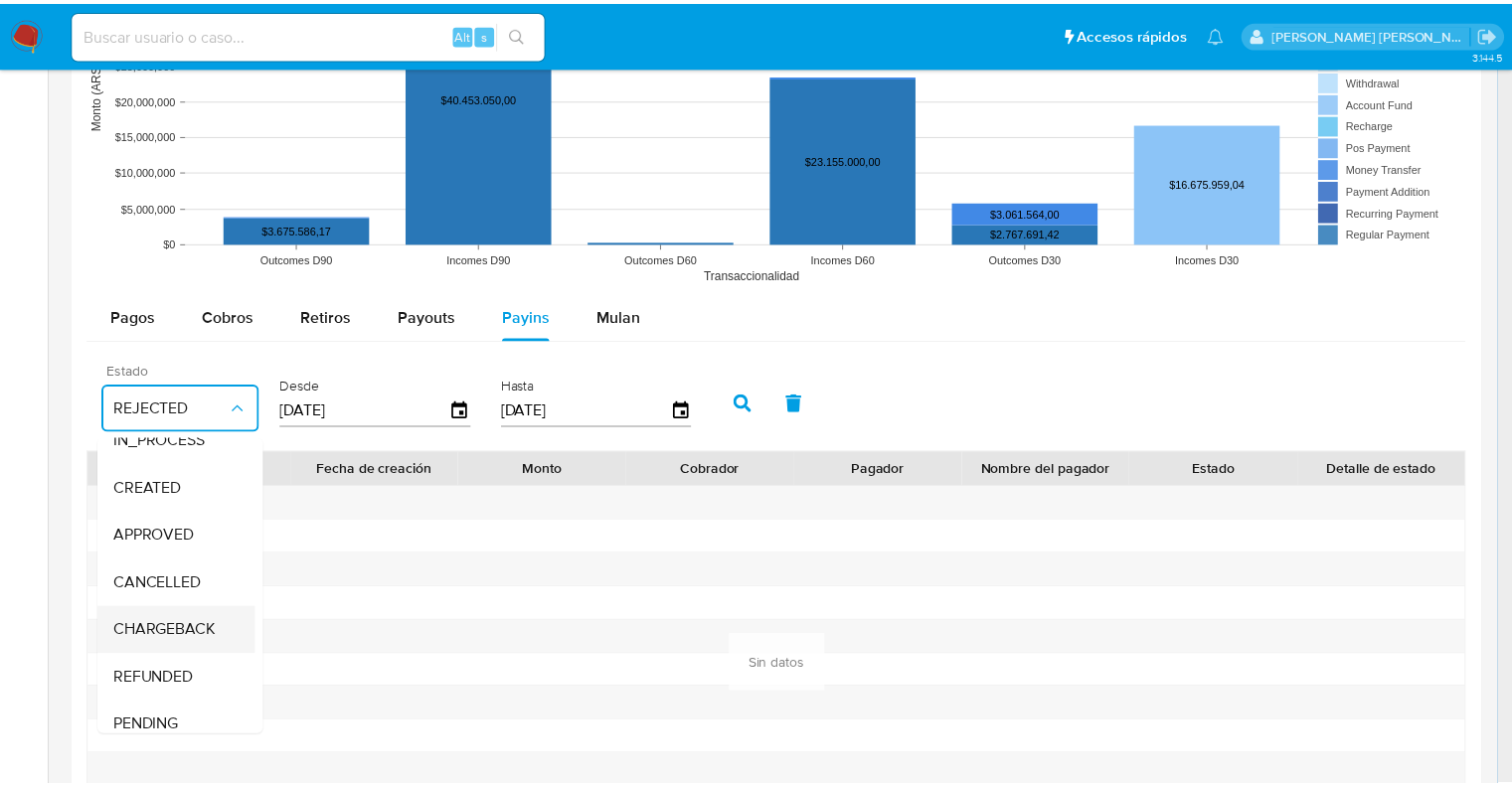 scroll, scrollTop: 146, scrollLeft: 0, axis: vertical 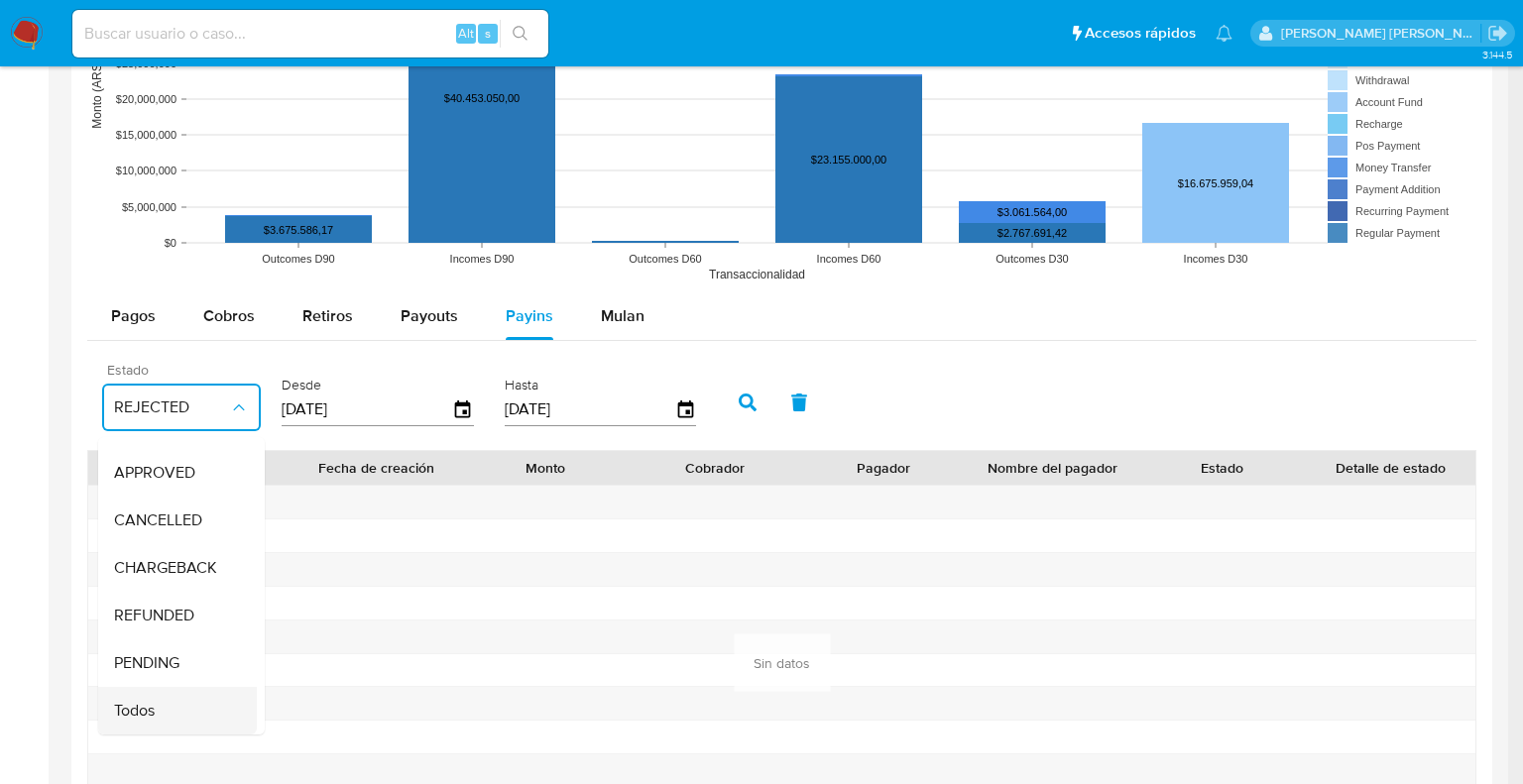 click on "Todos" at bounding box center [134, 711] 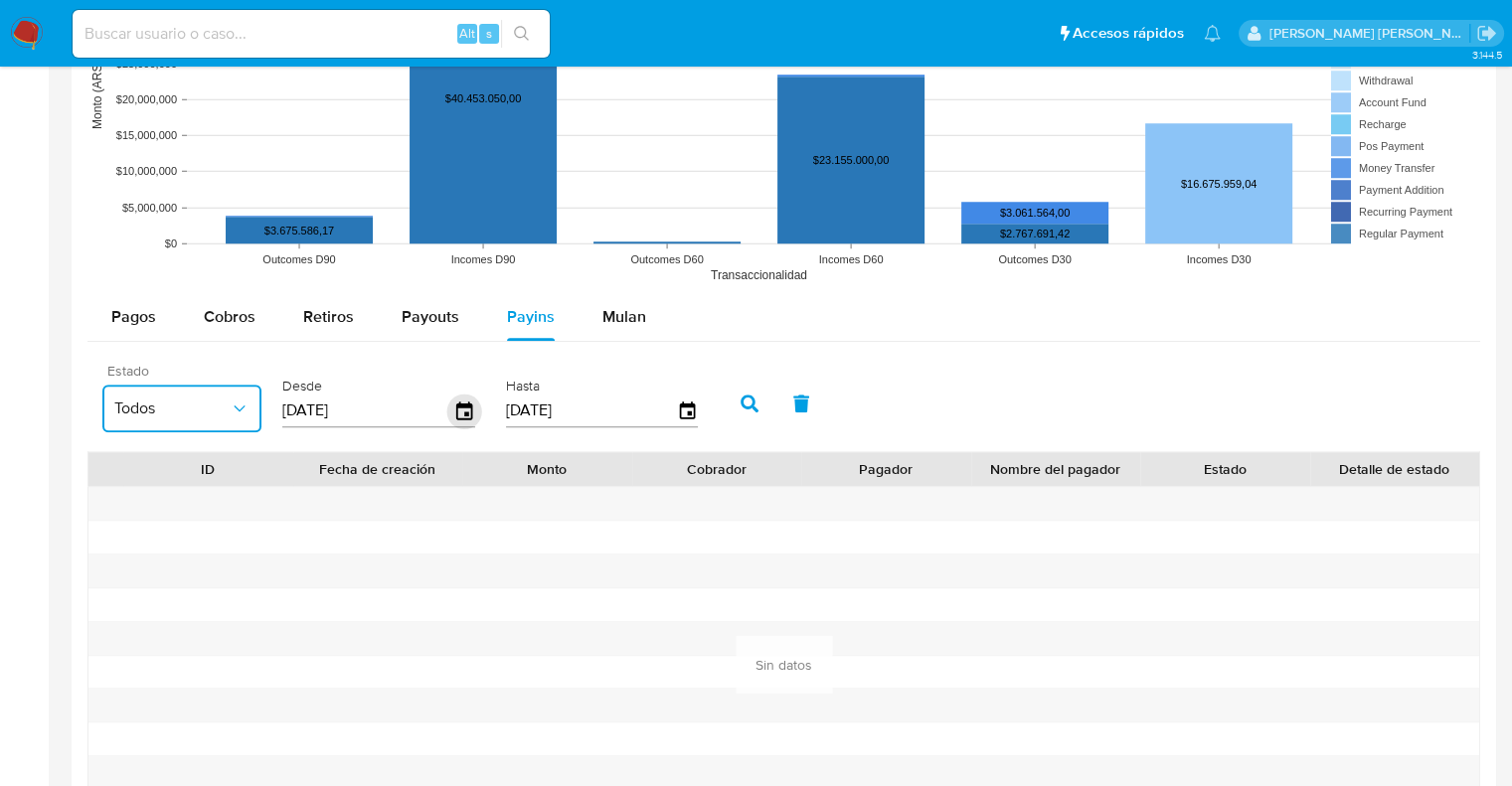 click 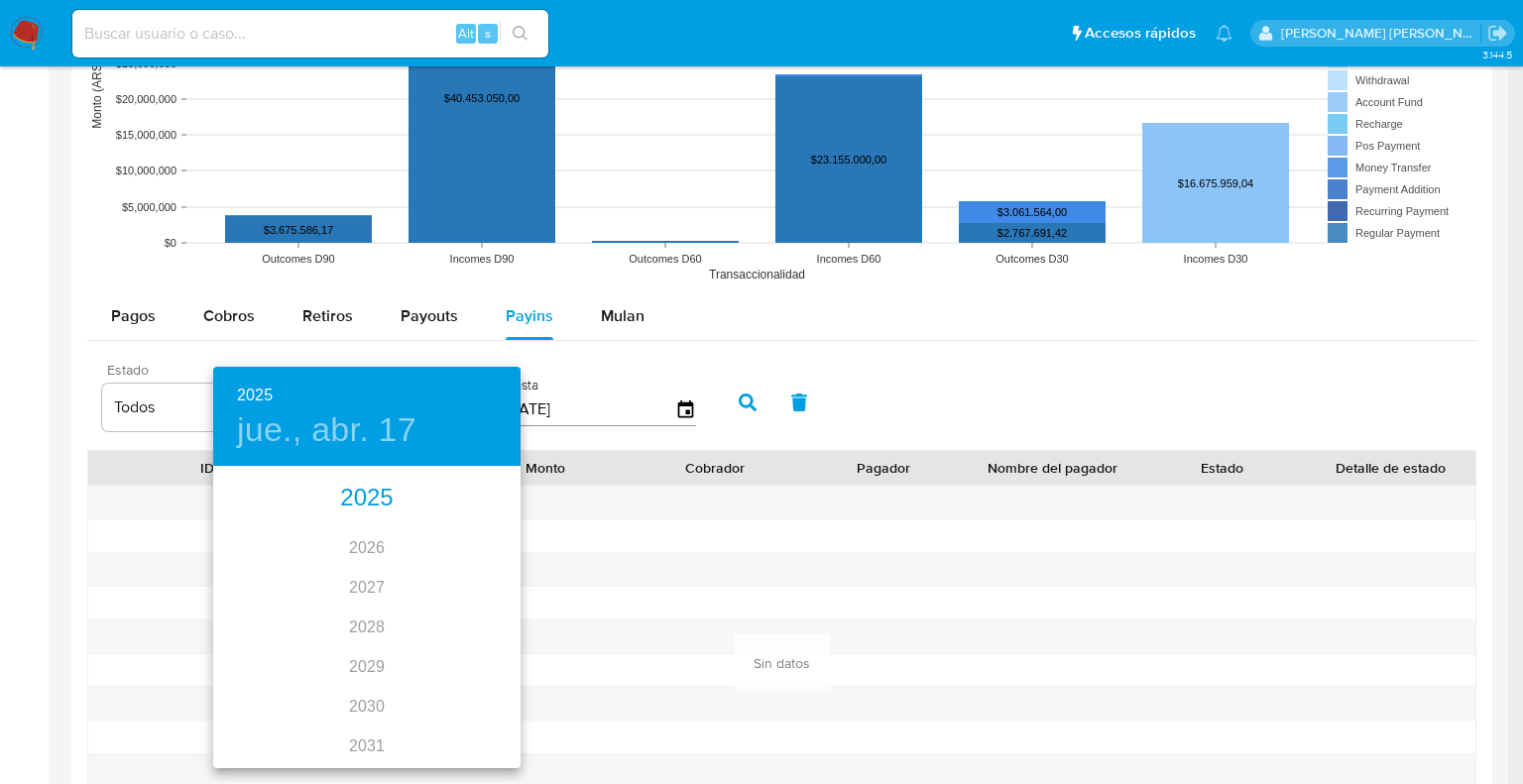 click on "2025" at bounding box center [367, 499] 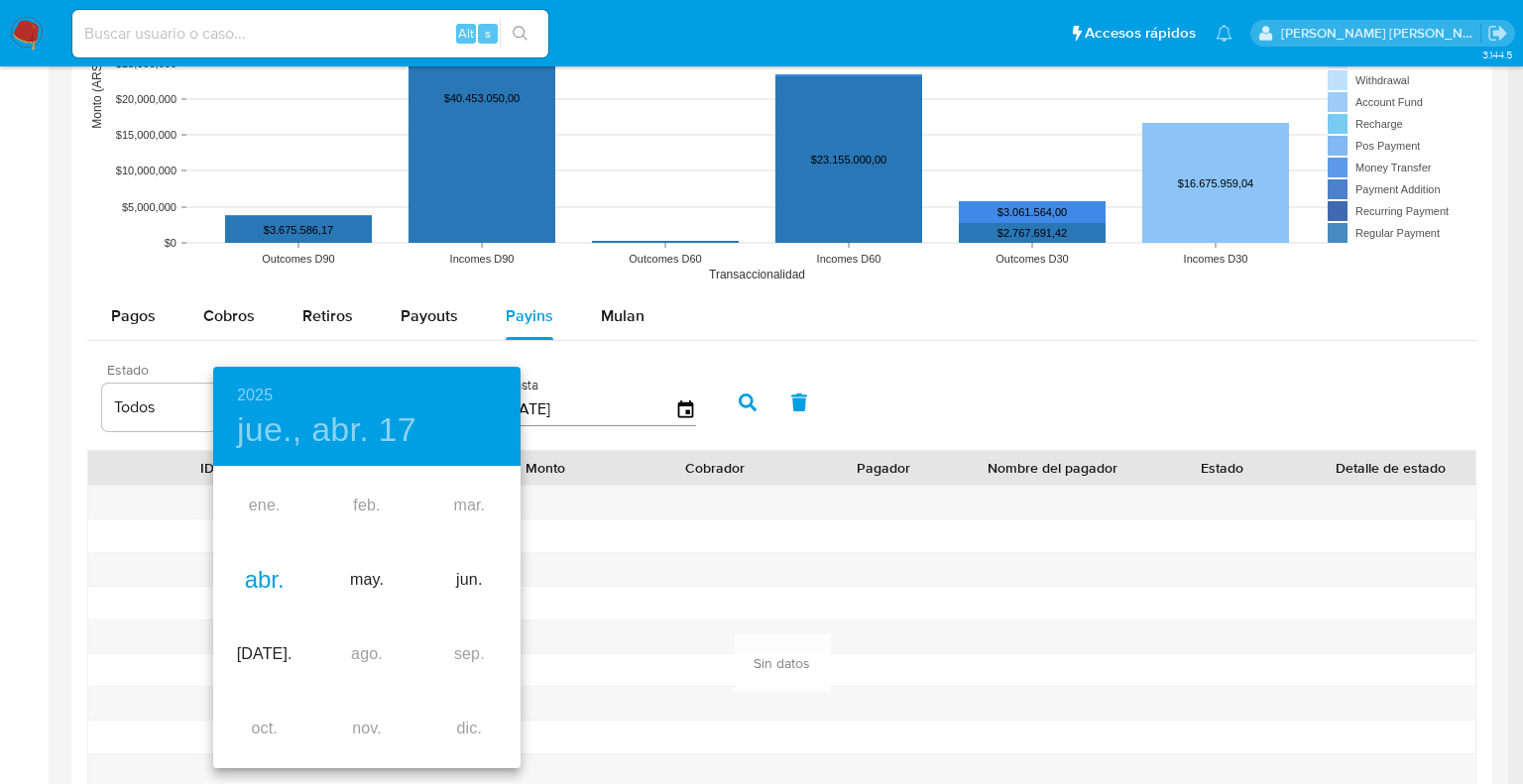 click on "abr." at bounding box center [264, 580] 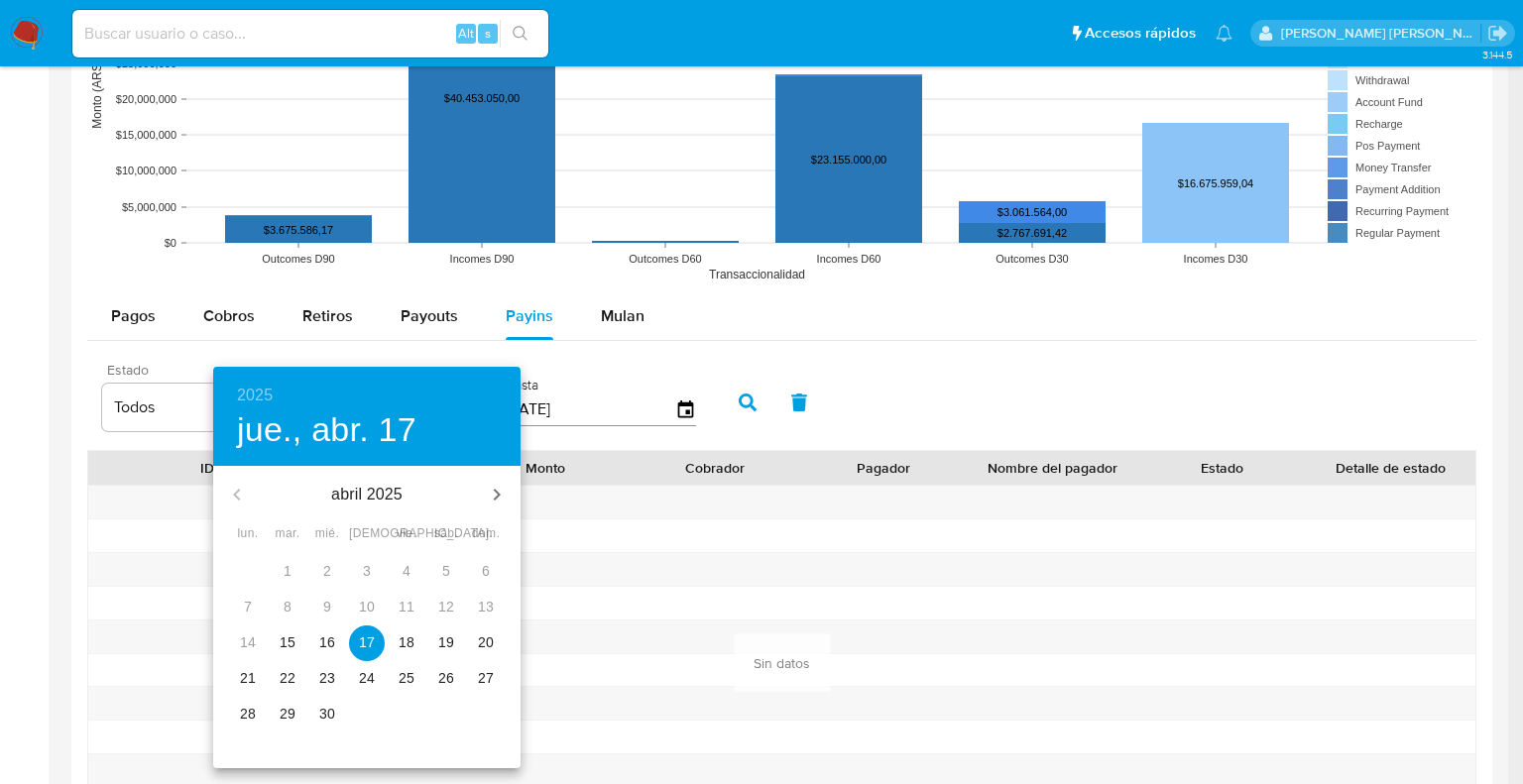 drag, startPoint x: 286, startPoint y: 641, endPoint x: 346, endPoint y: 613, distance: 66.21178 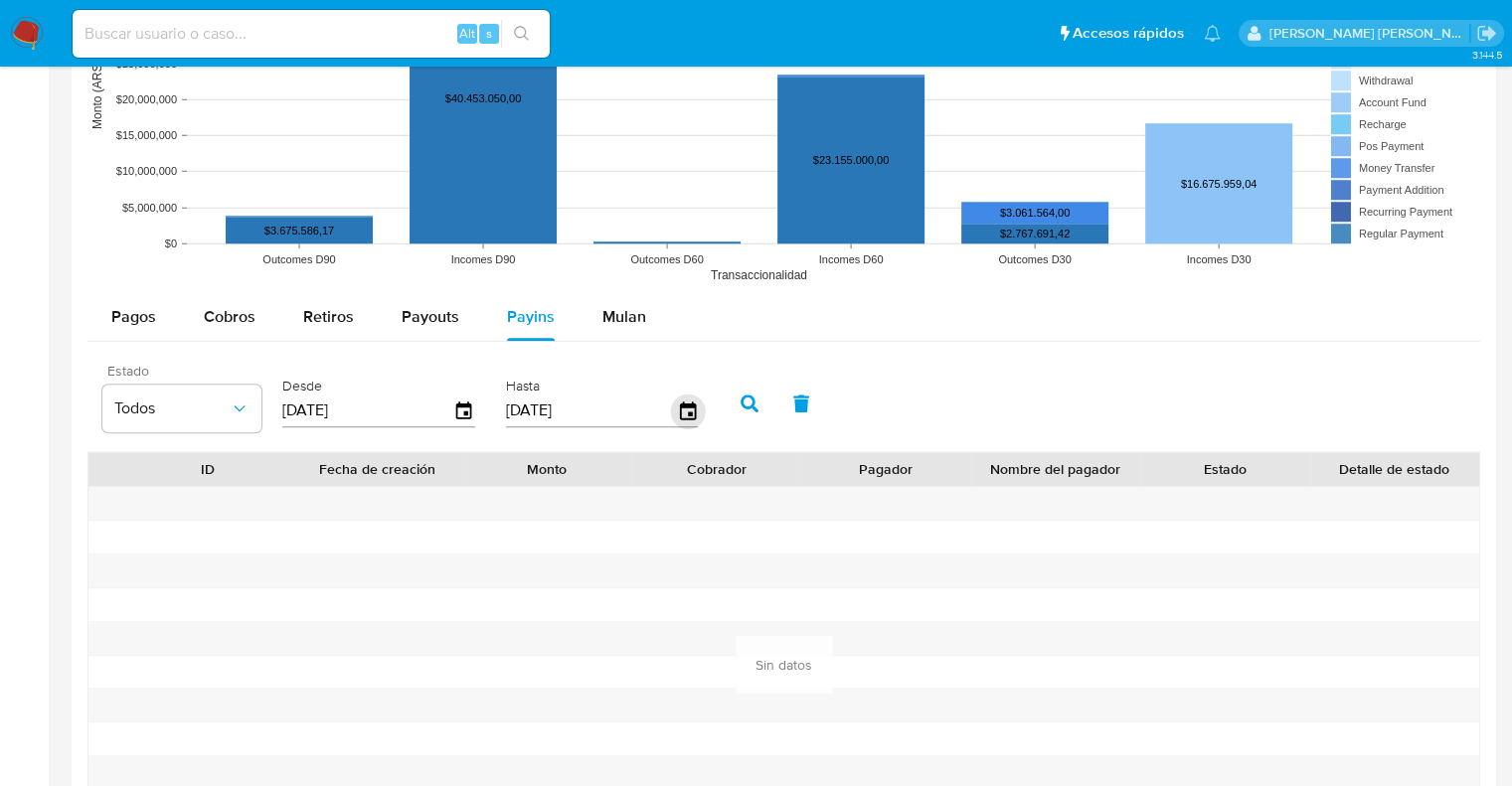 click 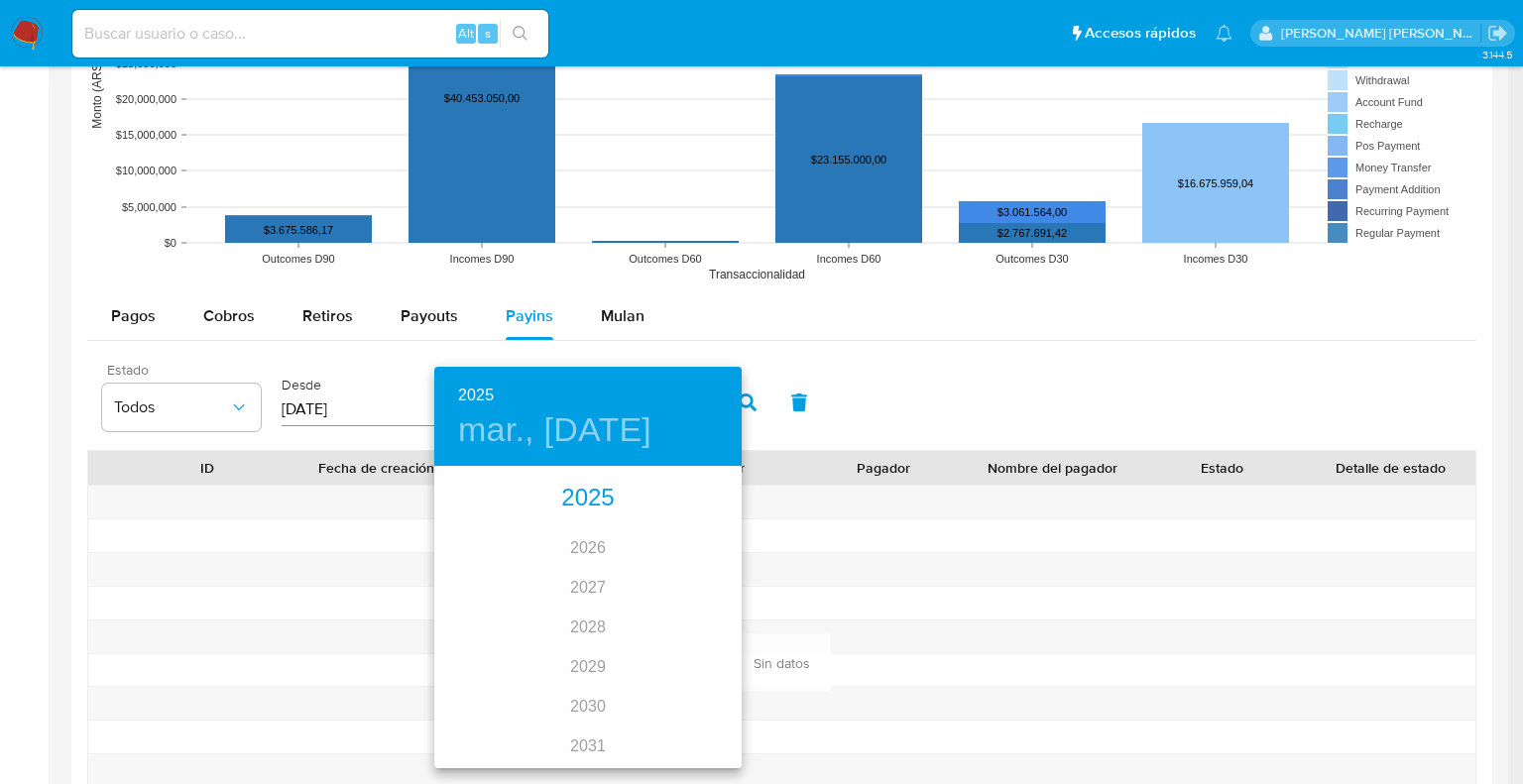 click on "2025" at bounding box center (588, 499) 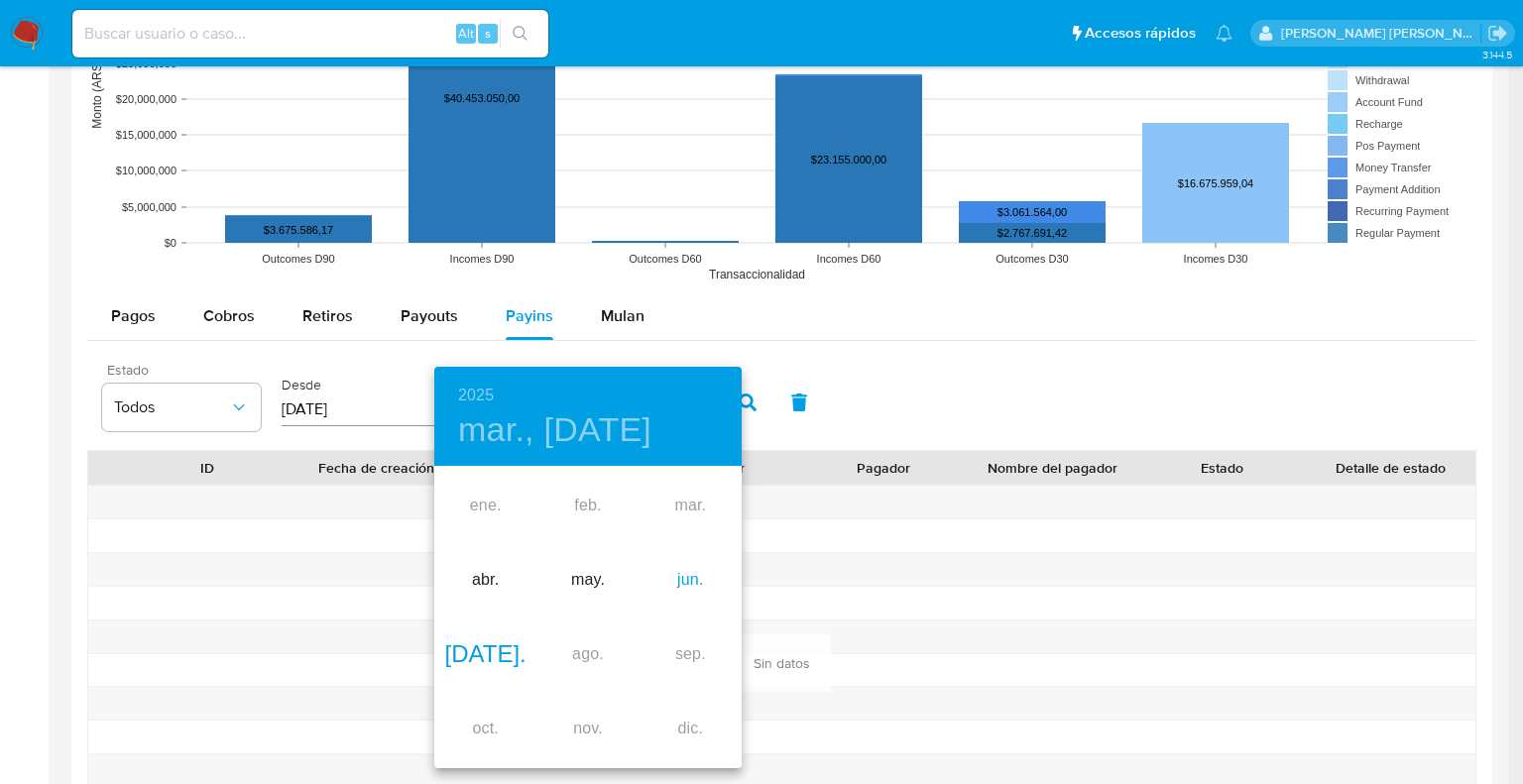 click on "jun." at bounding box center (690, 580) 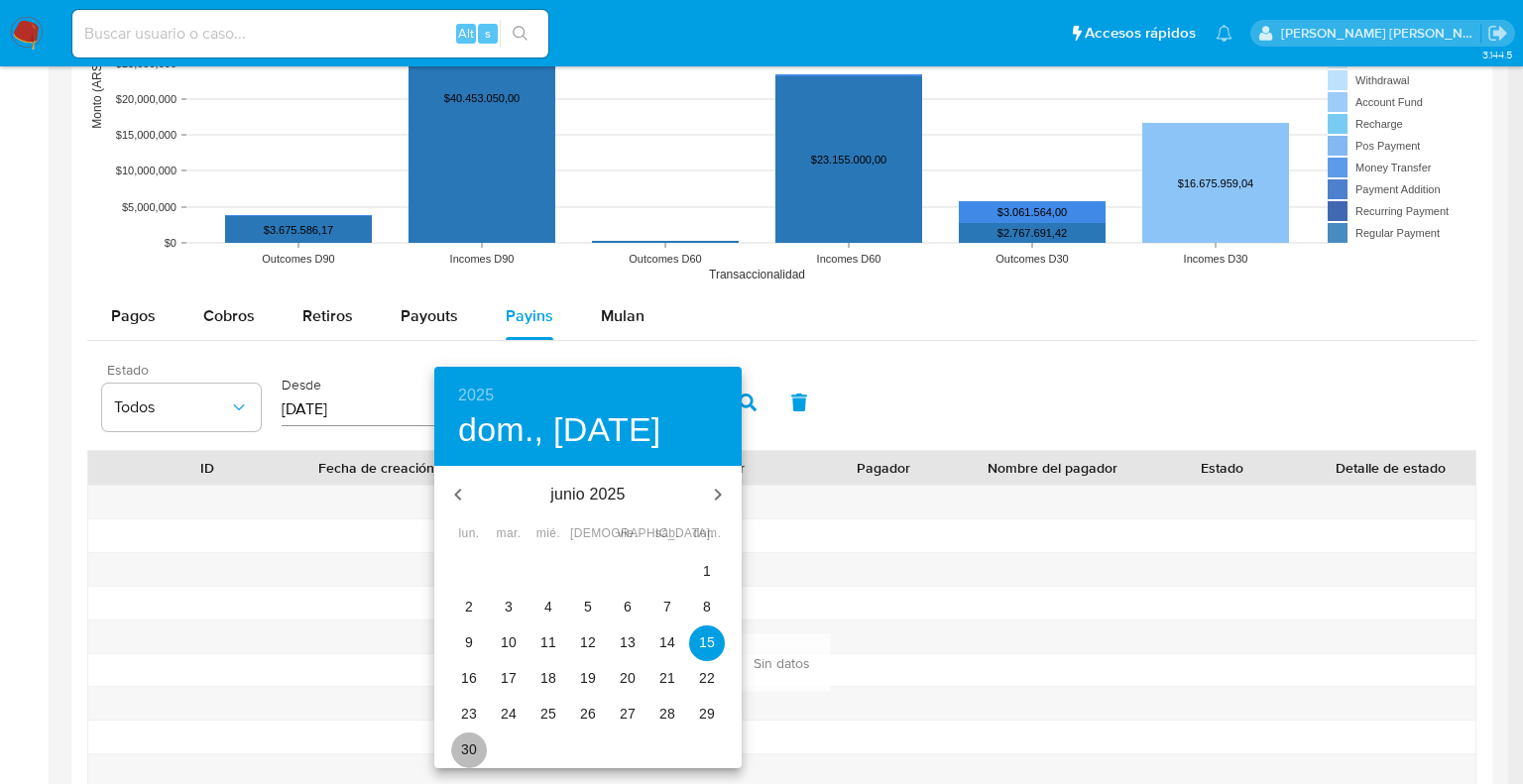 drag, startPoint x: 474, startPoint y: 748, endPoint x: 538, endPoint y: 653, distance: 114.546934 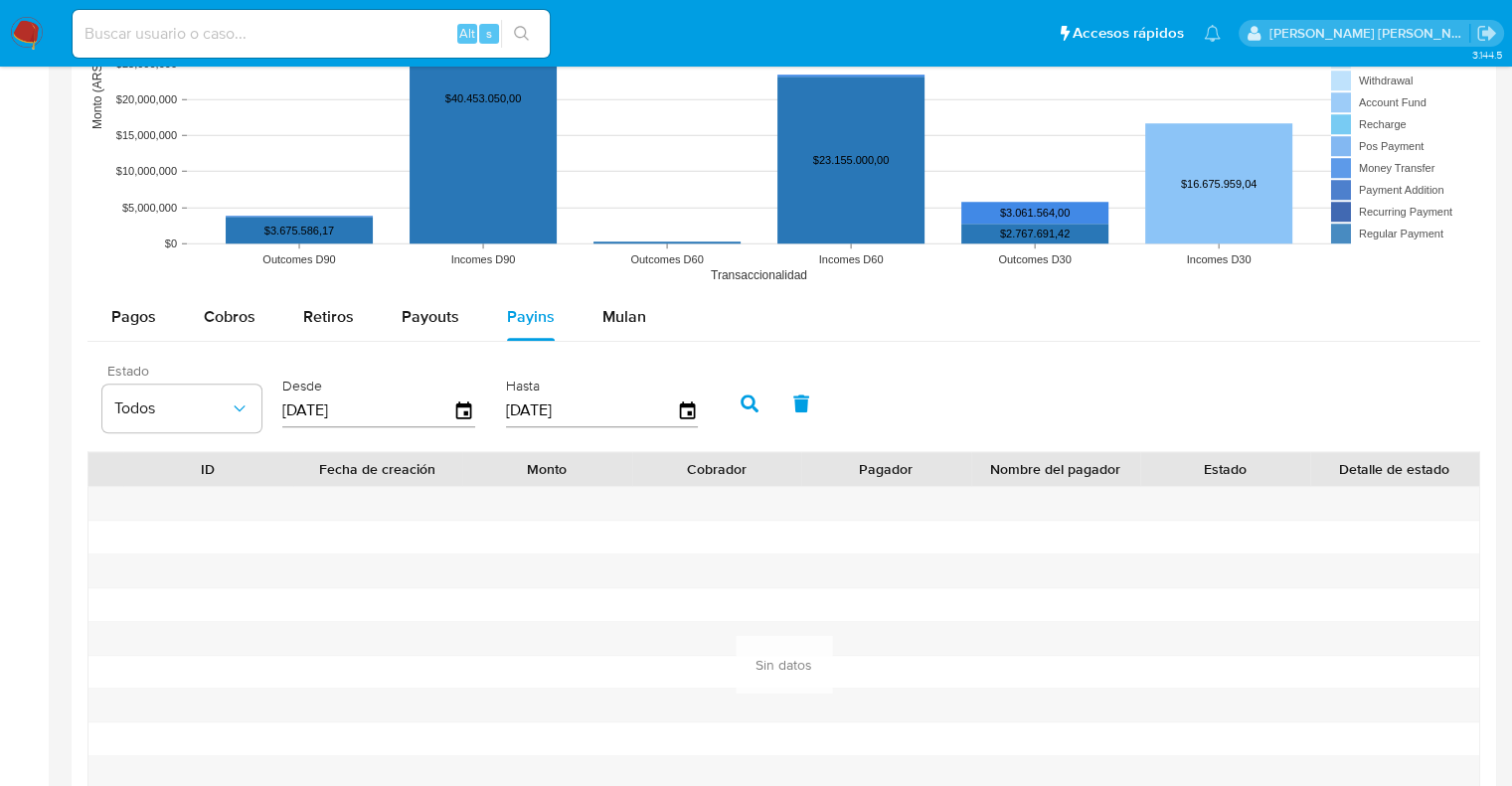 click at bounding box center (750, 403) 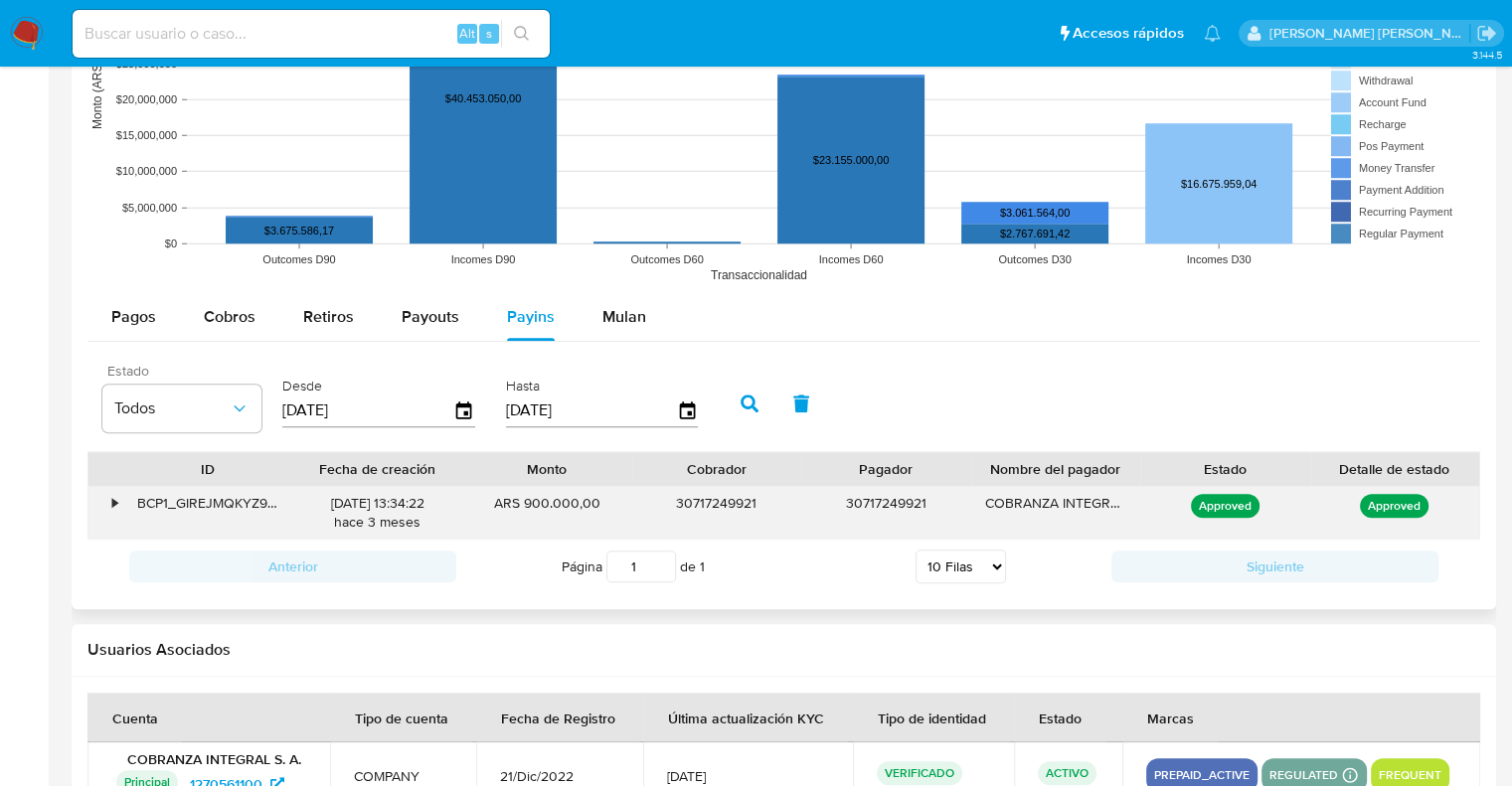 click on "•" at bounding box center [105, 513] 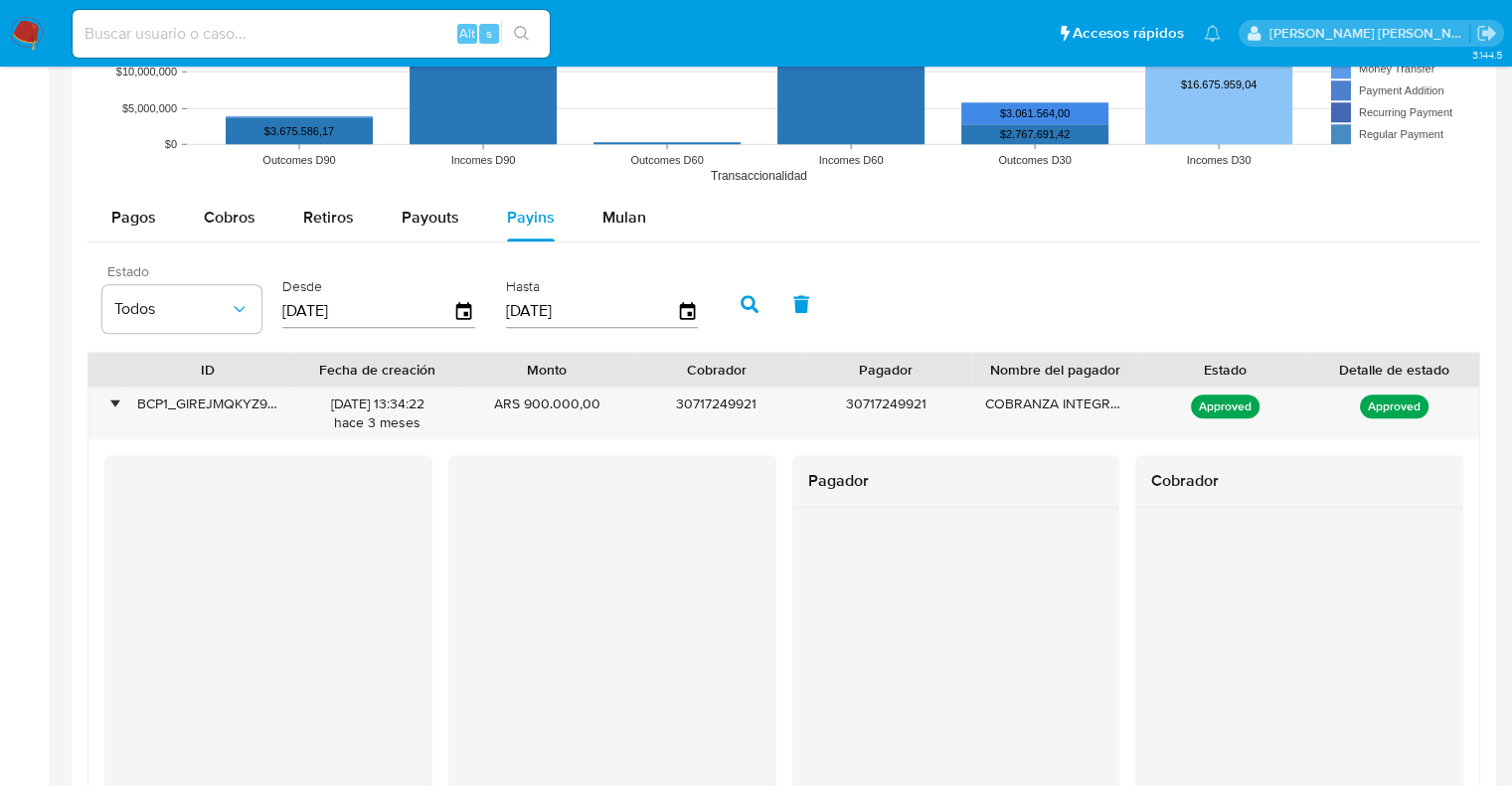 scroll, scrollTop: 1852, scrollLeft: 0, axis: vertical 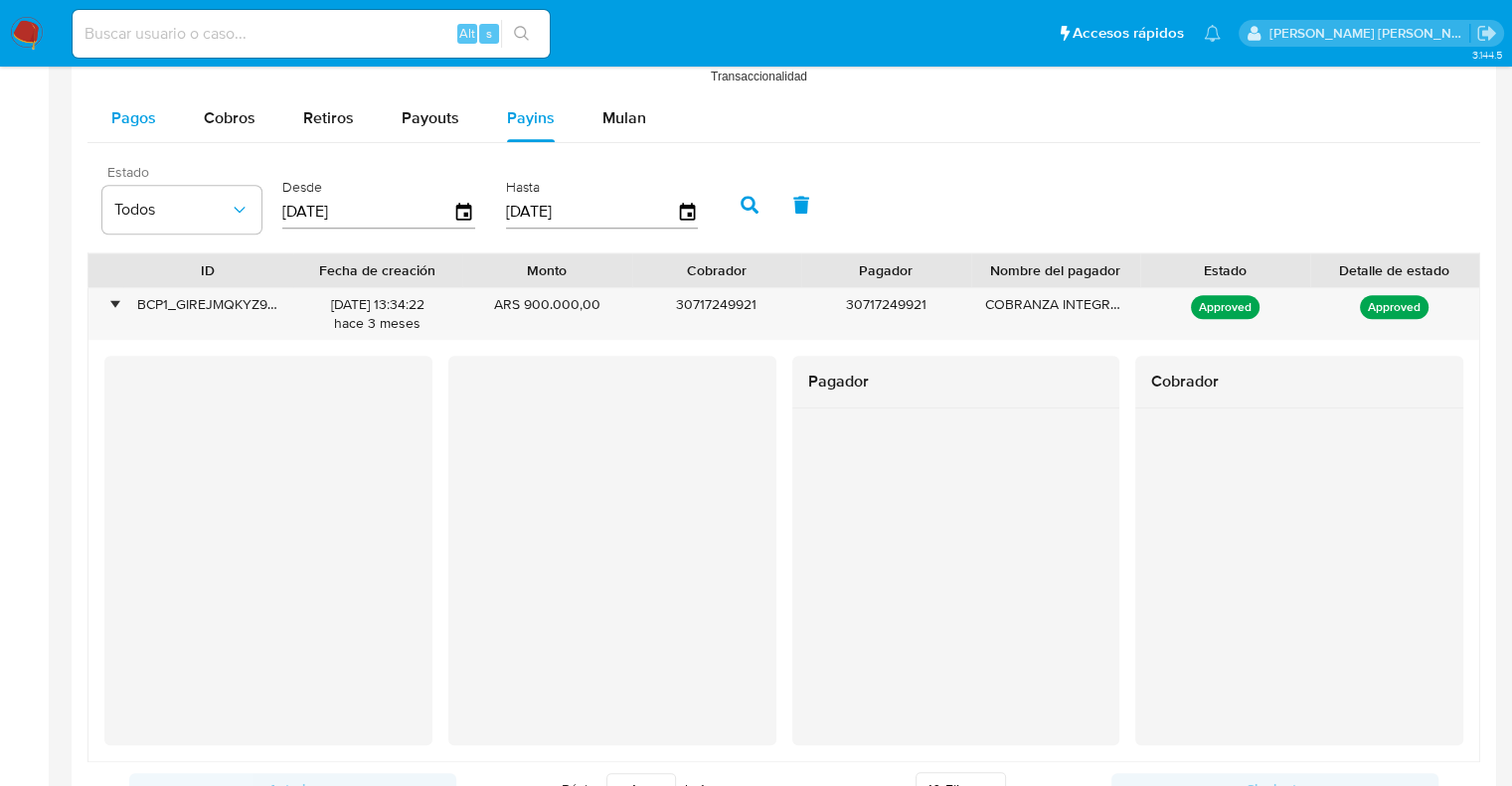 click on "Pagos" at bounding box center (133, 117) 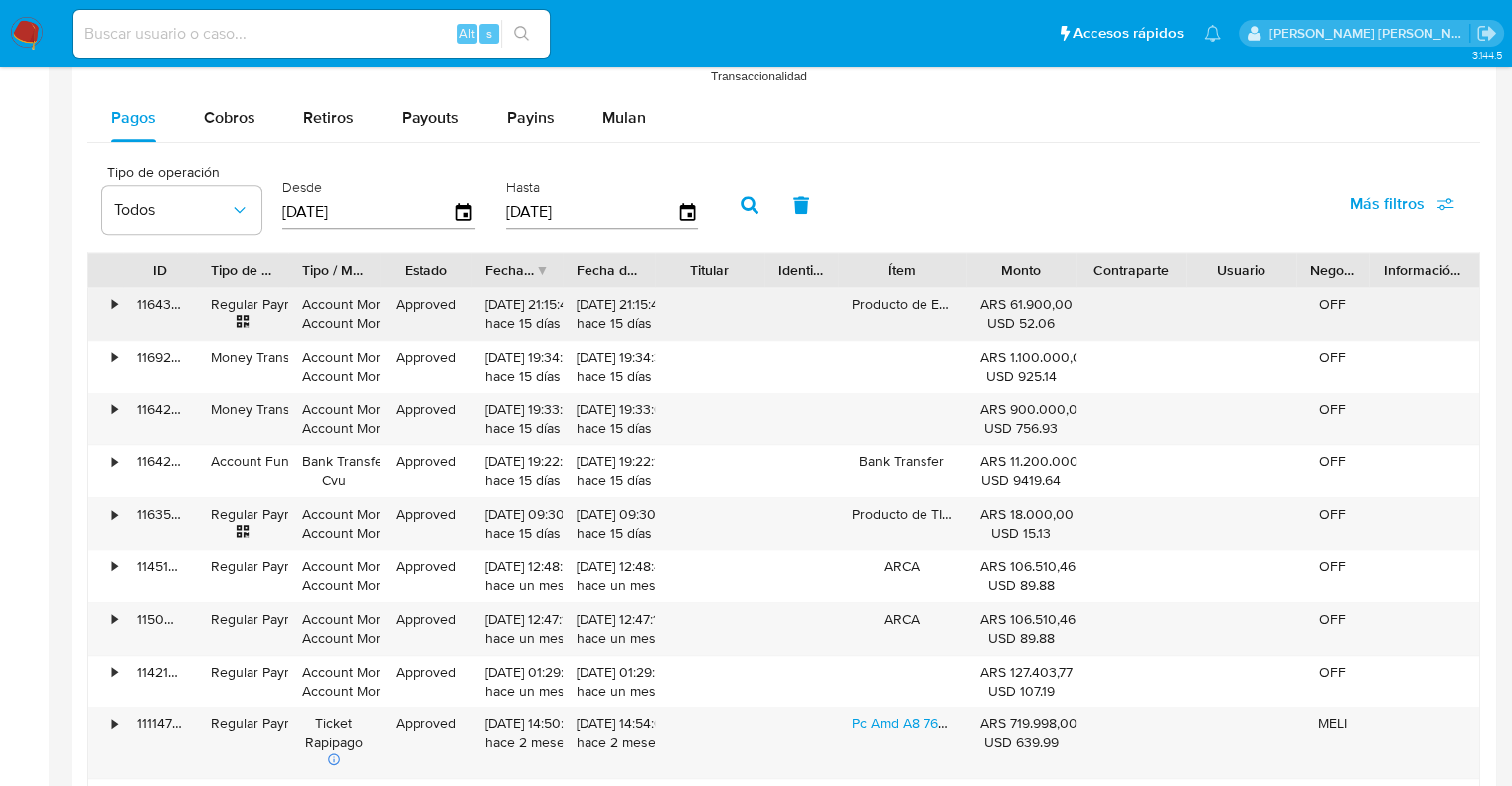 click on "•" at bounding box center [114, 304] 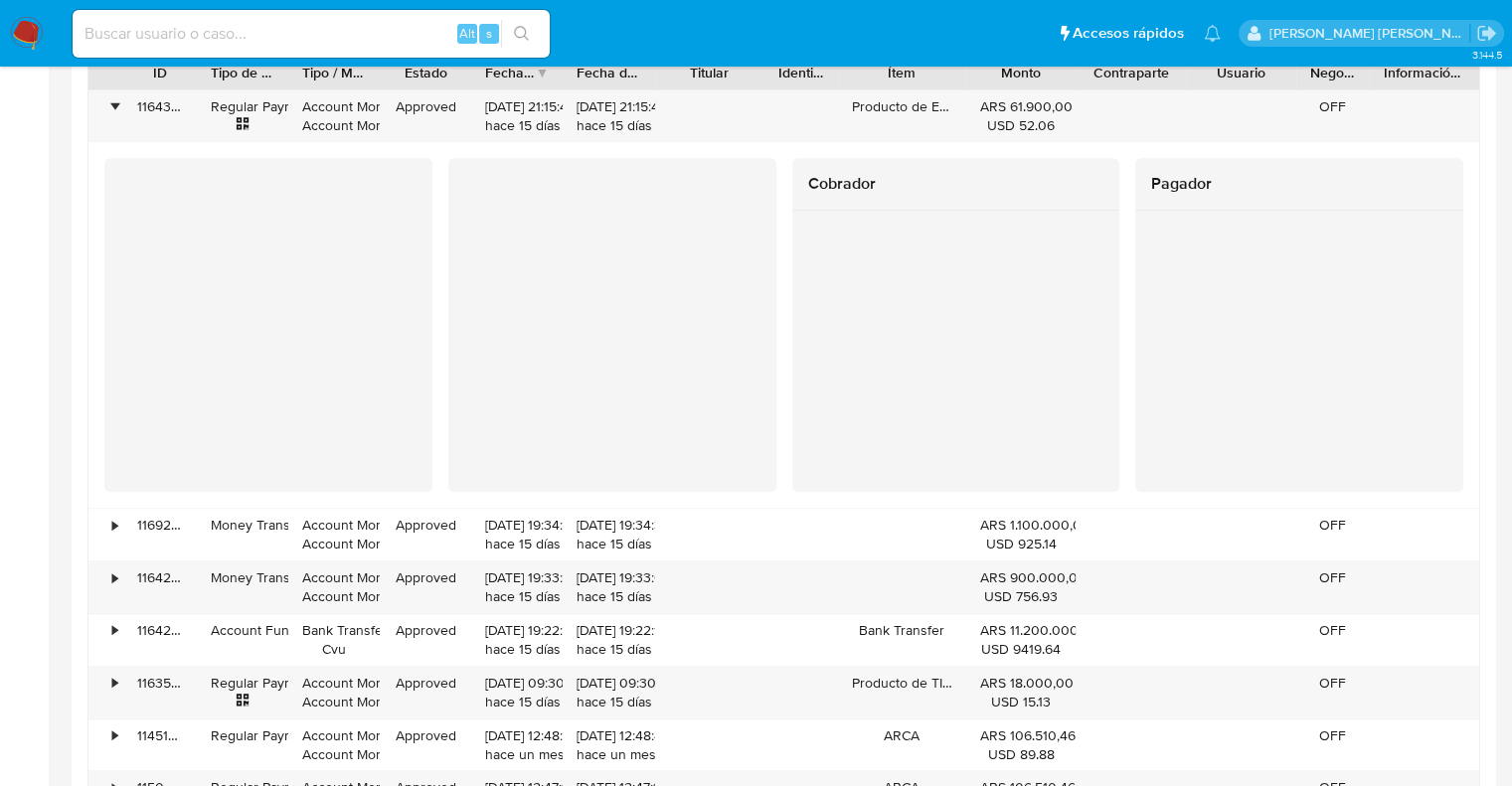 scroll, scrollTop: 1952, scrollLeft: 0, axis: vertical 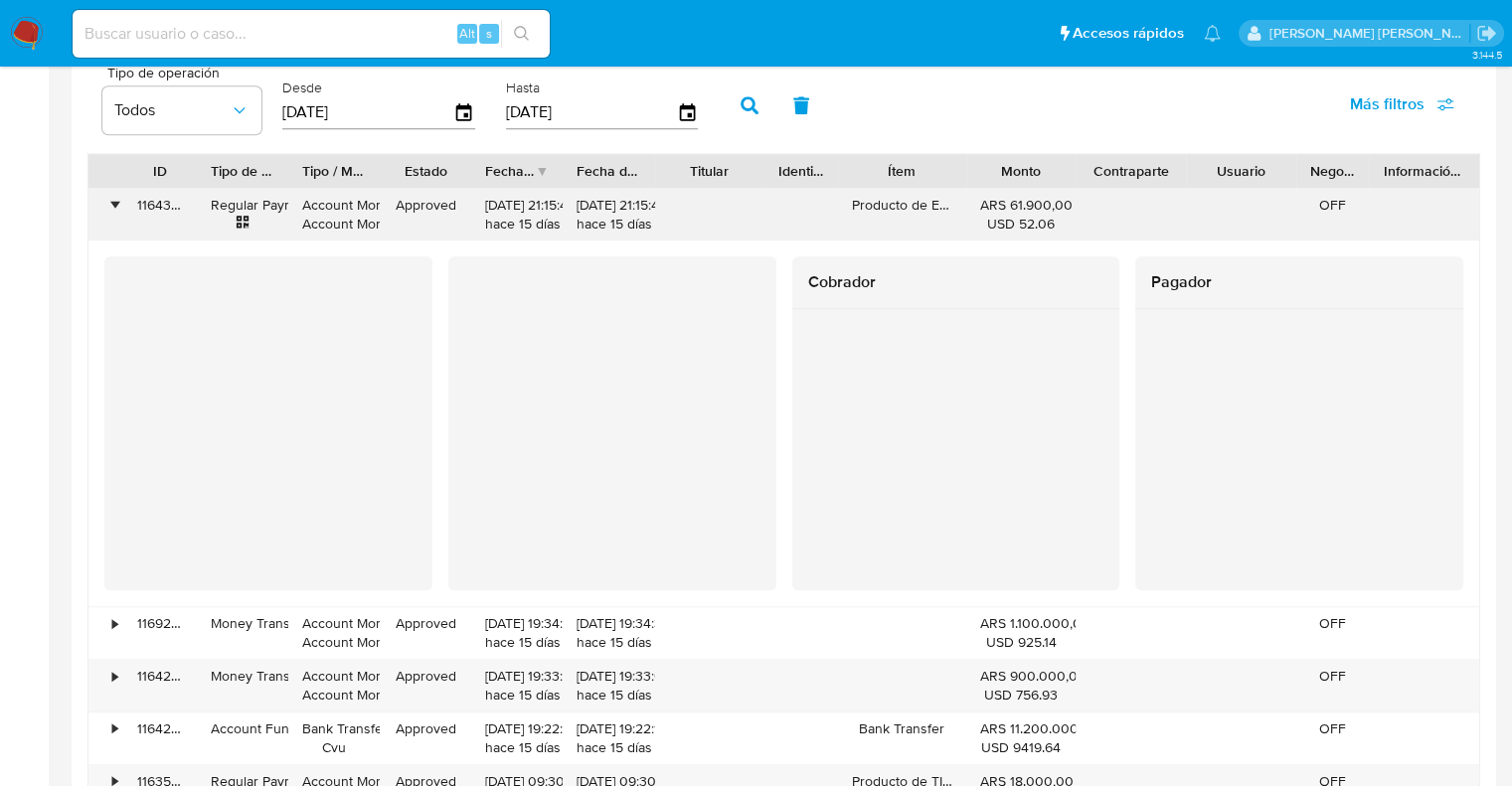 click on "•" at bounding box center [114, 205] 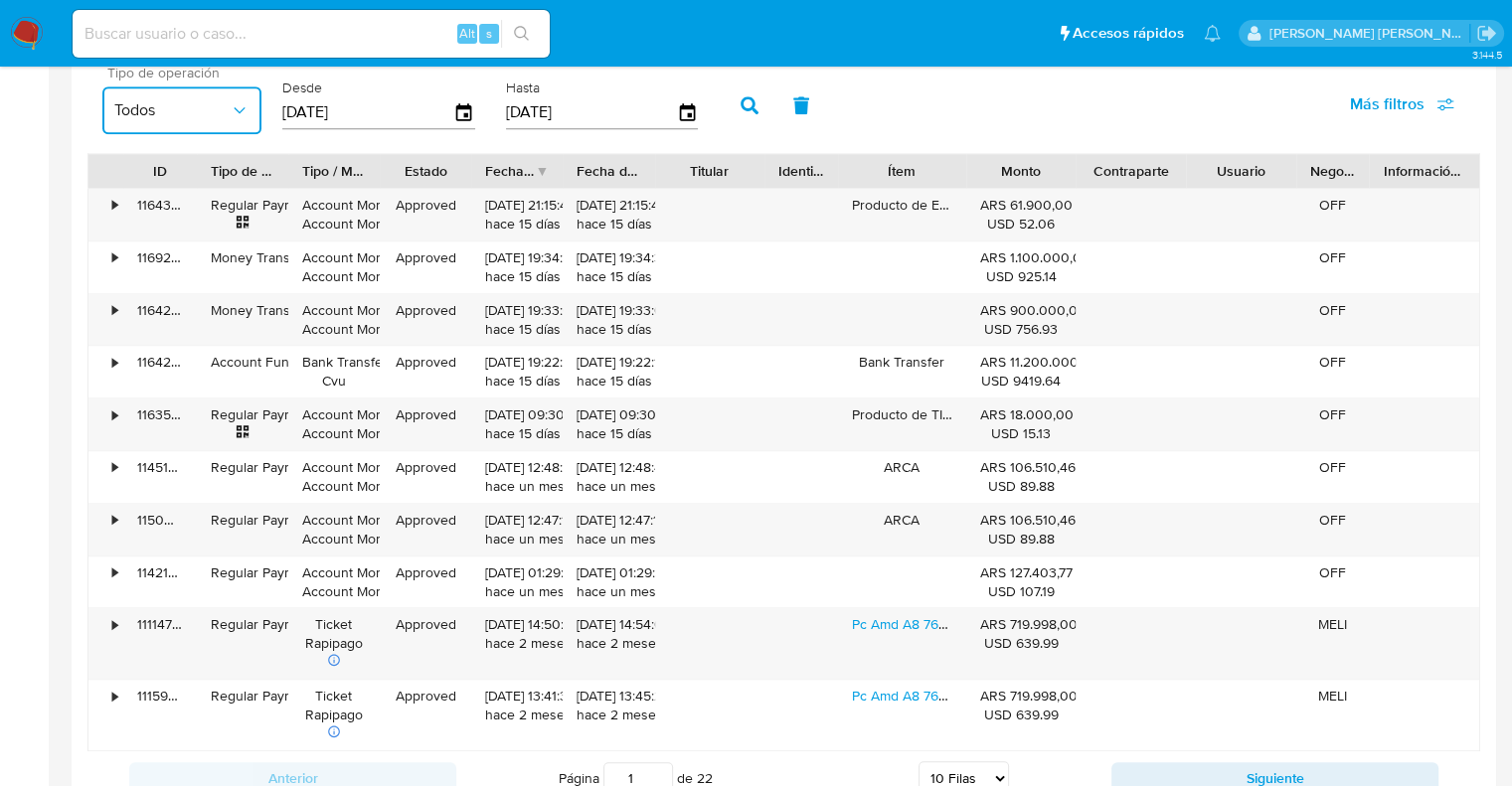 click 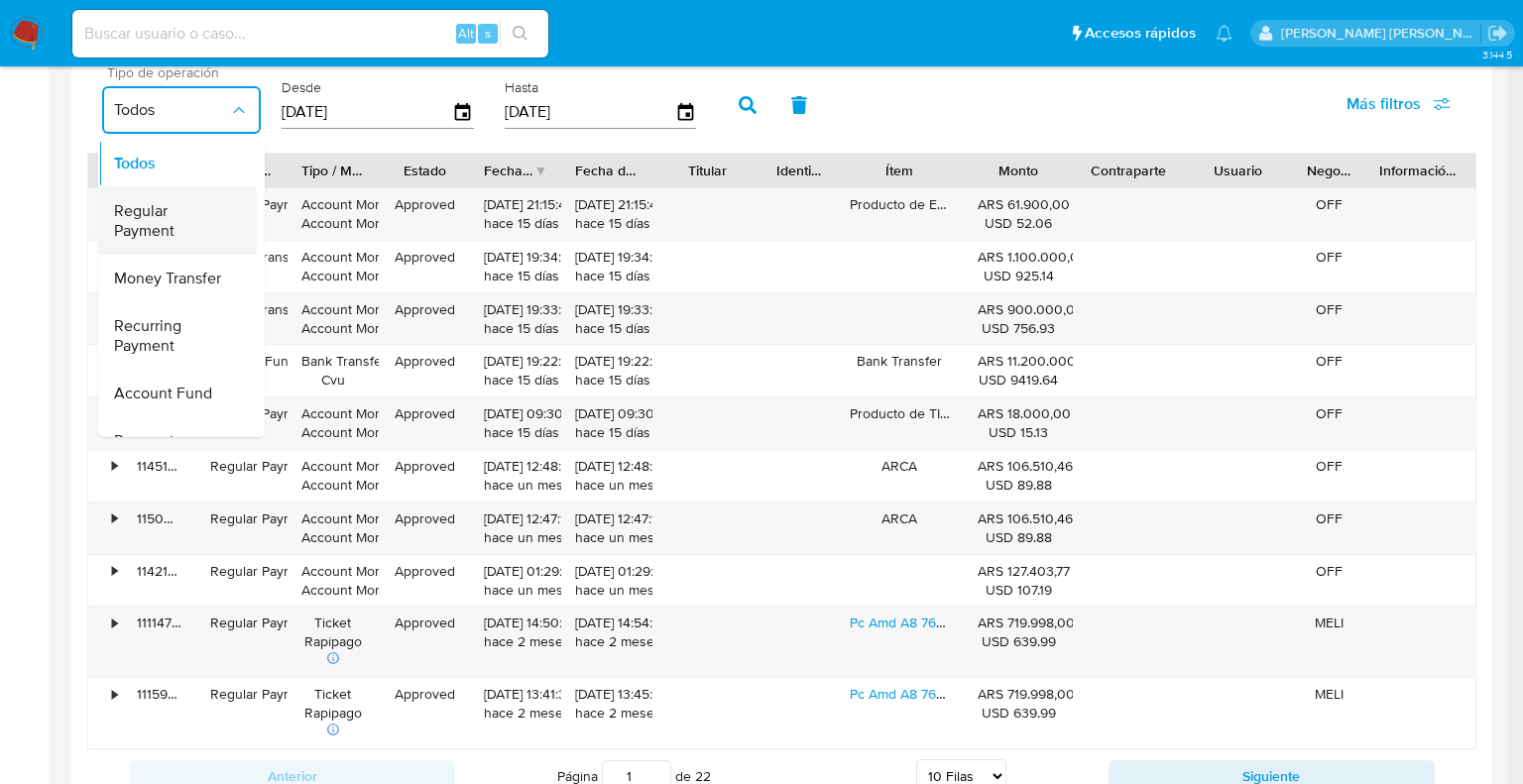 click on "Regular Payment" at bounding box center [172, 221] 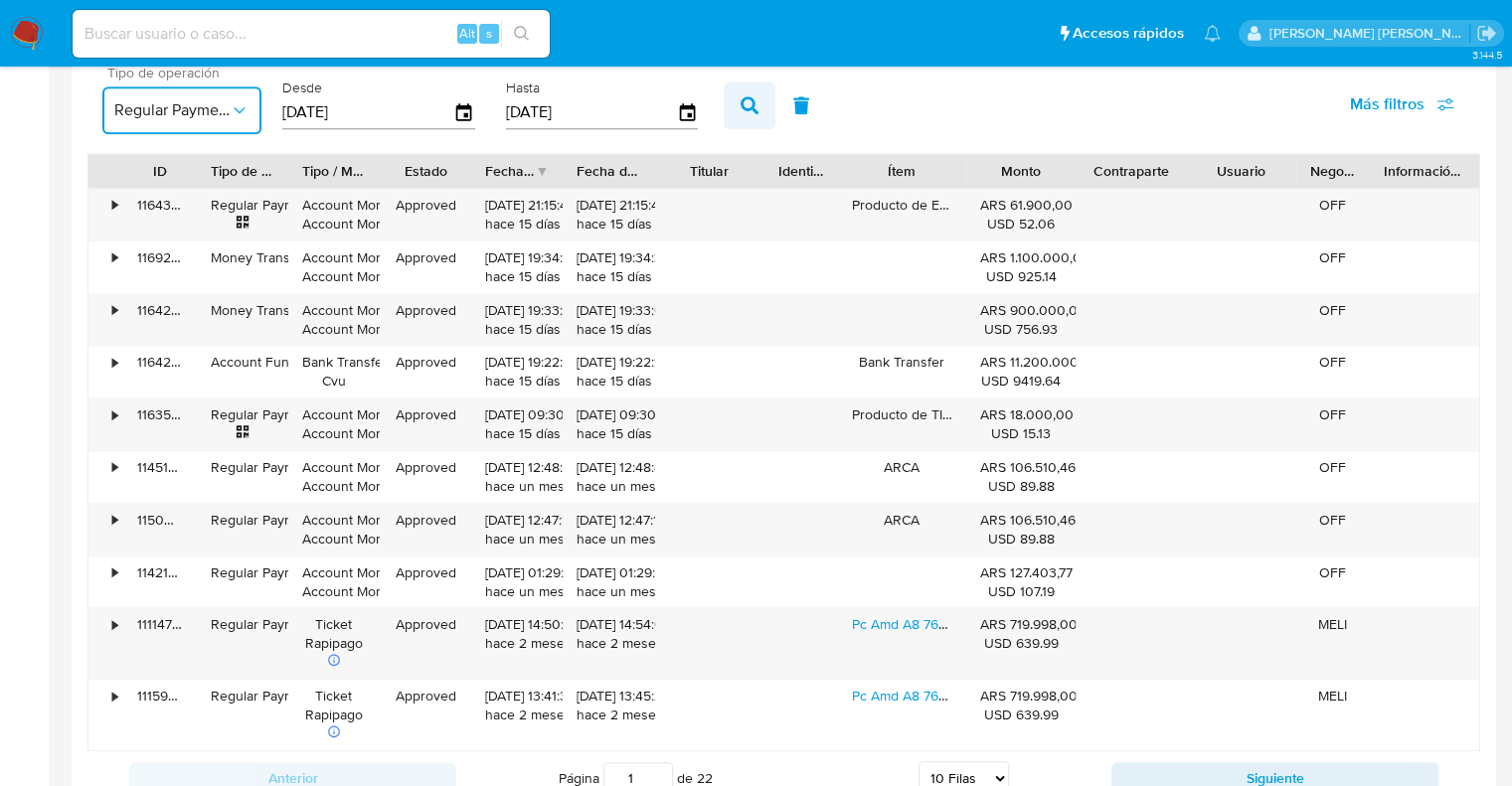 click 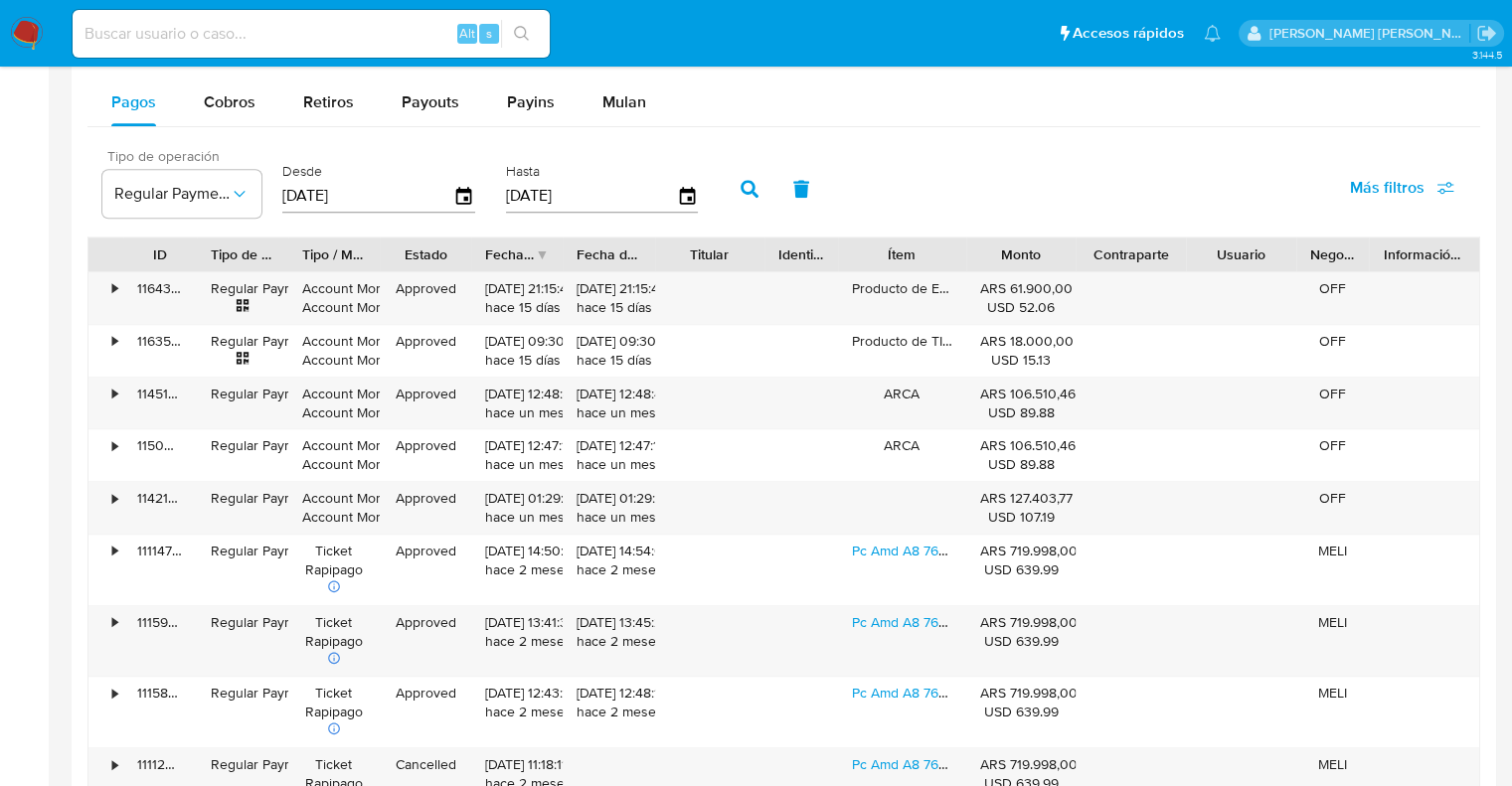 scroll, scrollTop: 1852, scrollLeft: 0, axis: vertical 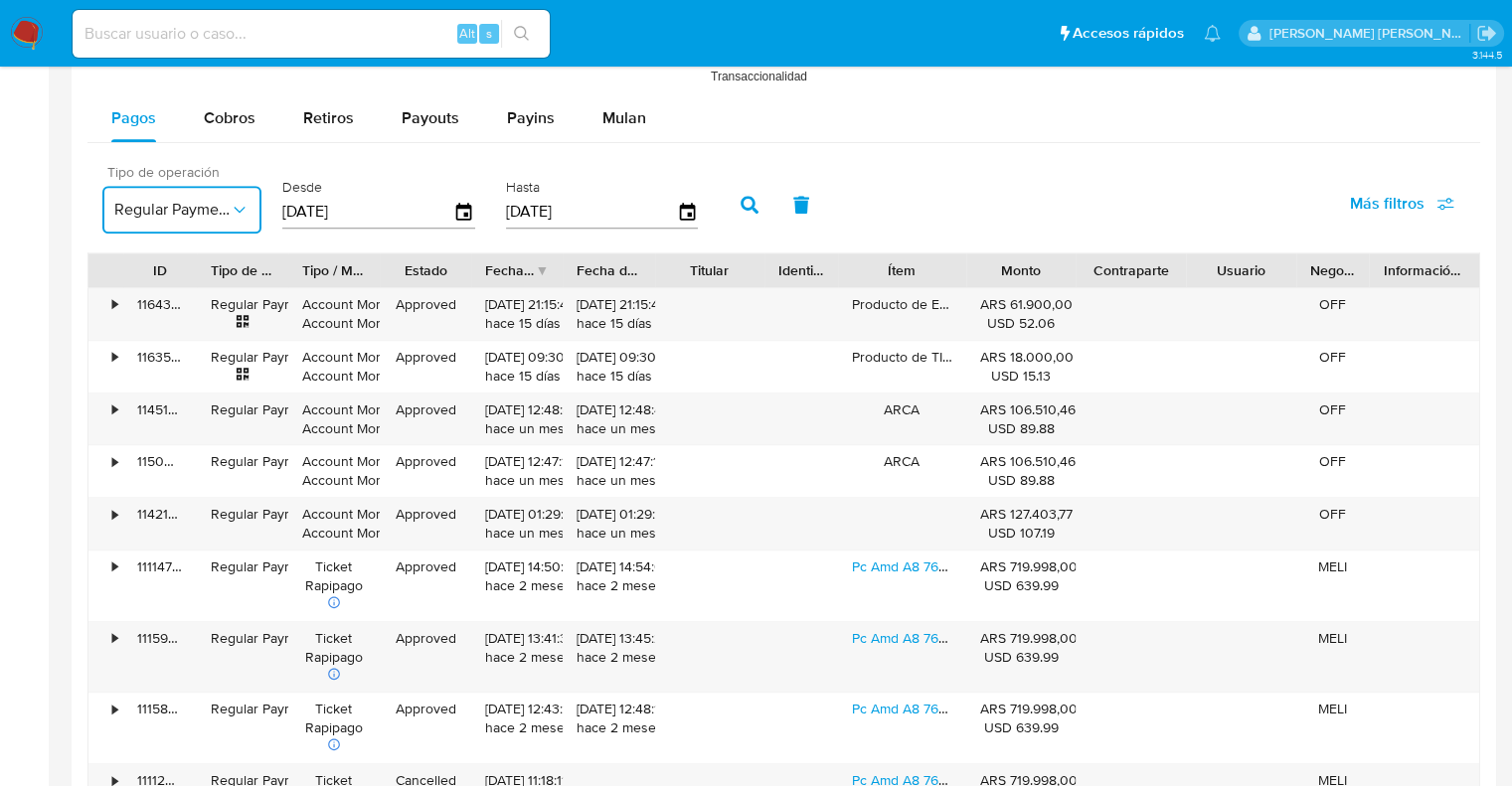 click 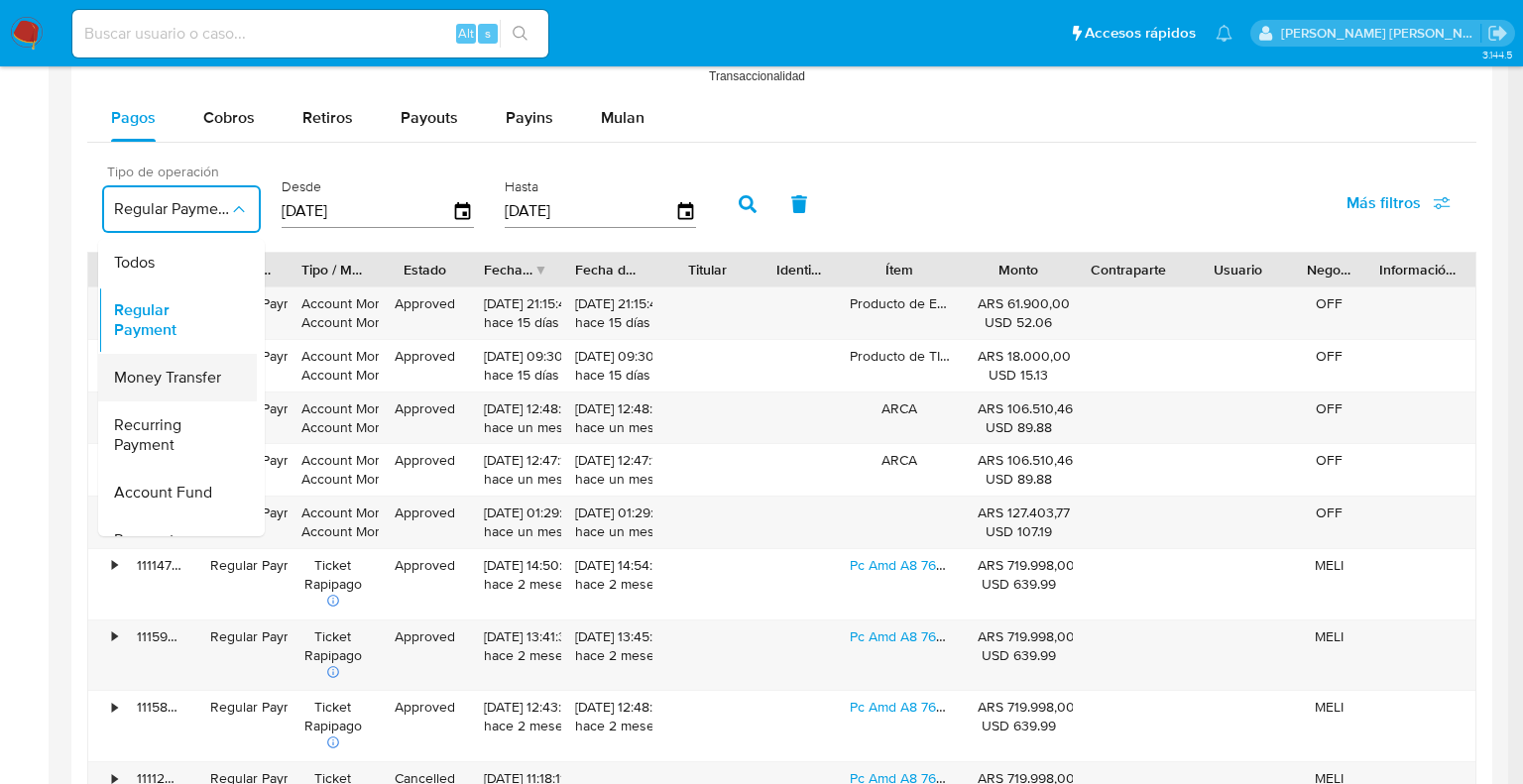 click on "Money Transfer" at bounding box center [168, 378] 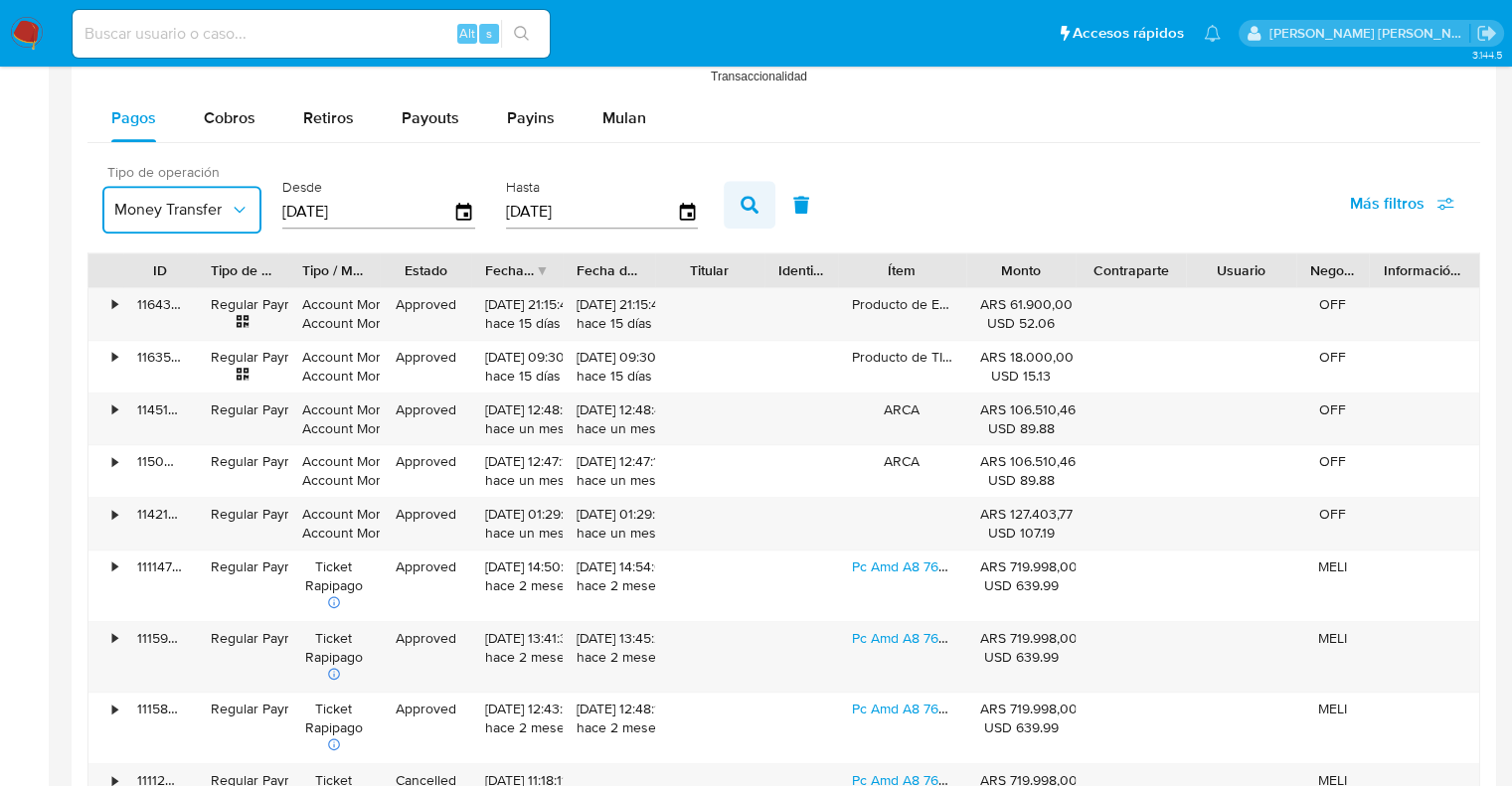 click 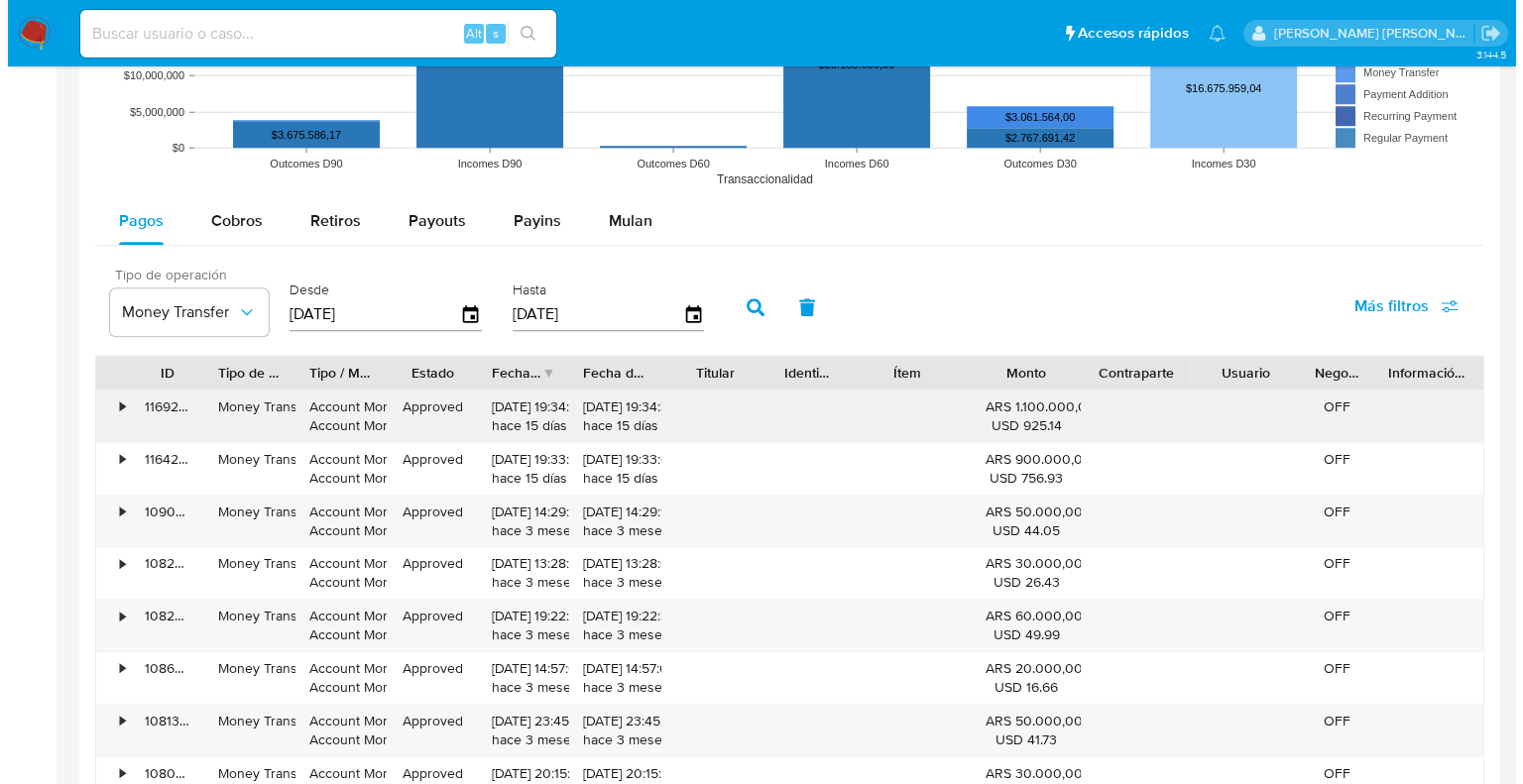 scroll, scrollTop: 1748, scrollLeft: 0, axis: vertical 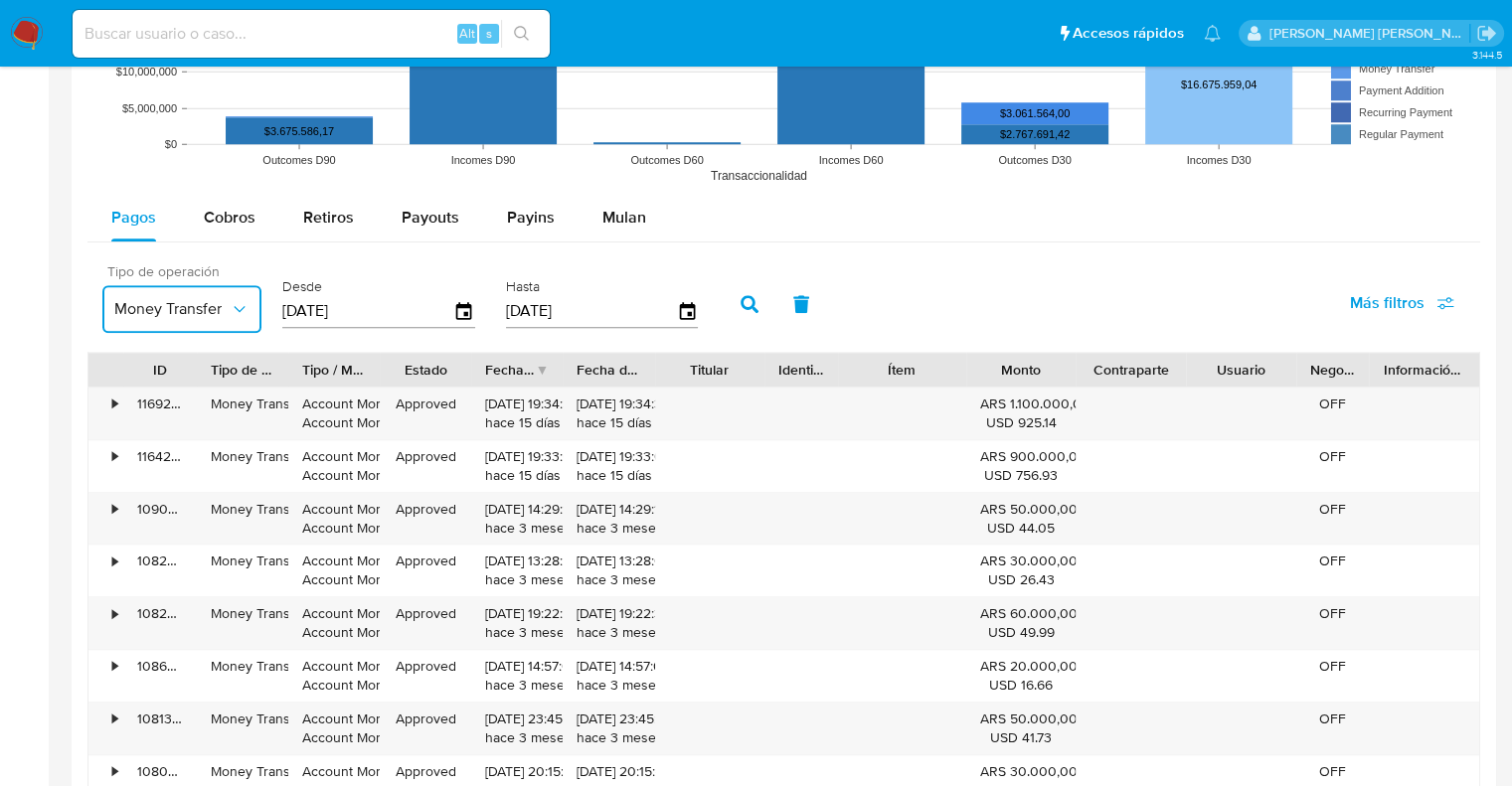 click on "Money Transfer" at bounding box center (182, 309) 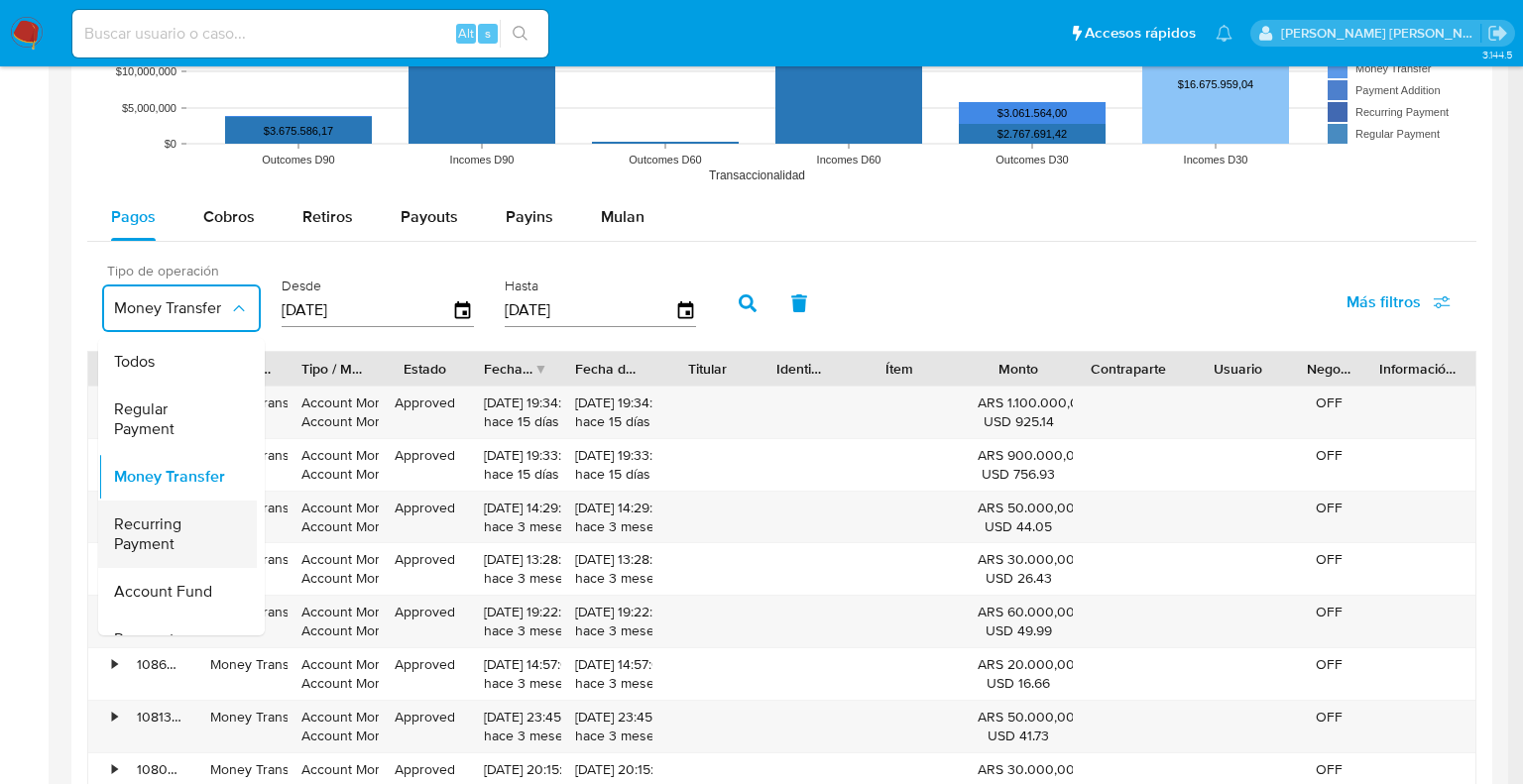 click on "Recurring Payment" at bounding box center (172, 534) 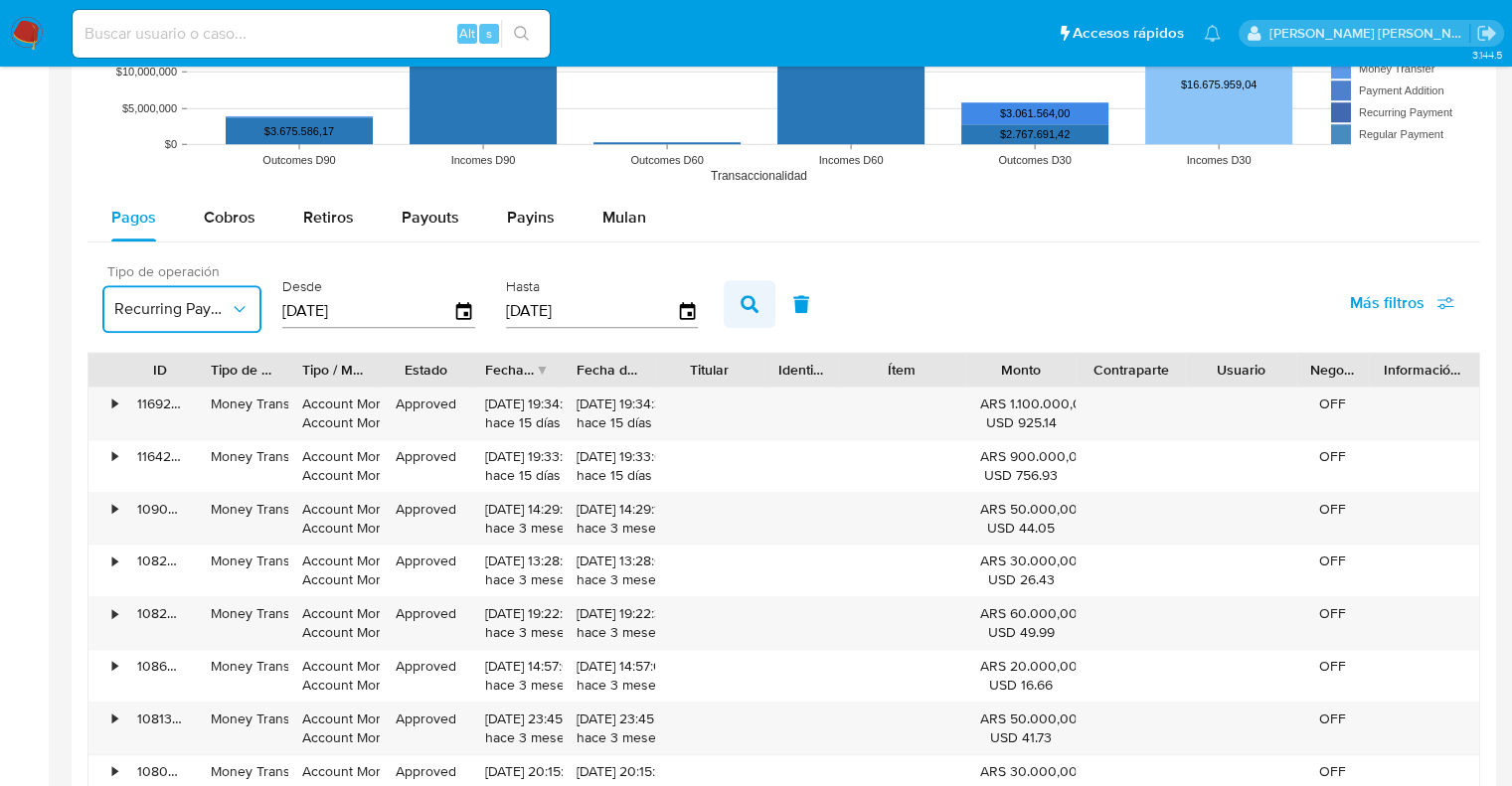 click 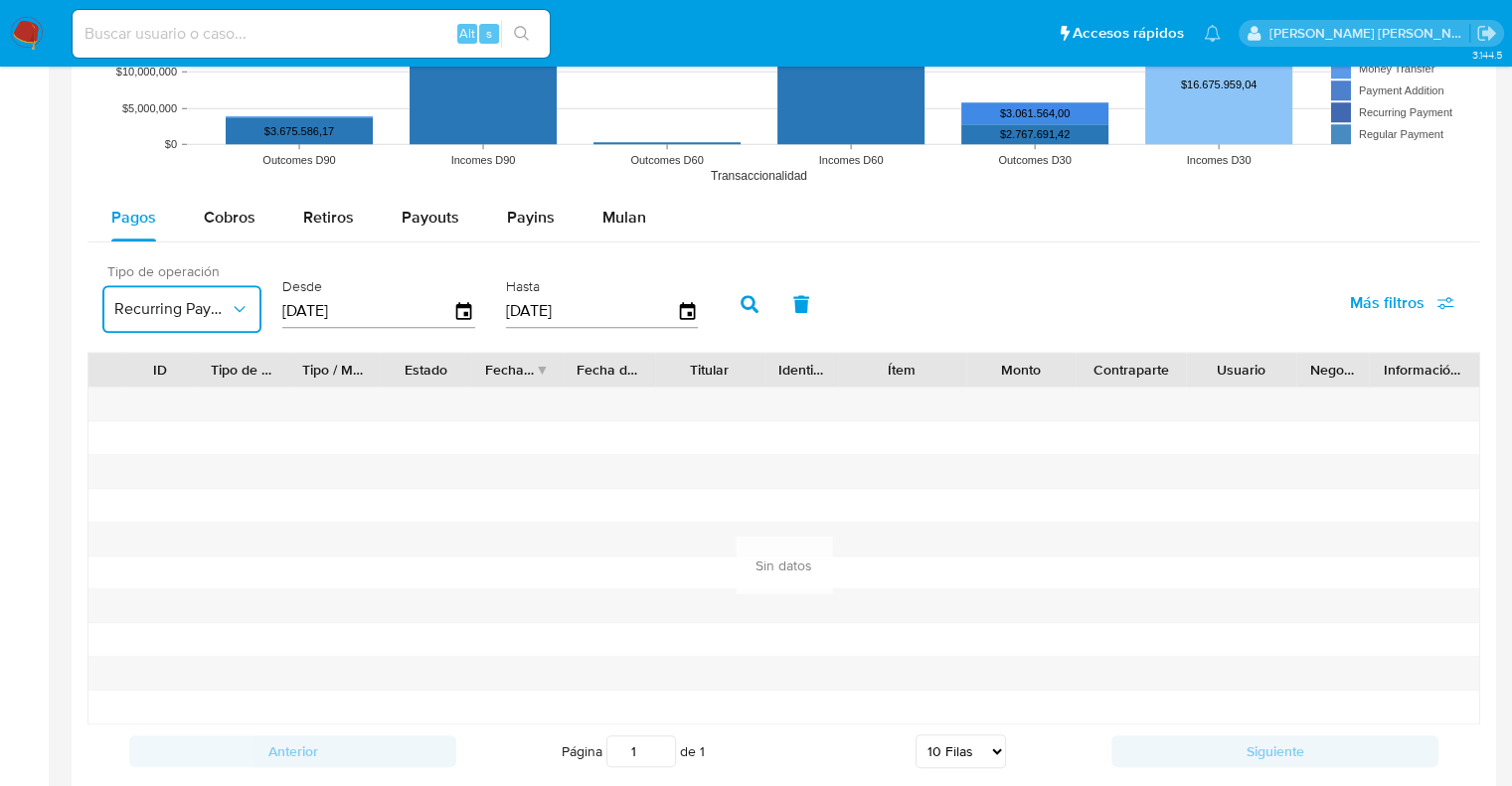 click 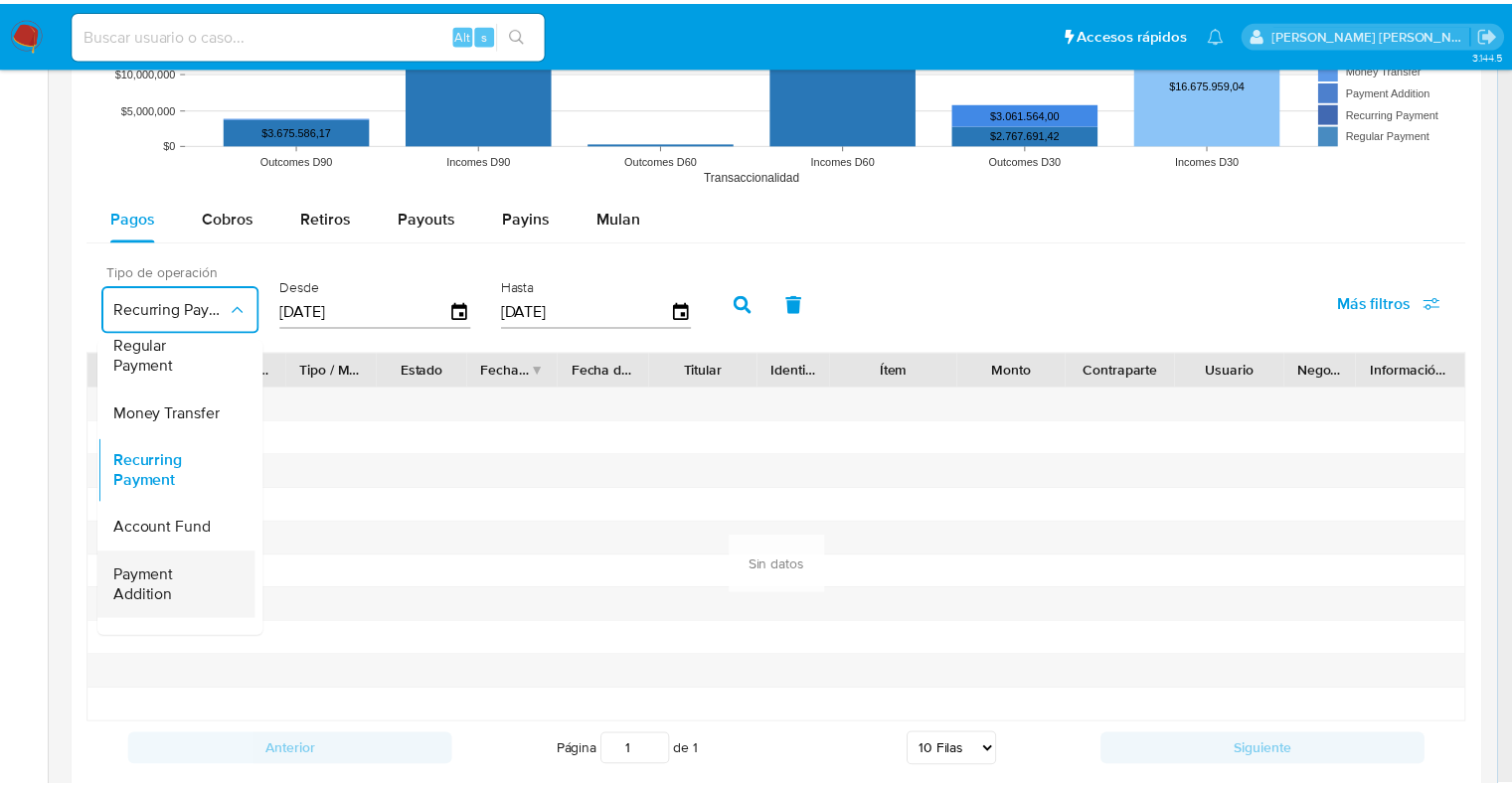scroll, scrollTop: 99, scrollLeft: 0, axis: vertical 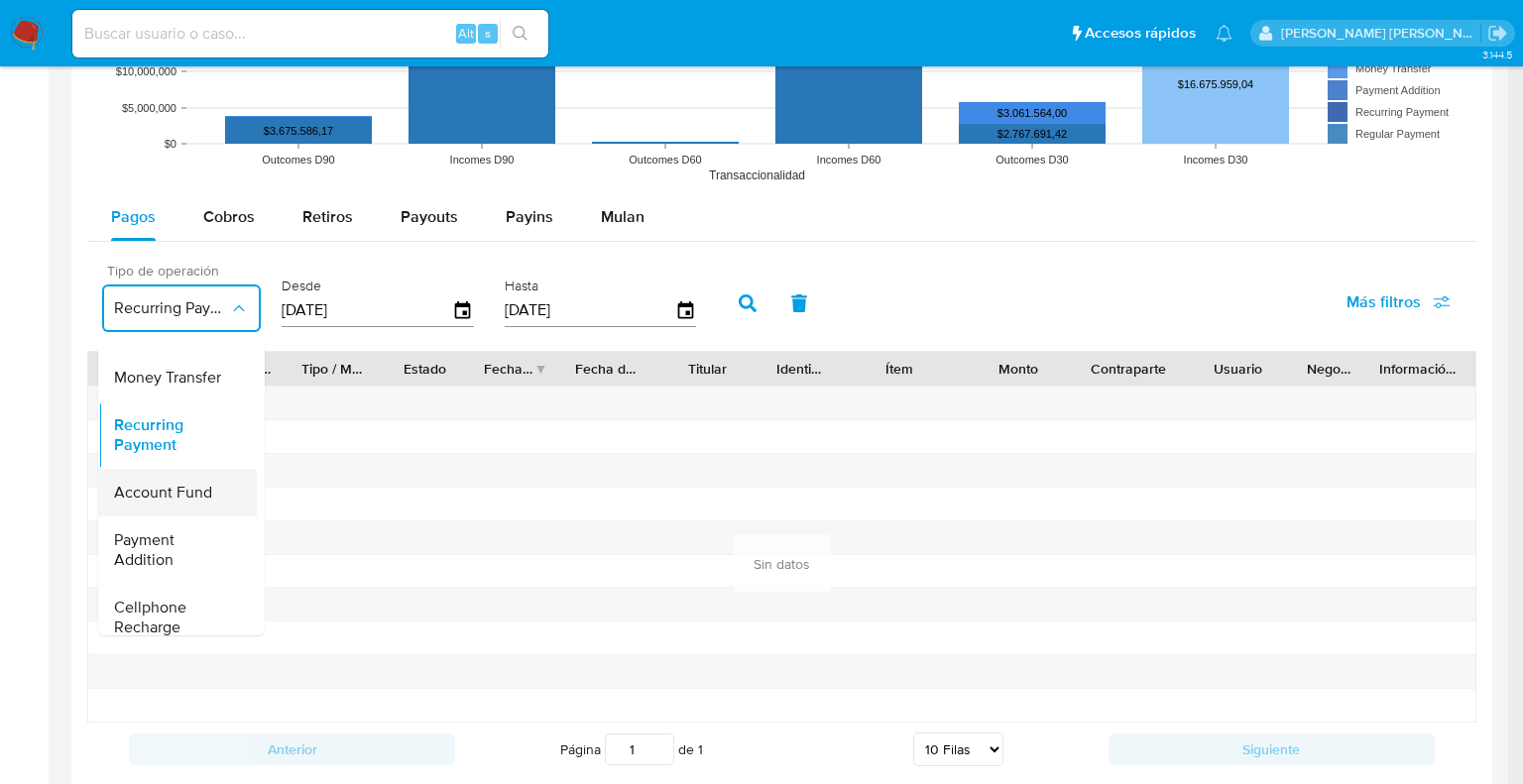 click on "Account Fund" at bounding box center [163, 493] 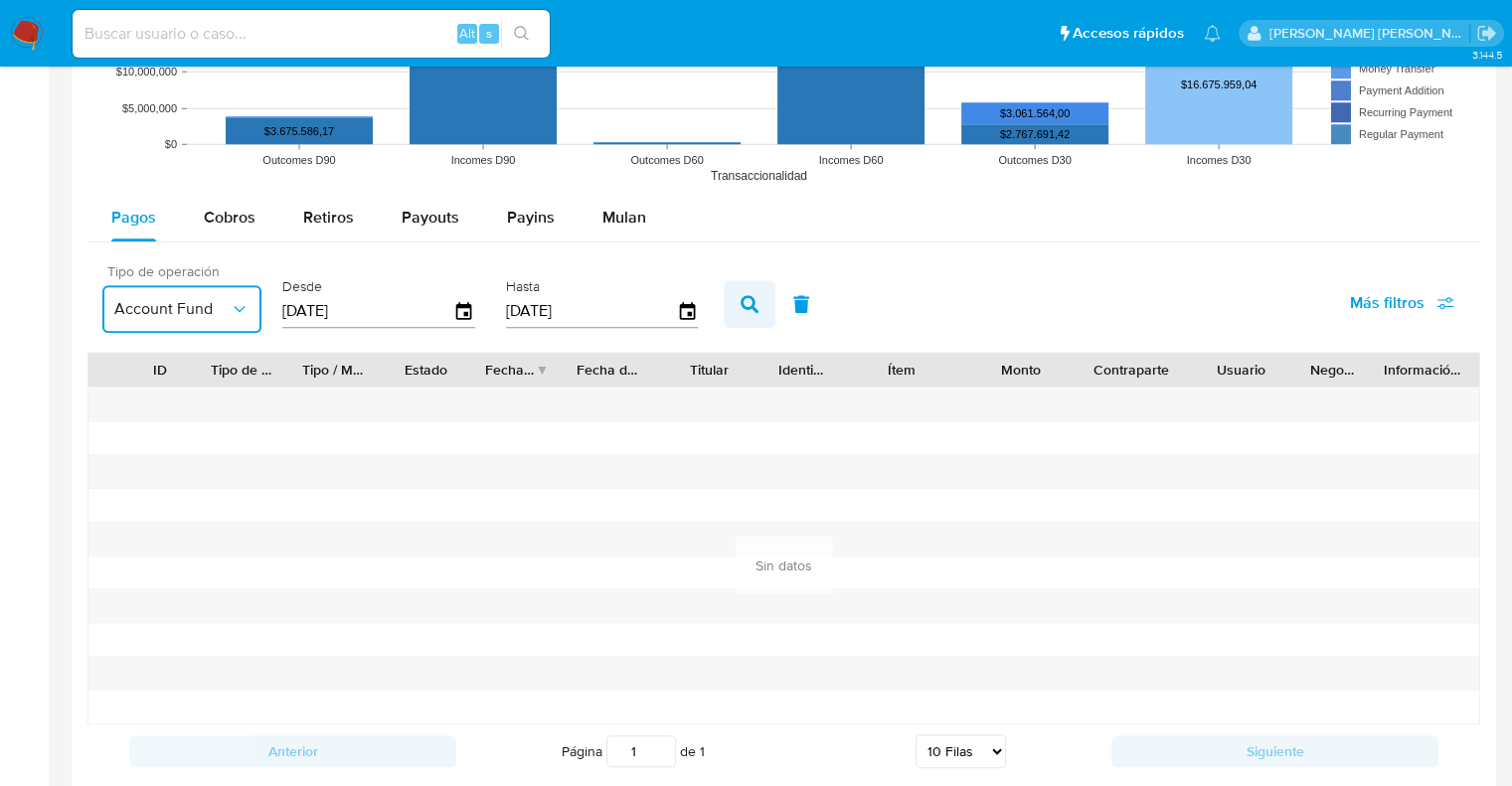 click 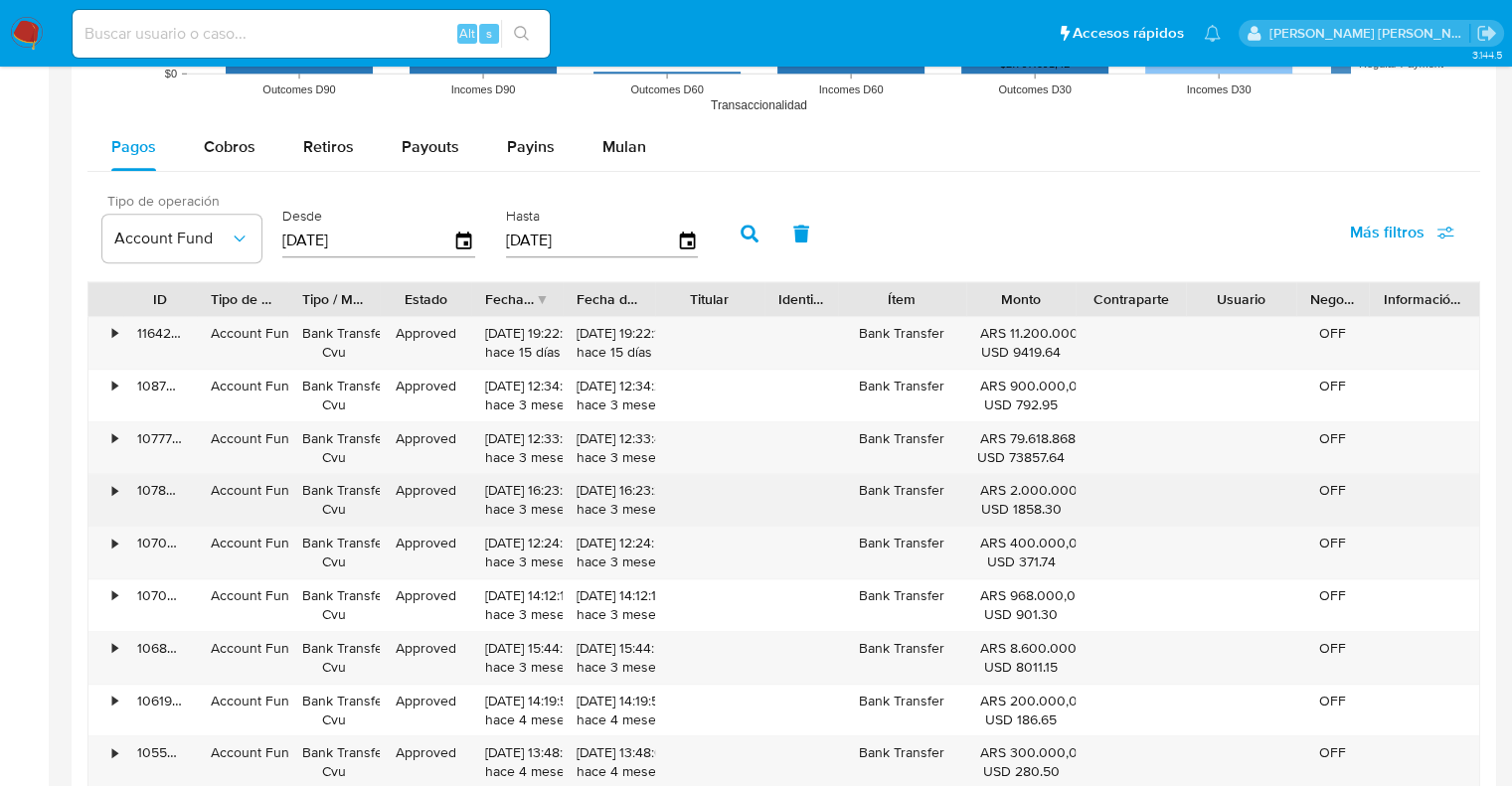 scroll, scrollTop: 1852, scrollLeft: 0, axis: vertical 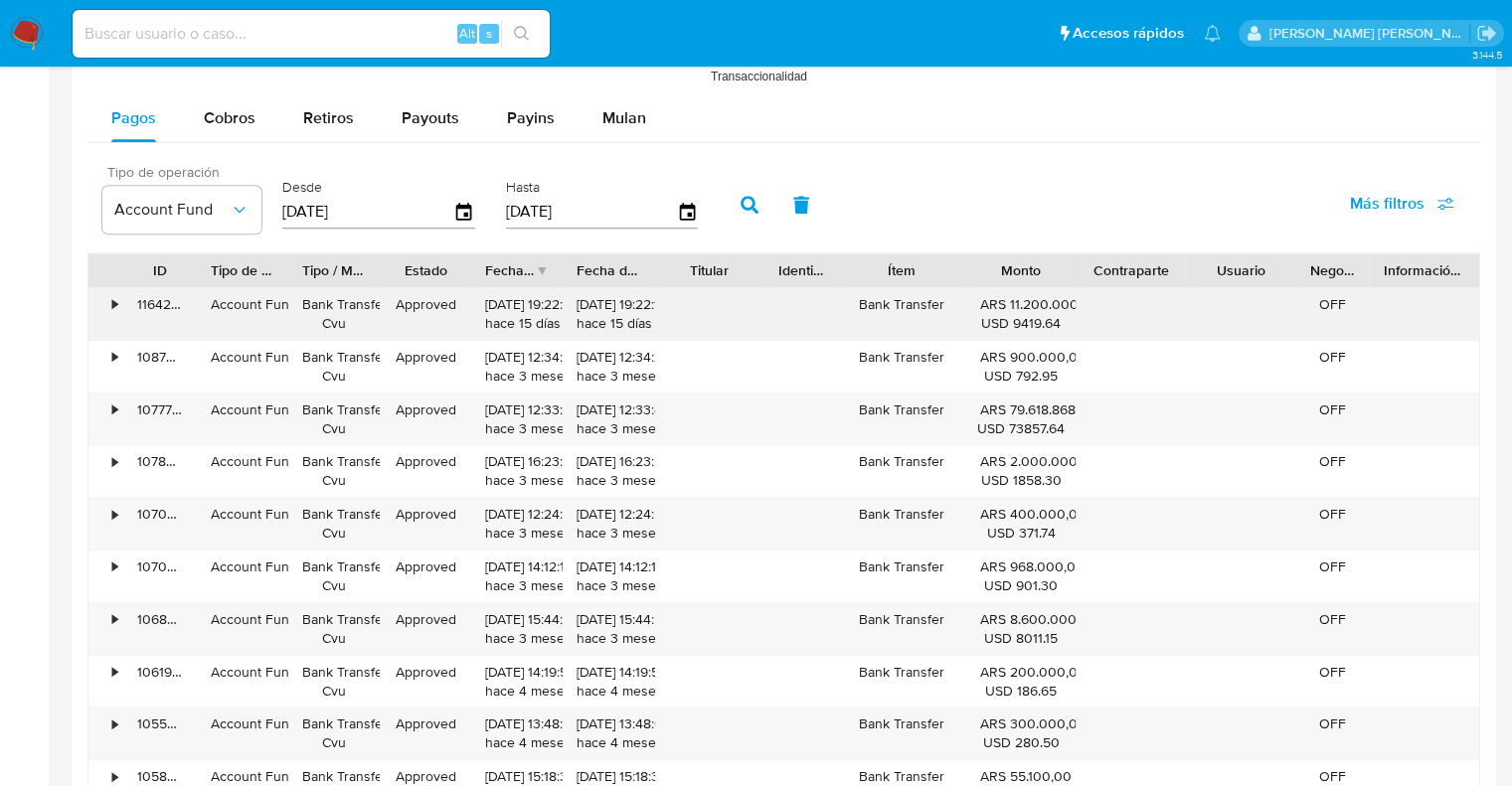 click on "•" at bounding box center (114, 304) 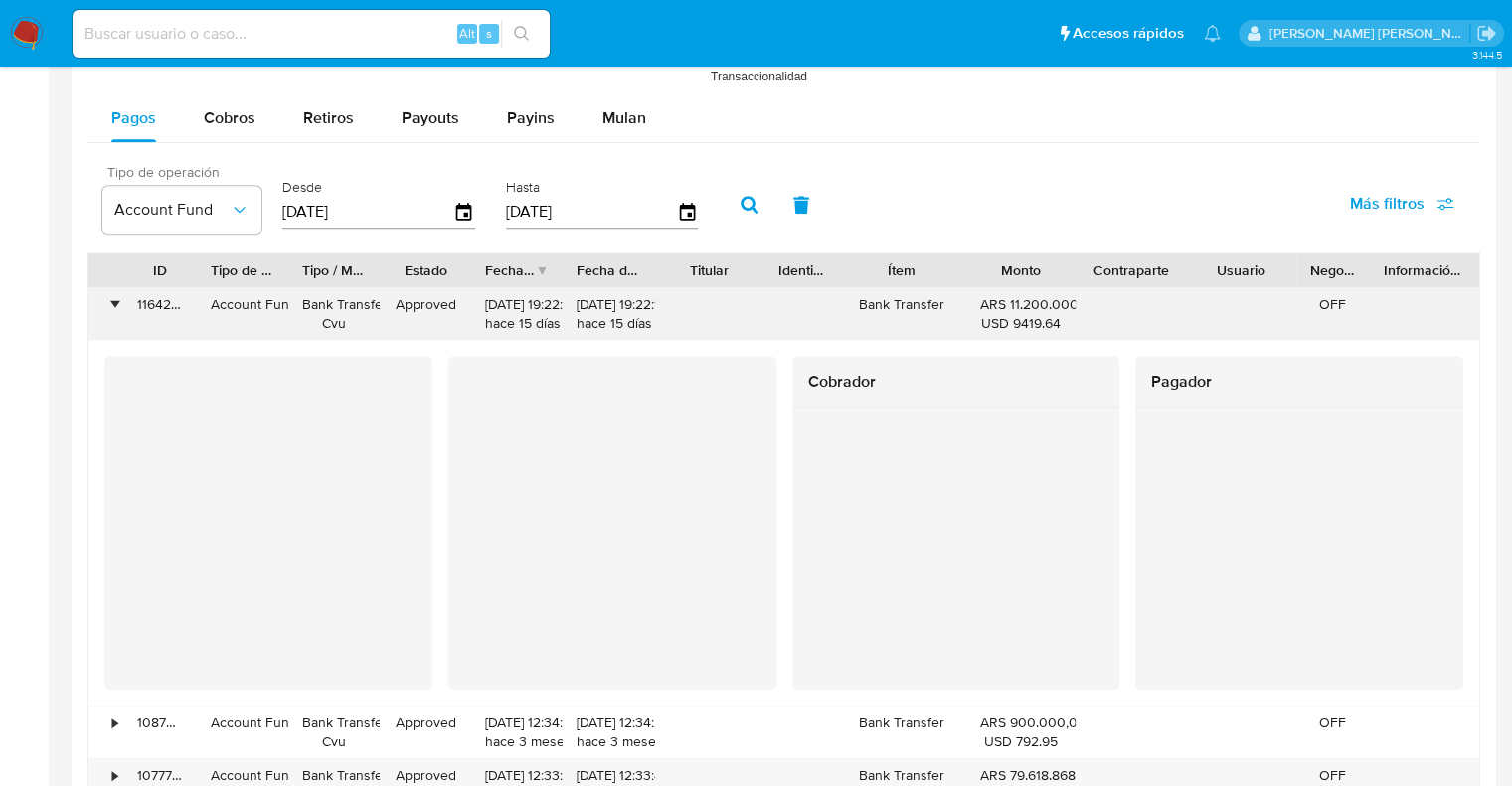 click on "•" at bounding box center [114, 304] 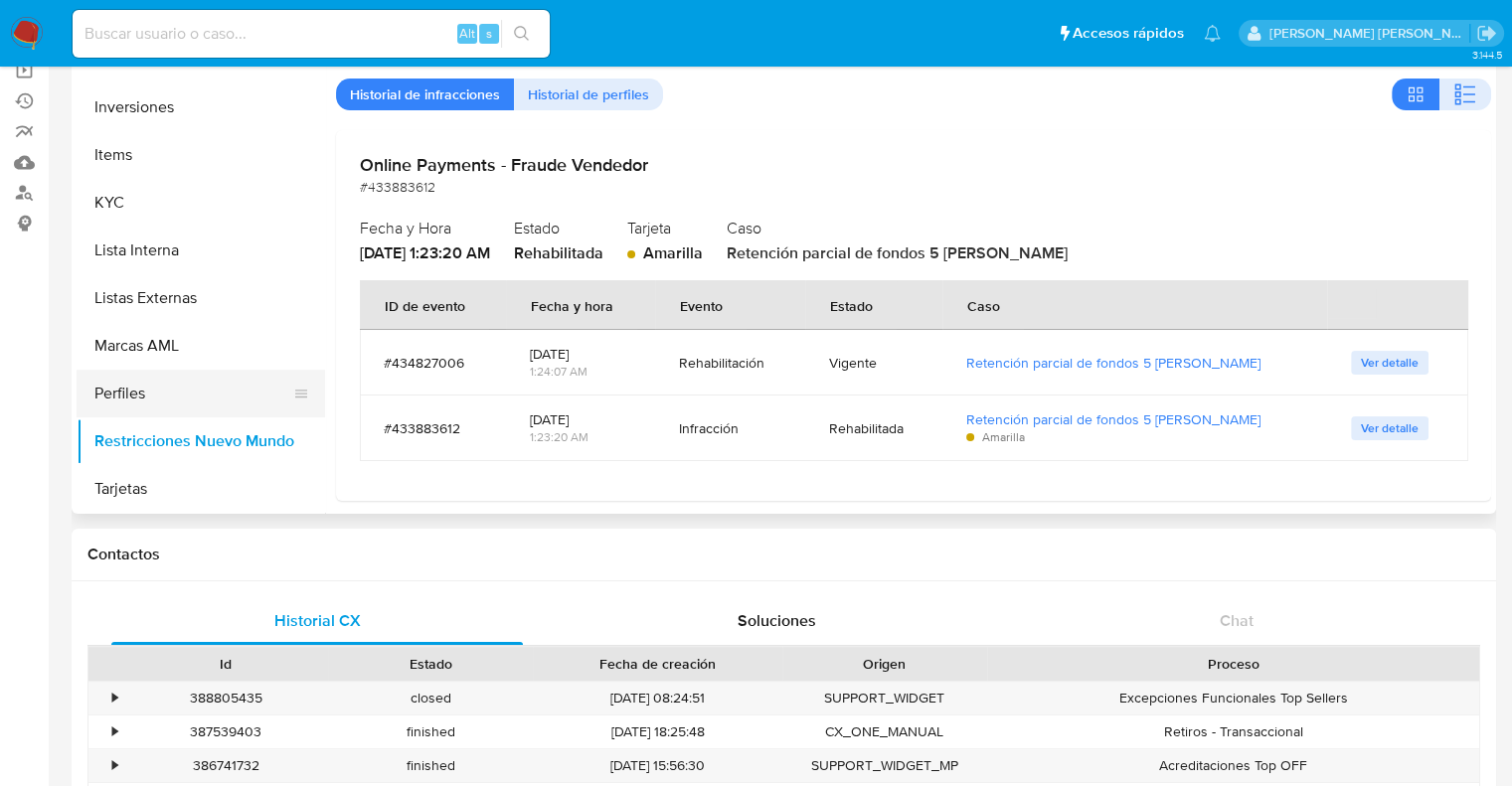 scroll, scrollTop: 199, scrollLeft: 0, axis: vertical 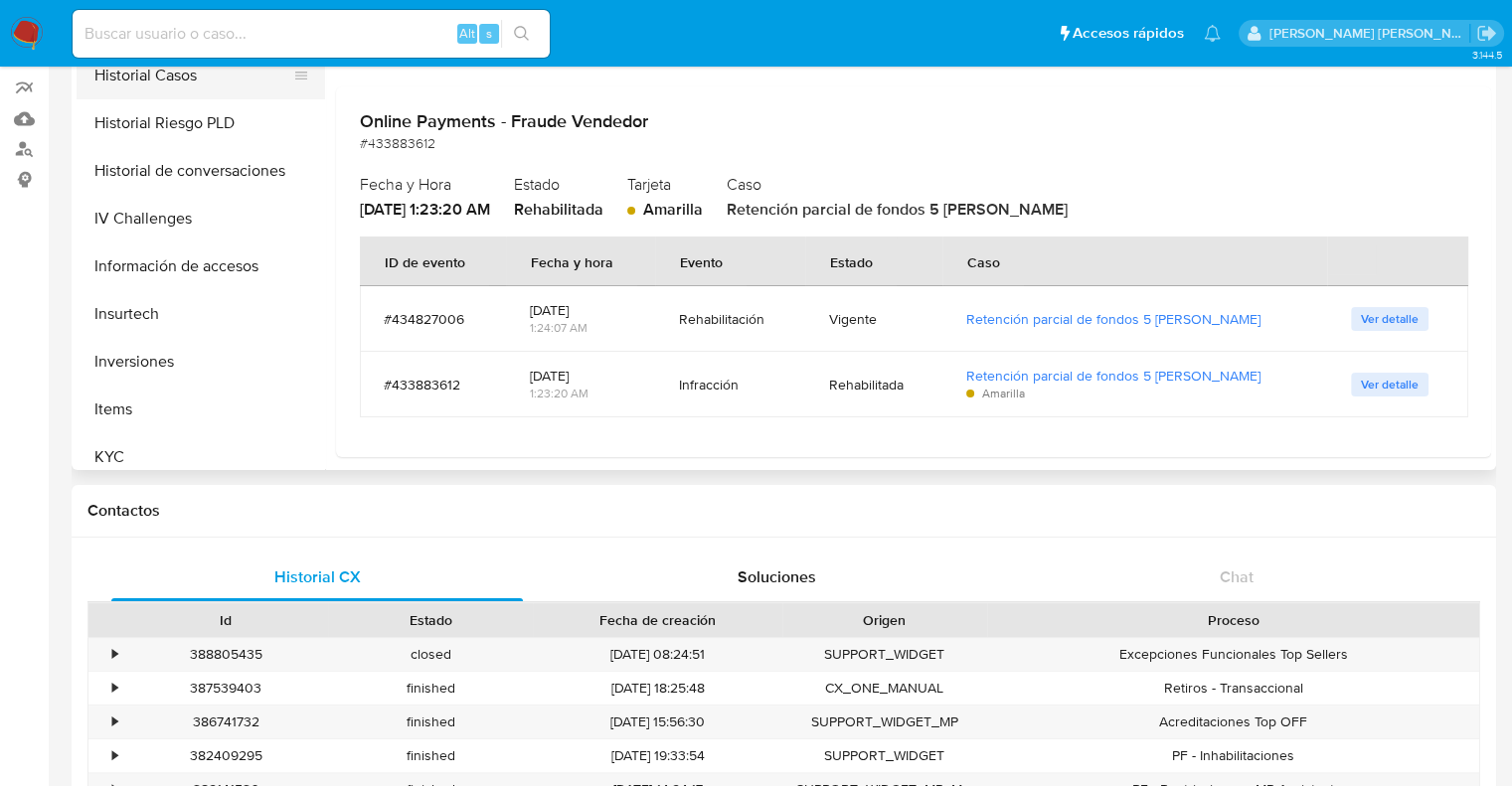 click on "Historial Casos" at bounding box center [193, 76] 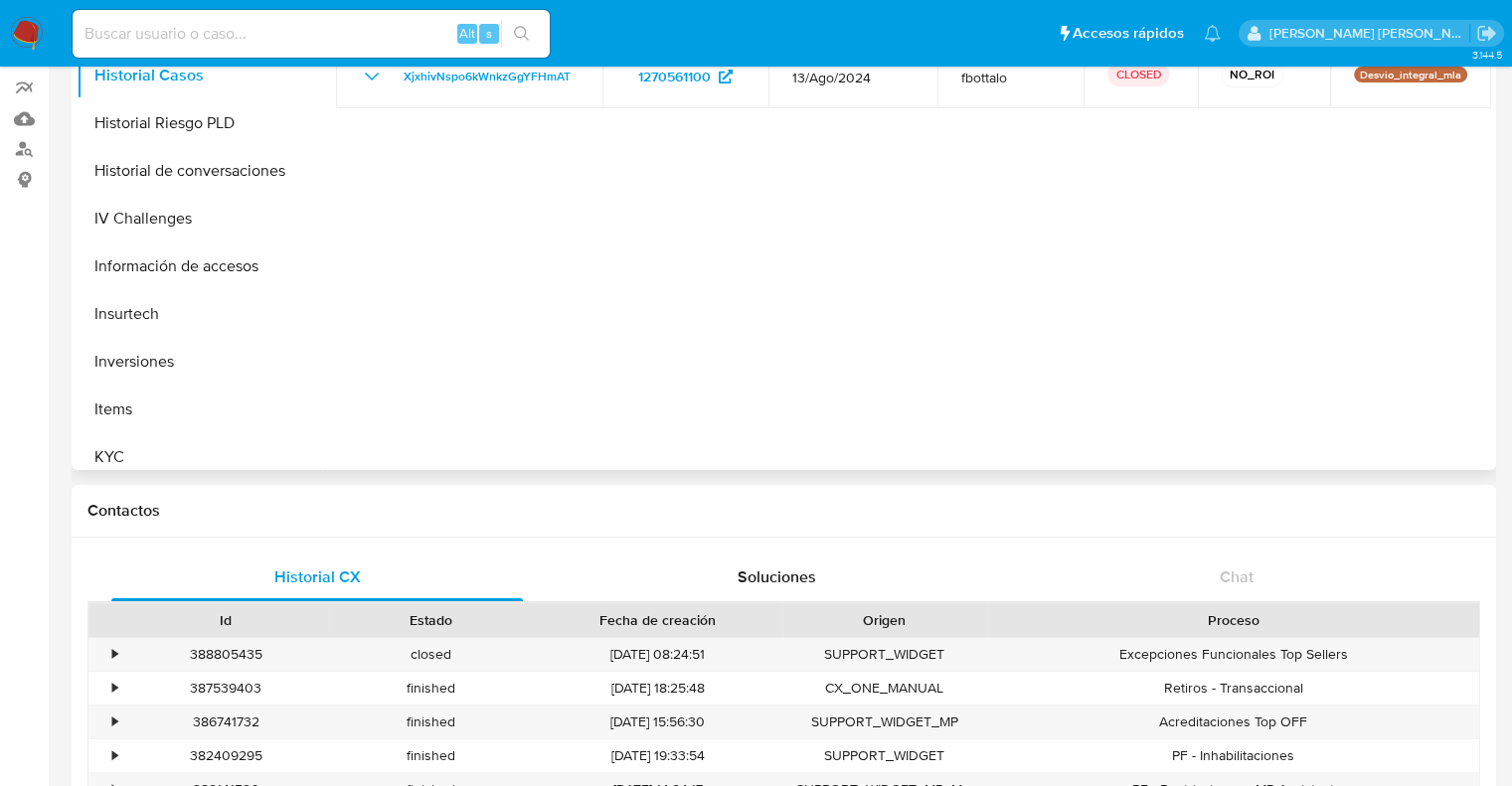 click at bounding box center (908, 216) 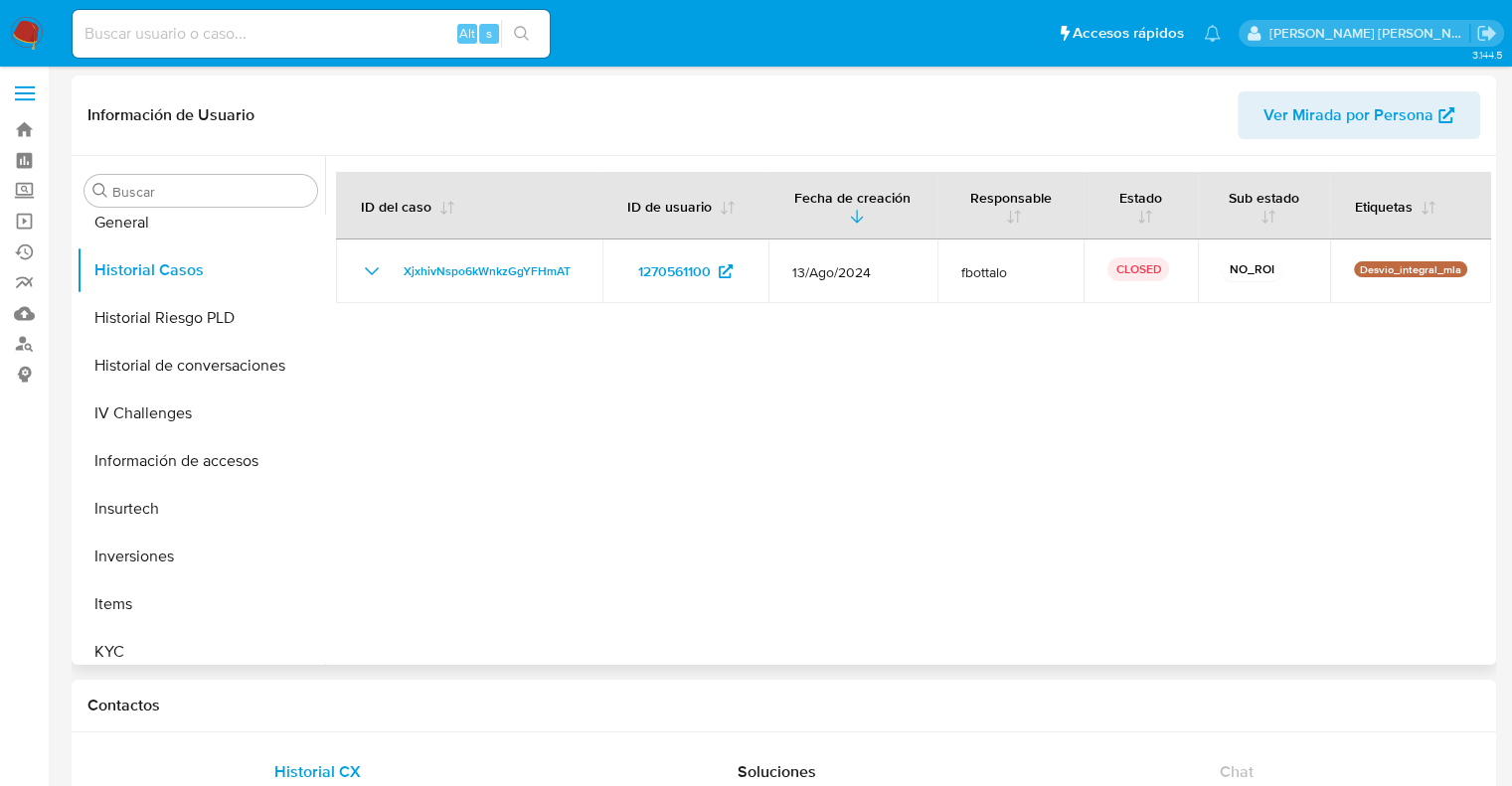 scroll, scrollTop: 0, scrollLeft: 0, axis: both 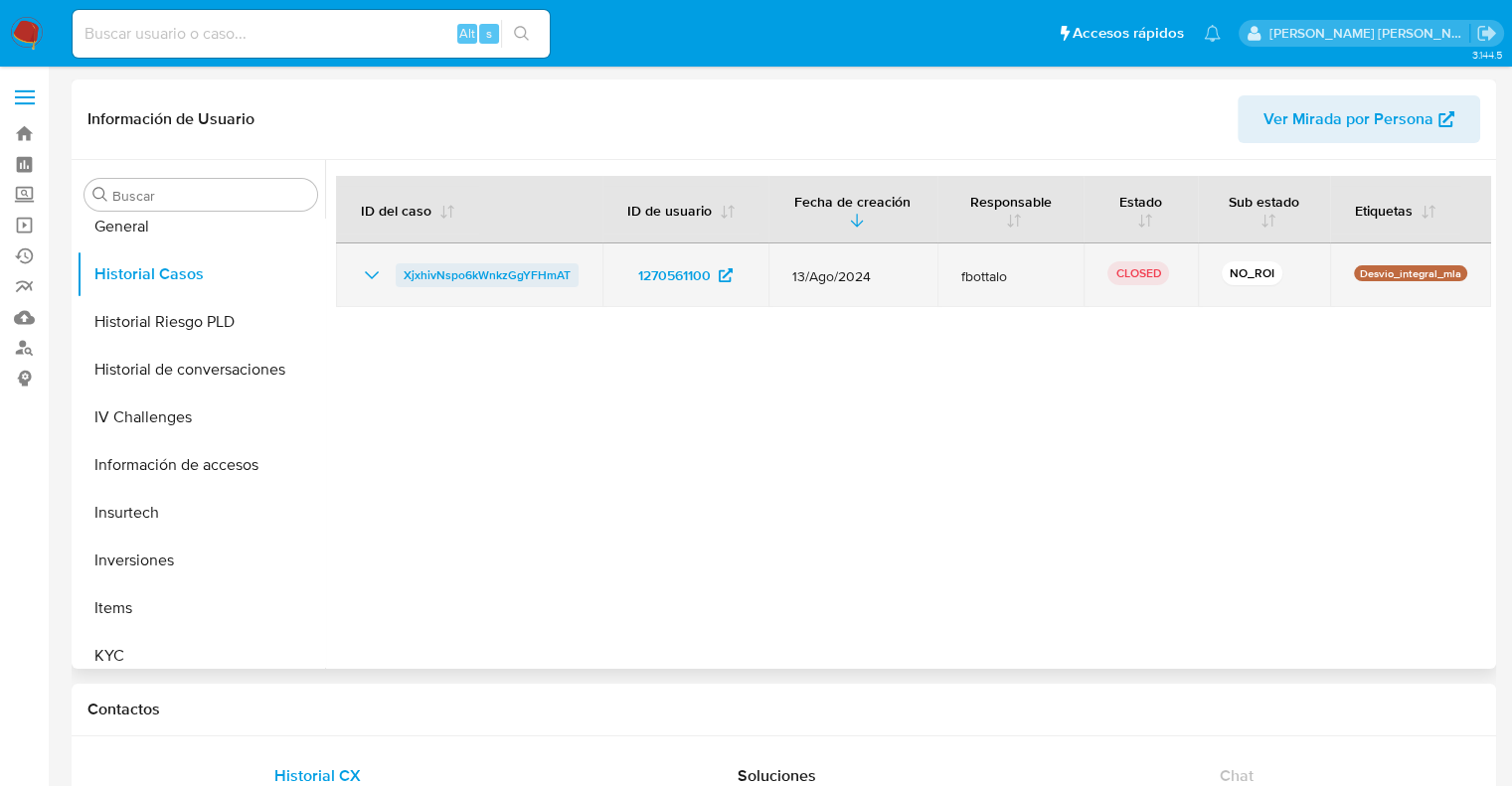 click on "XjxhivNspo6kWnkzGgYFHmAT" at bounding box center [487, 275] 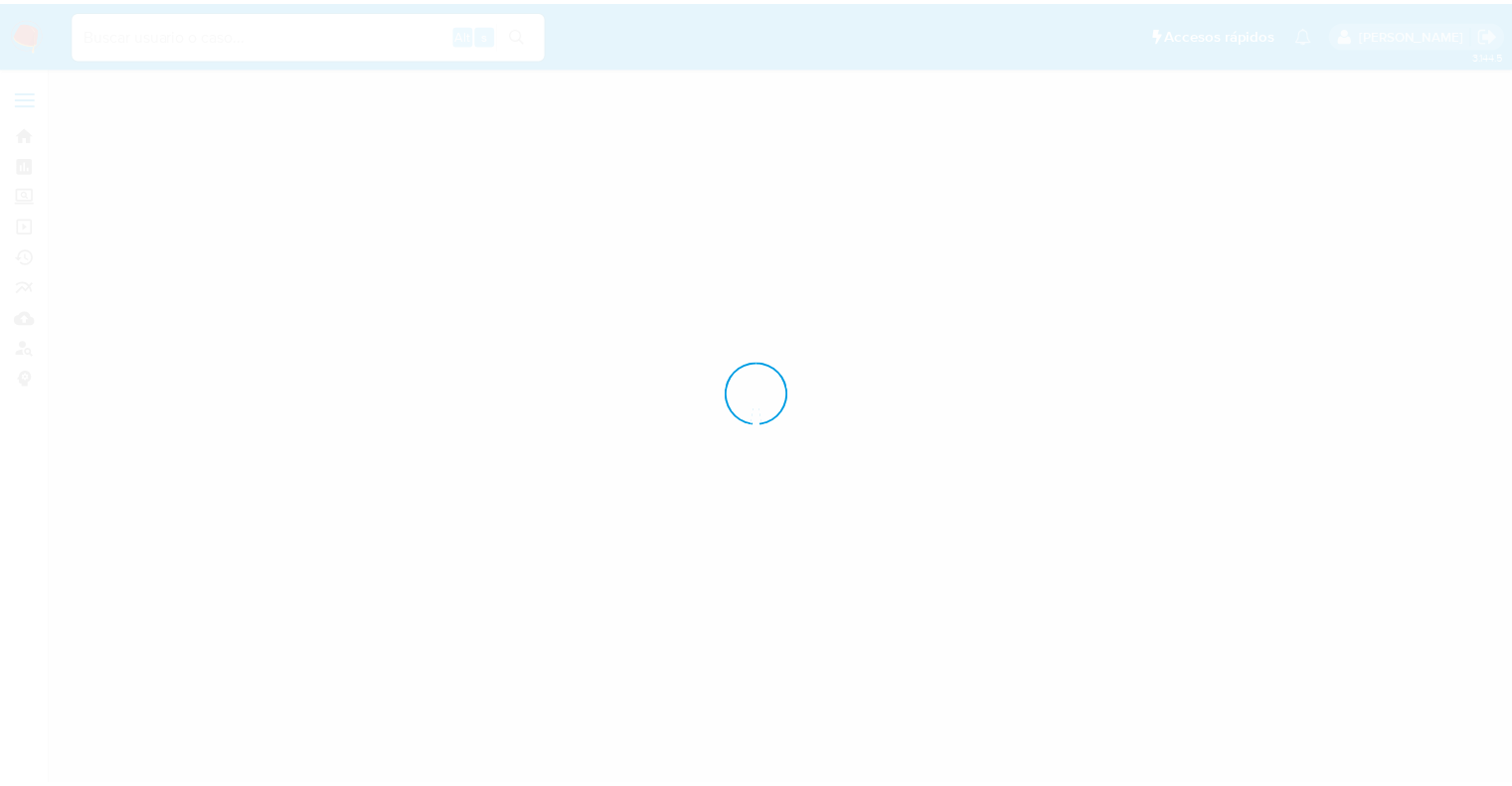 scroll, scrollTop: 0, scrollLeft: 0, axis: both 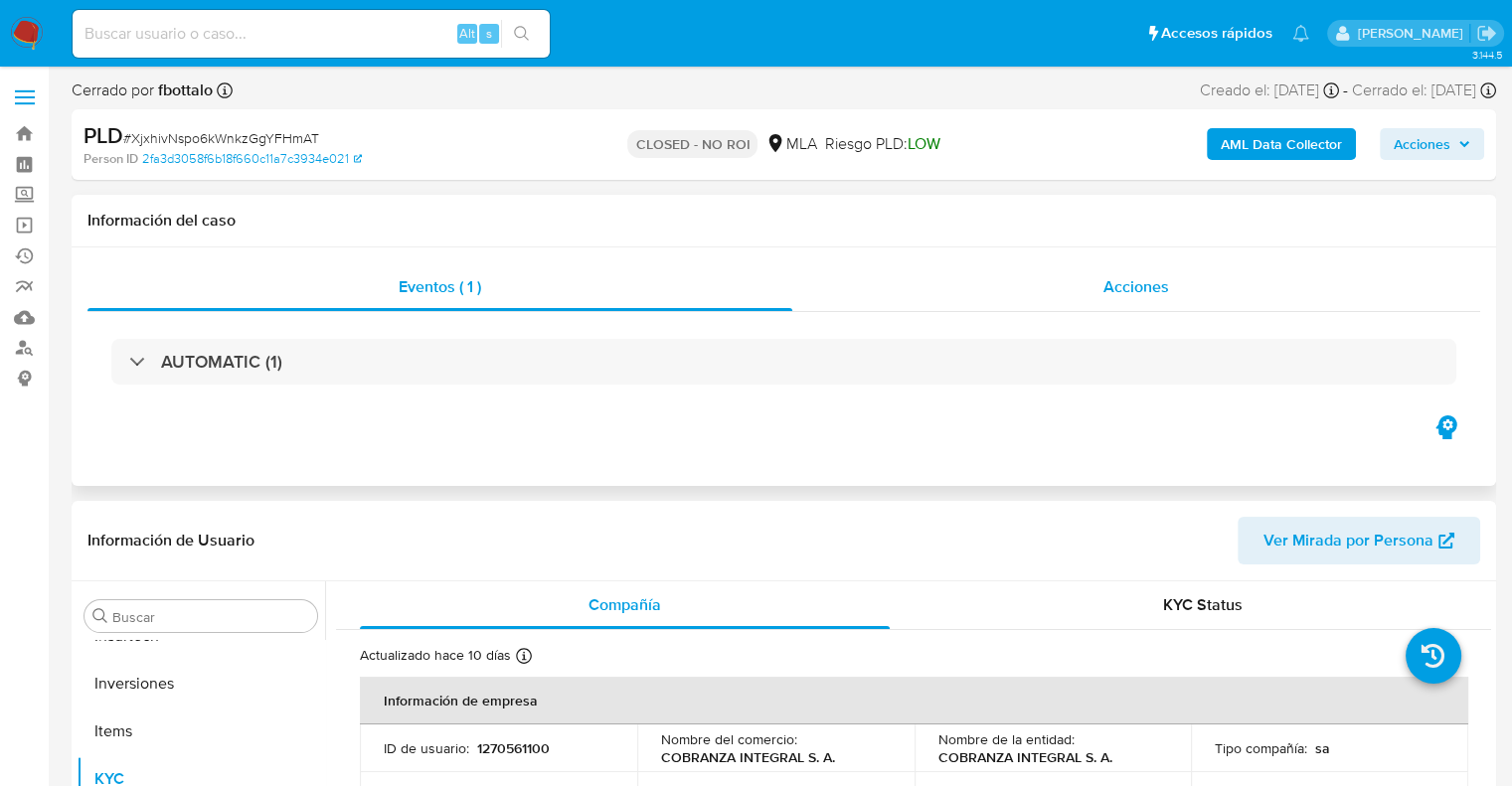 click on "Acciones" at bounding box center [1136, 286] 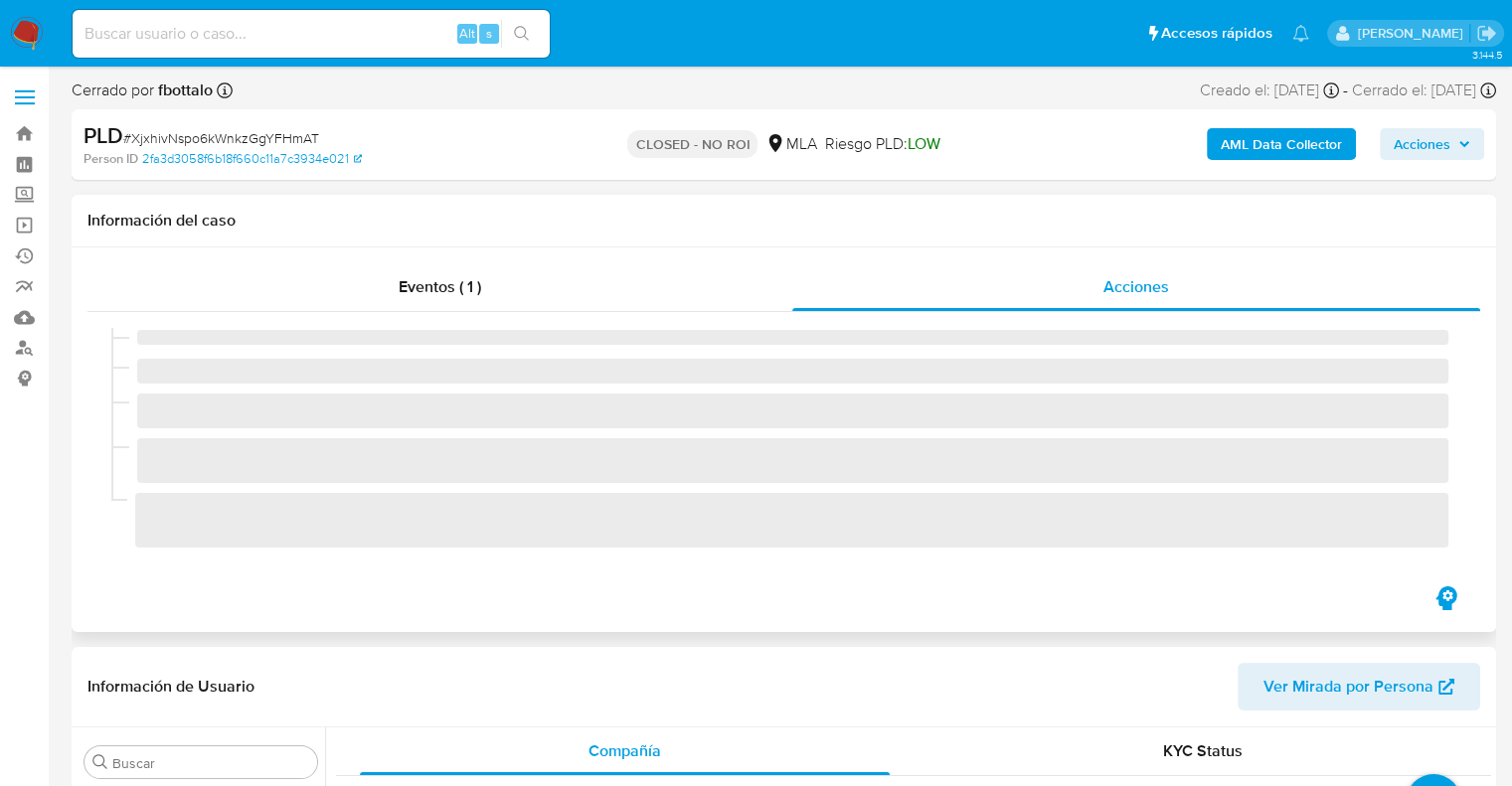 select on "10" 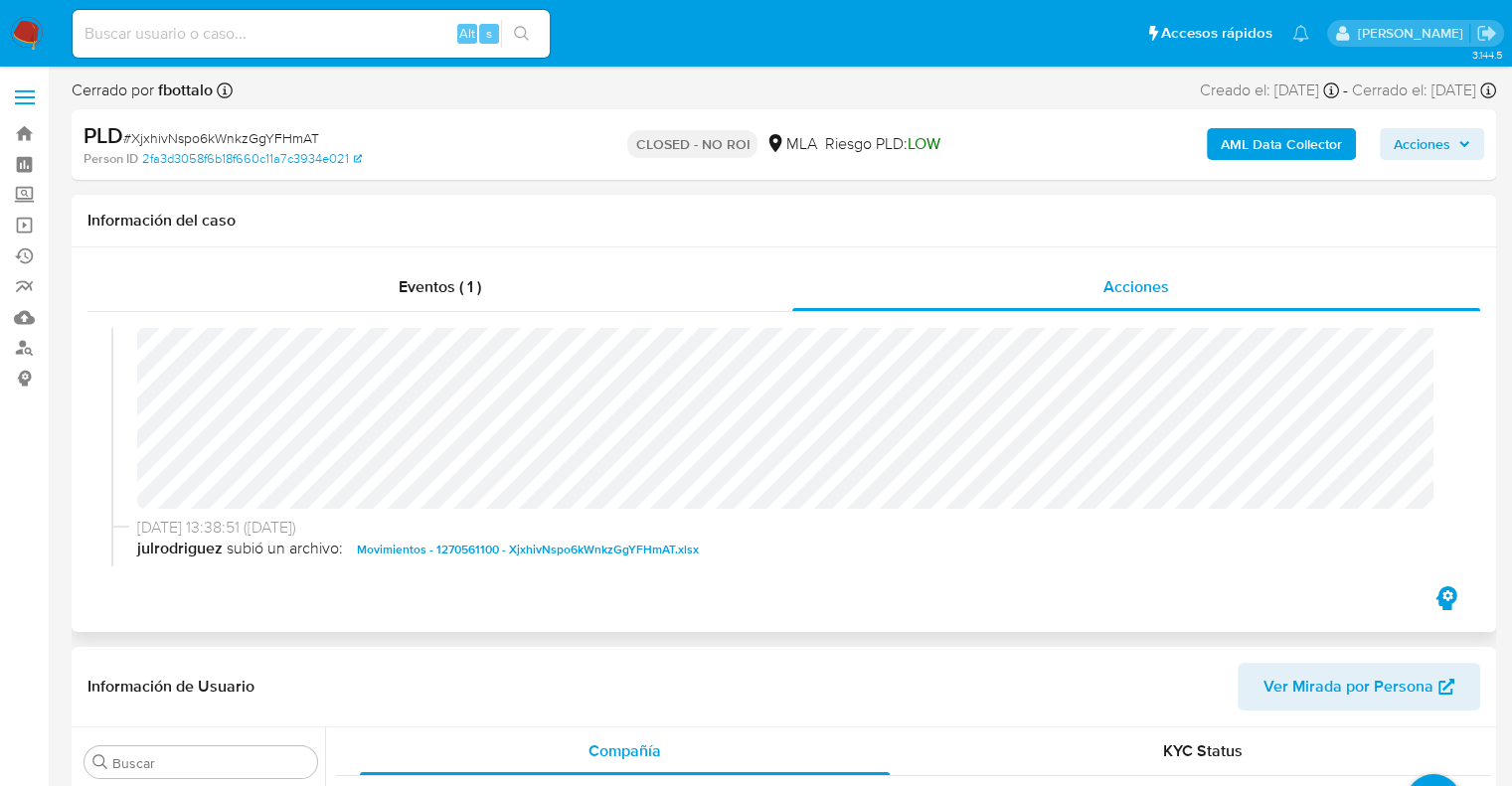 scroll, scrollTop: 298, scrollLeft: 0, axis: vertical 